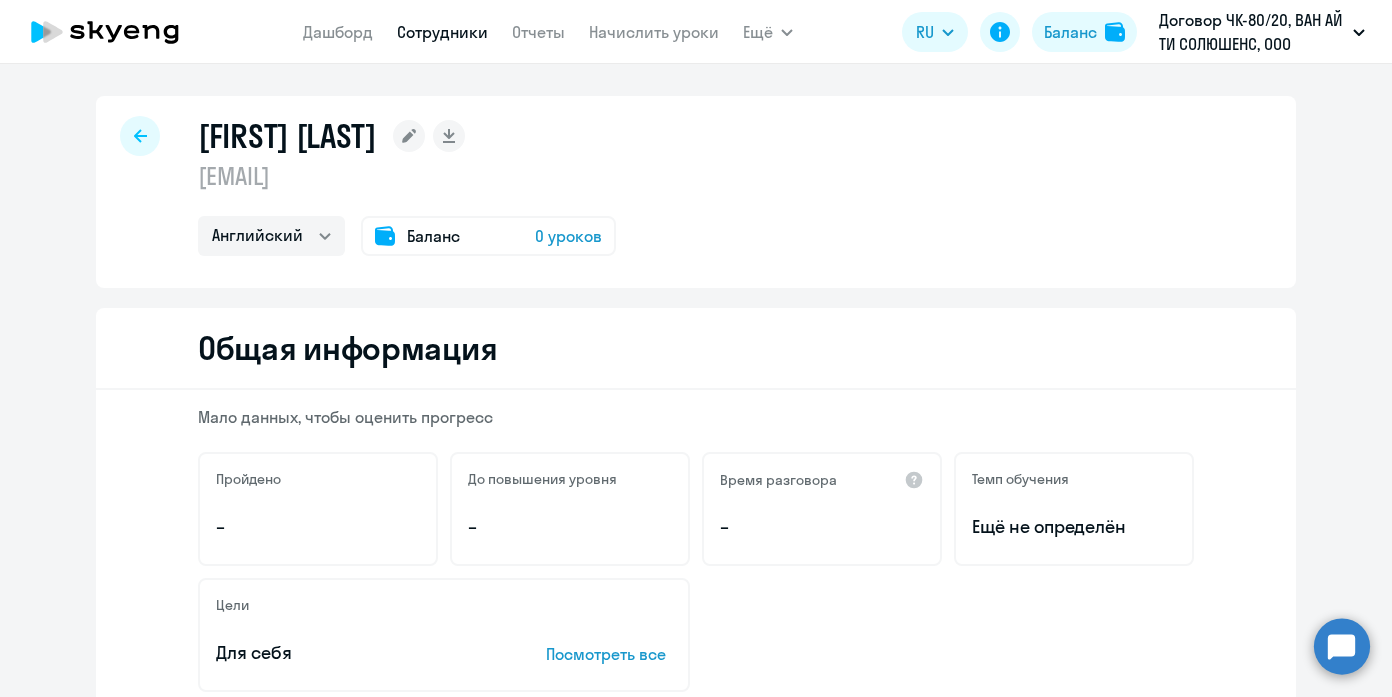 select on "english" 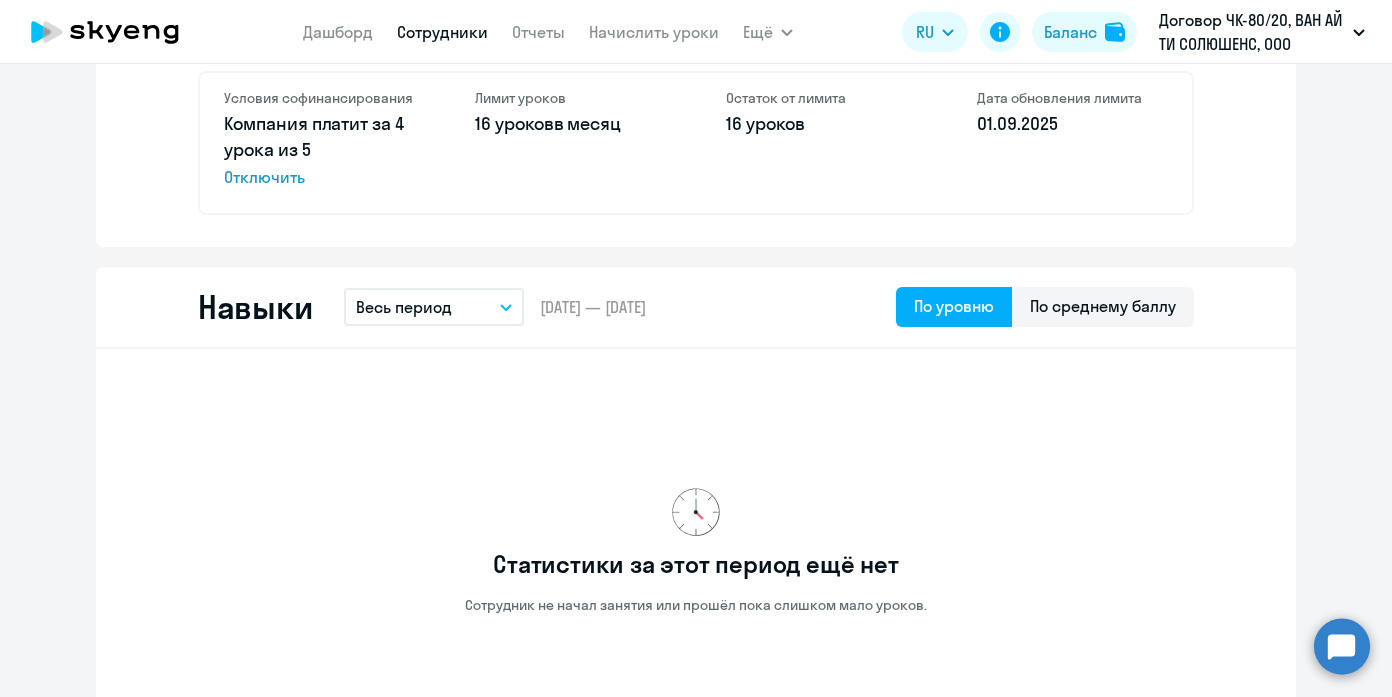 scroll, scrollTop: 265, scrollLeft: 0, axis: vertical 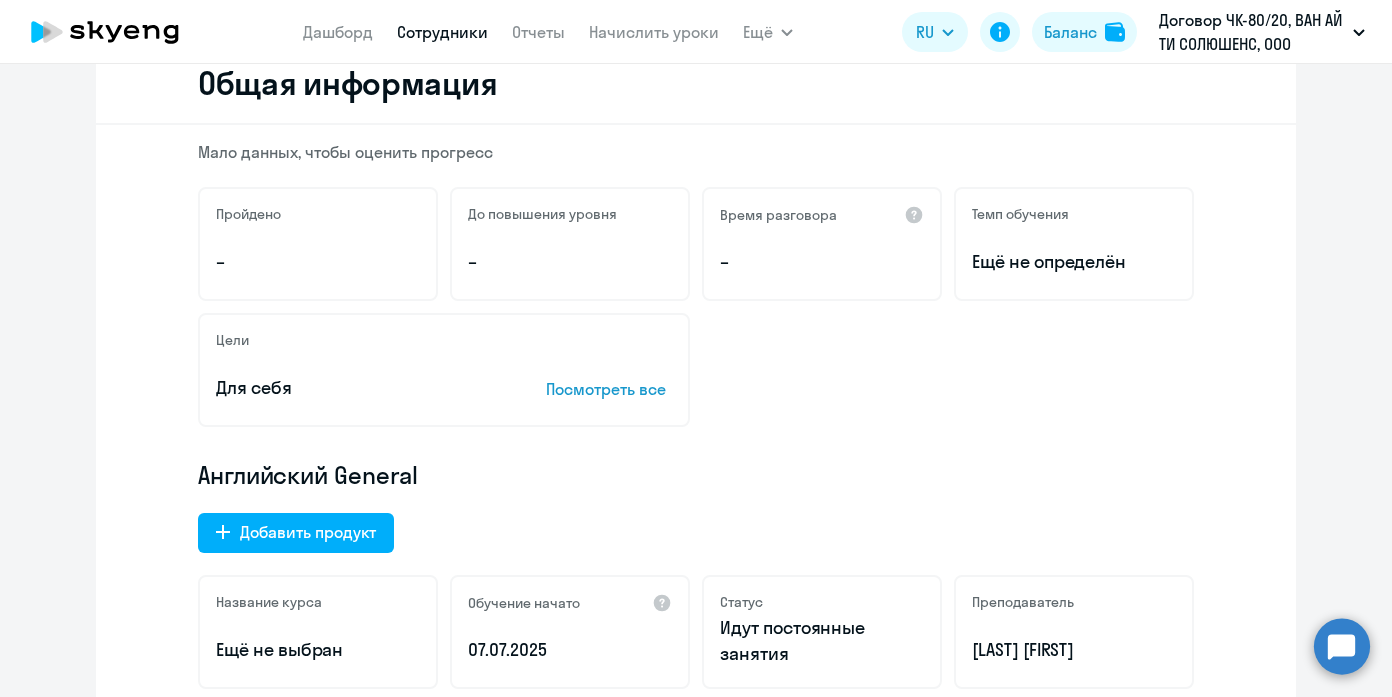 click on "Дашборд
Сотрудники
Отчеты
Начислить уроки" 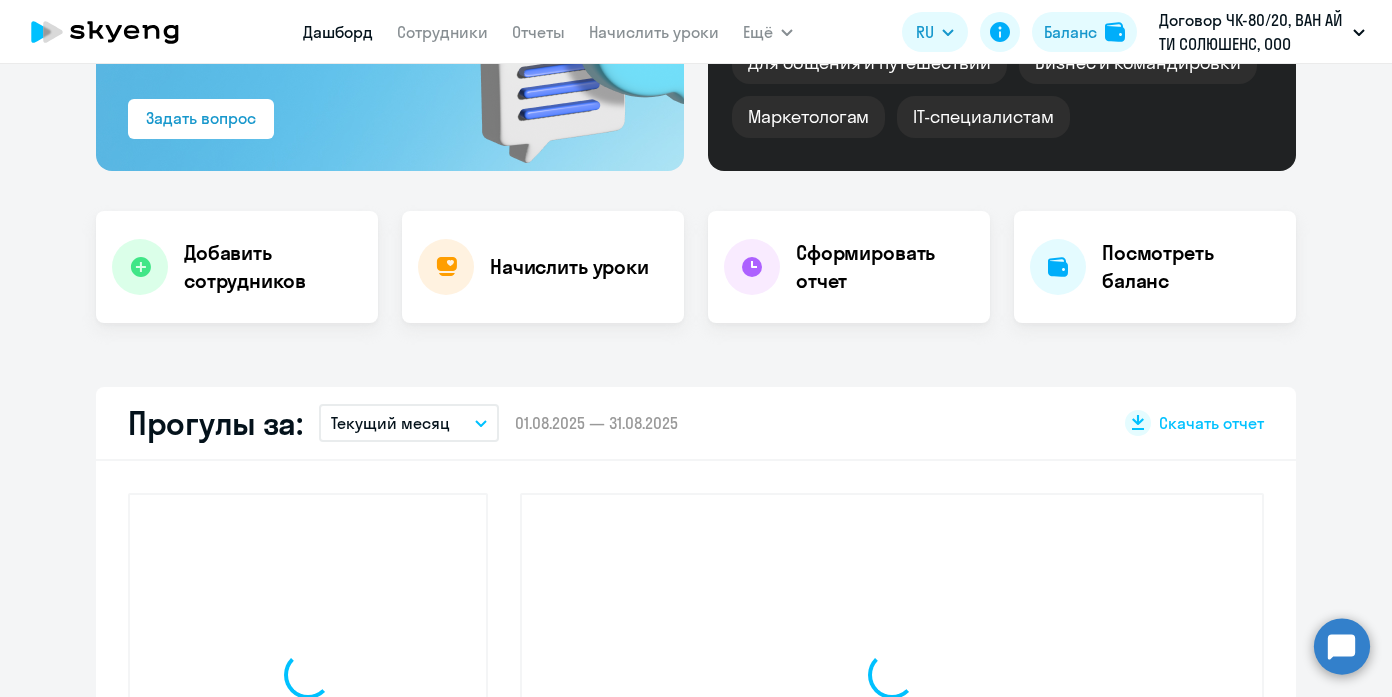 scroll, scrollTop: 405, scrollLeft: 0, axis: vertical 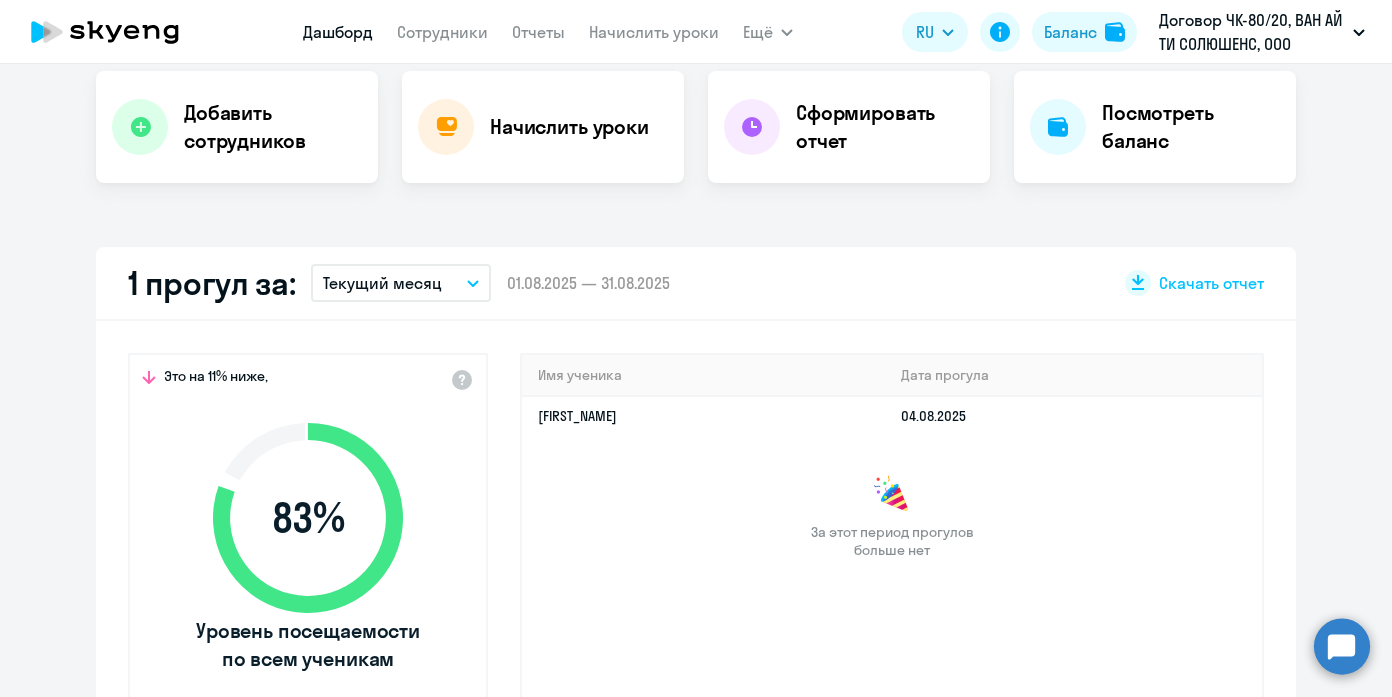 select on "30" 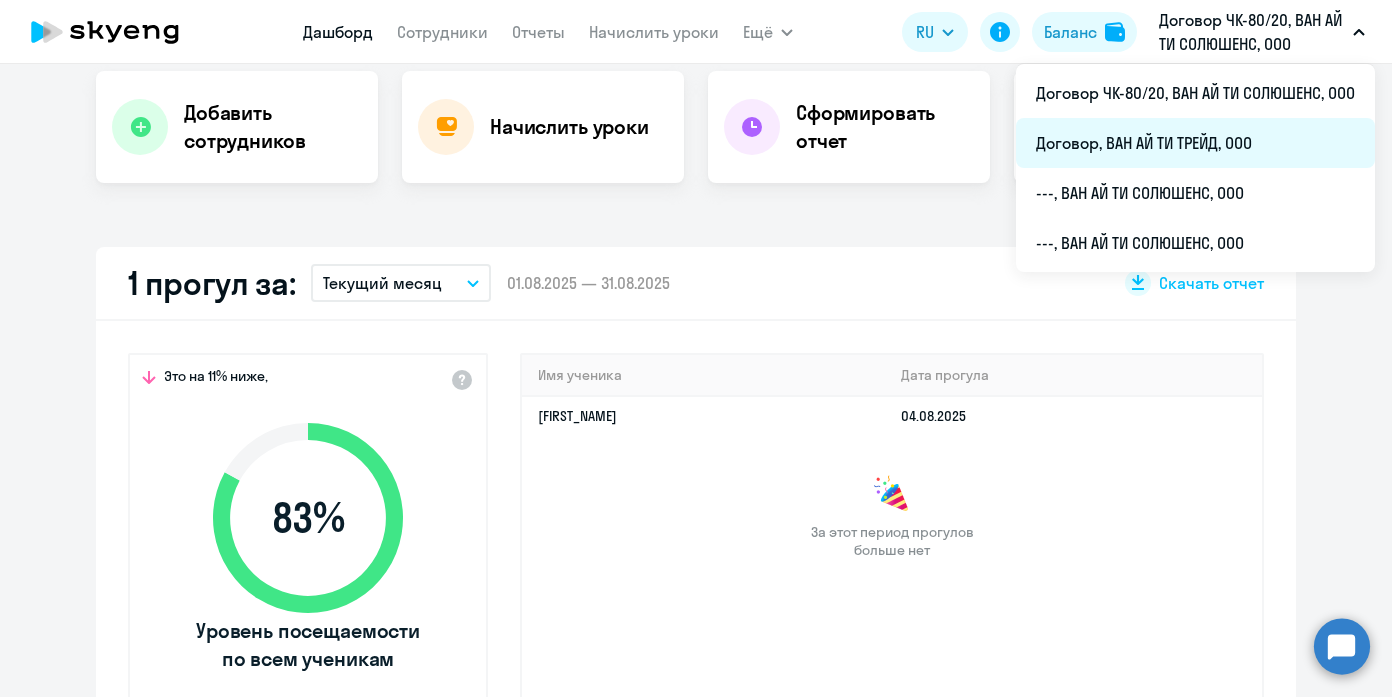 click on "Договор, ВАН АЙ ТИ ТРЕЙД, ООО" at bounding box center (1195, 143) 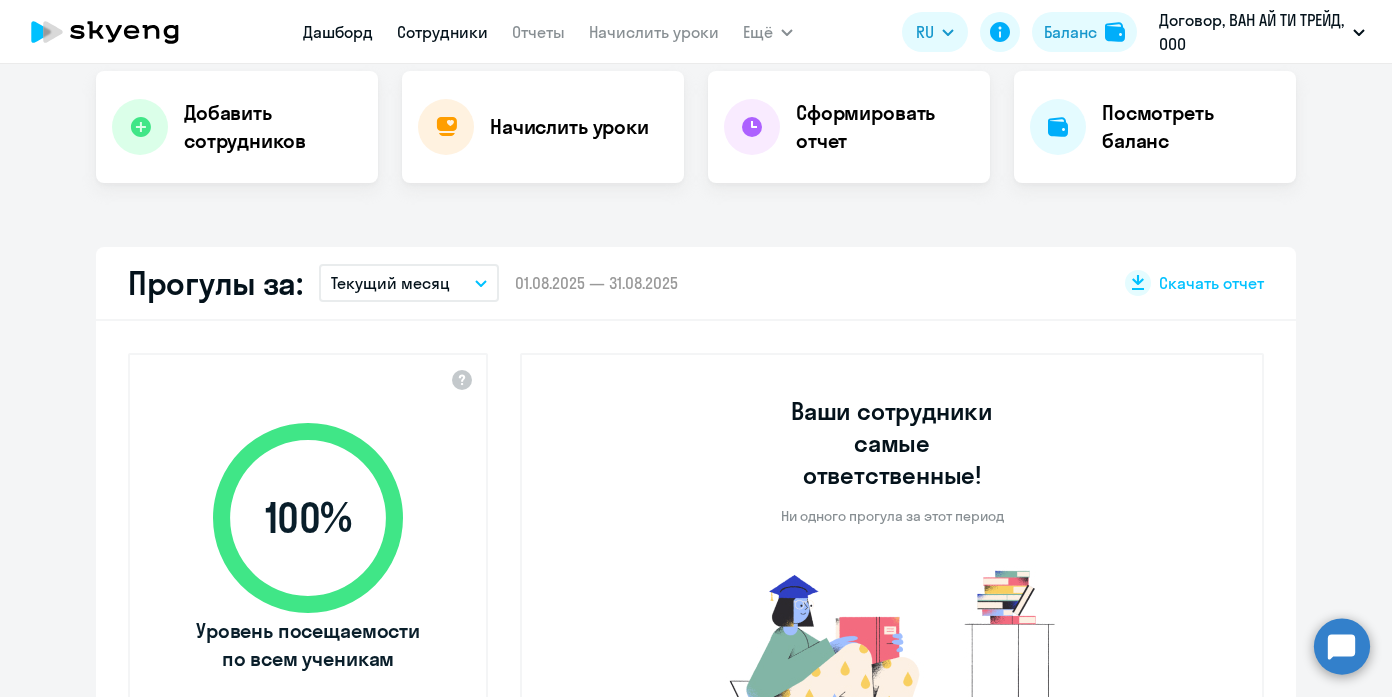 click on "Сотрудники" at bounding box center (442, 32) 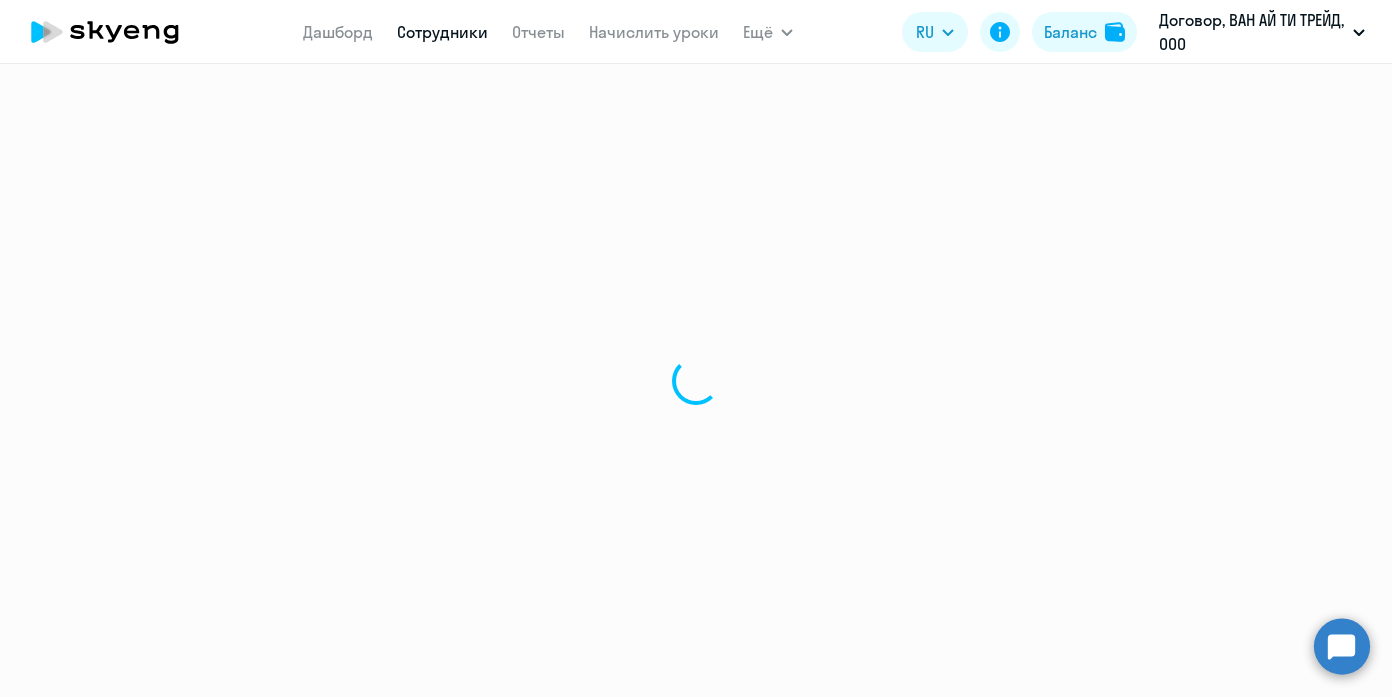 select on "30" 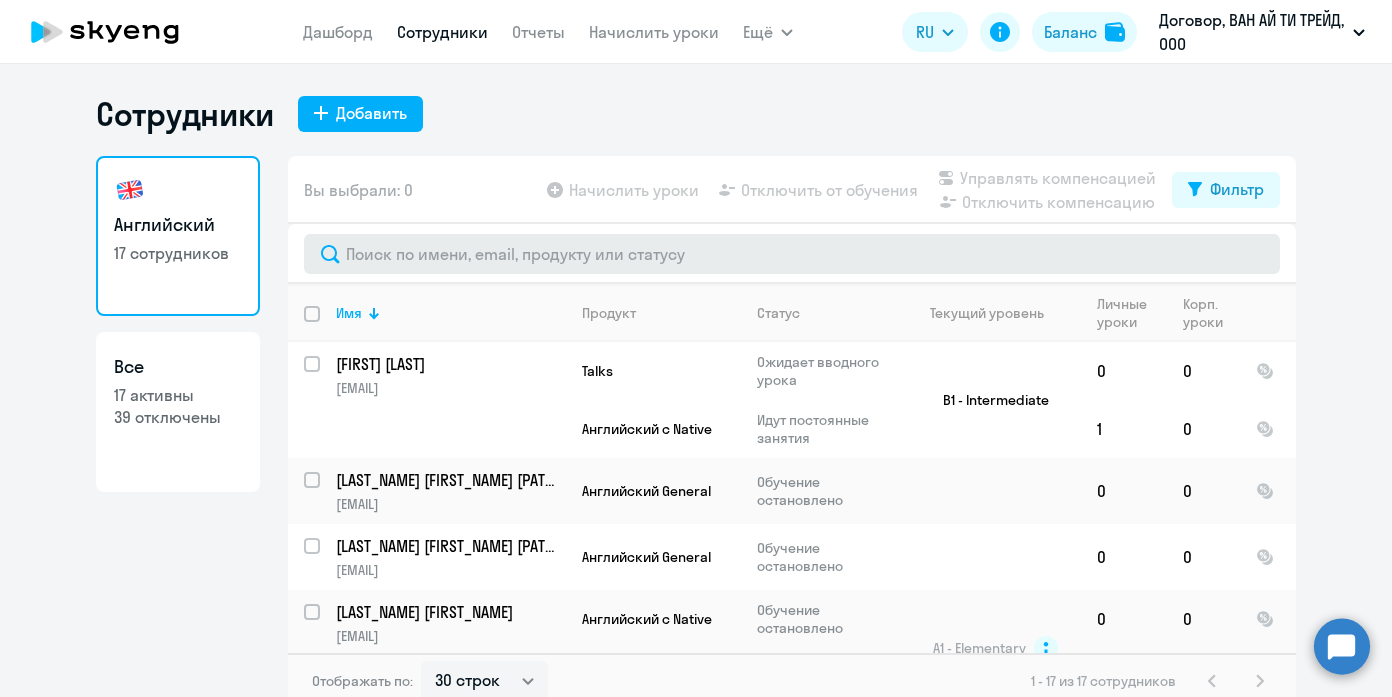 scroll, scrollTop: 12, scrollLeft: 0, axis: vertical 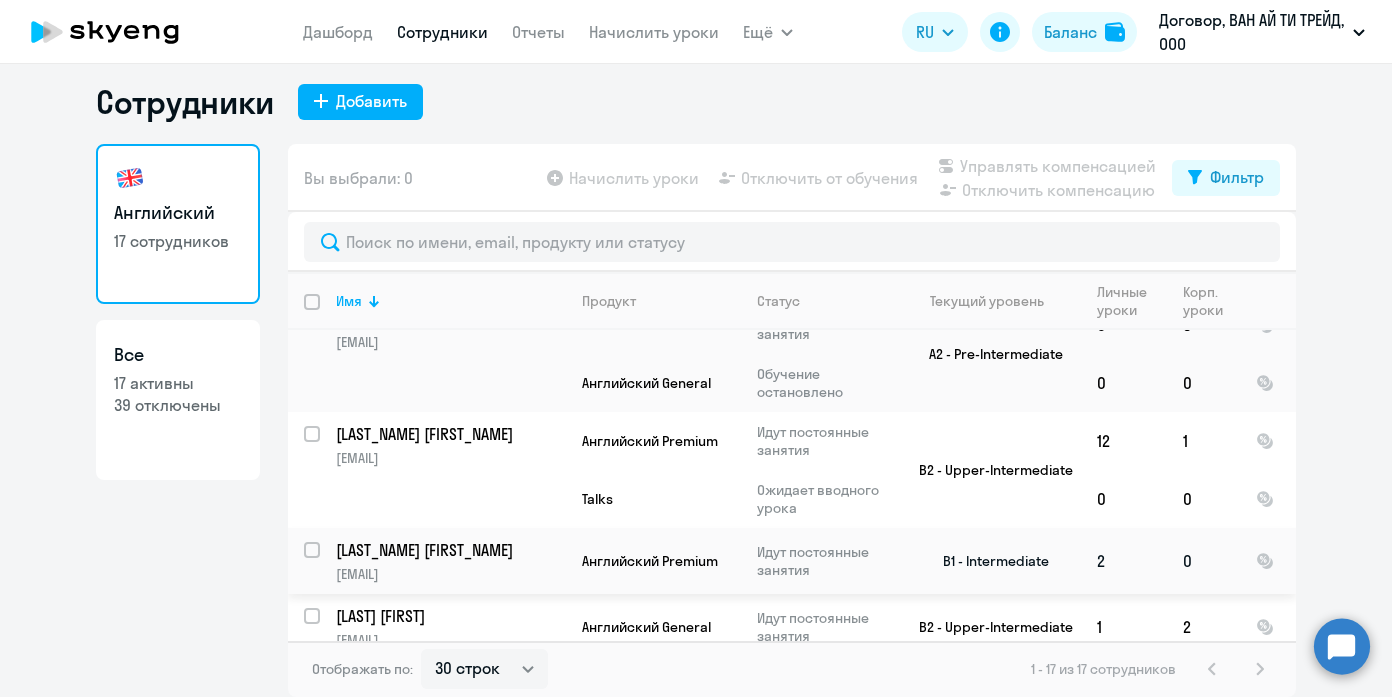 click on "[LAST] [FIRST]" 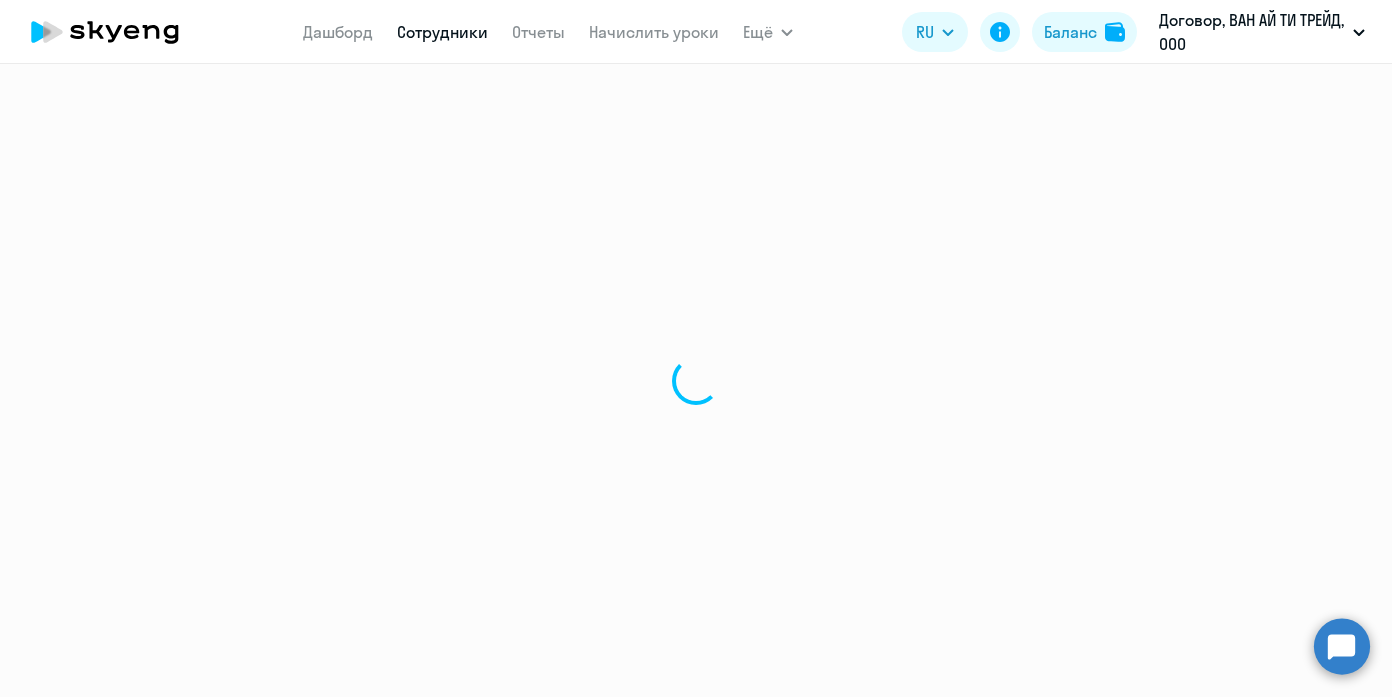scroll, scrollTop: 0, scrollLeft: 0, axis: both 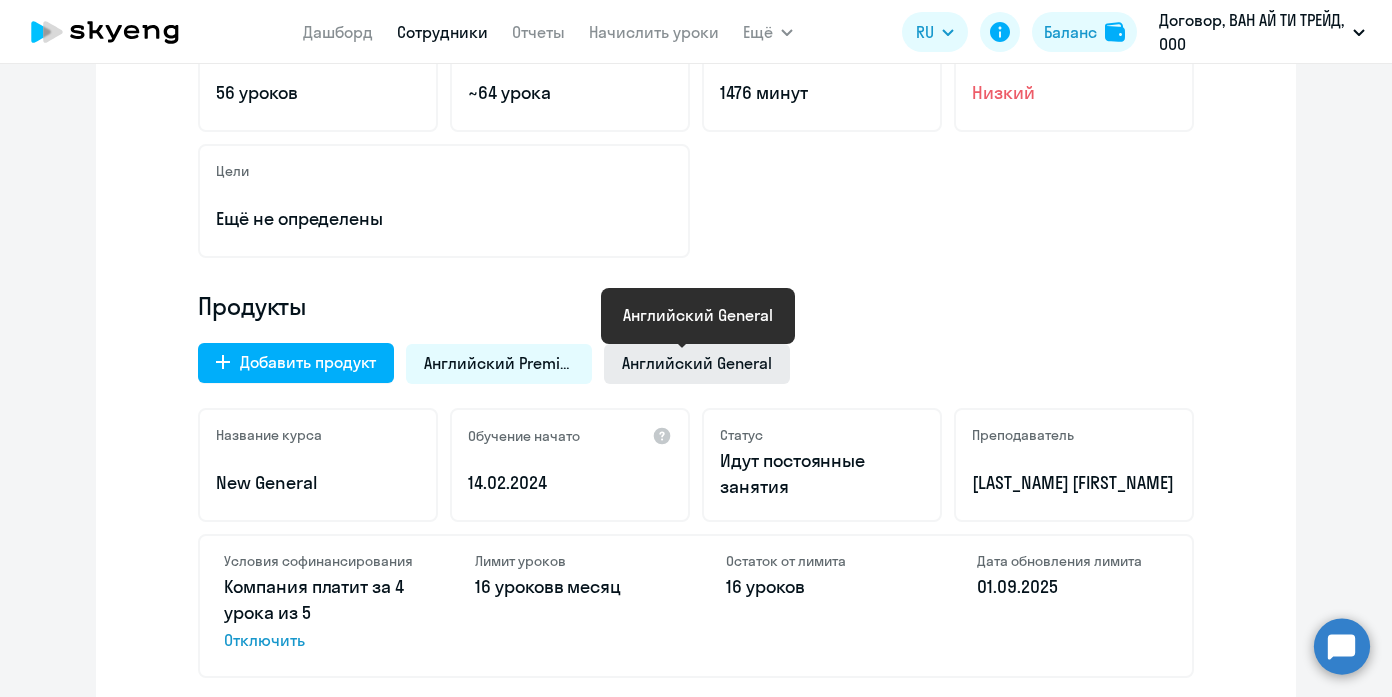 click on "Английский General" 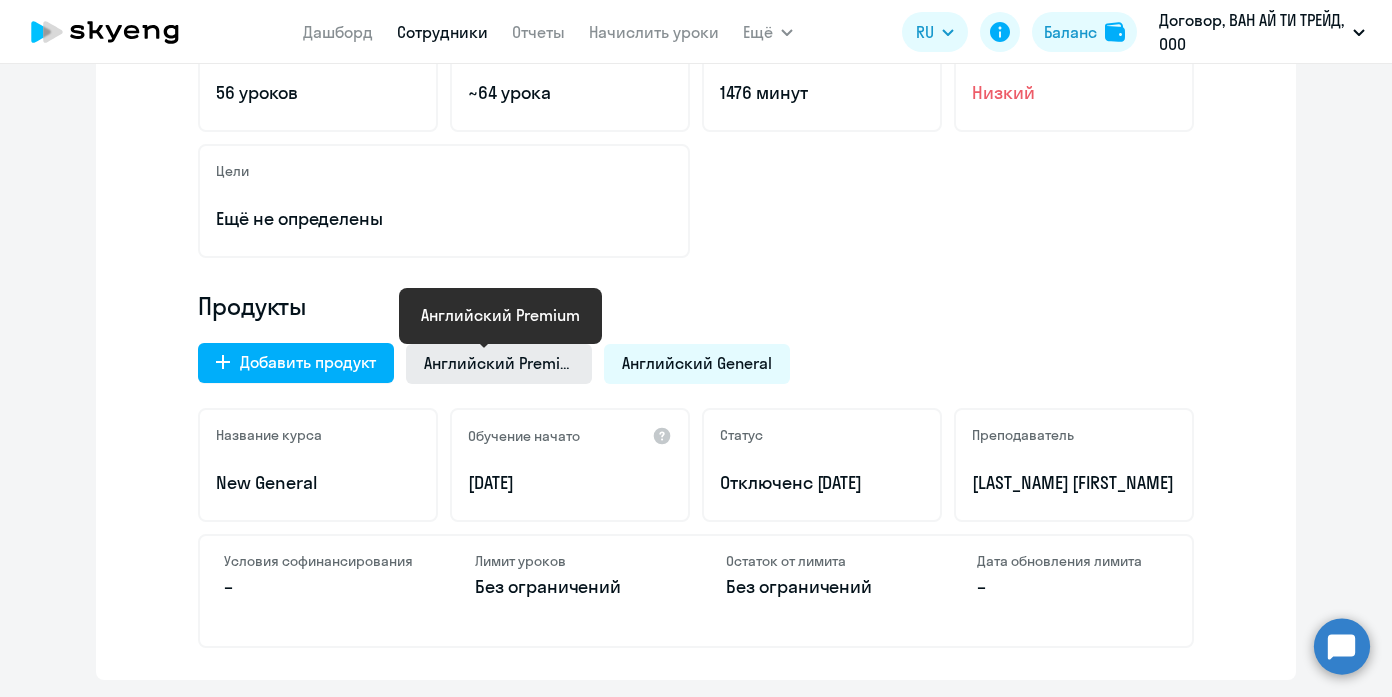 click on "Английский Premium" 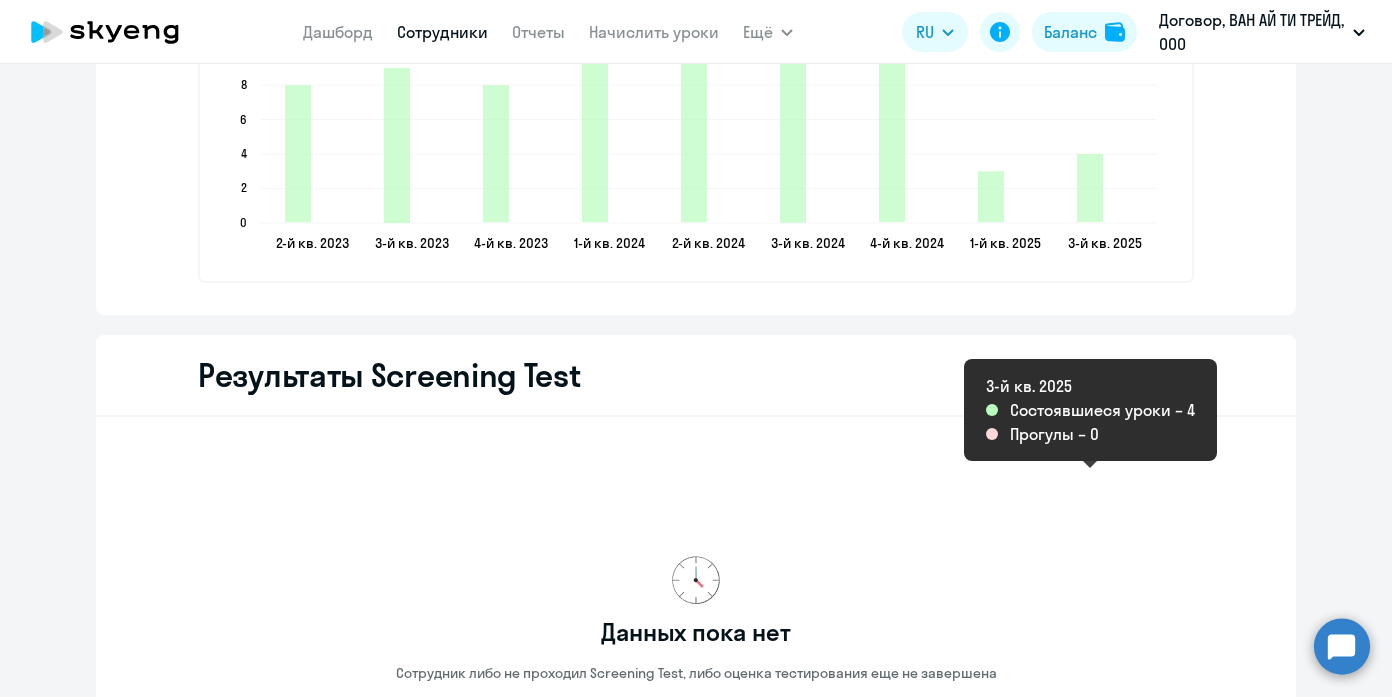 scroll, scrollTop: 3463, scrollLeft: 0, axis: vertical 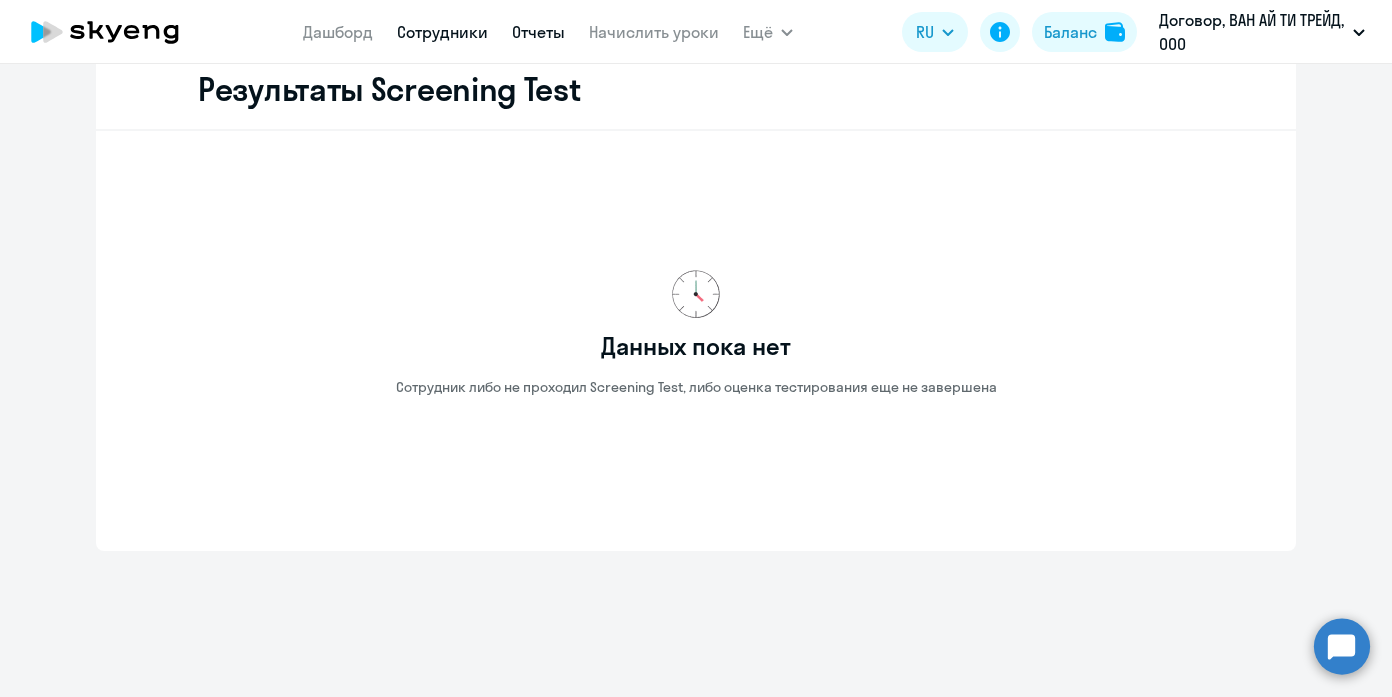 click on "Отчеты" at bounding box center (538, 32) 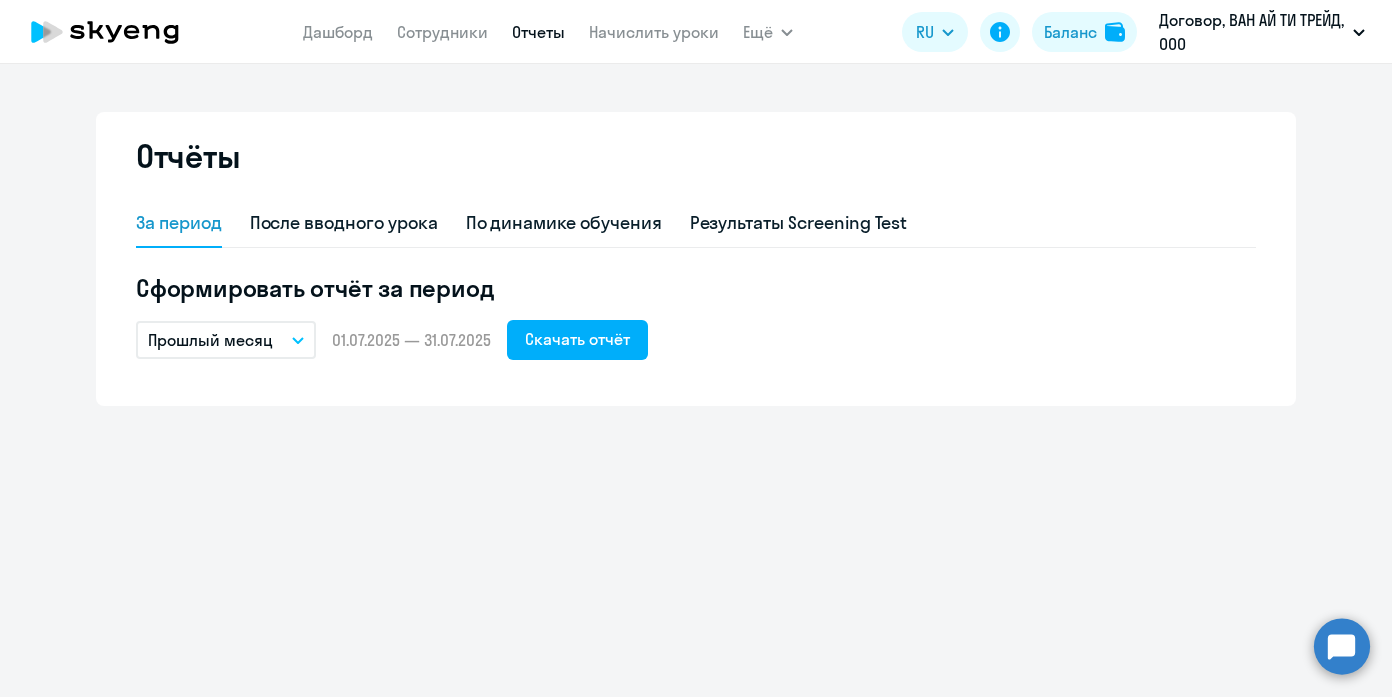 scroll, scrollTop: 0, scrollLeft: 0, axis: both 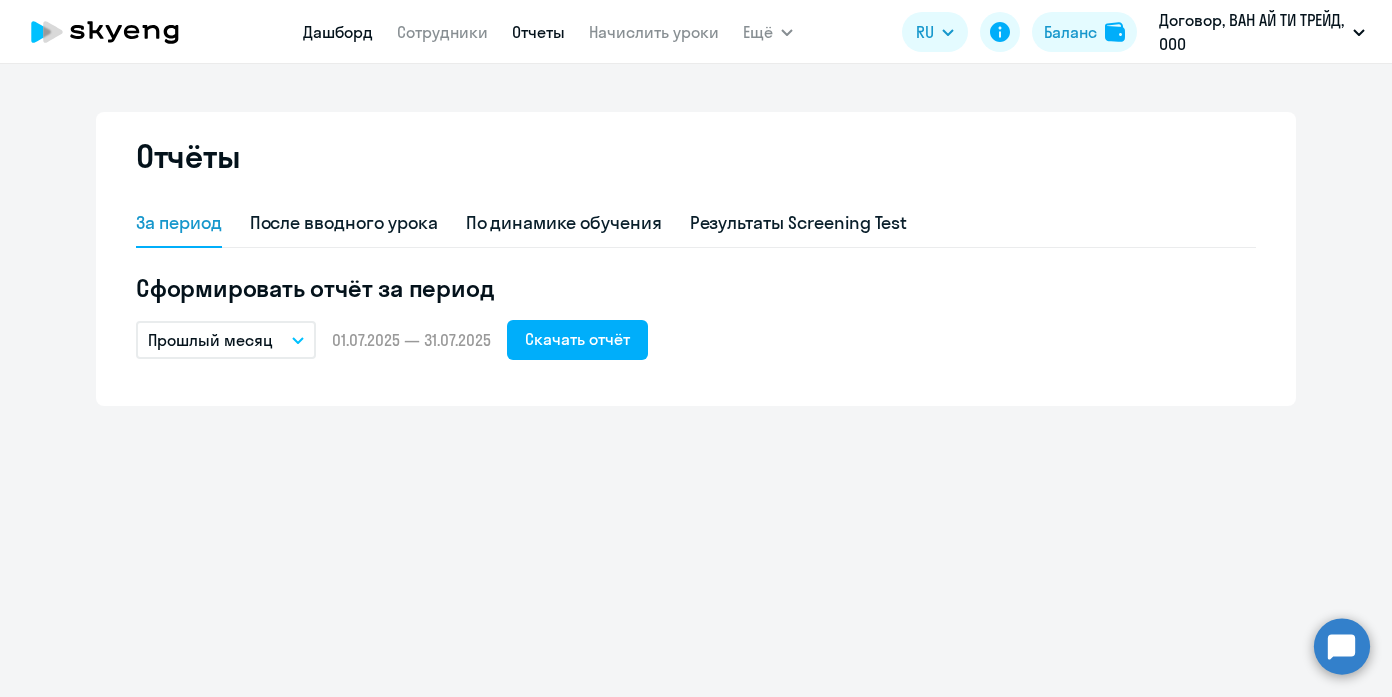 click on "Дашборд" at bounding box center [338, 32] 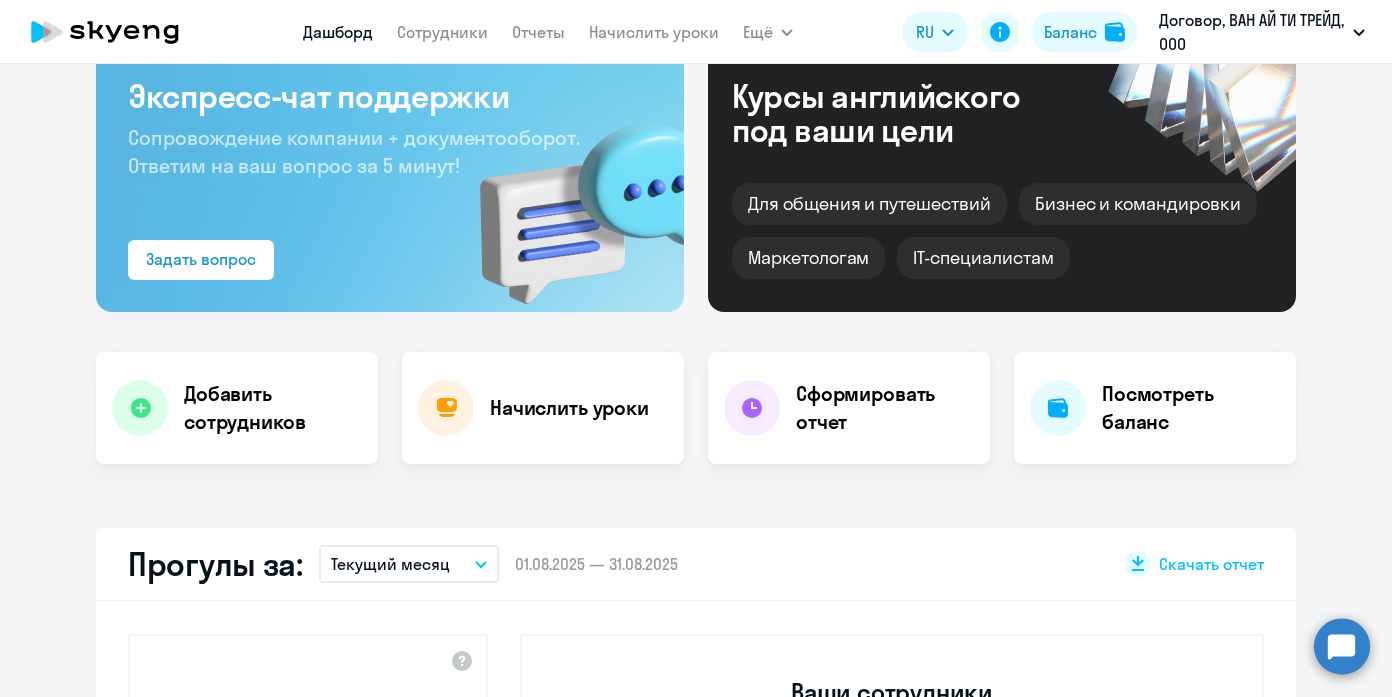 scroll, scrollTop: 128, scrollLeft: 0, axis: vertical 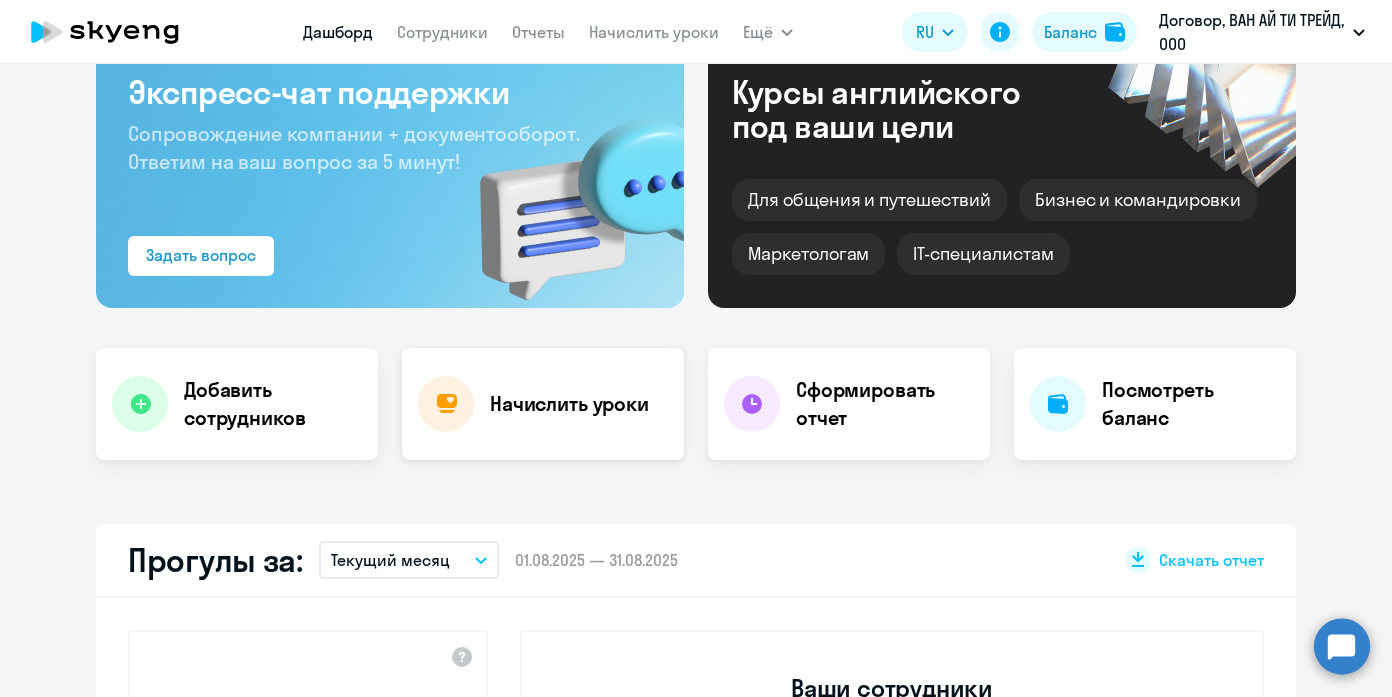 select on "30" 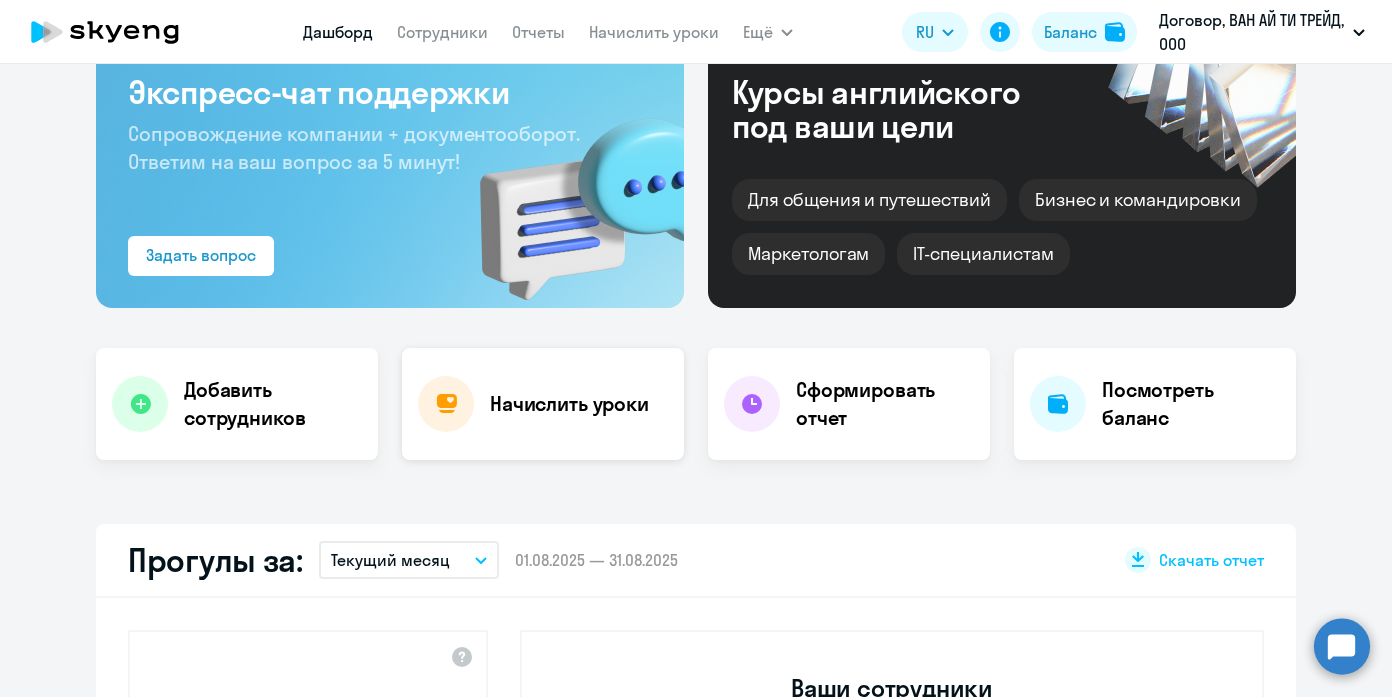 click on "Начислить уроки" 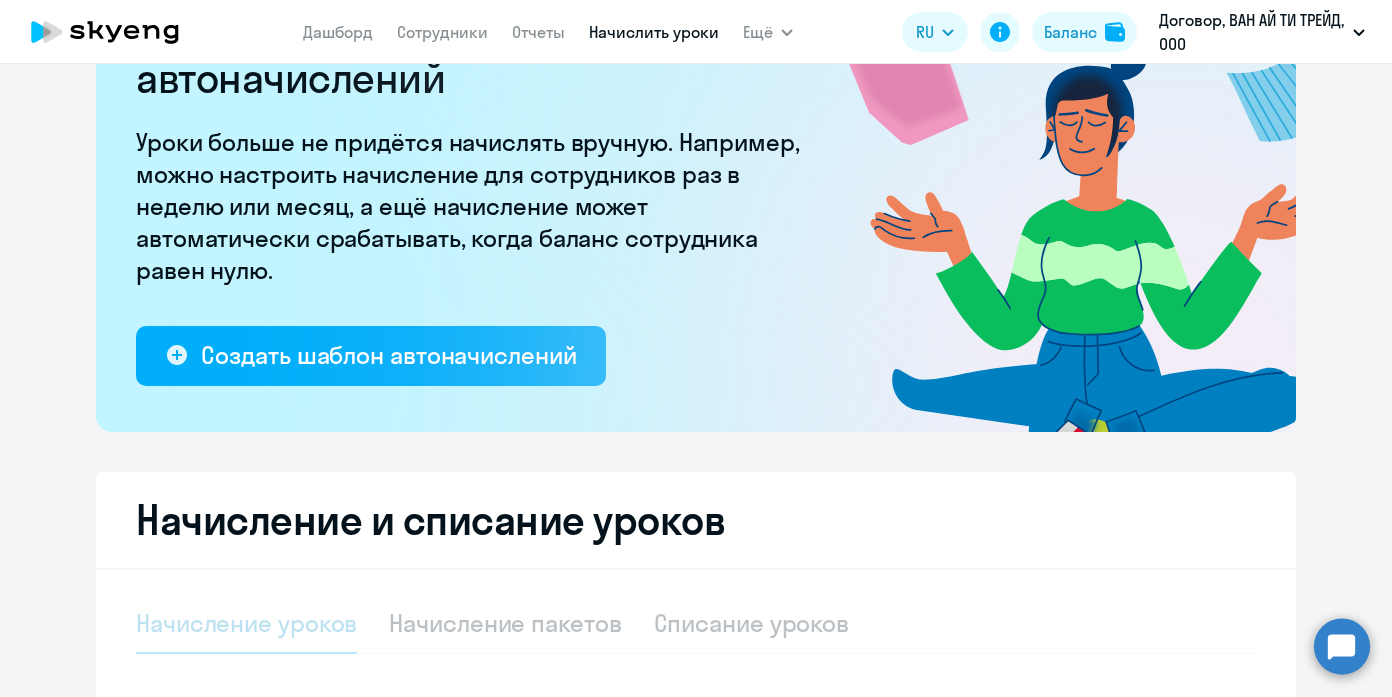 select on "10" 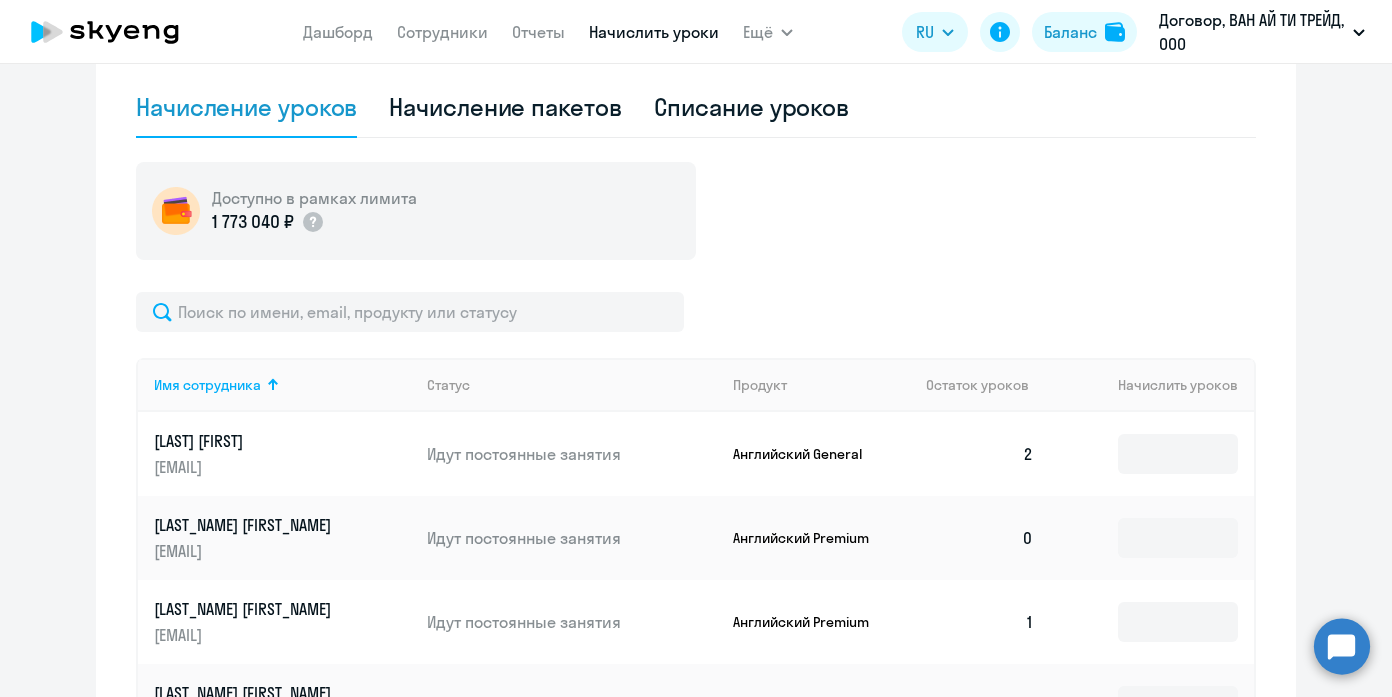 scroll, scrollTop: 641, scrollLeft: 0, axis: vertical 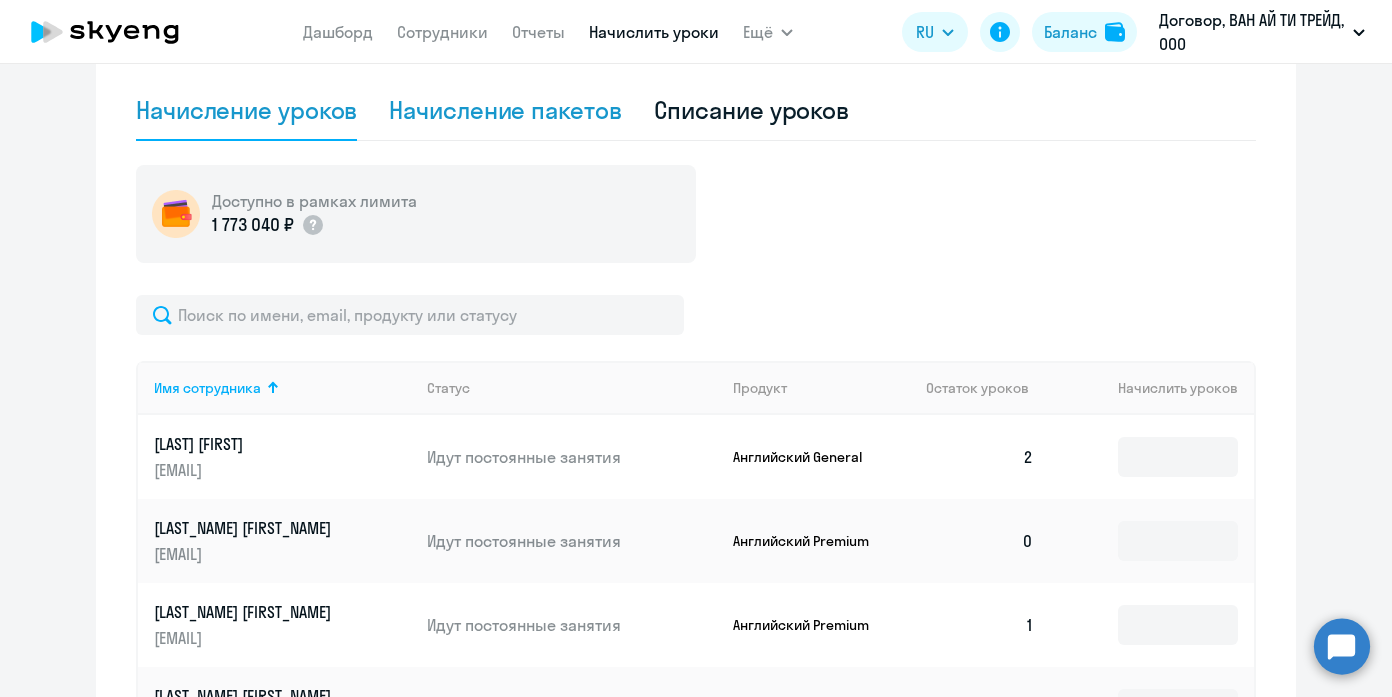 click on "Начисление пакетов" 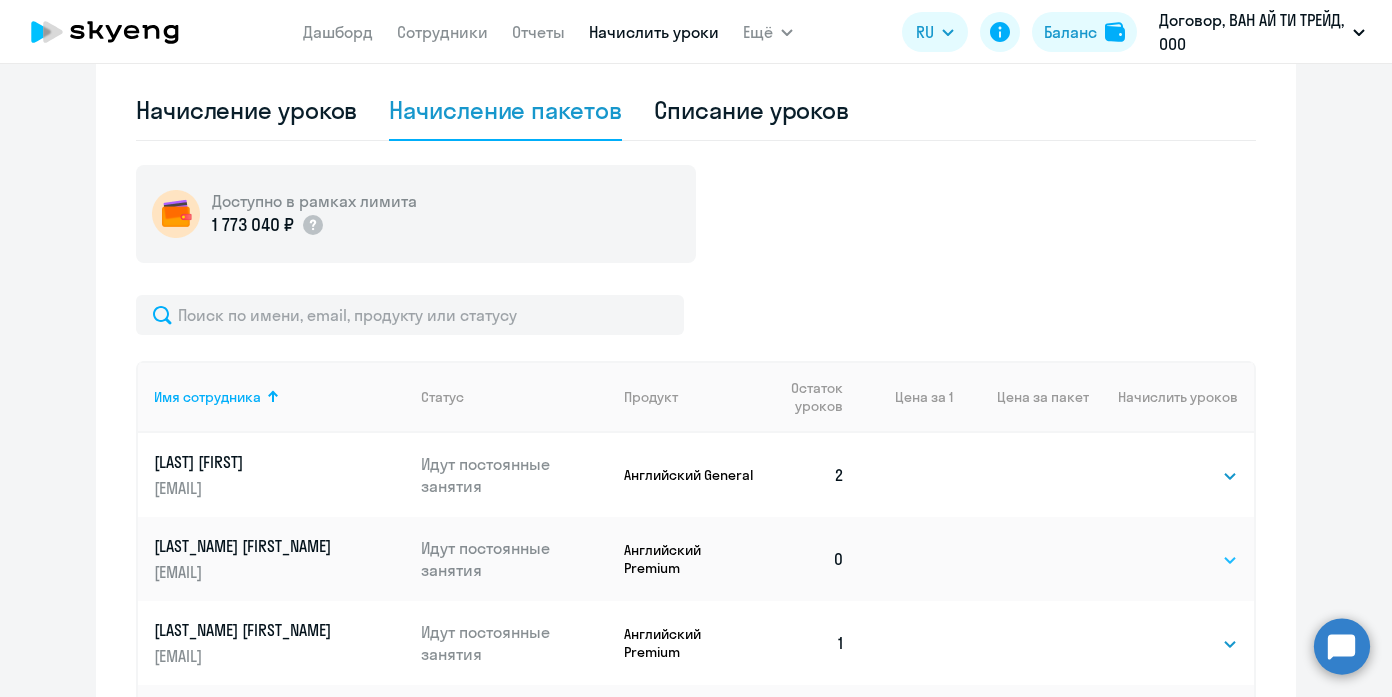click on "Начисление и списание уроков Начисление уроков Начисление пакетов Списание уроков  Доступно в рамках лимита  1 773 040 ₽
Имя сотрудника   Статус   Продукт   Остаток уроков   Цена за 1   Цена за пакет   Начислить уроков  Grebennikov Sergey sg@xstall.ru Идут постоянные занятия Английский General  2   Выбрать   4   8   16   32   64   Выбрать  Архипов Алексей alexey.arkhipov@wone-it.ru Идут постоянные занятия Английский Premium  0   Выбрать   4   8   16   32   64   Выбрать  Бочарова Марина marina.bocharova@wone-it.ru Идут постоянные занятия Английский Premium  1   Выбрать   4   8   16   32   64   Выбрать  Бочарова Марина marina.bocharova@wone-it.ru Talks  0   1" 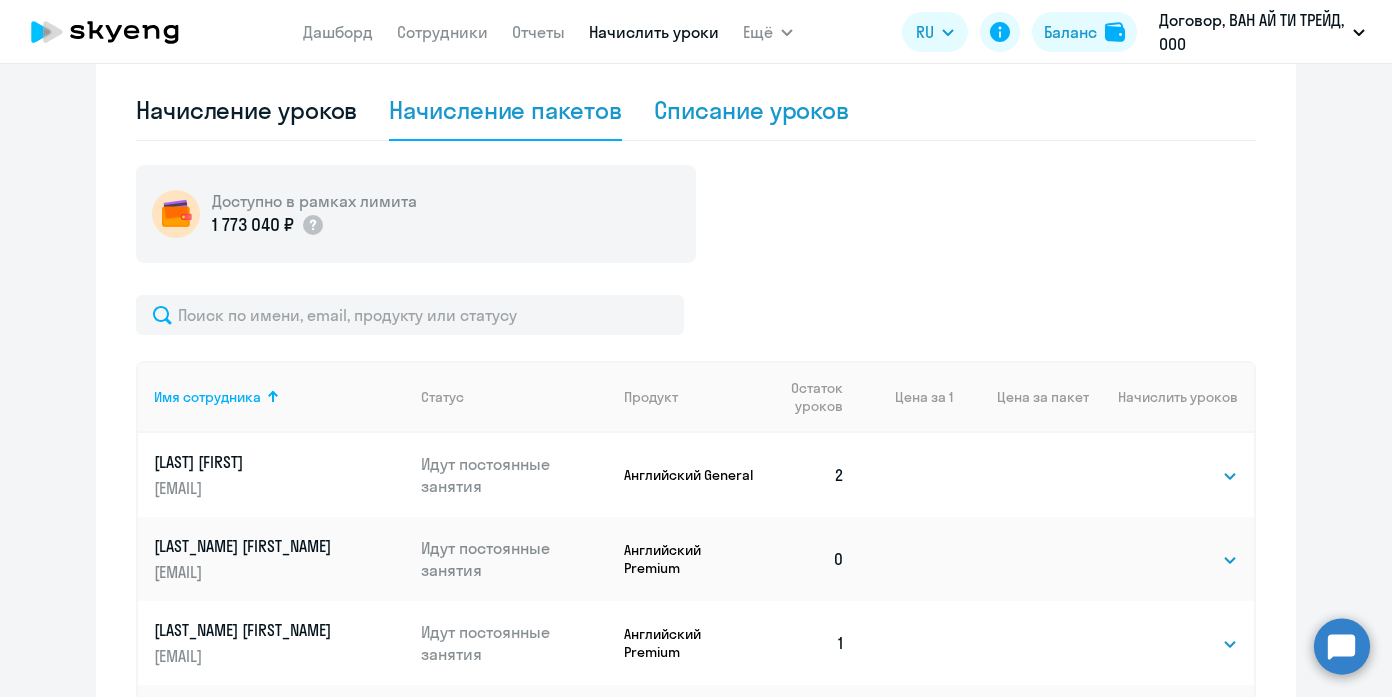 click on "Списание уроков" 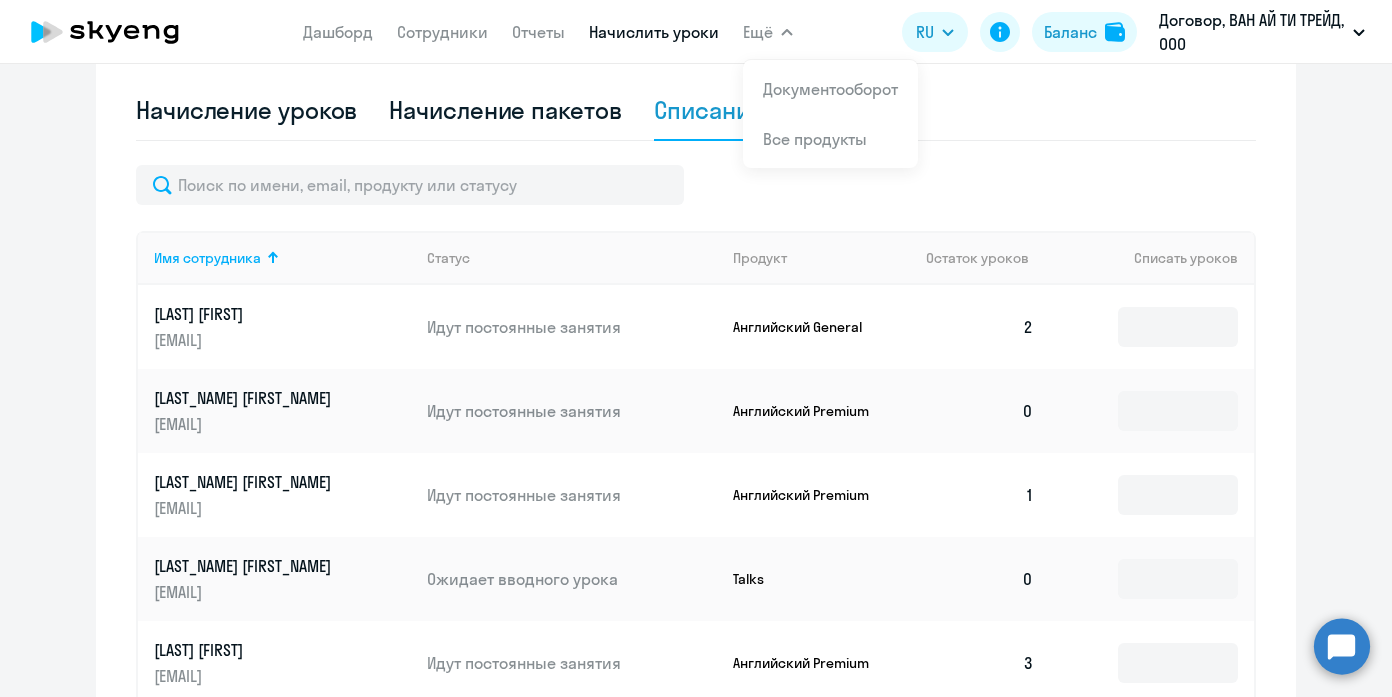 click on "Ещё" at bounding box center [768, 32] 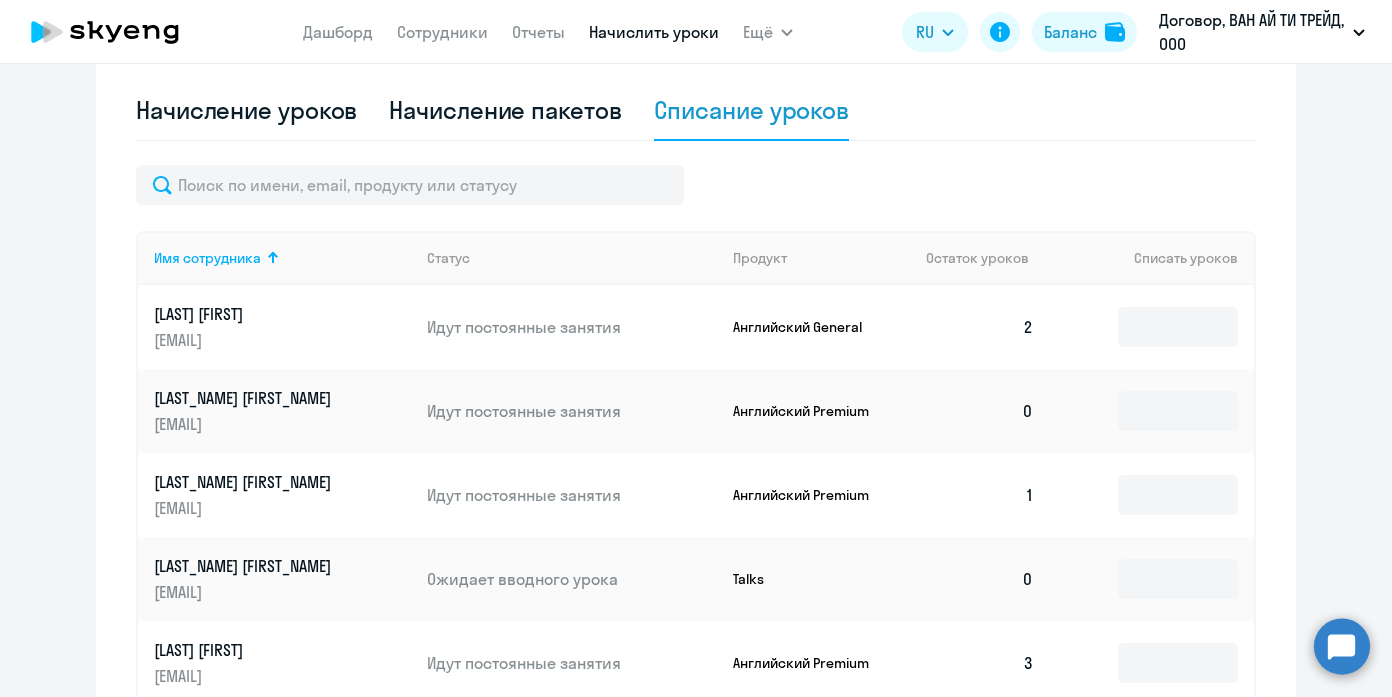 click on "Ещё" at bounding box center [768, 32] 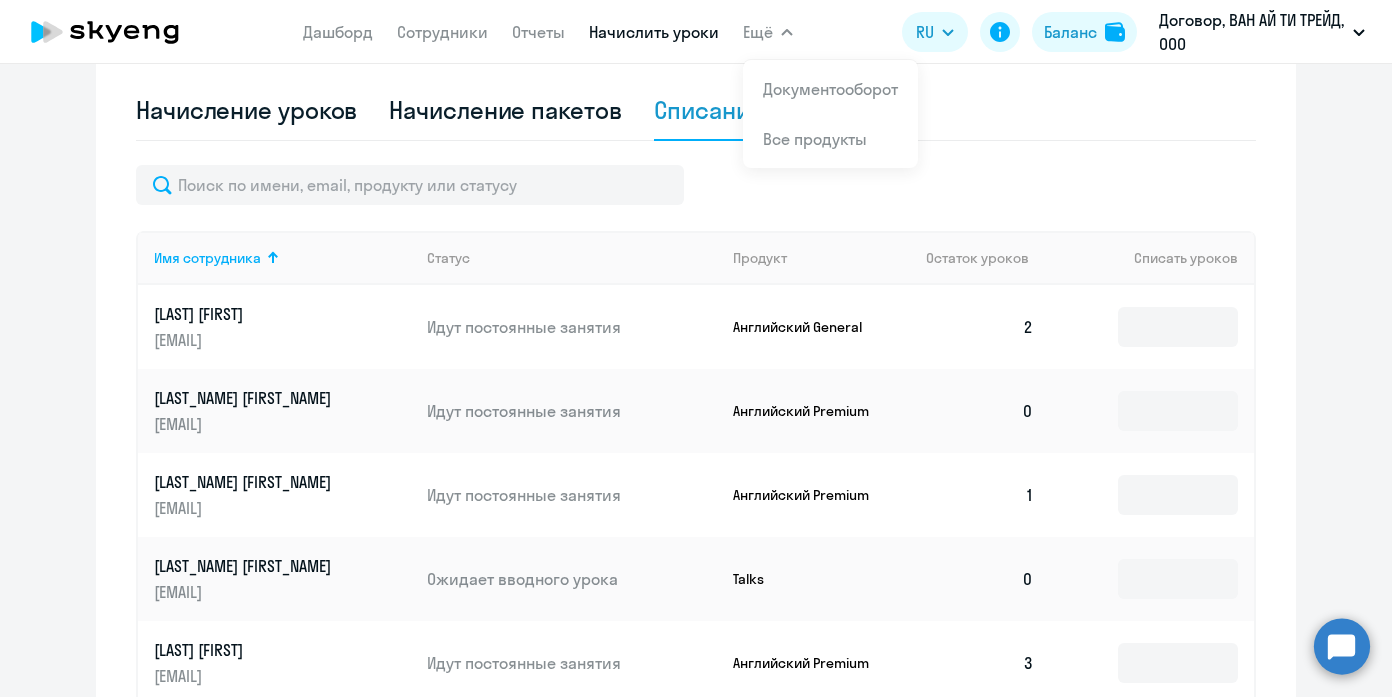 click on "Все продукты" at bounding box center (815, 139) 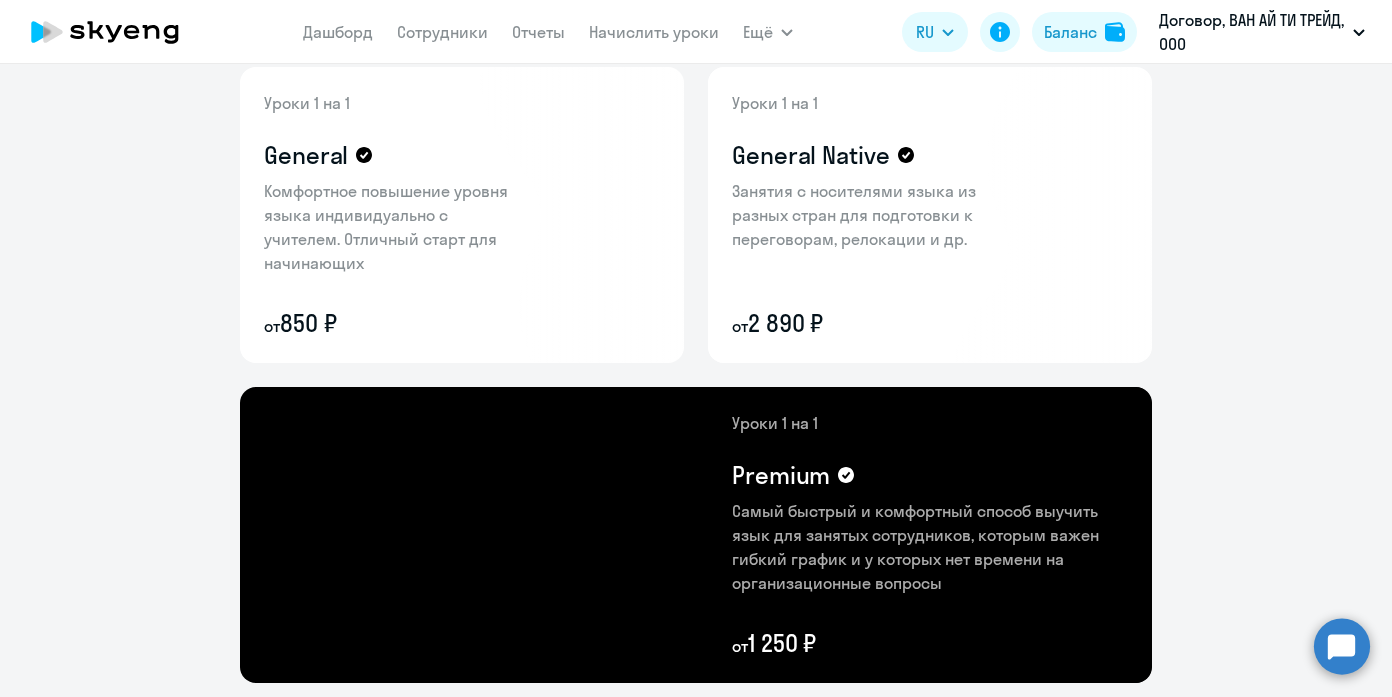 scroll, scrollTop: 0, scrollLeft: 0, axis: both 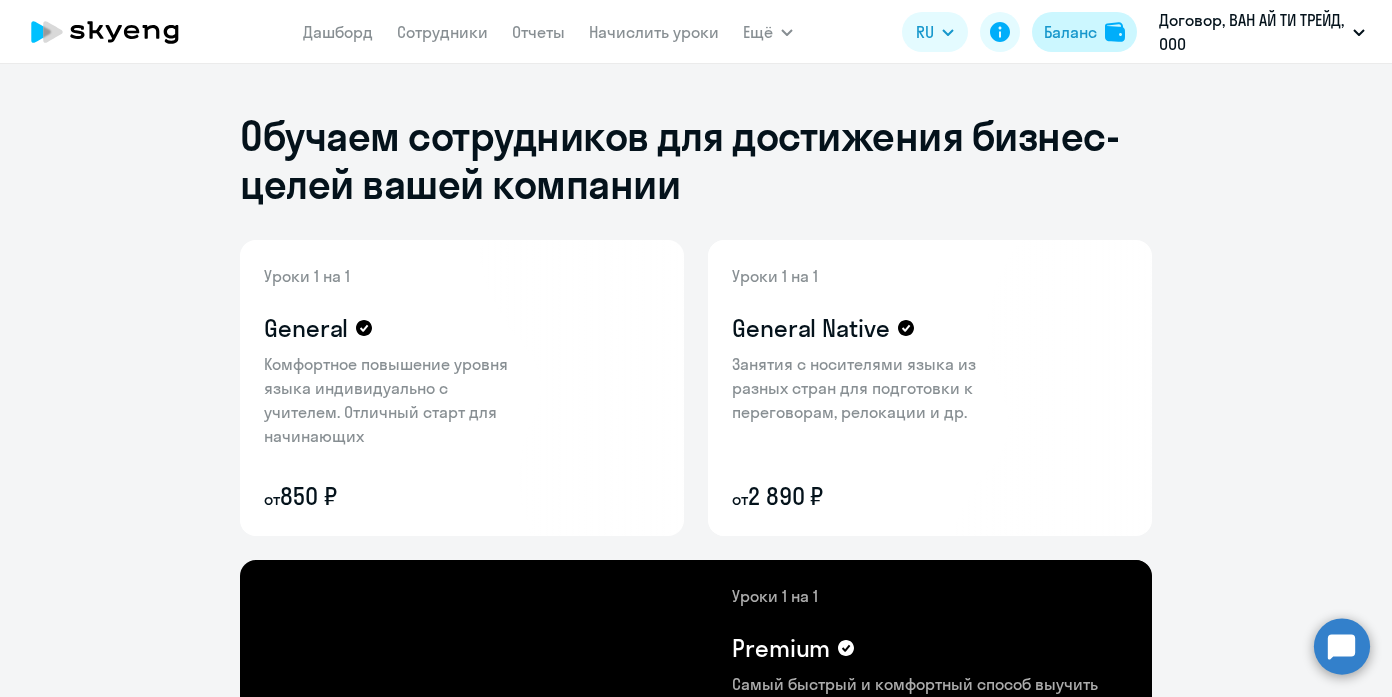 click 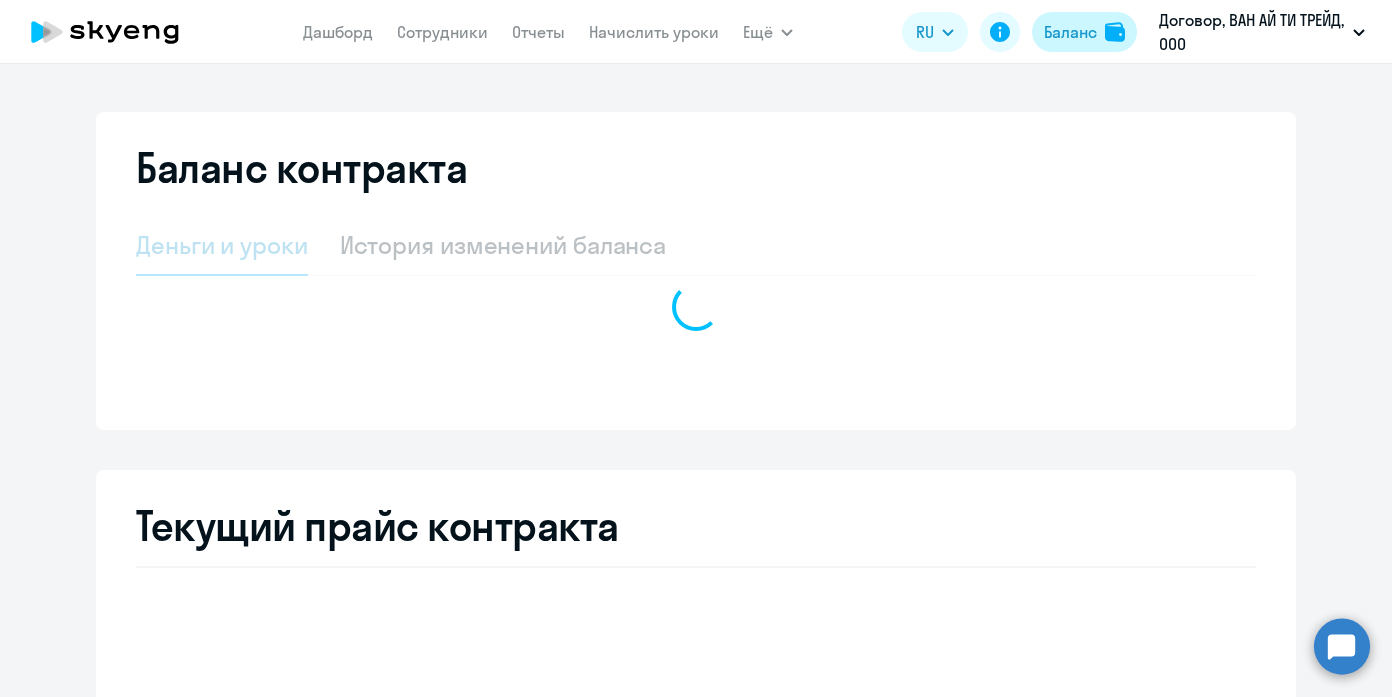 select on "english_adult_not_native_speaker" 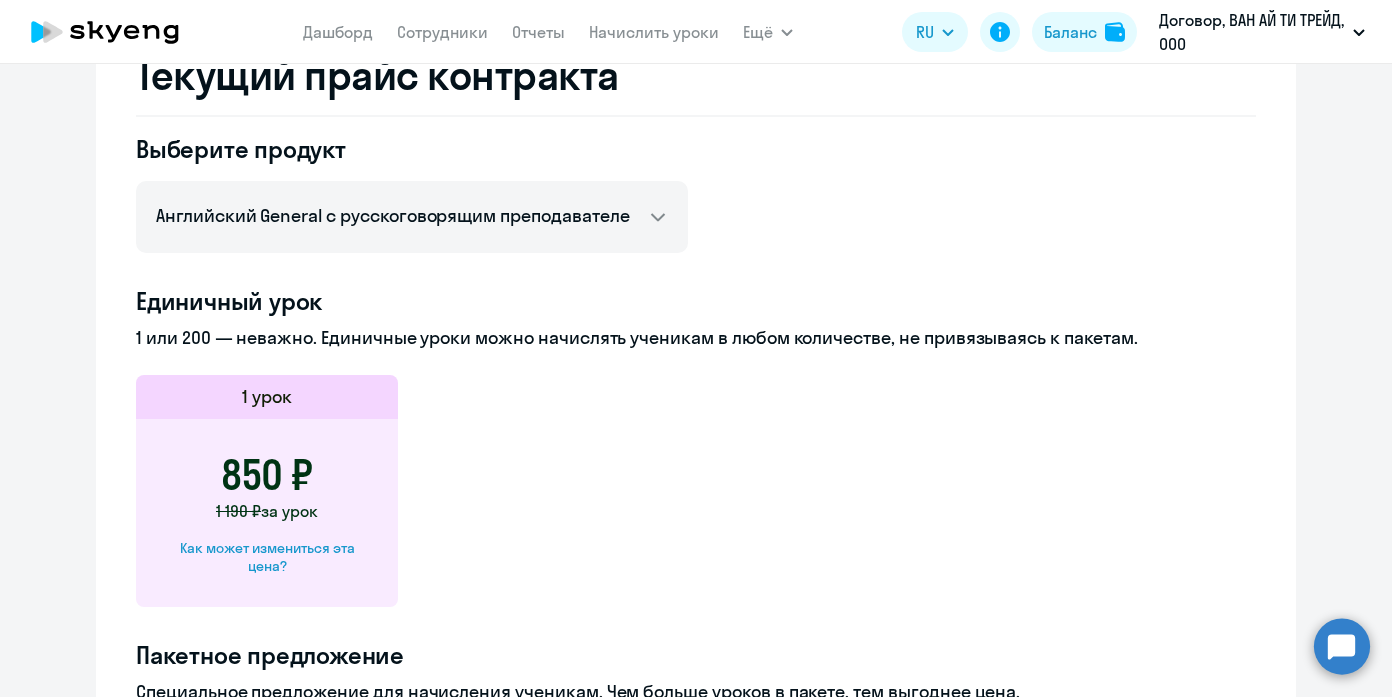 scroll, scrollTop: 0, scrollLeft: 0, axis: both 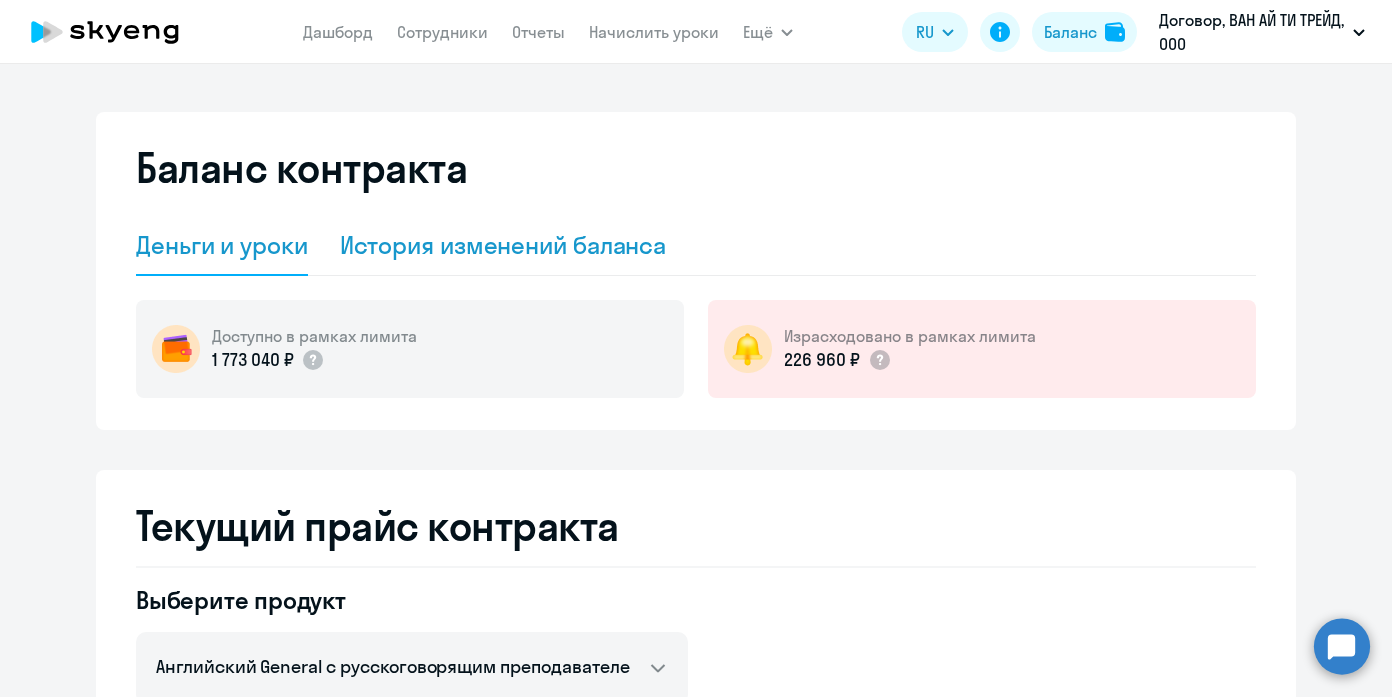 click on "История изменений баланса" 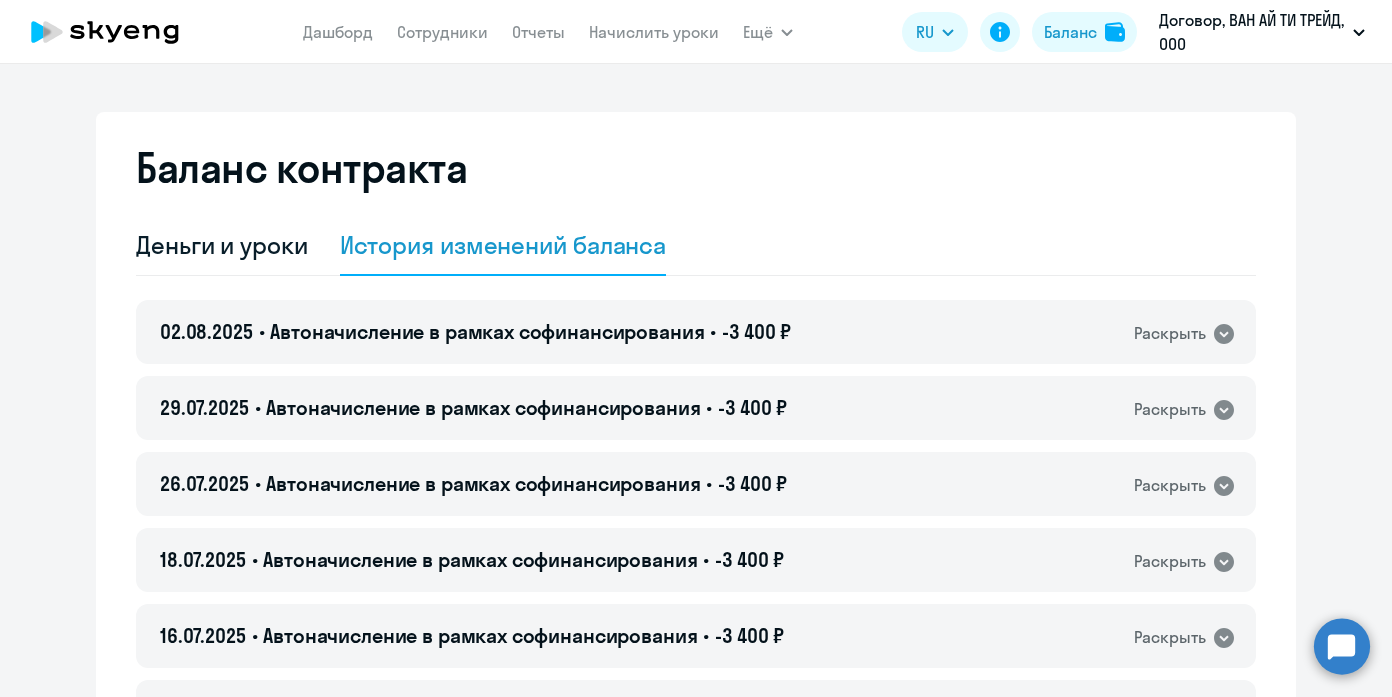 scroll, scrollTop: 19, scrollLeft: 0, axis: vertical 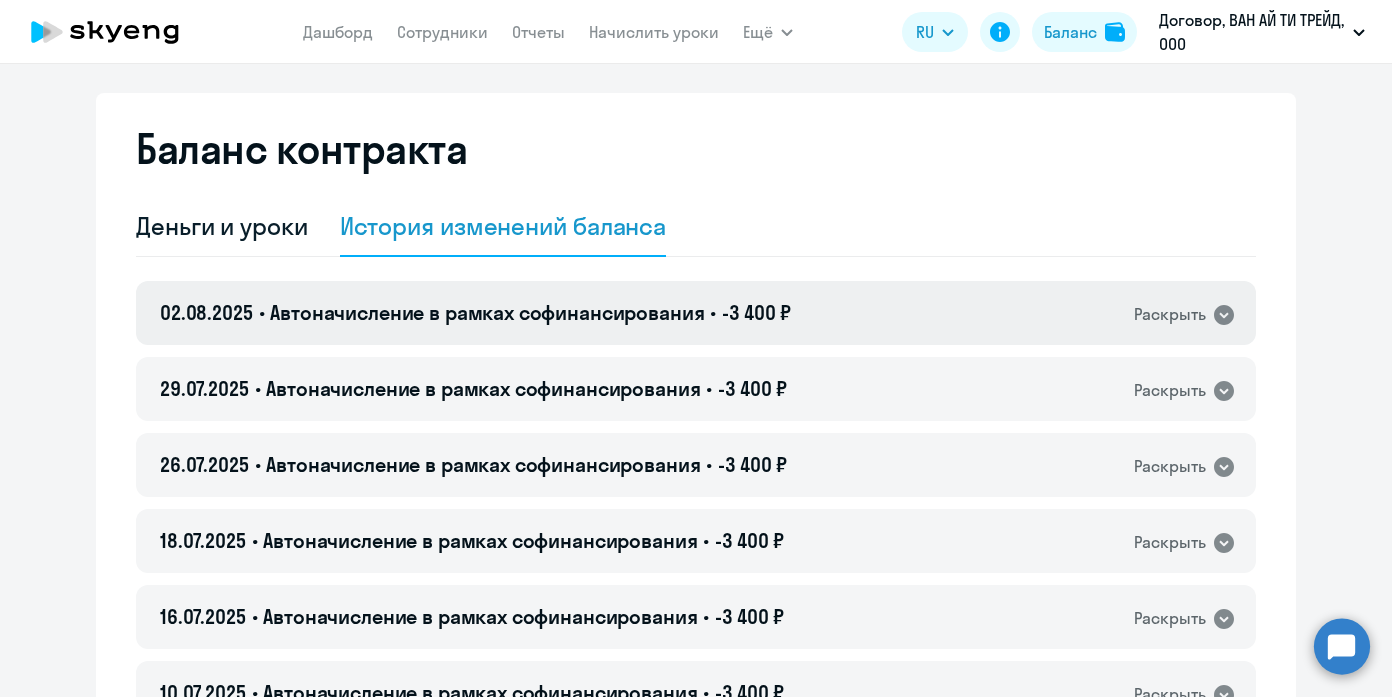 click on "Раскрыть" 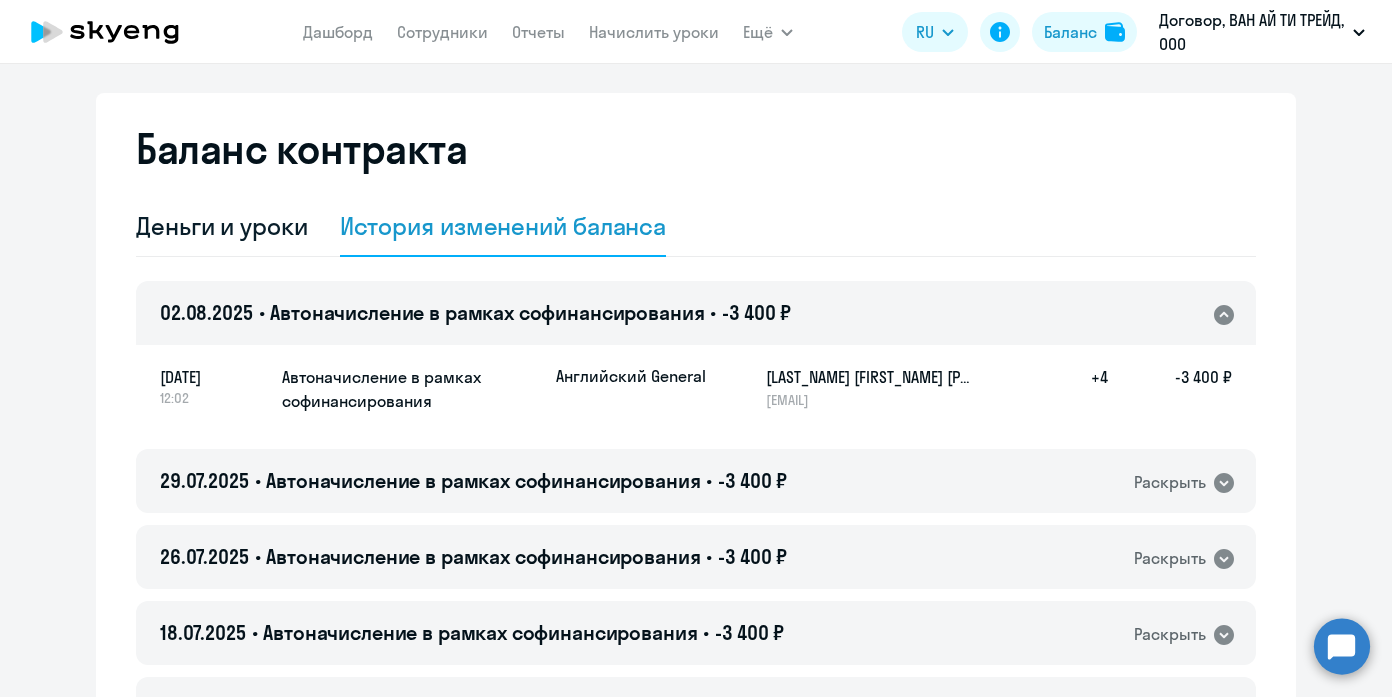 click on "Раскрыть" 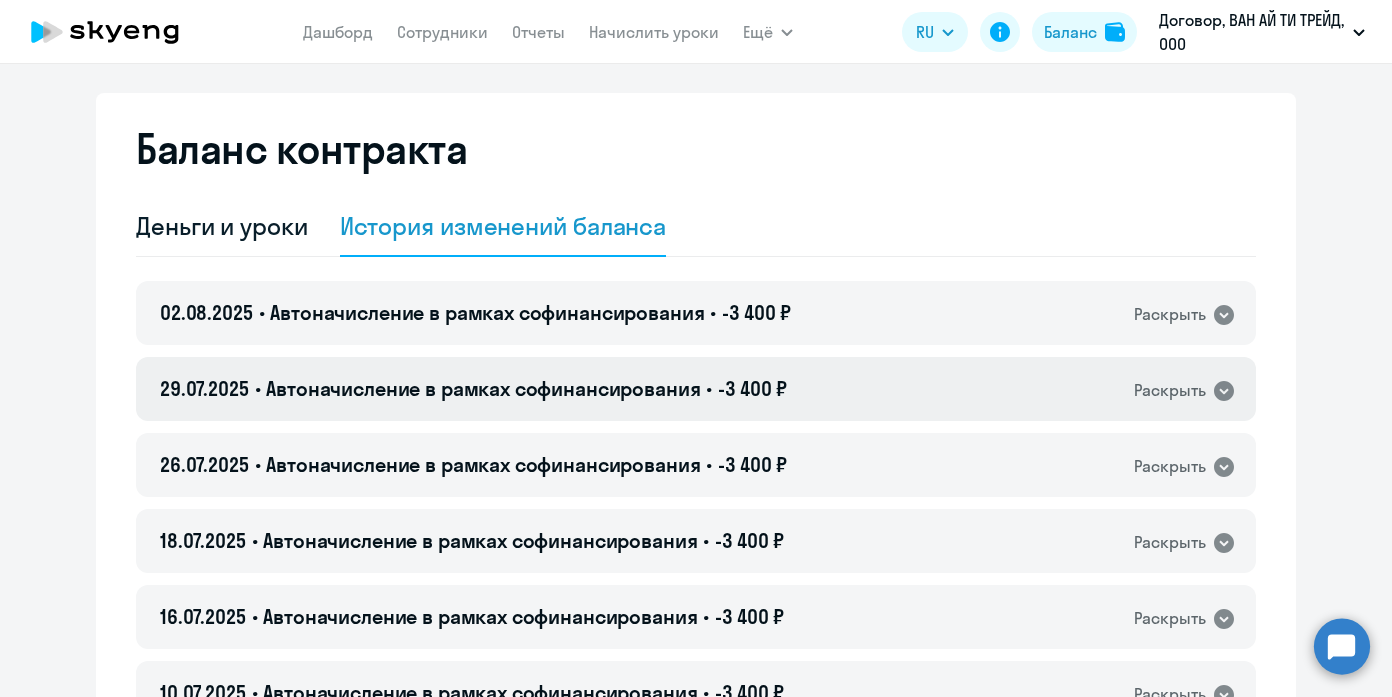 click on "Раскрыть" 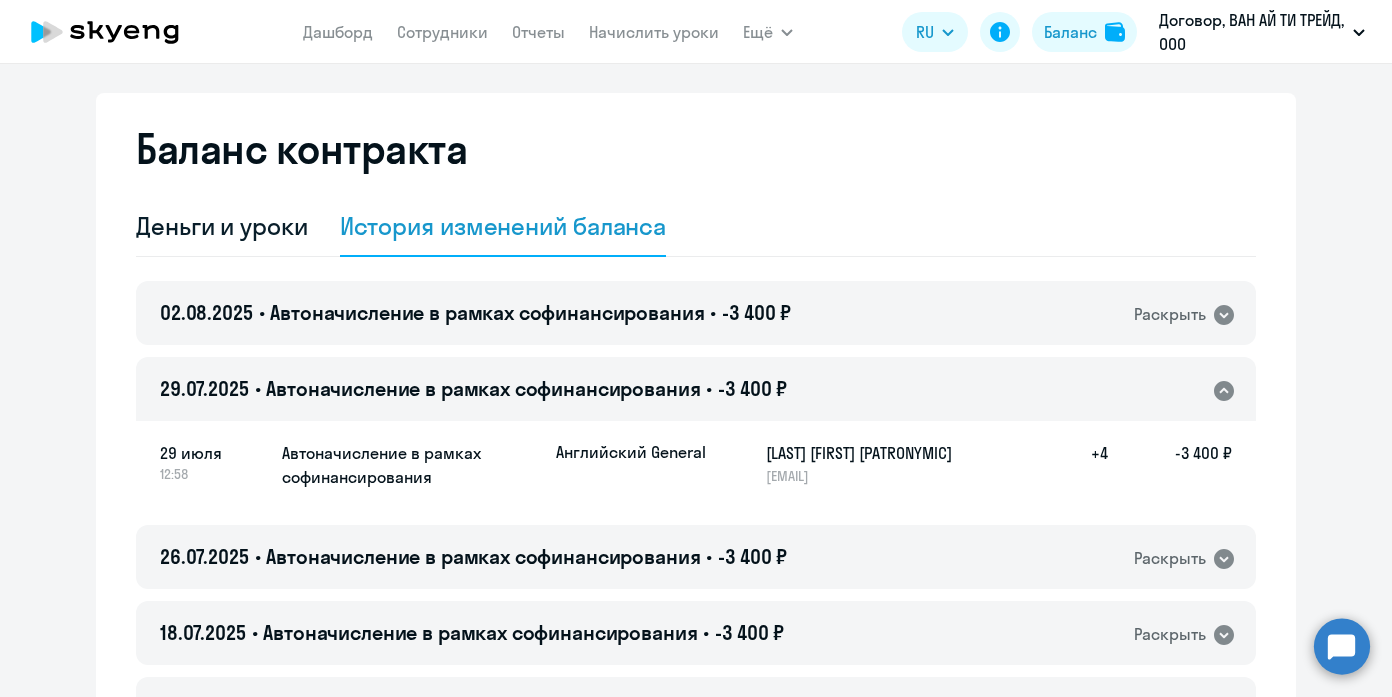 click on "Раскрыть" 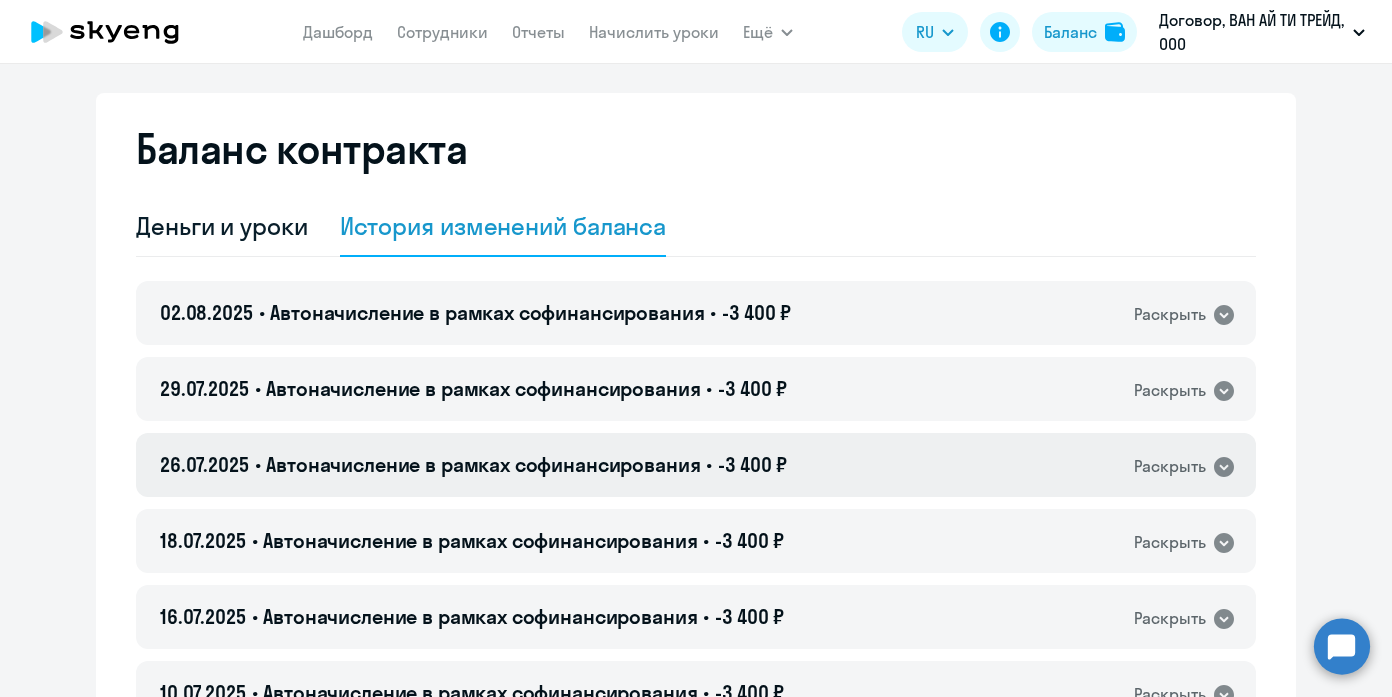click on "26.07.2025 • Автоначисление в рамках софинансирования • -3 400 ₽  Раскрыть" 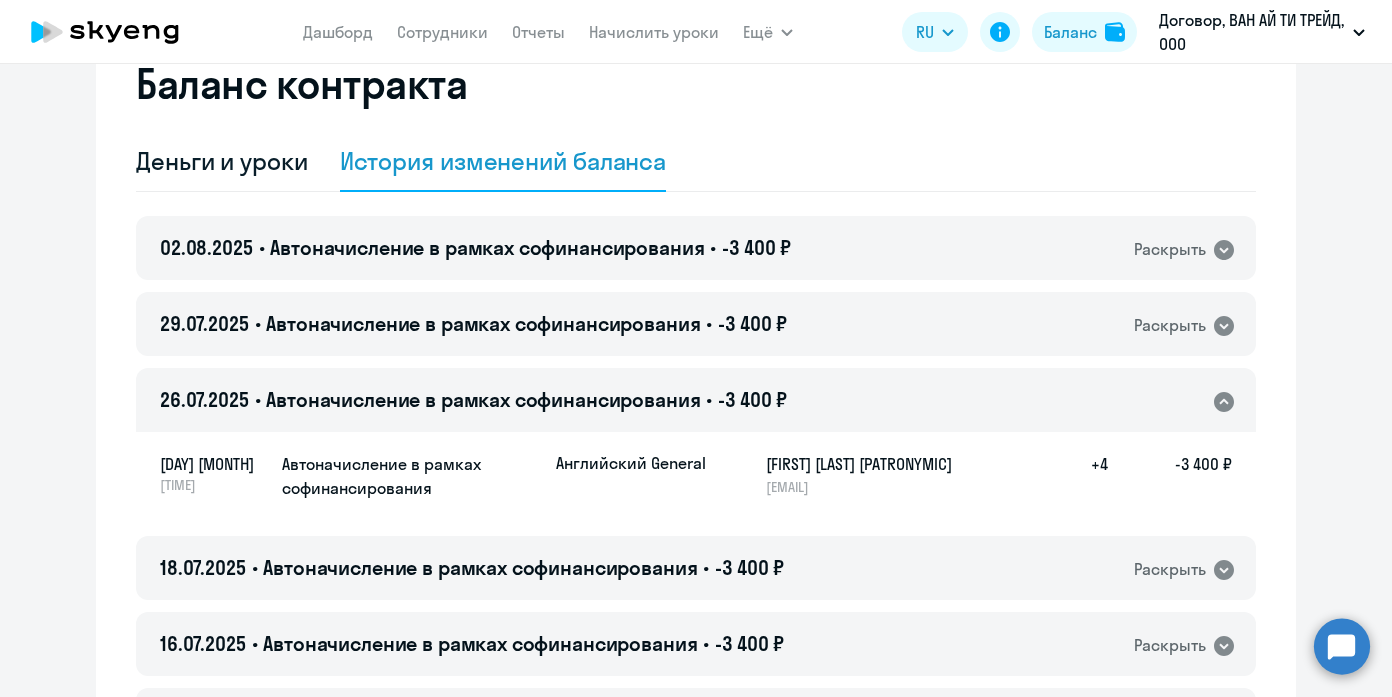 scroll, scrollTop: 102, scrollLeft: 0, axis: vertical 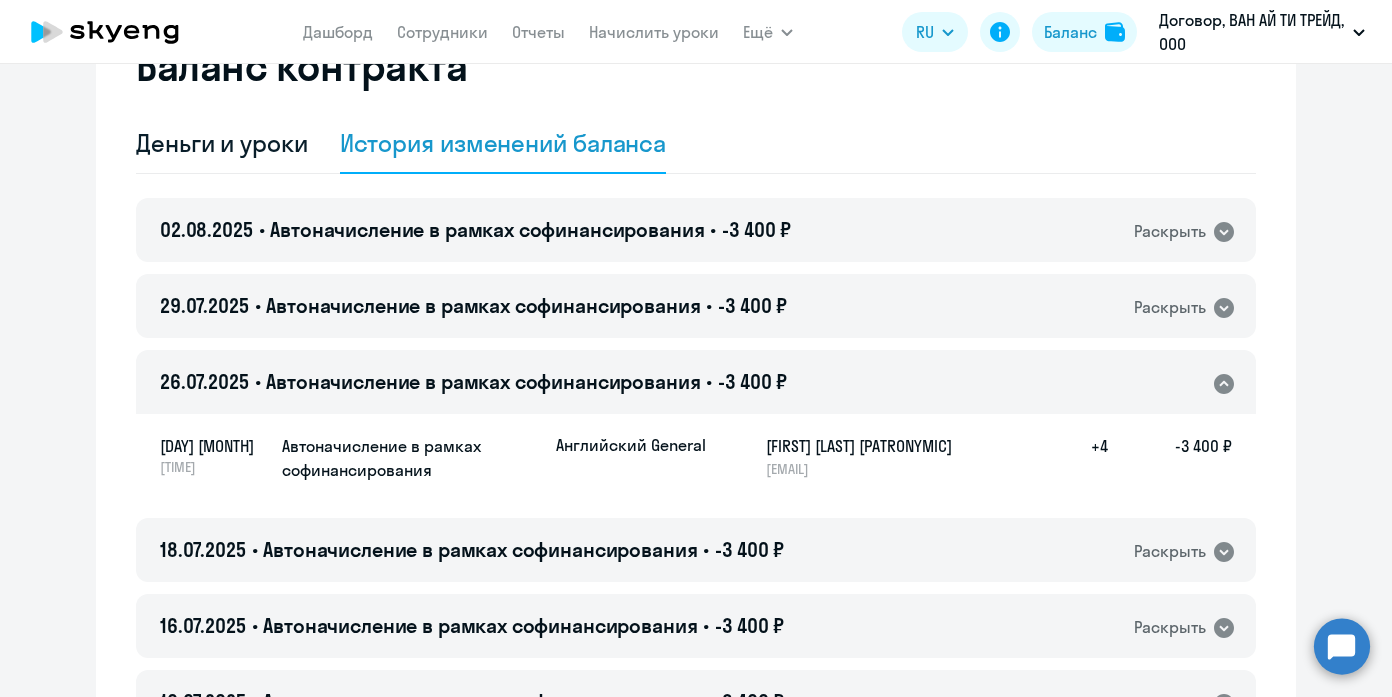 click on "26.07.2025 • Автоначисление в рамках софинансирования • -3 400 ₽  Раскрыть" 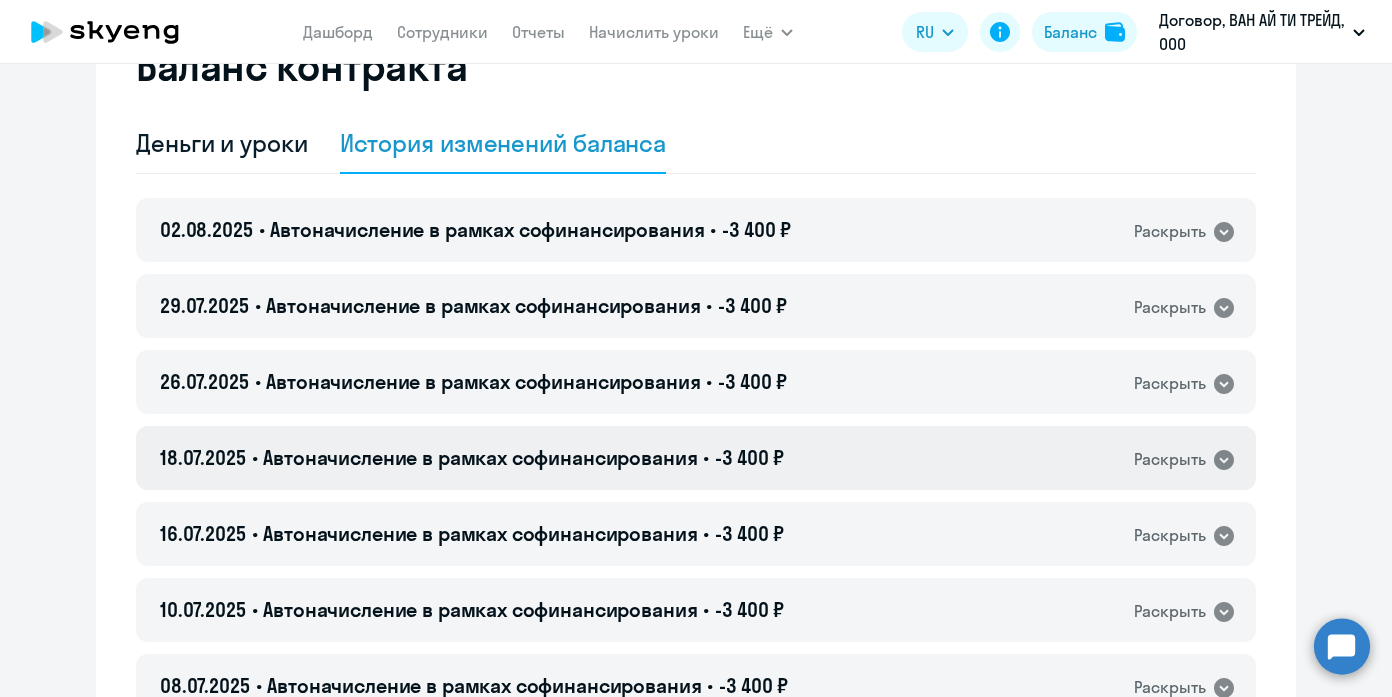 click on "18.07.2025 • Автоначисление в рамках софинансирования • -3 400 ₽  Раскрыть" 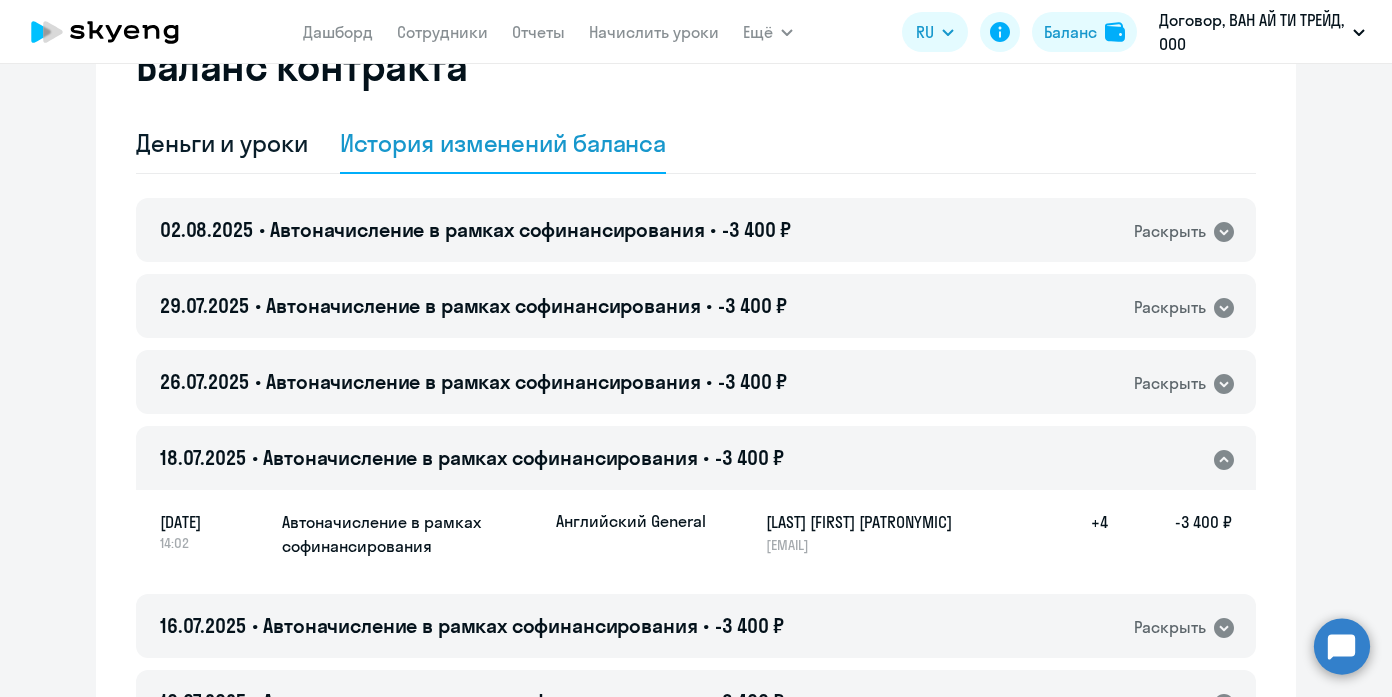 click on "18.07.2025 • Автоначисление в рамках софинансирования • -3 400 ₽  Раскрыть" 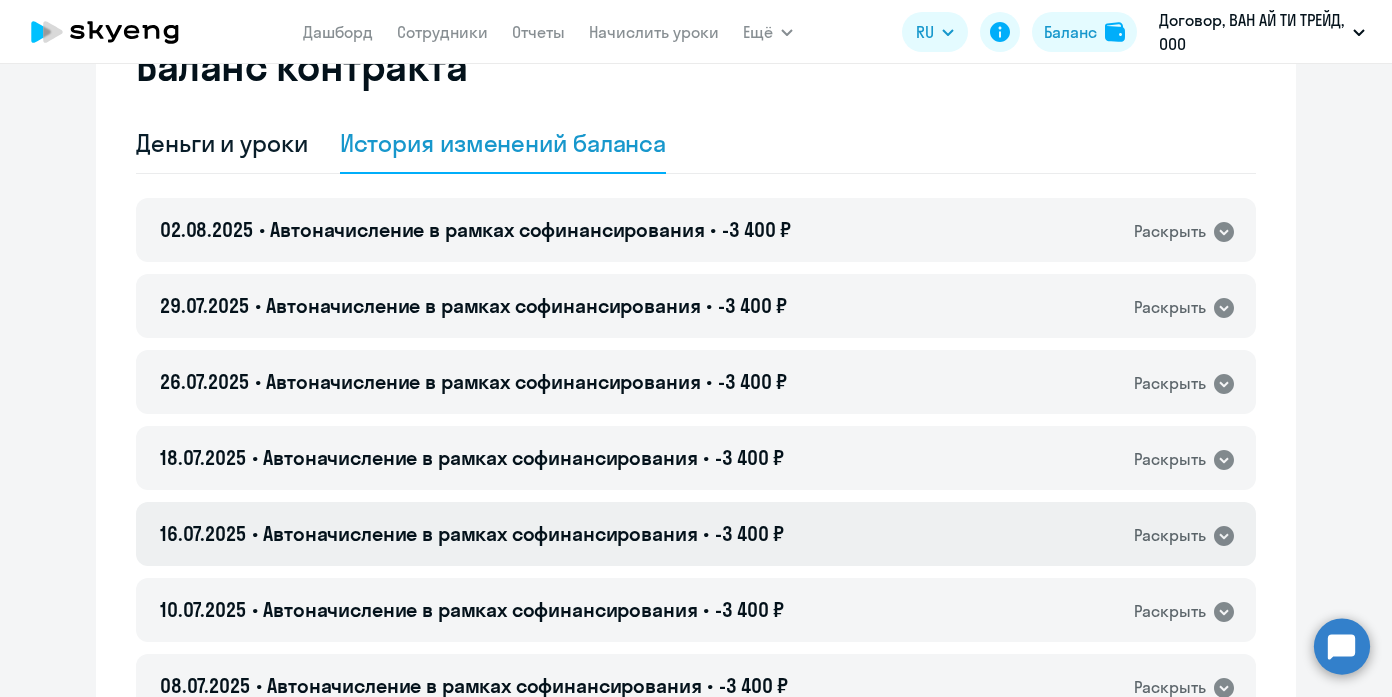 click on "Раскрыть" 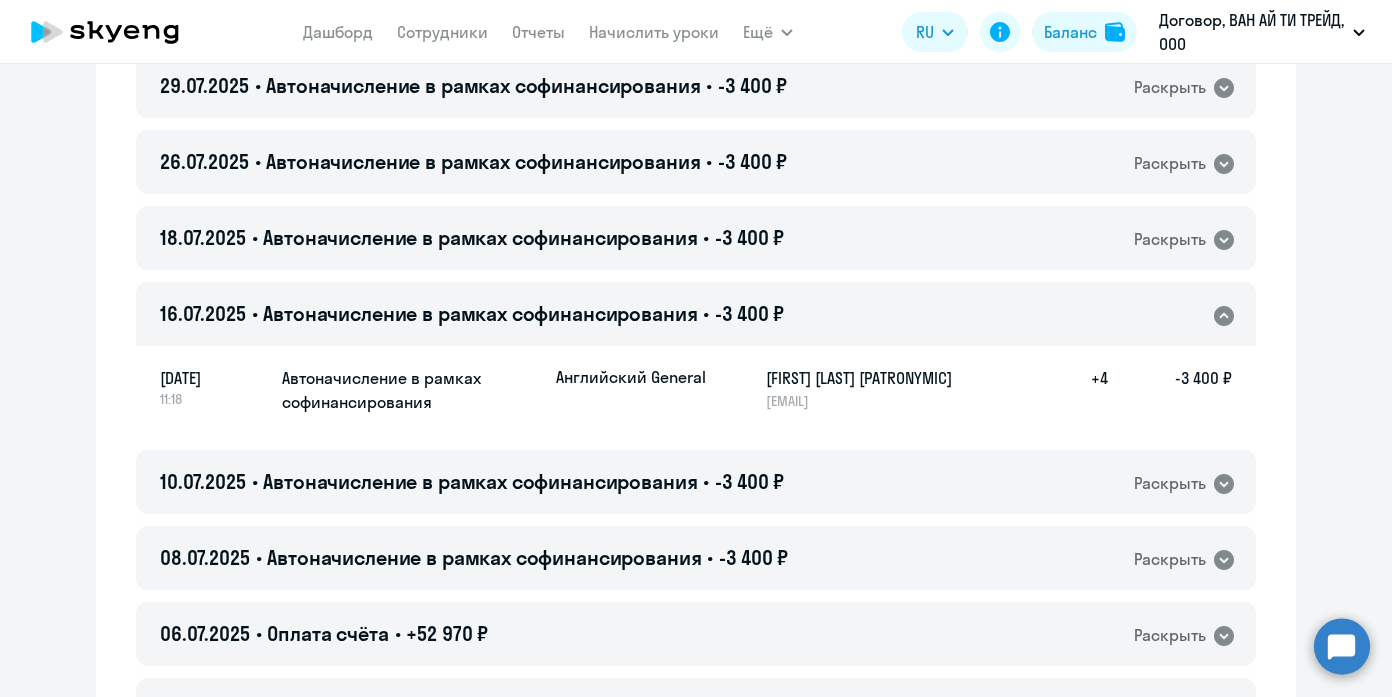 scroll, scrollTop: 328, scrollLeft: 0, axis: vertical 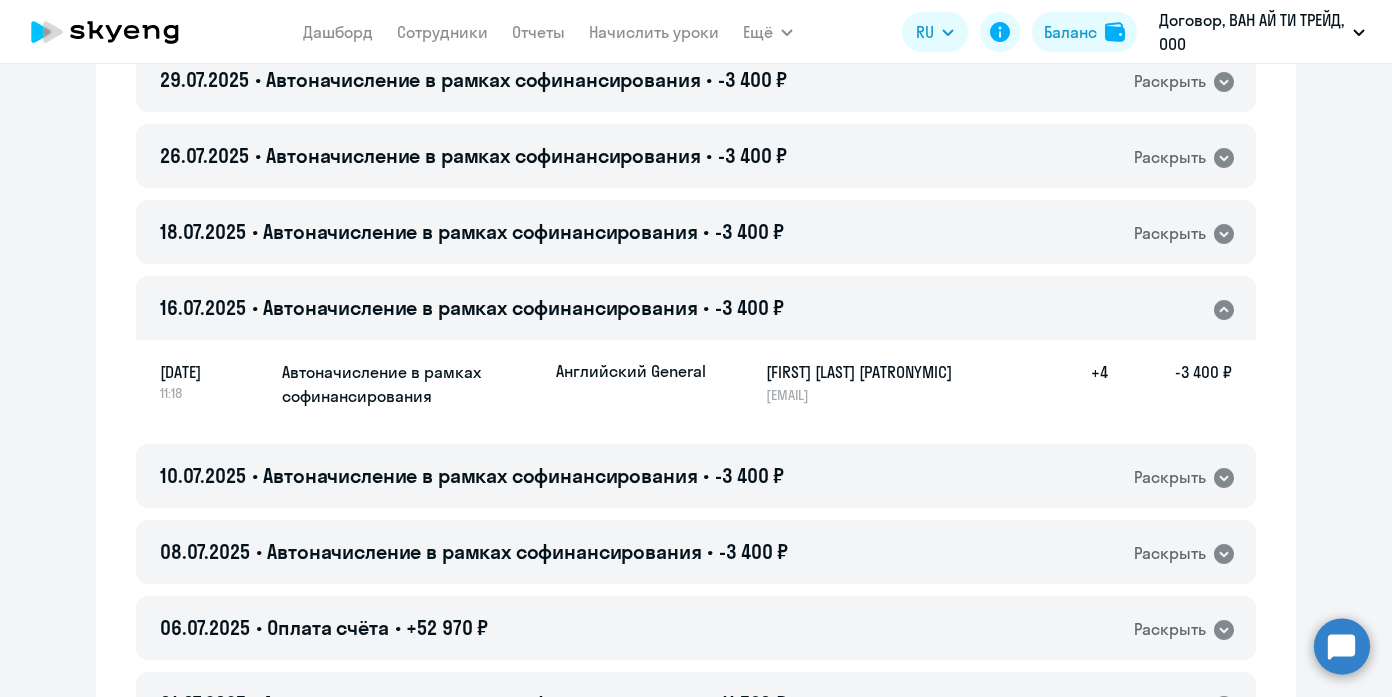 click on "Раскрыть" 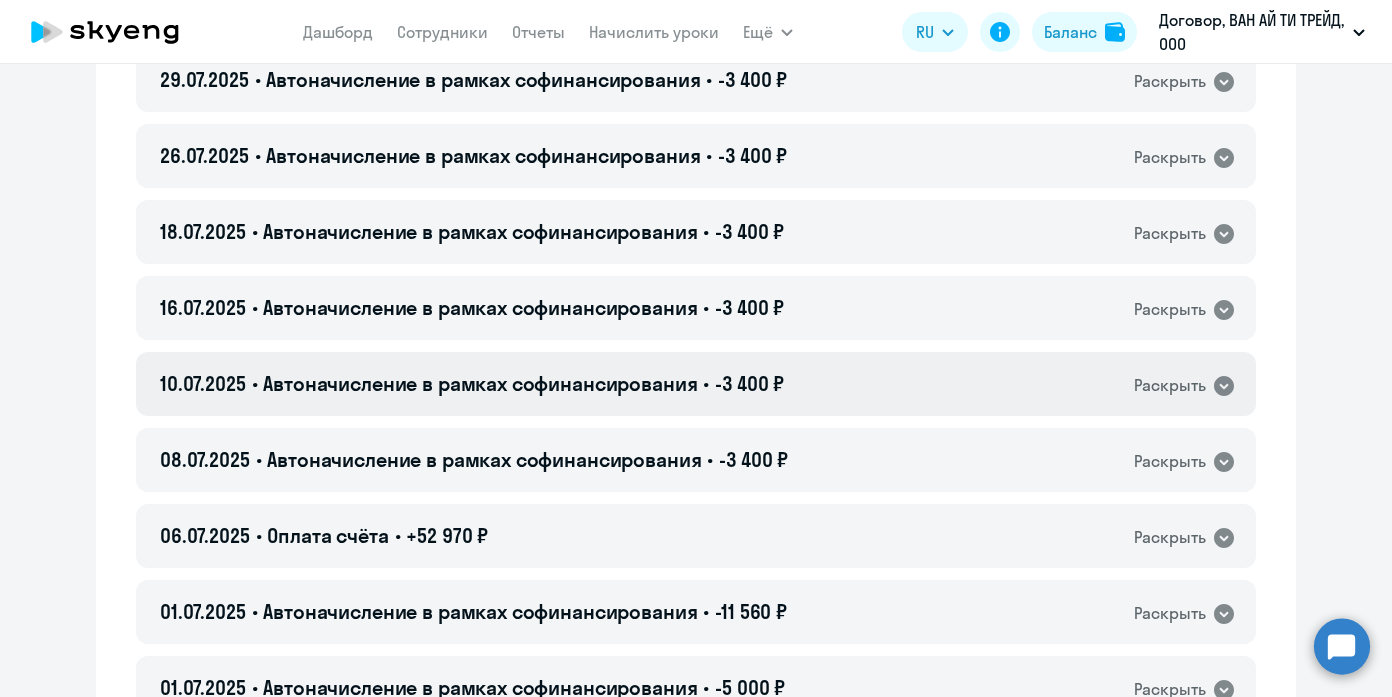 click on "Раскрыть" 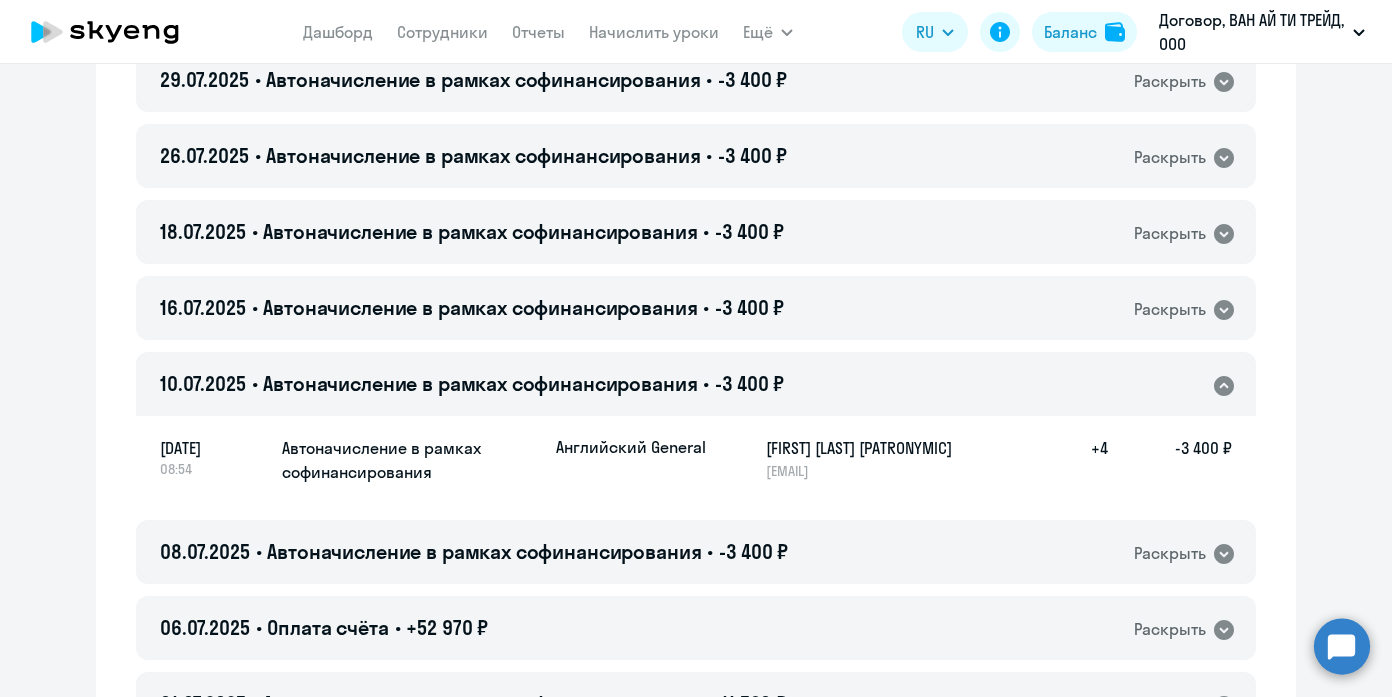 click on "Раскрыть" 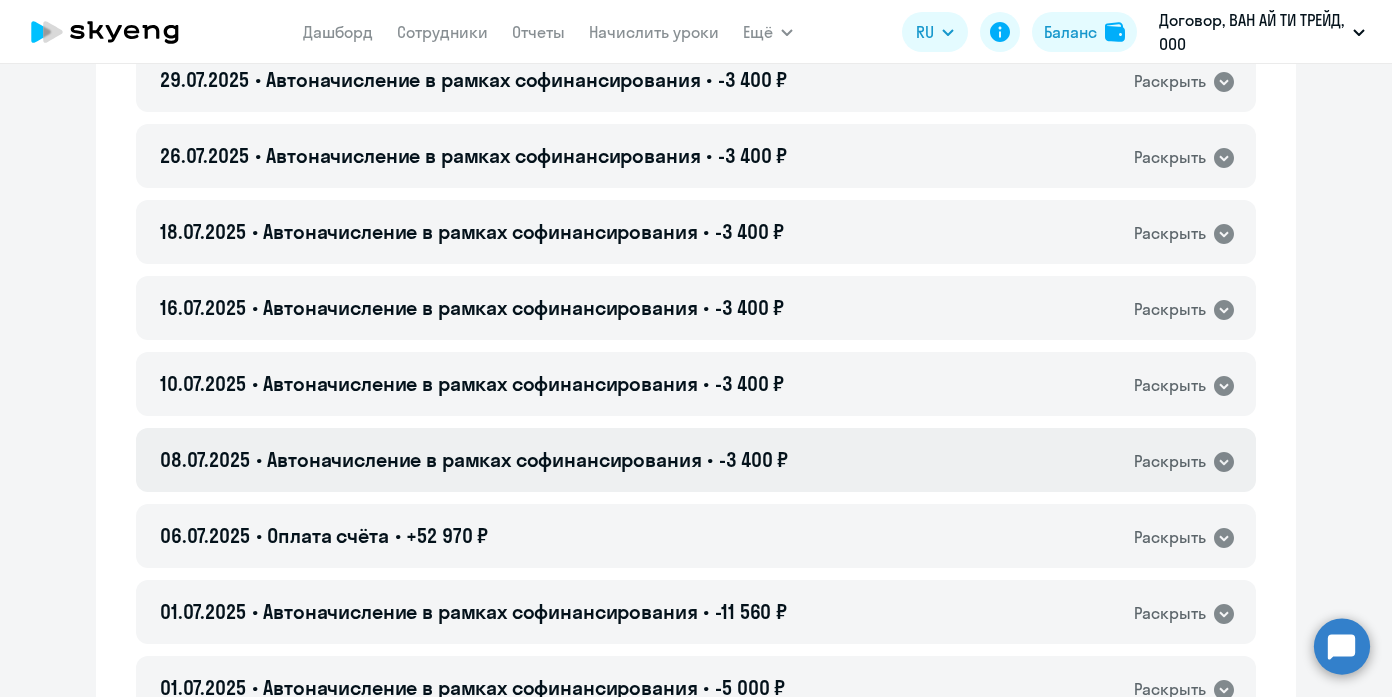 click on "Раскрыть" 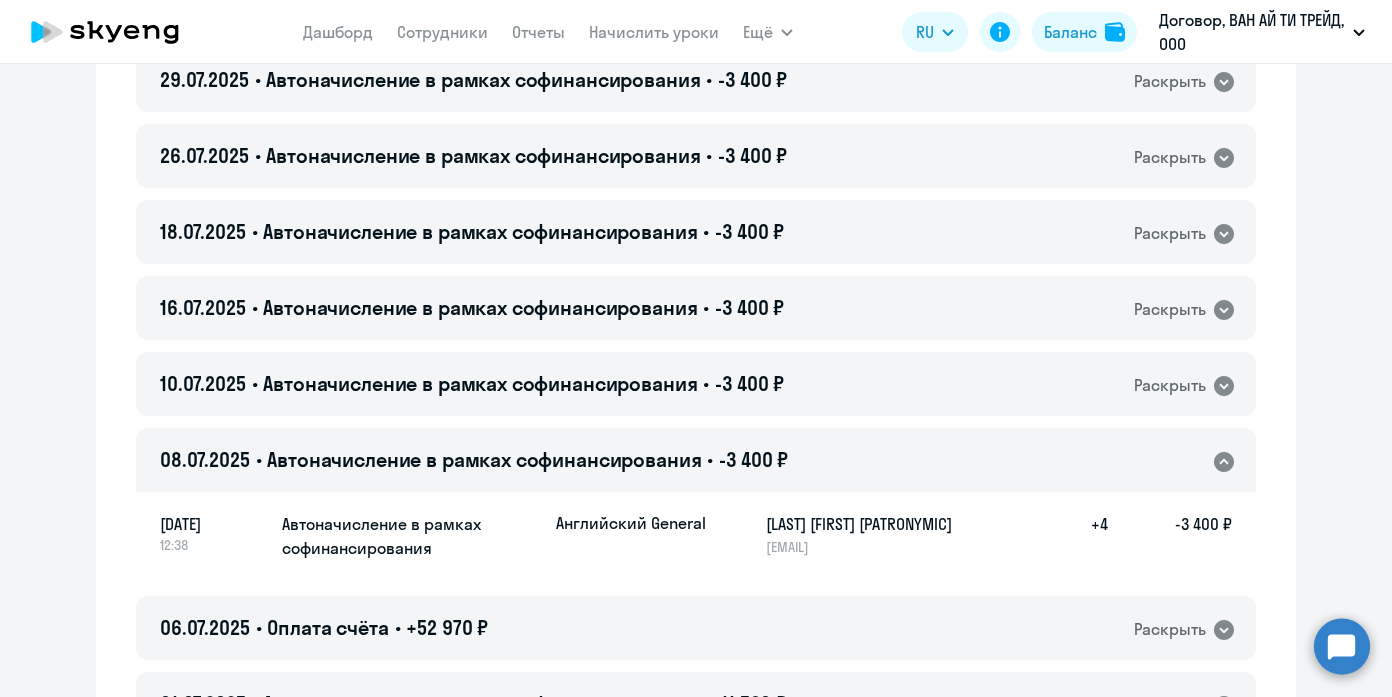 click on "Раскрыть" 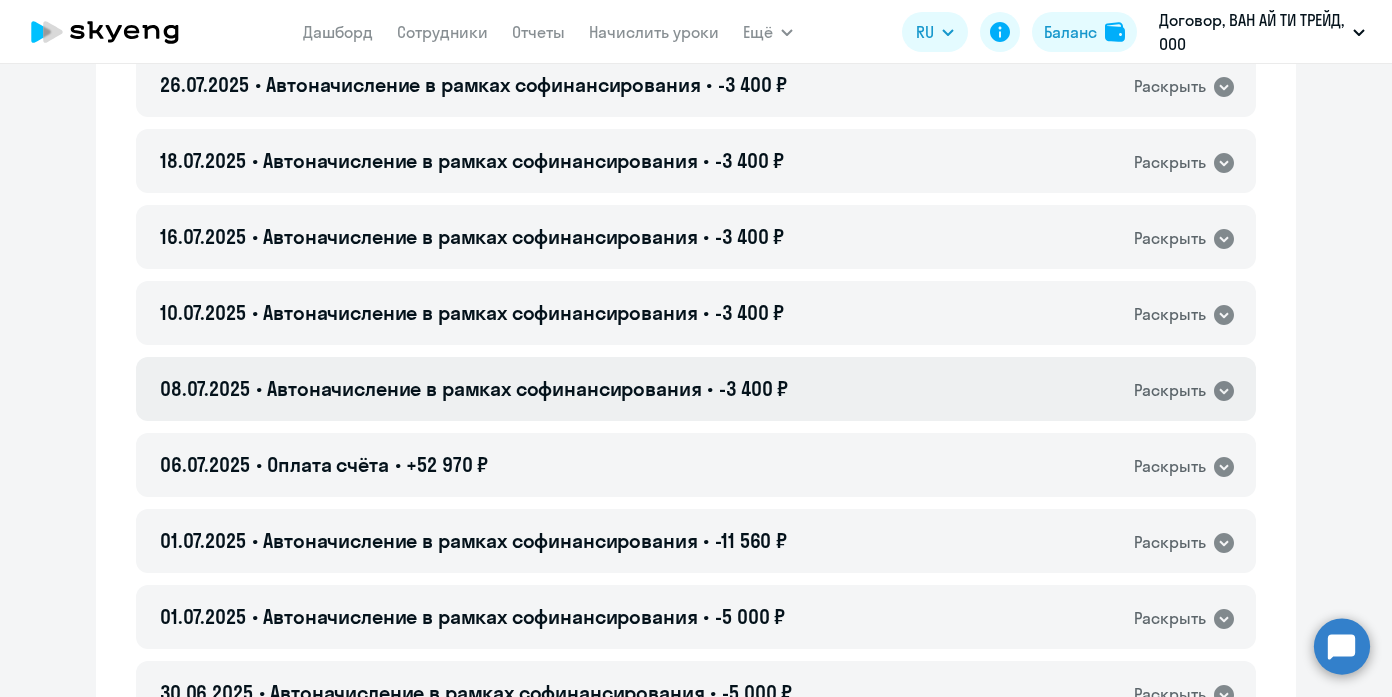 scroll, scrollTop: 530, scrollLeft: 0, axis: vertical 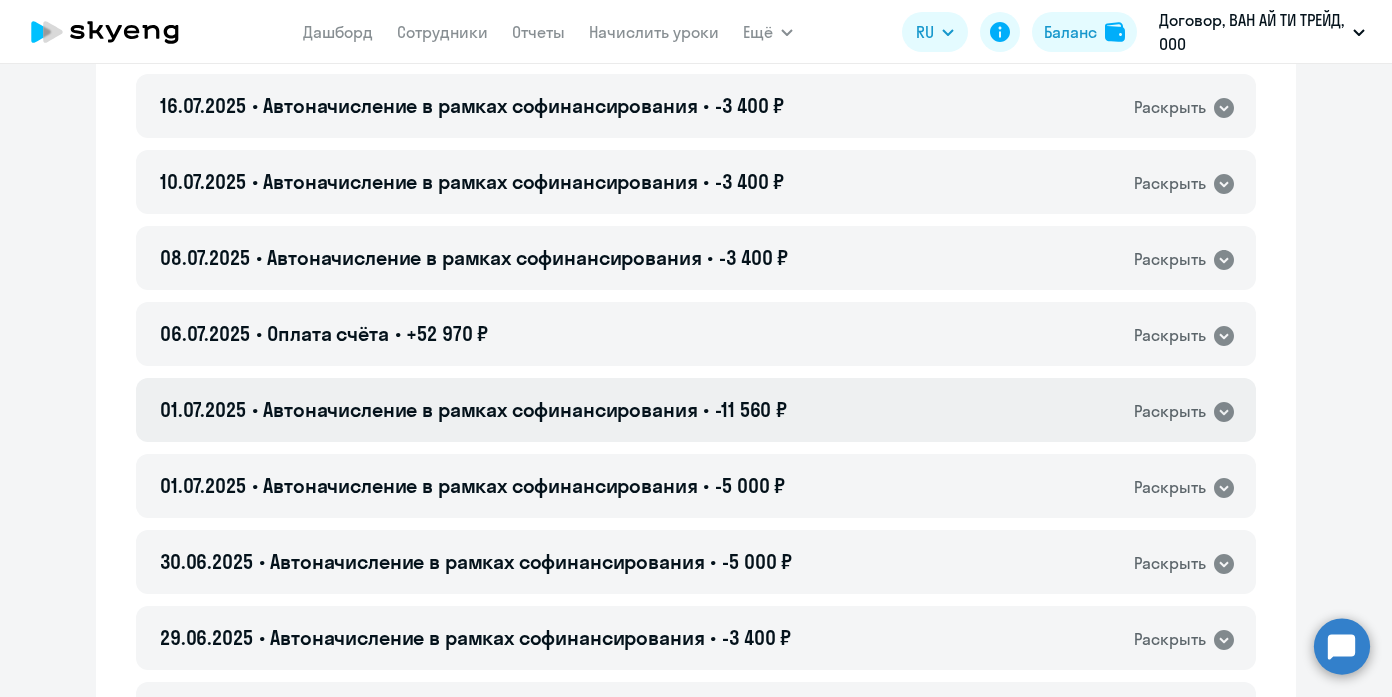 click on "Раскрыть" 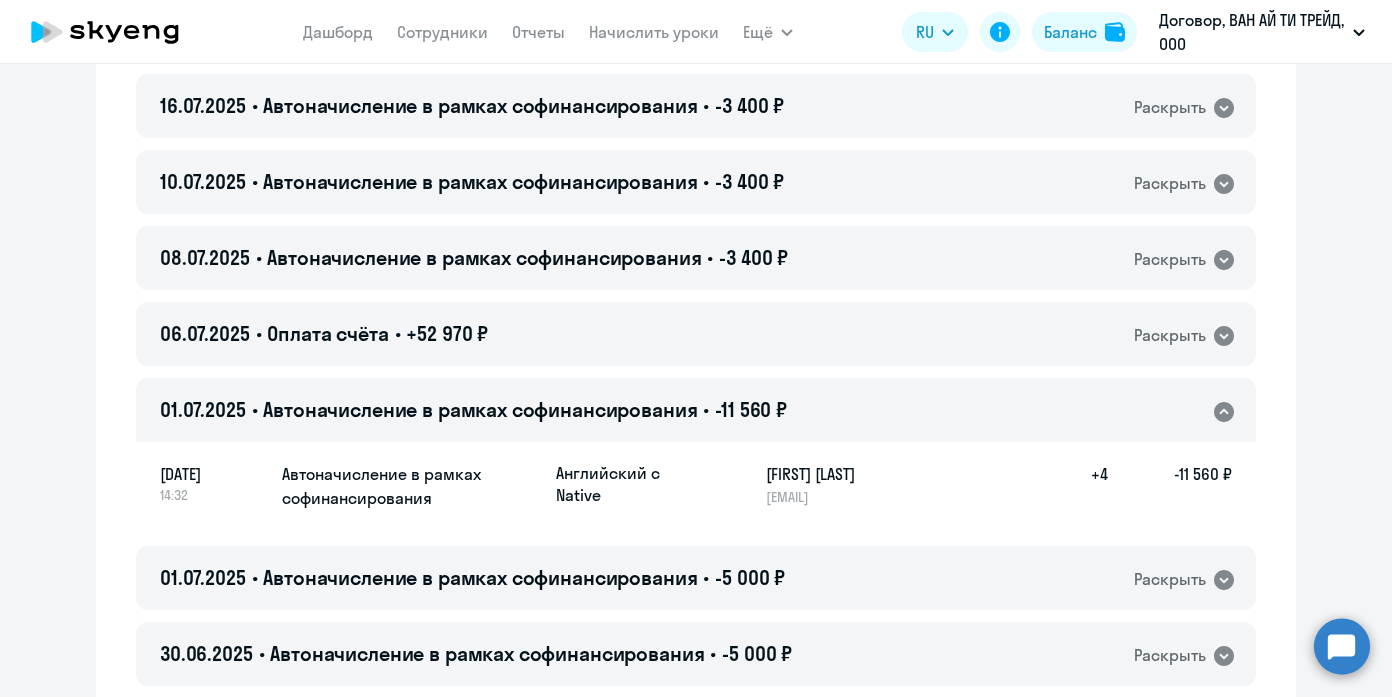 click on "Раскрыть" 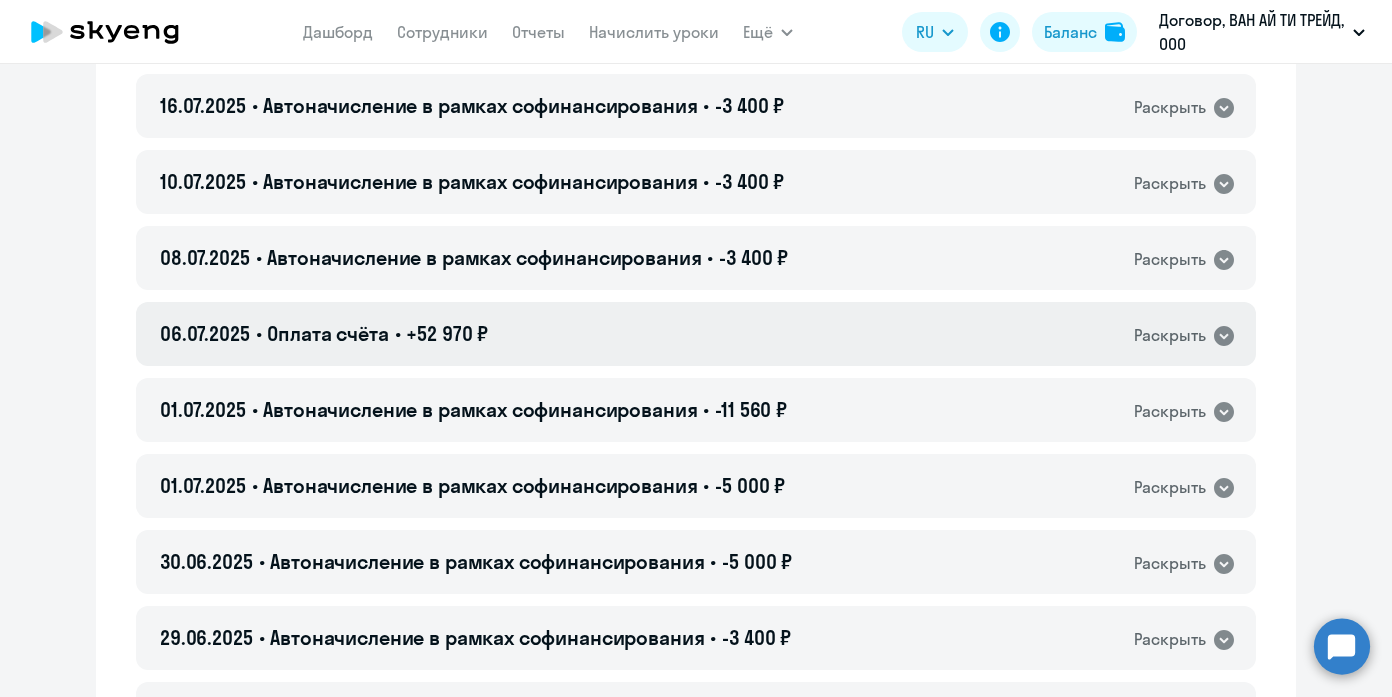 click on "Раскрыть" 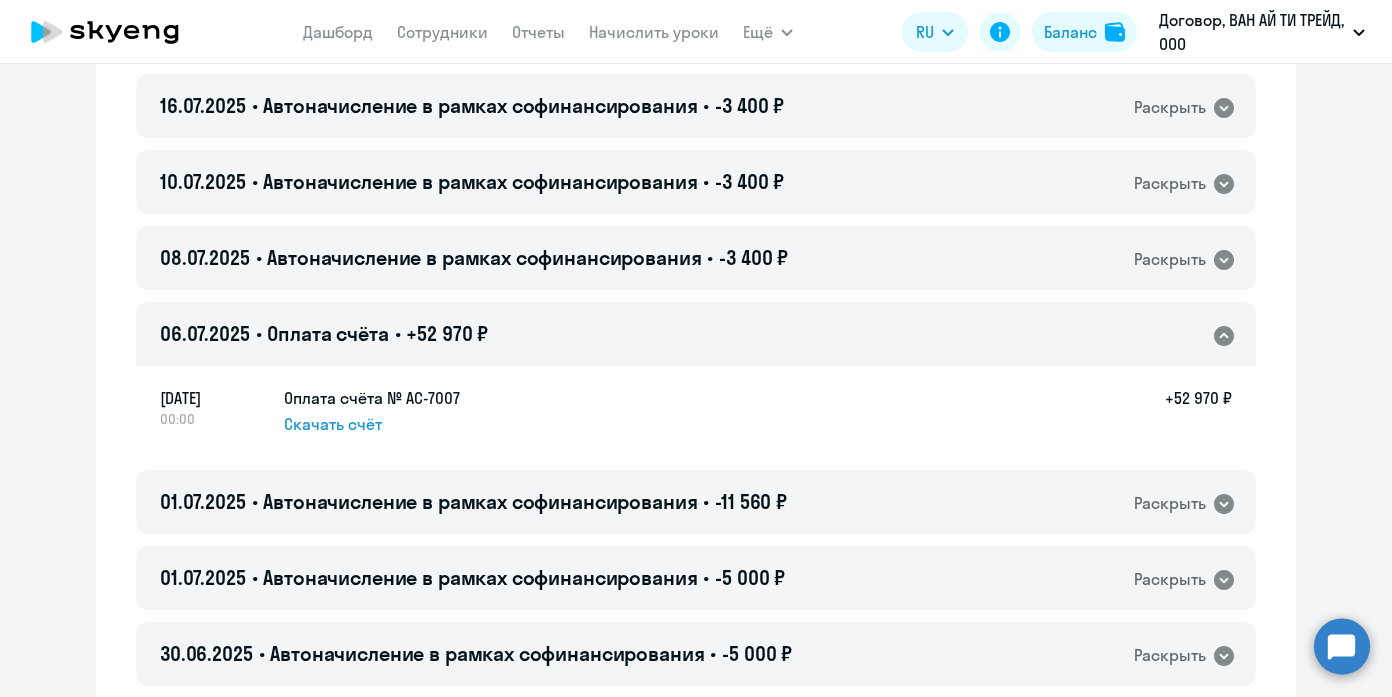 click on "Раскрыть" 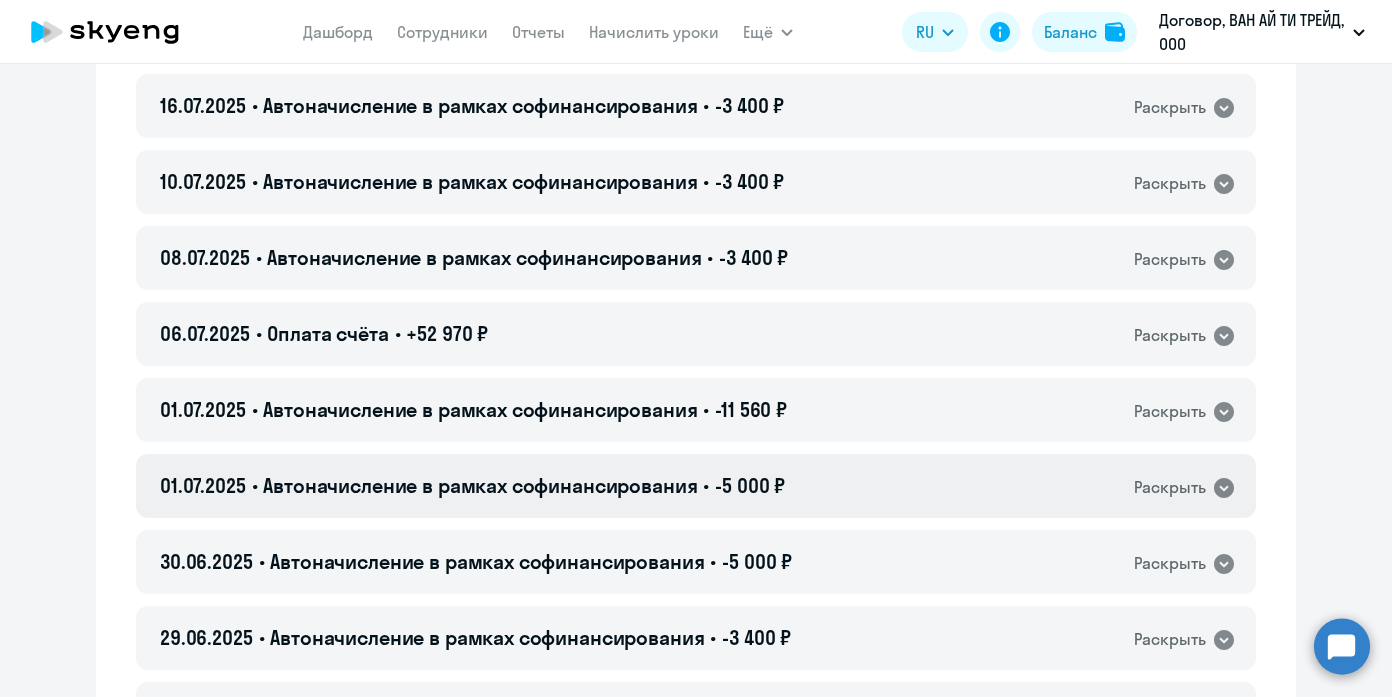 click on "Раскрыть" 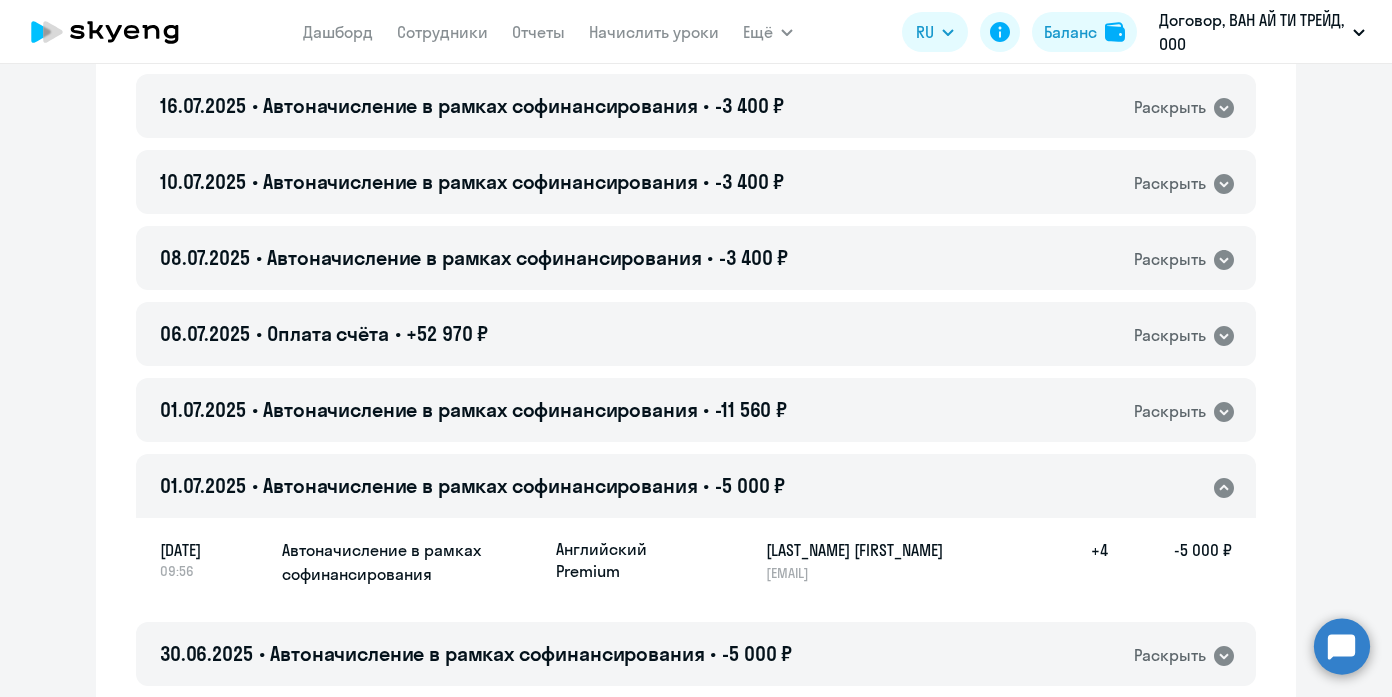 click on "Раскрыть" 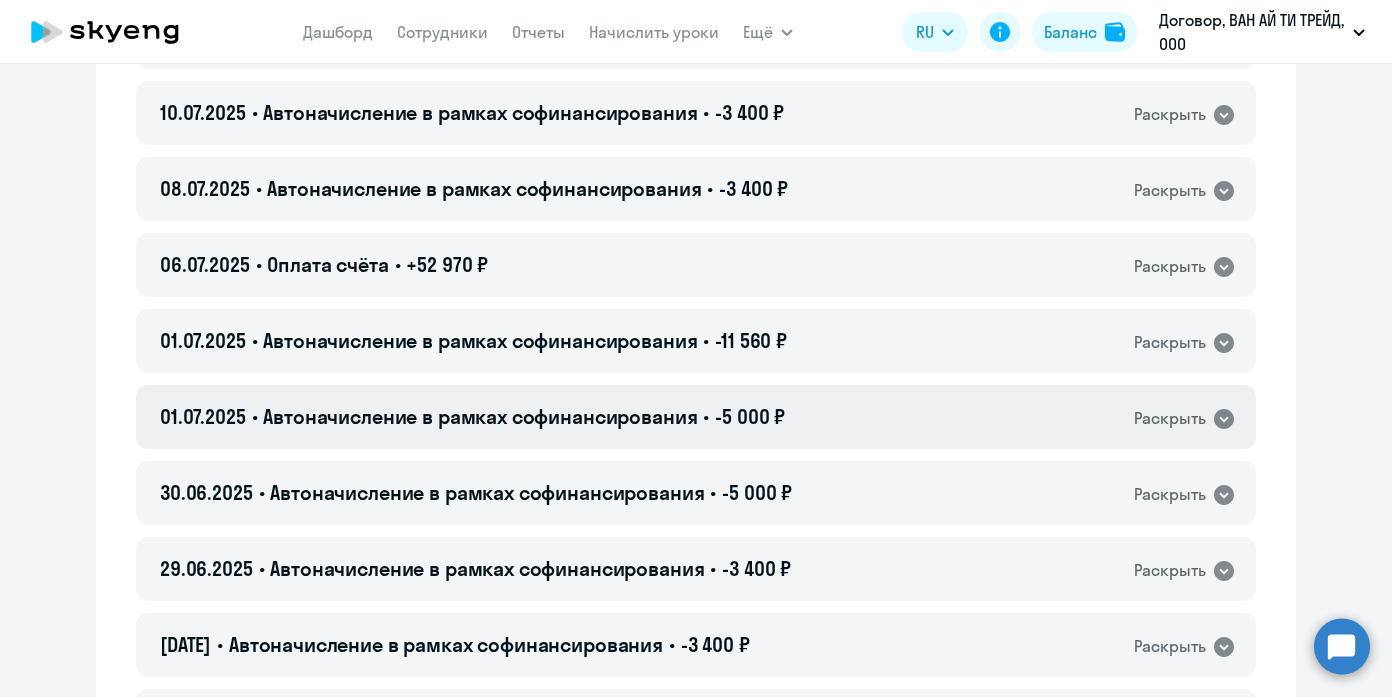 scroll, scrollTop: 640, scrollLeft: 0, axis: vertical 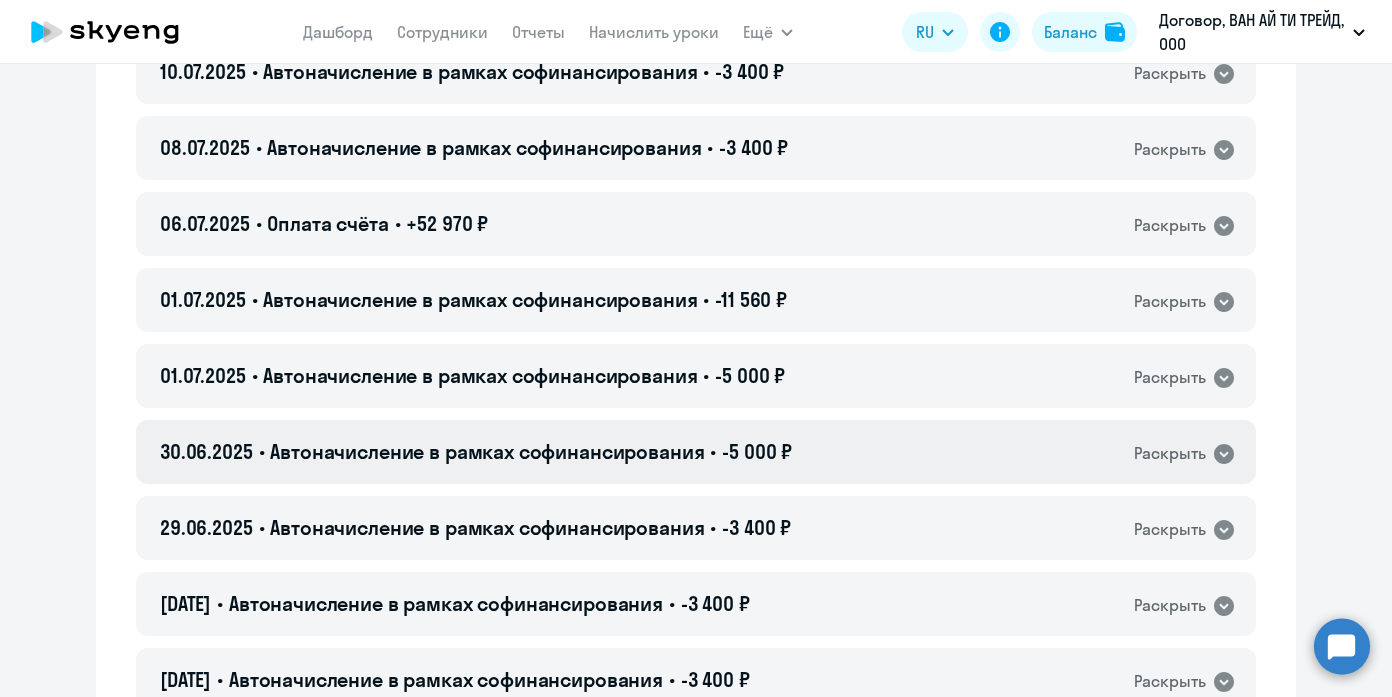 click on "Раскрыть" 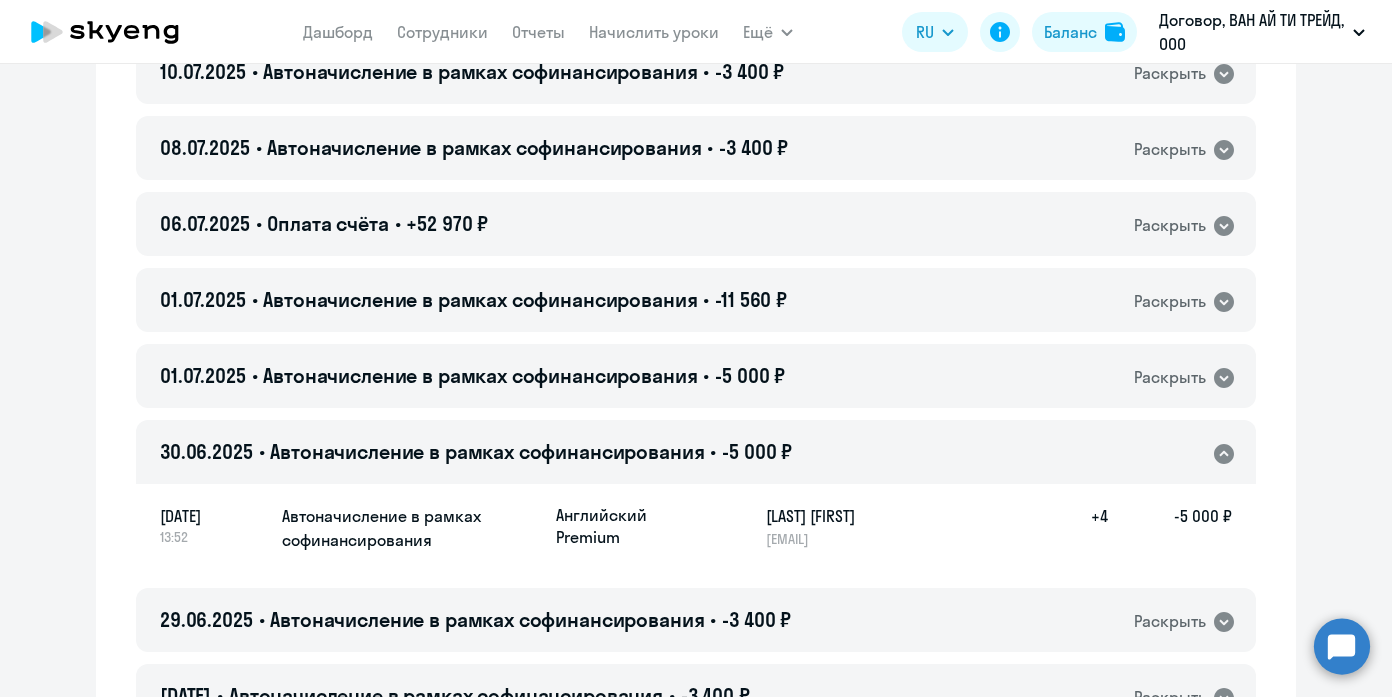 click on "Раскрыть" 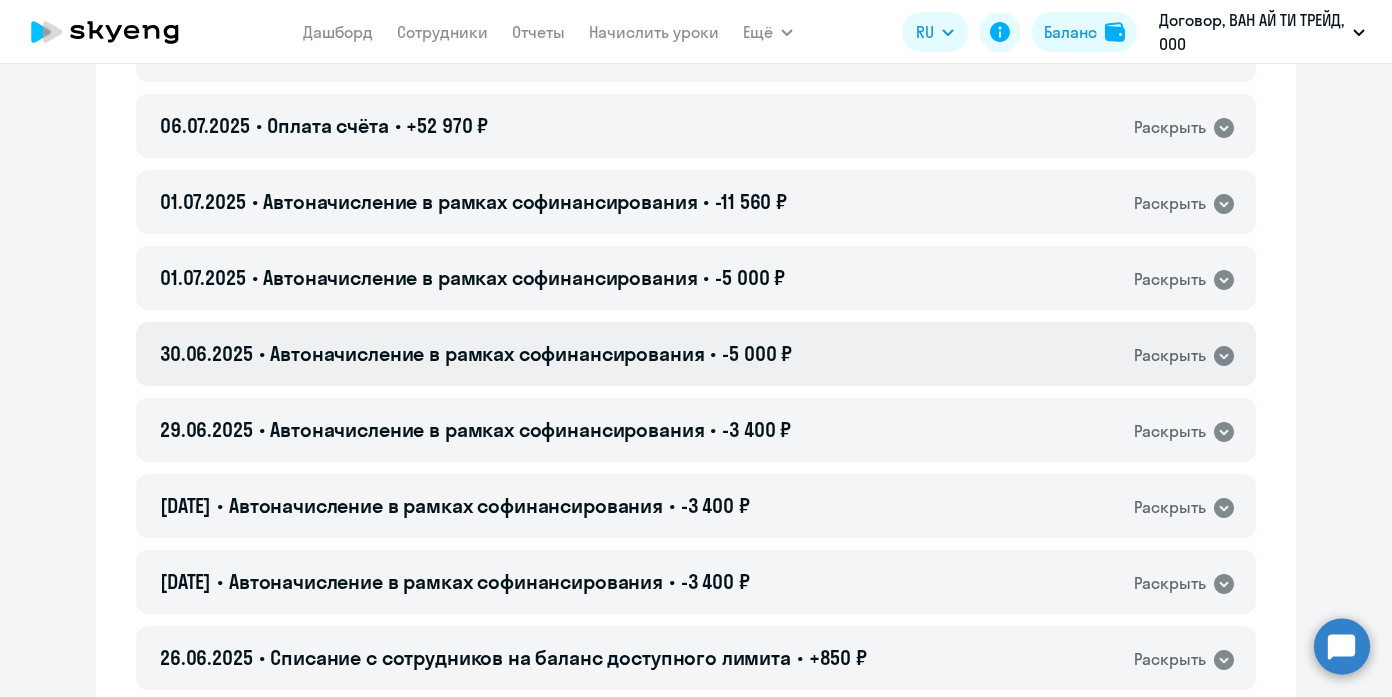 scroll, scrollTop: 778, scrollLeft: 0, axis: vertical 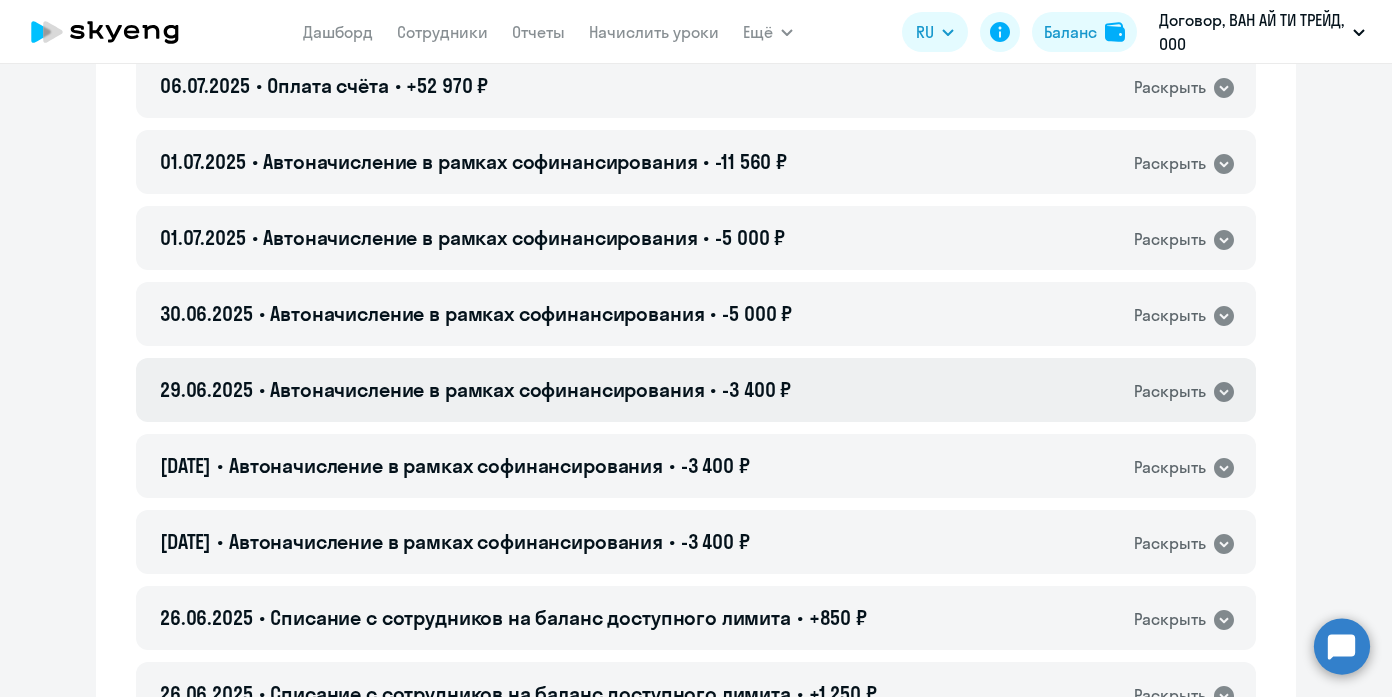 click on "Раскрыть" 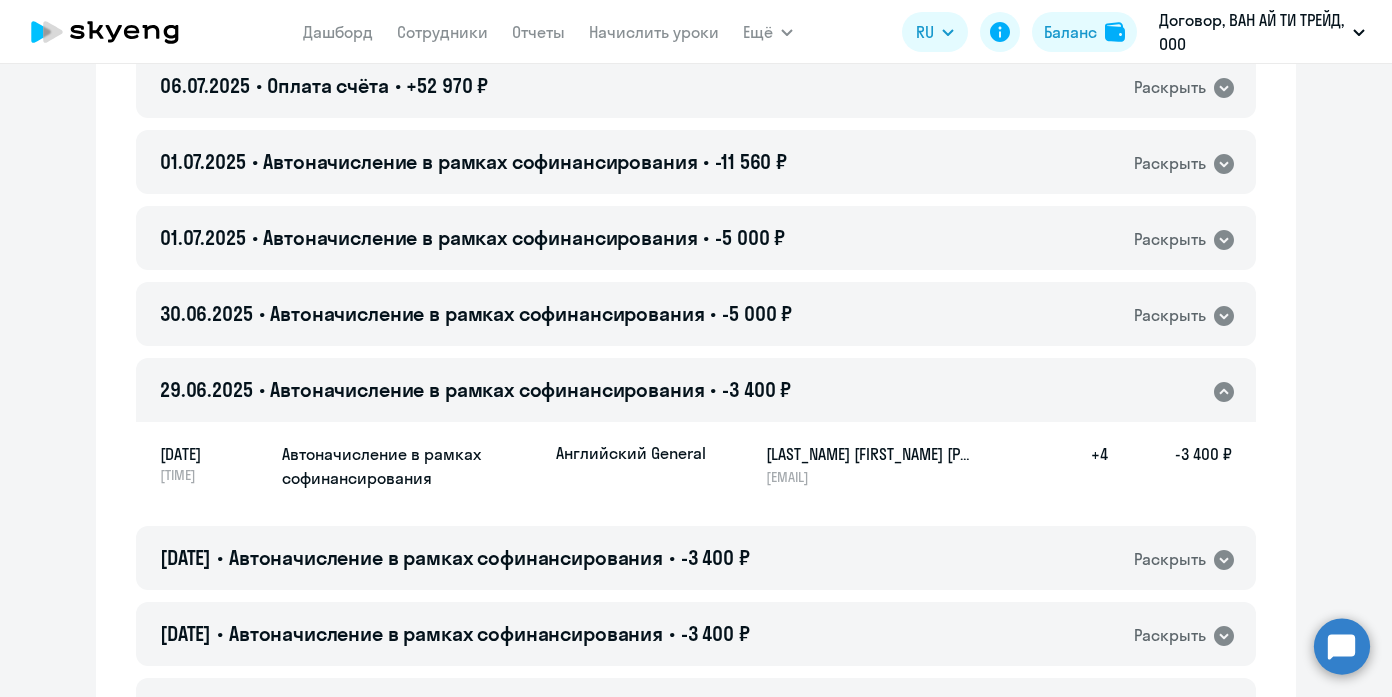 click on "Раскрыть" 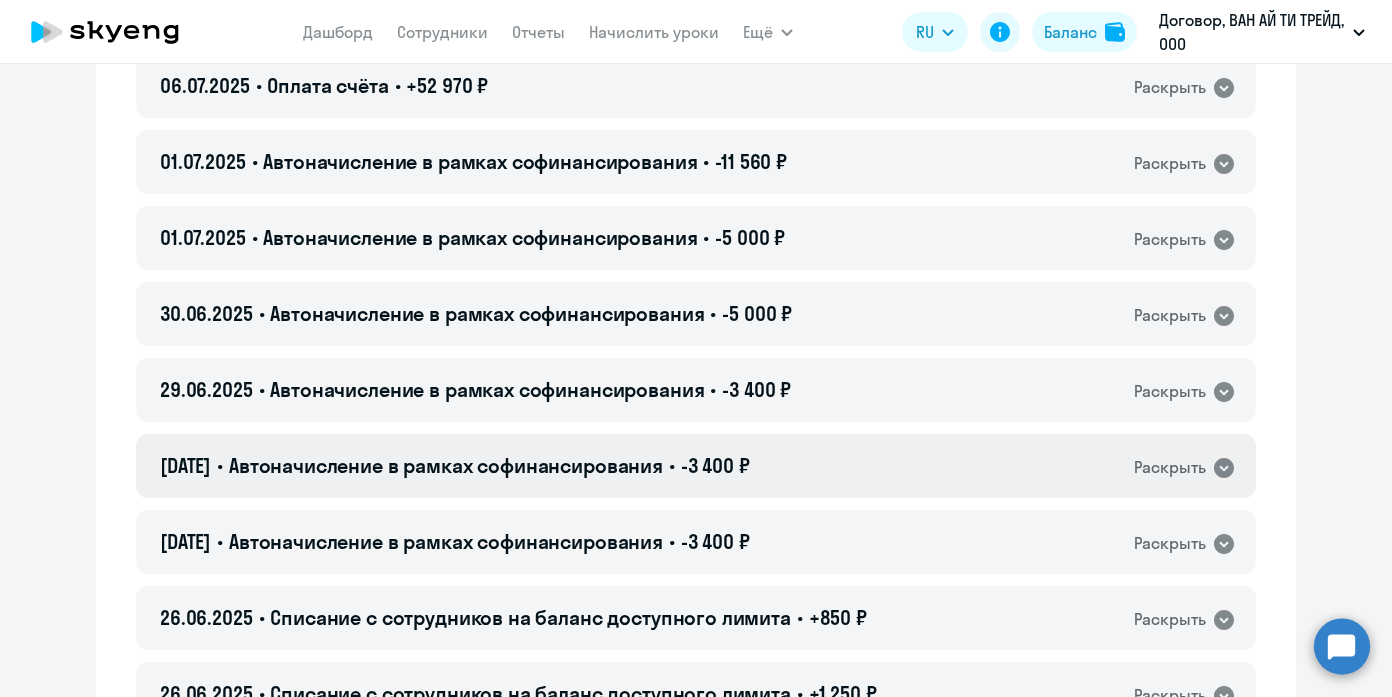 click on "27.06.2025 • Автоначисление в рамках софинансирования • -3 400 ₽  Раскрыть" 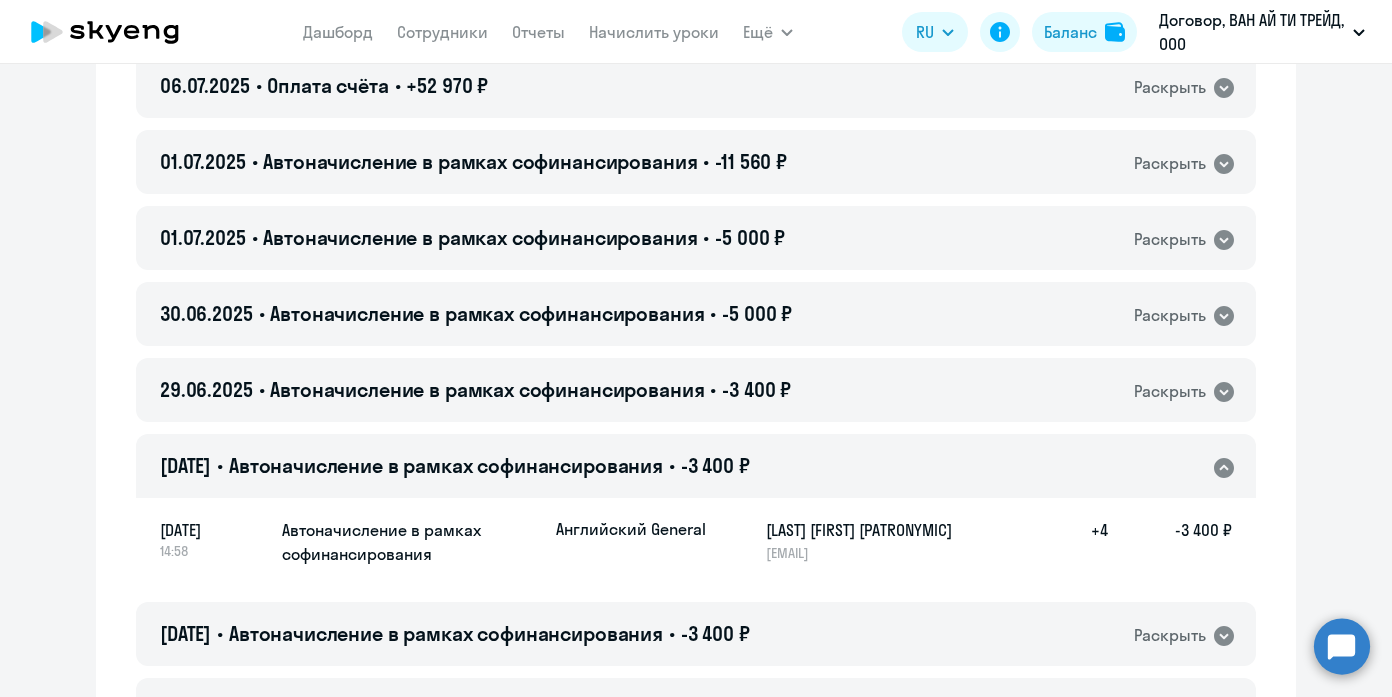 click on "27.06.2025 • Автоначисление в рамках софинансирования • -3 400 ₽  Раскрыть" 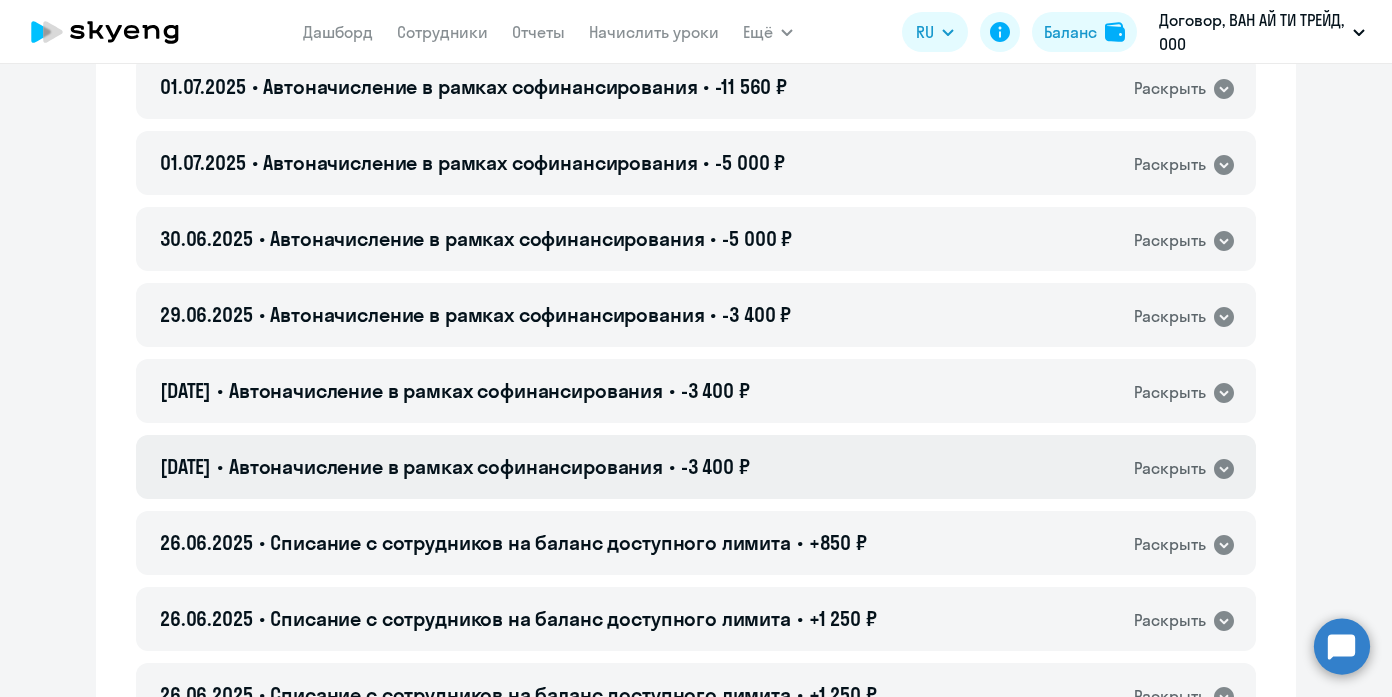 scroll, scrollTop: 882, scrollLeft: 0, axis: vertical 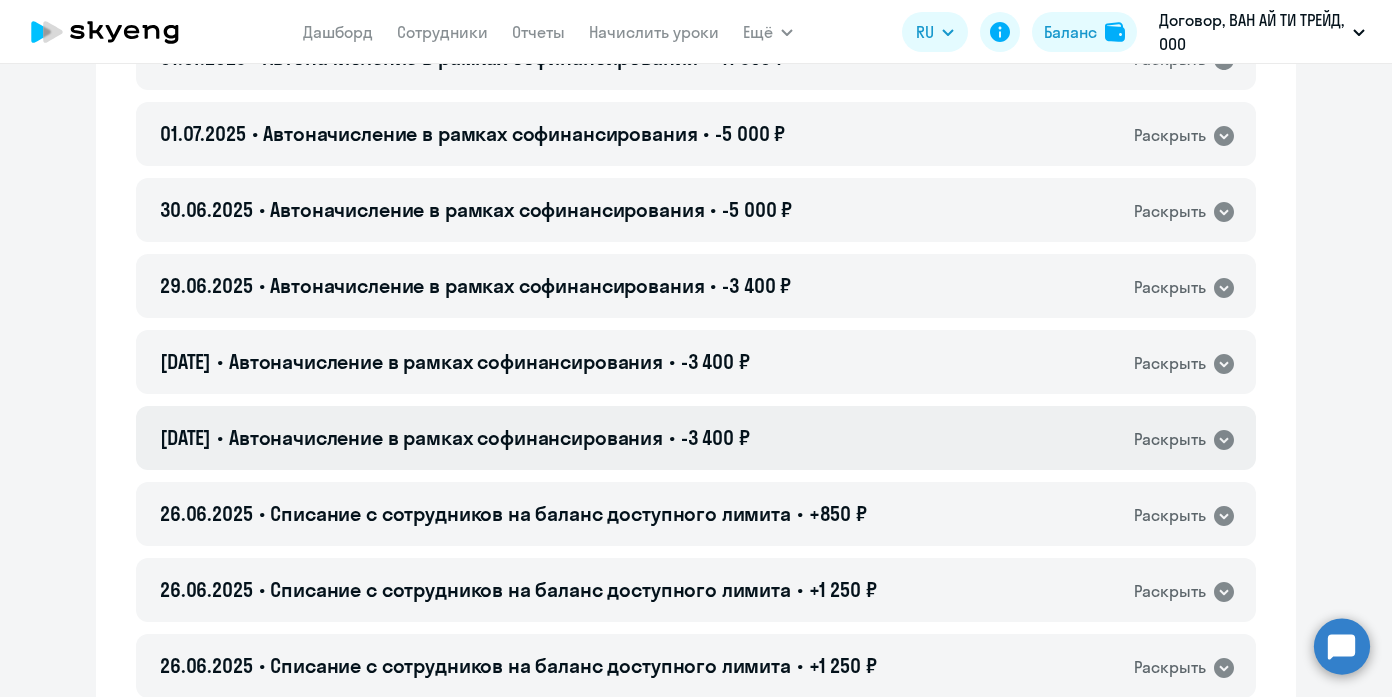click on "Раскрыть" 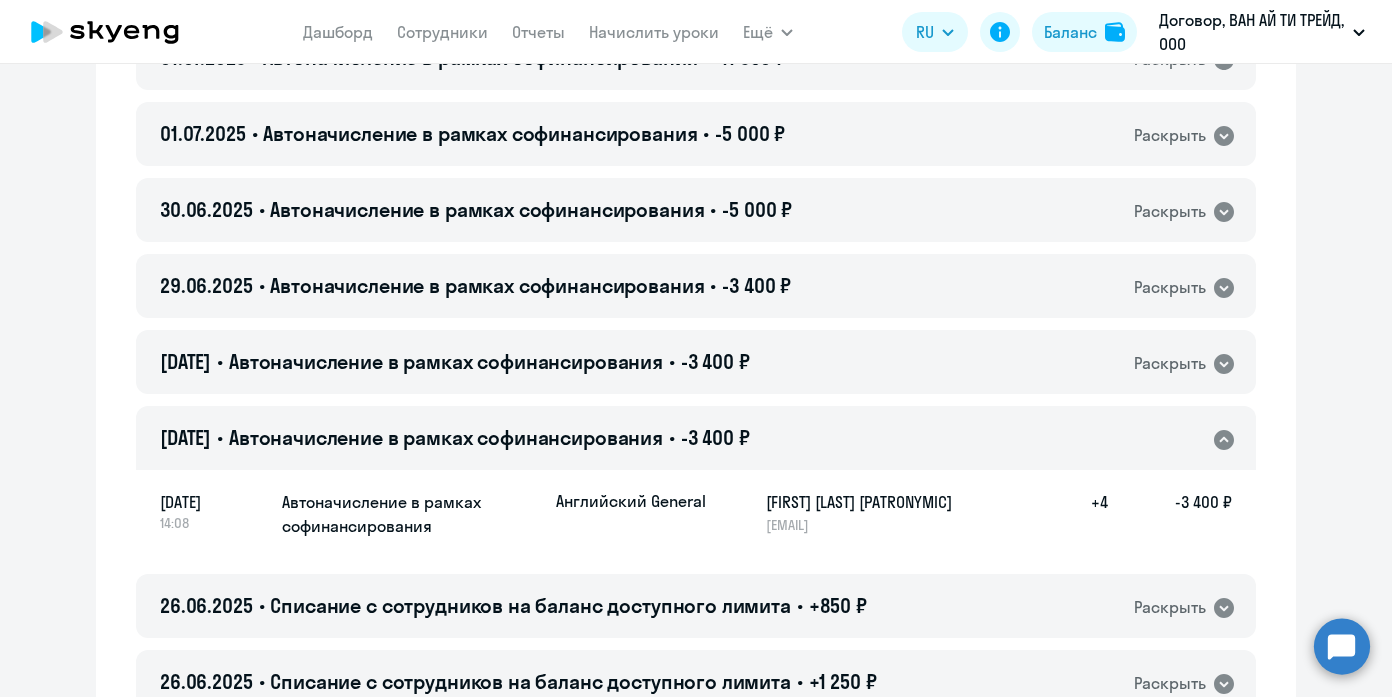 click on "Раскрыть" 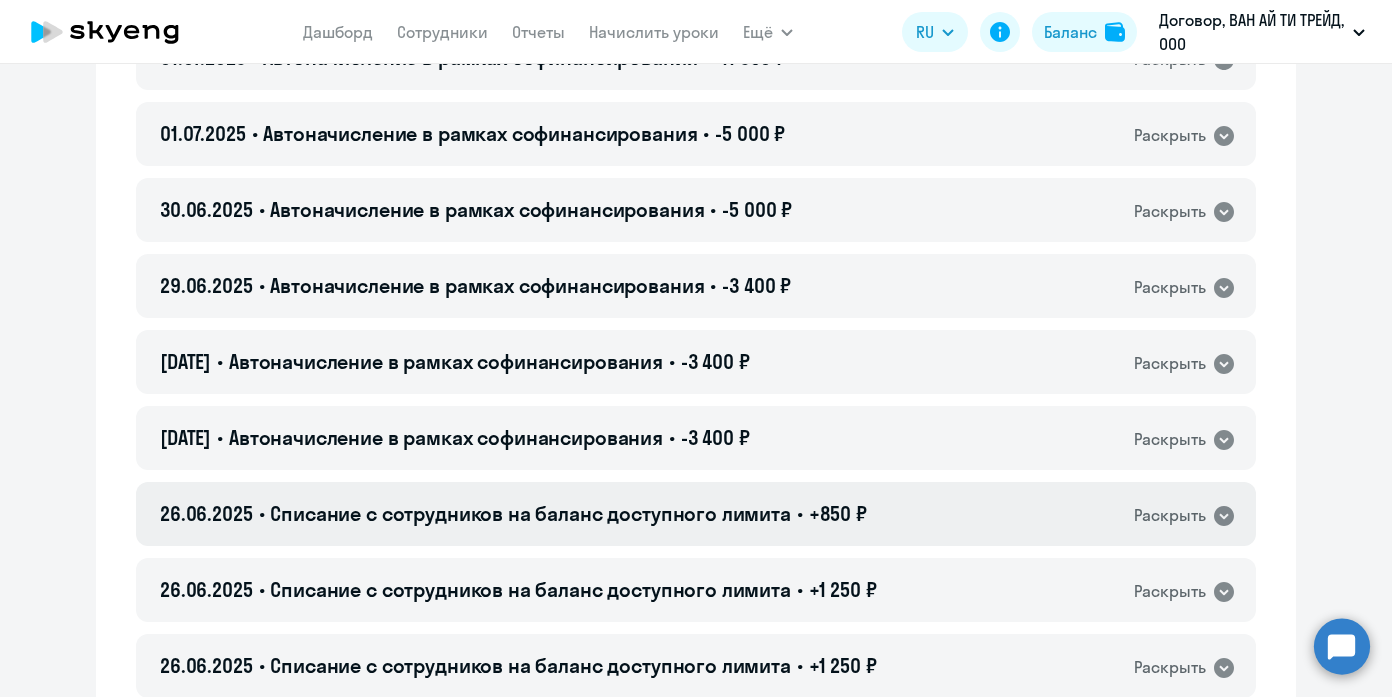 click on "26.06.2025 • Списание с сотрудников на баланс доступного лимита • +850 ₽  Раскрыть" 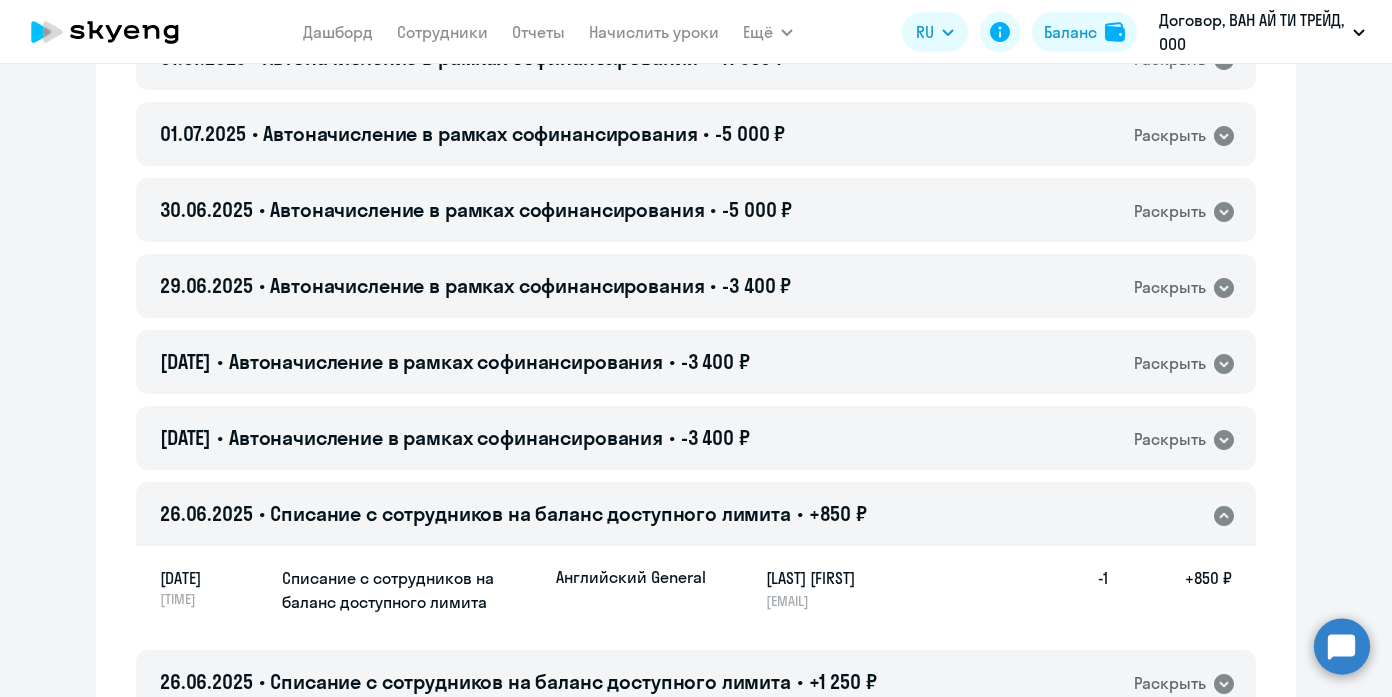 click on "26.06.2025 • Списание с сотрудников на баланс доступного лимита • +850 ₽  Раскрыть" 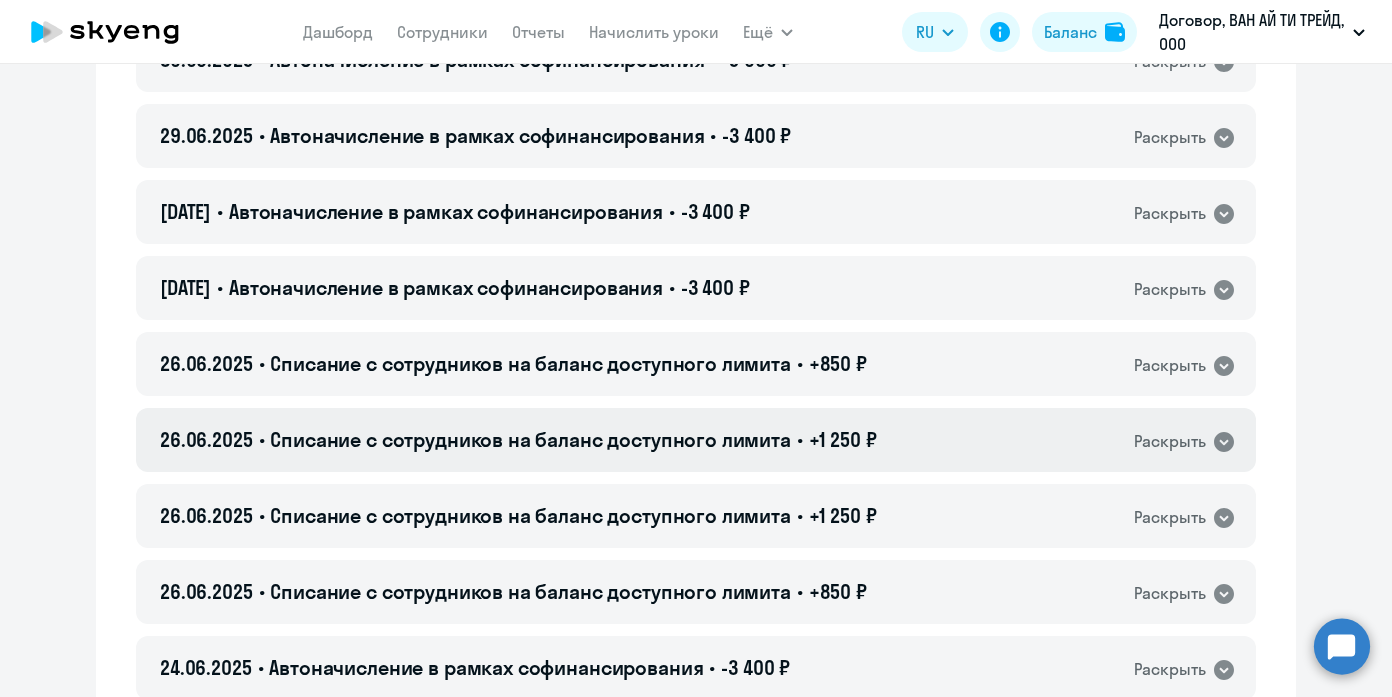 scroll, scrollTop: 1074, scrollLeft: 0, axis: vertical 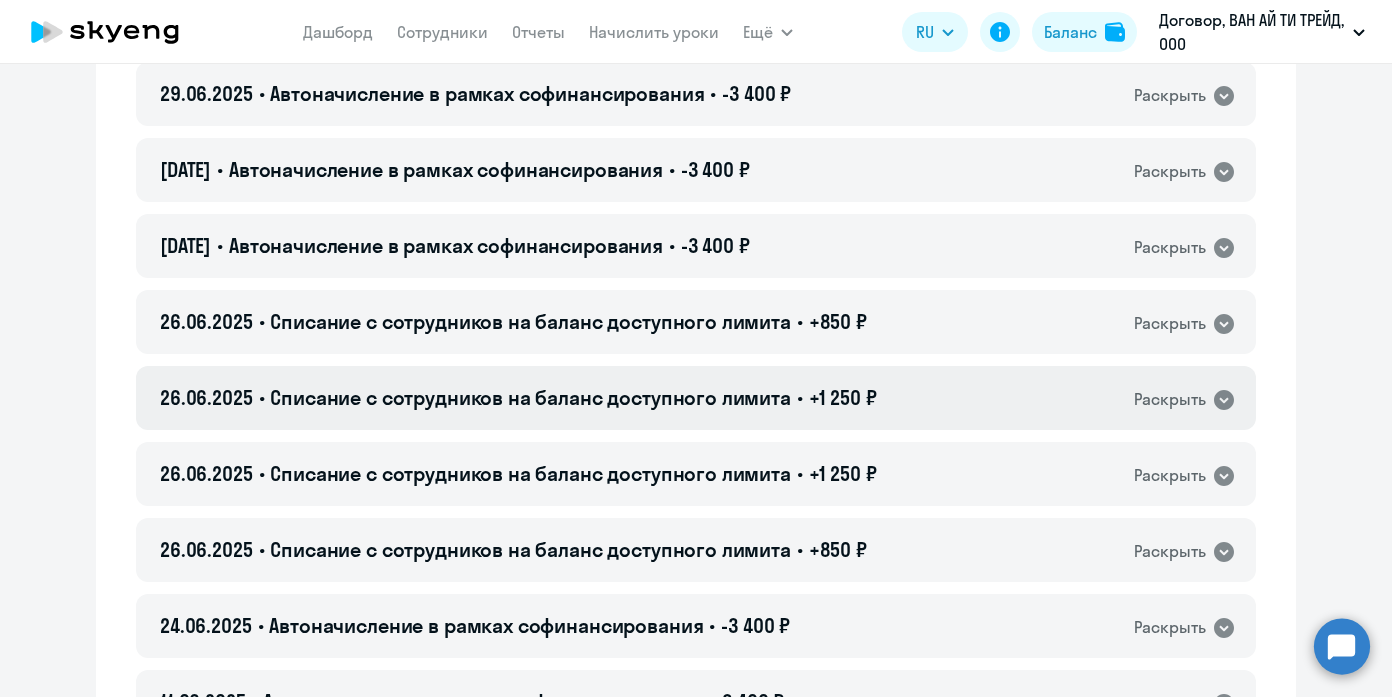 click on "Раскрыть" 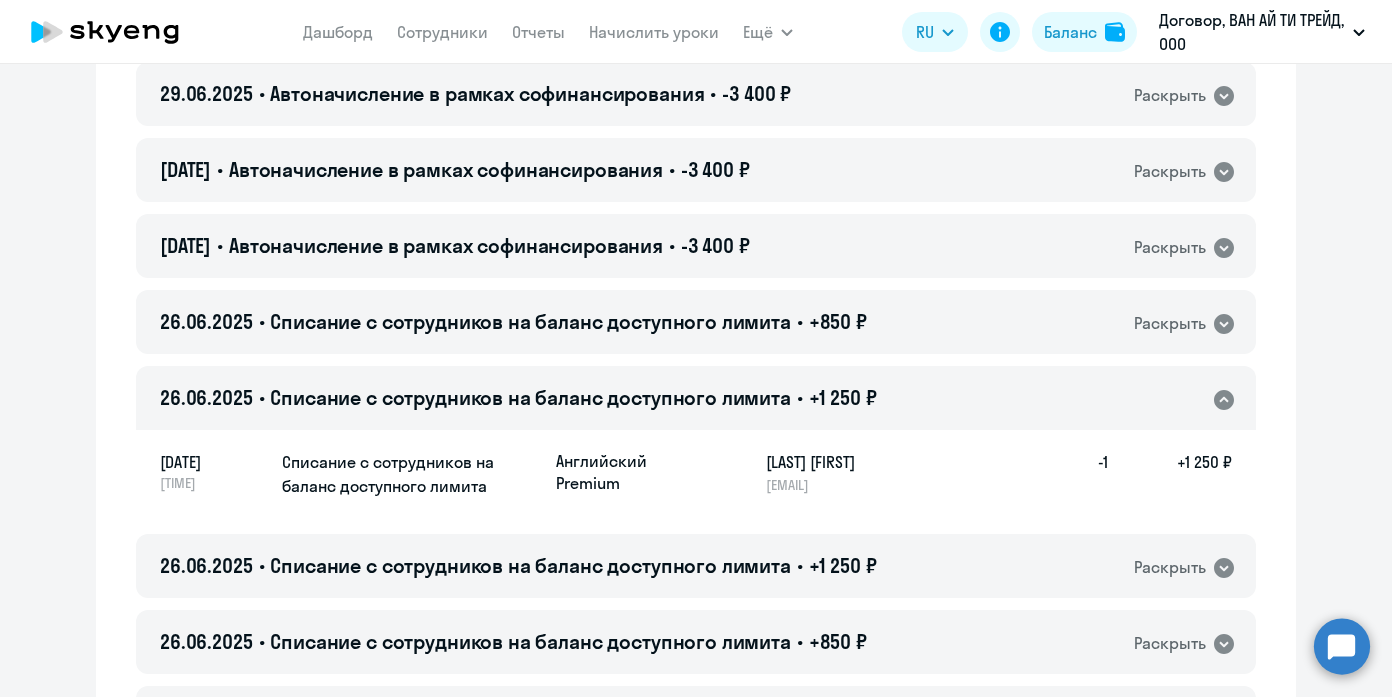 click on "26.06.2025 • Списание с сотрудников на баланс доступного лимита • +1 250 ₽  Раскрыть" 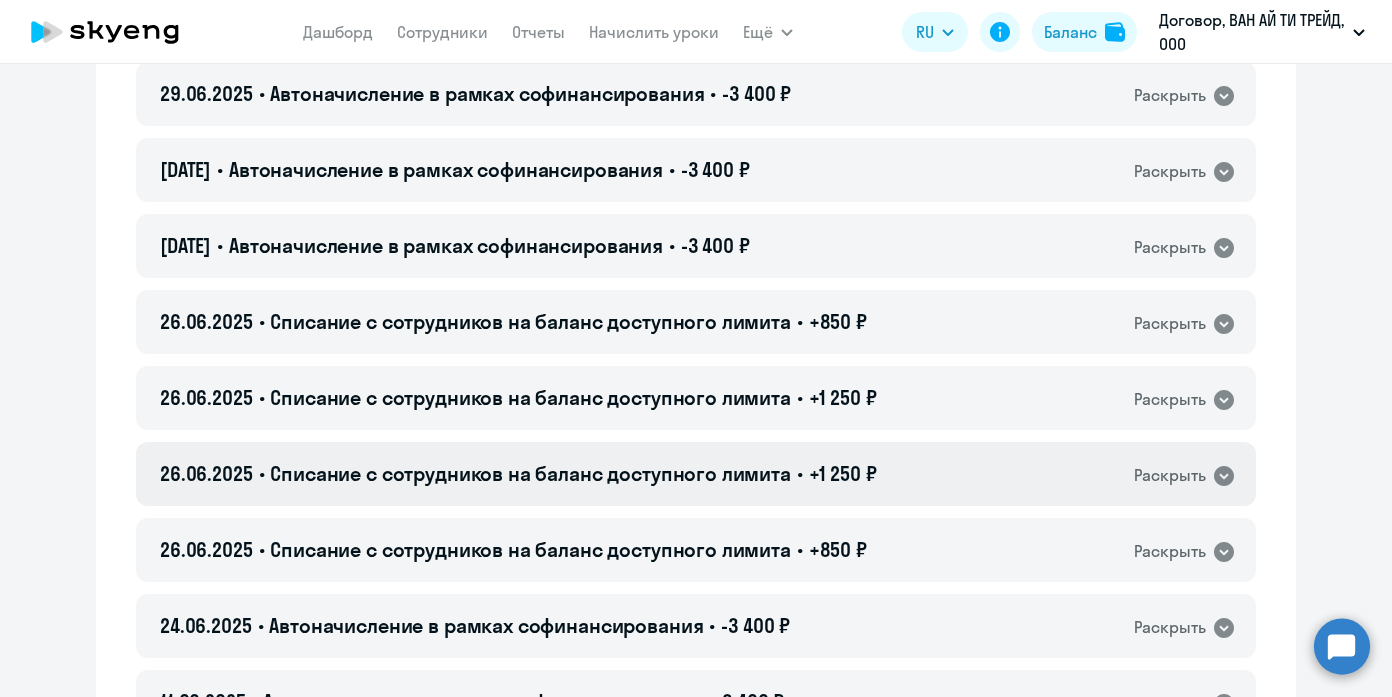 click on "Раскрыть" 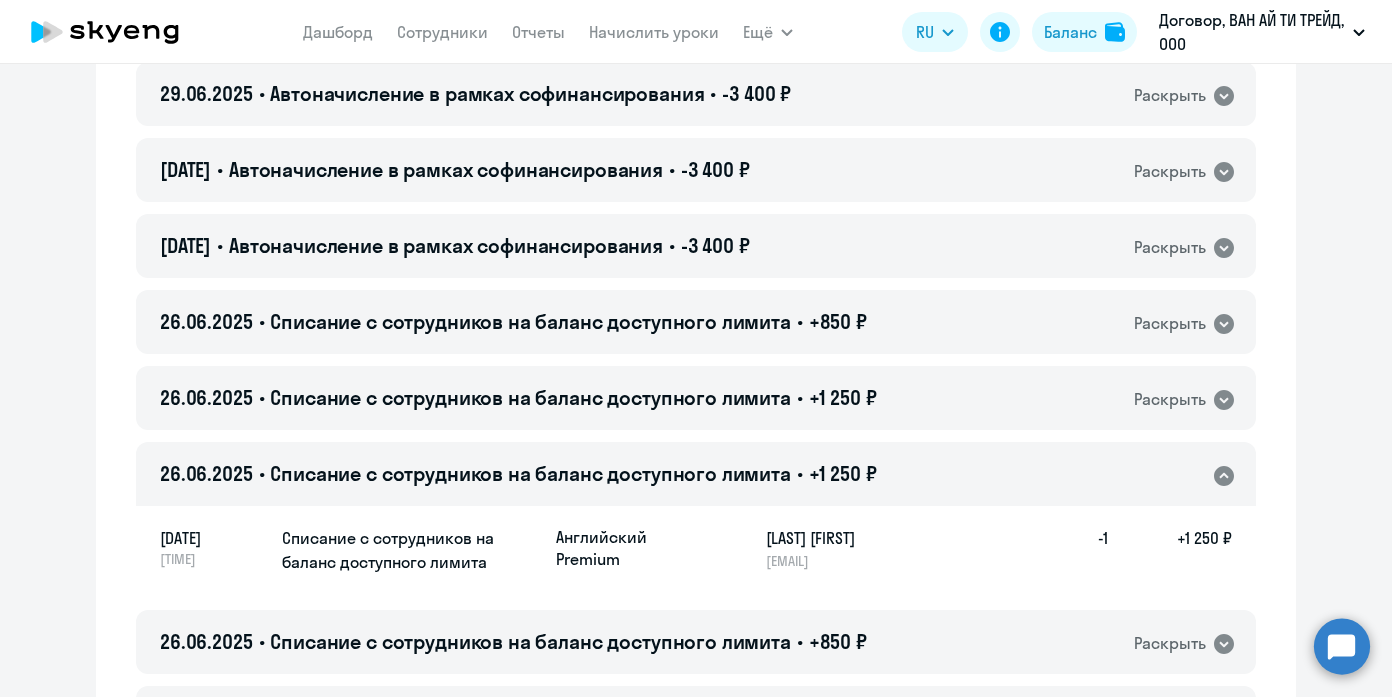 click on "Раскрыть" 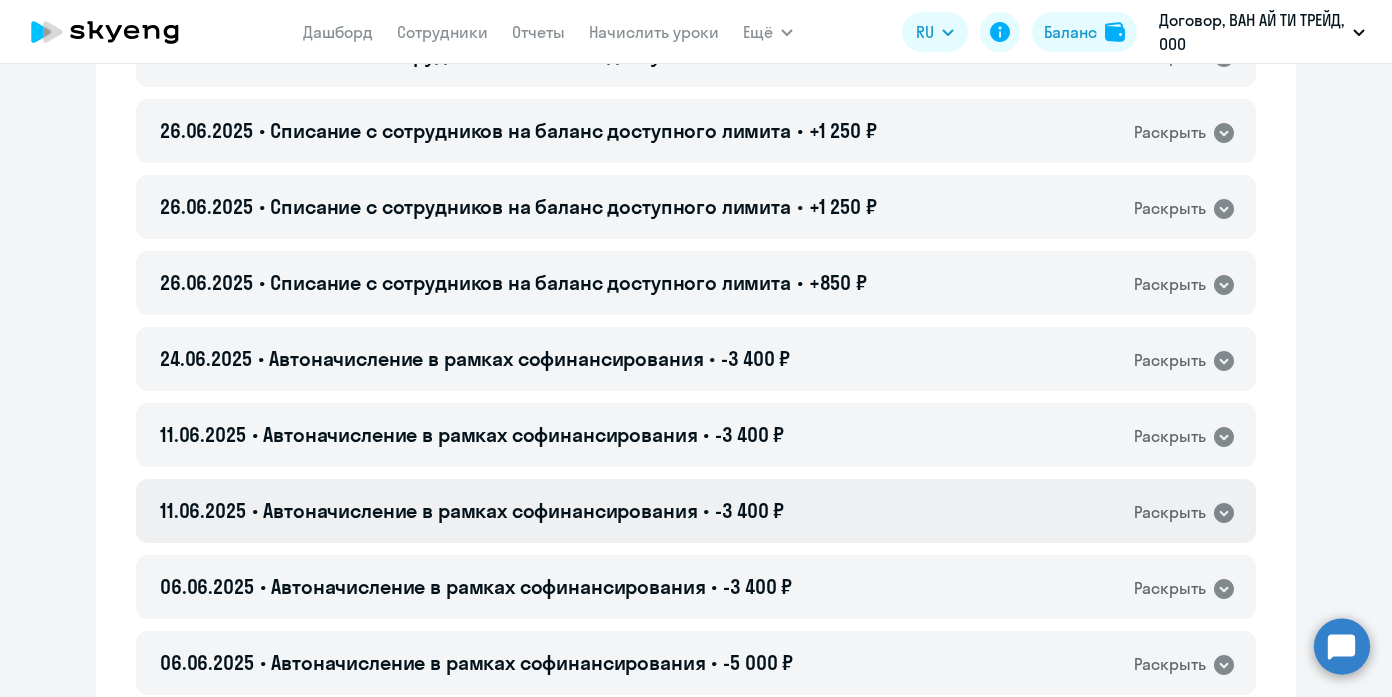 scroll, scrollTop: 1360, scrollLeft: 0, axis: vertical 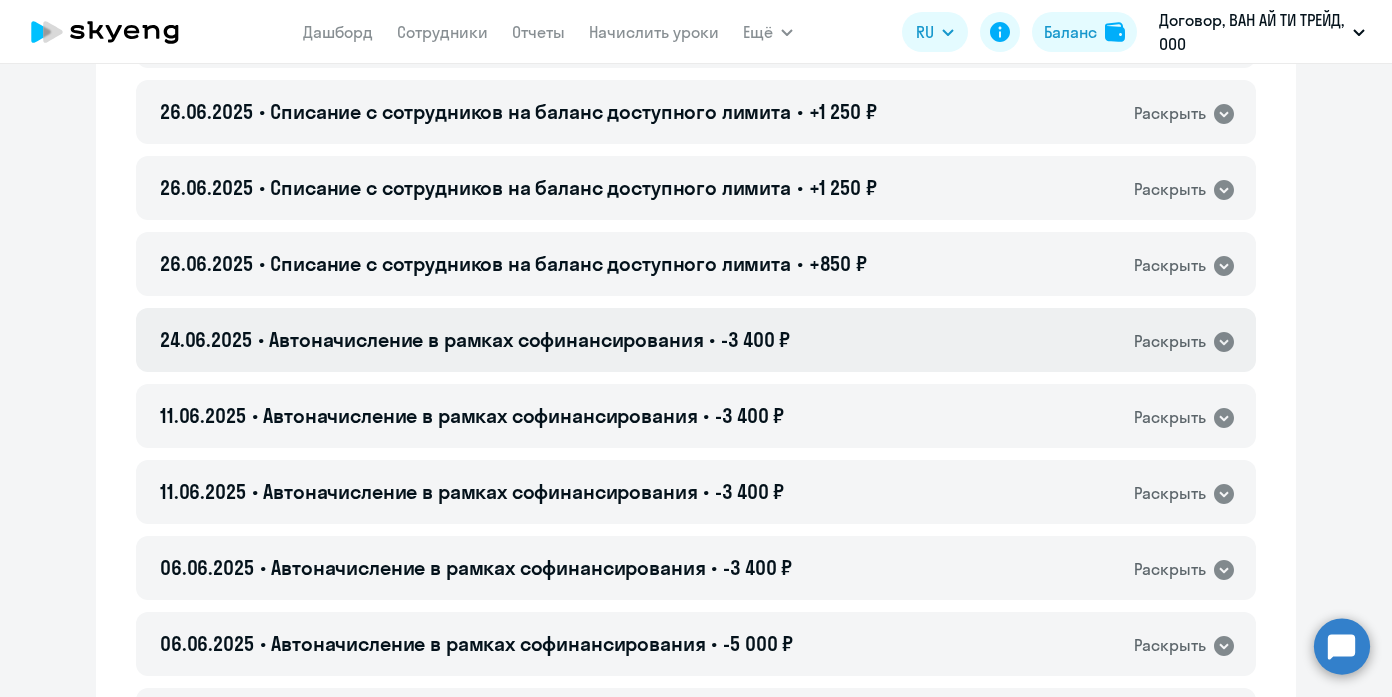 click on "Раскрыть" 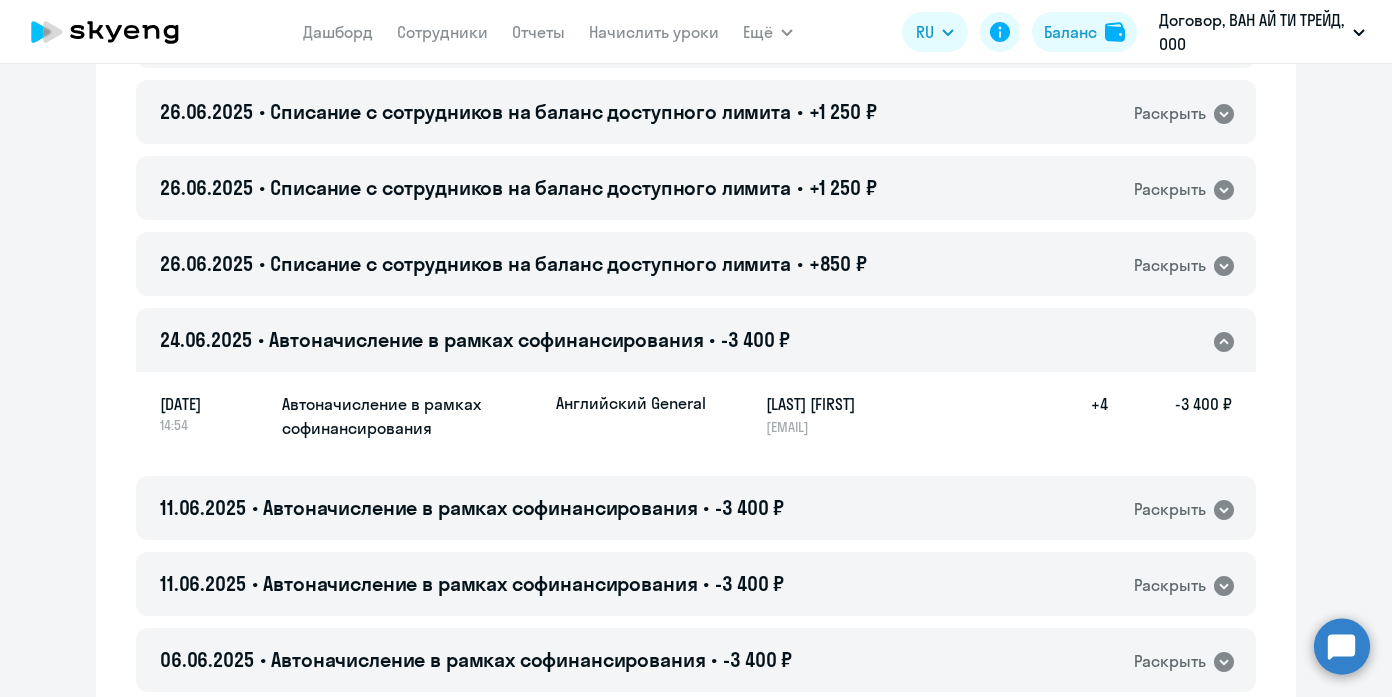 click on "Раскрыть" 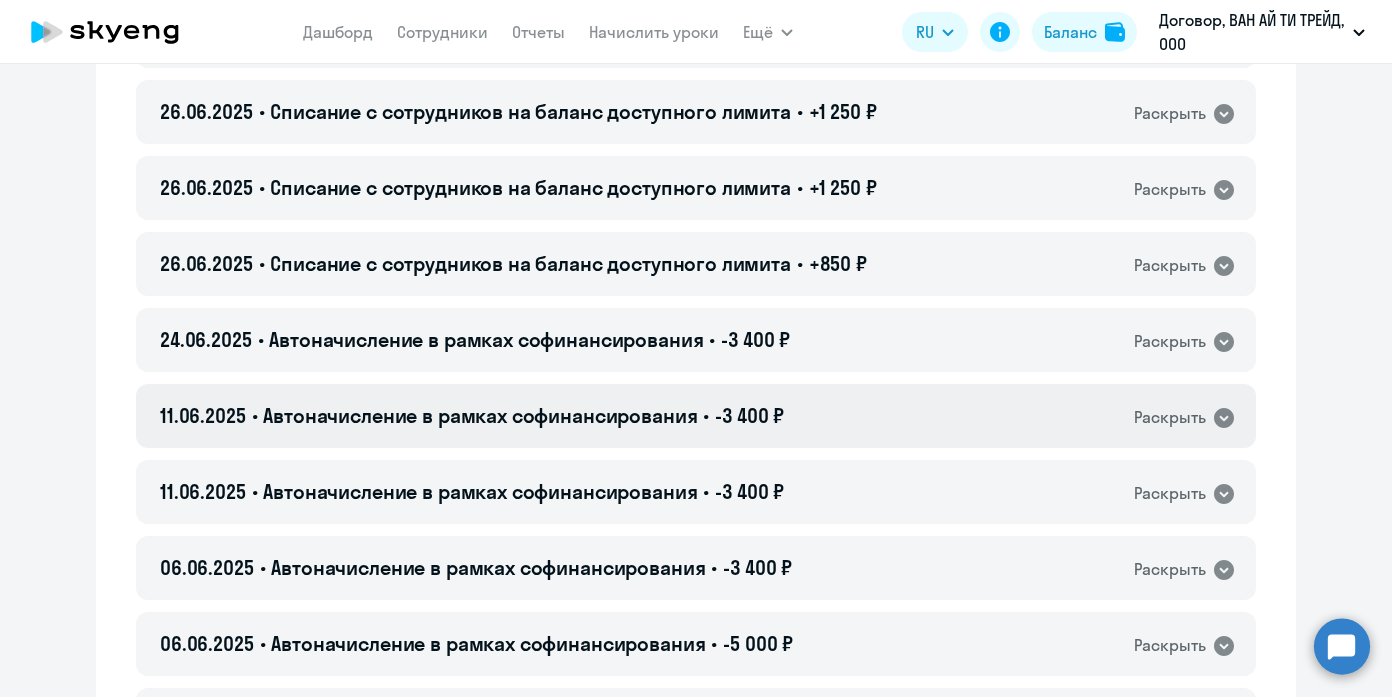 click on "Раскрыть" 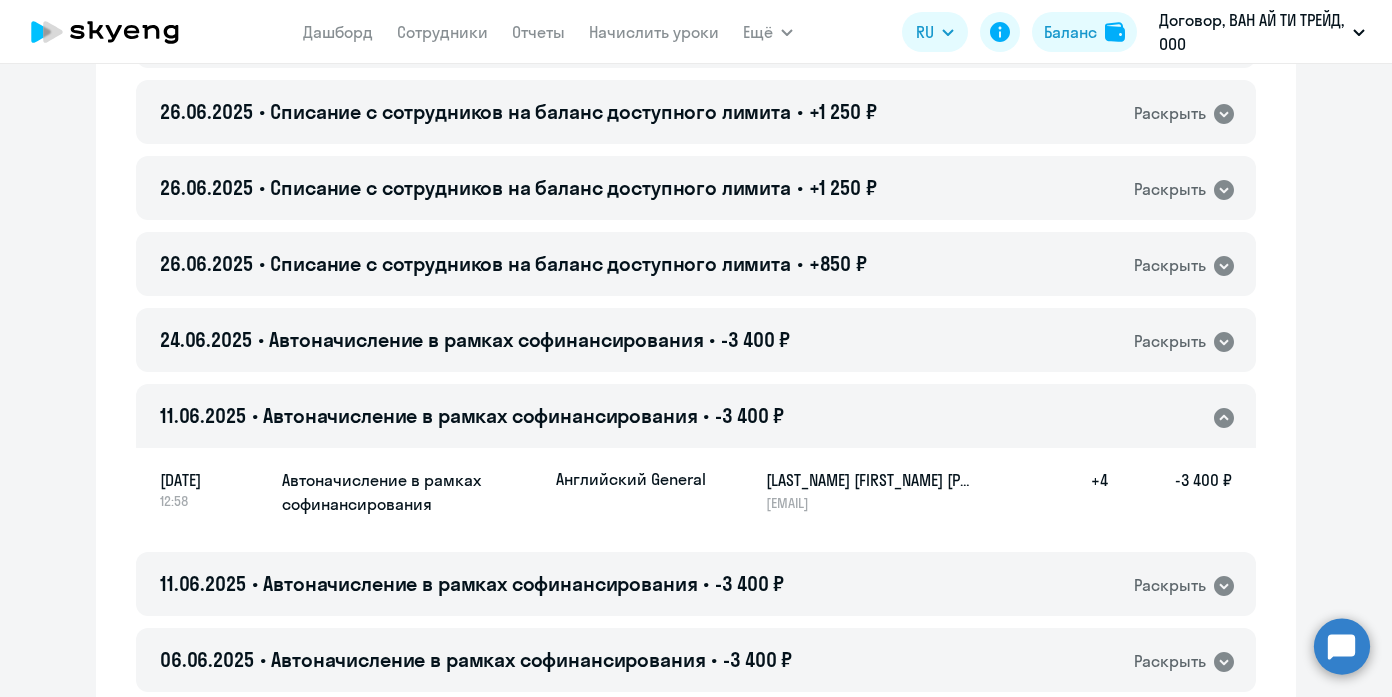 click on "Раскрыть" 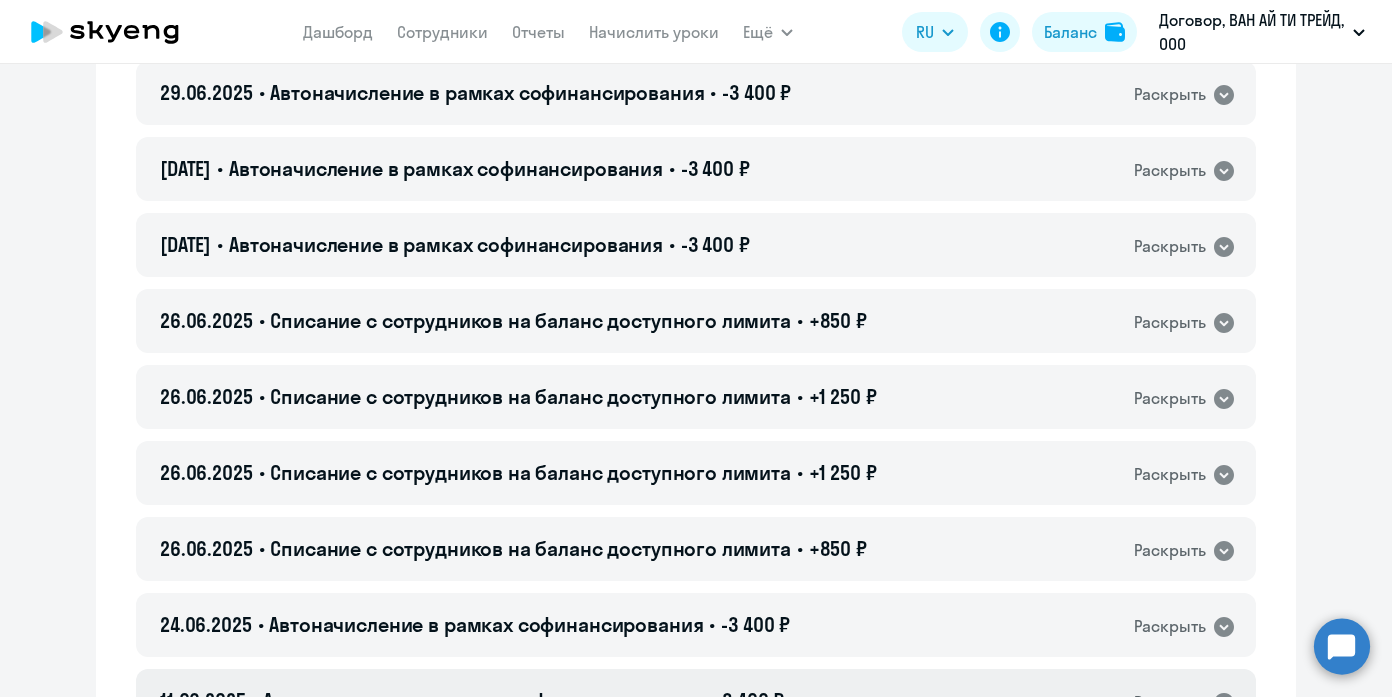 scroll, scrollTop: 1181, scrollLeft: 0, axis: vertical 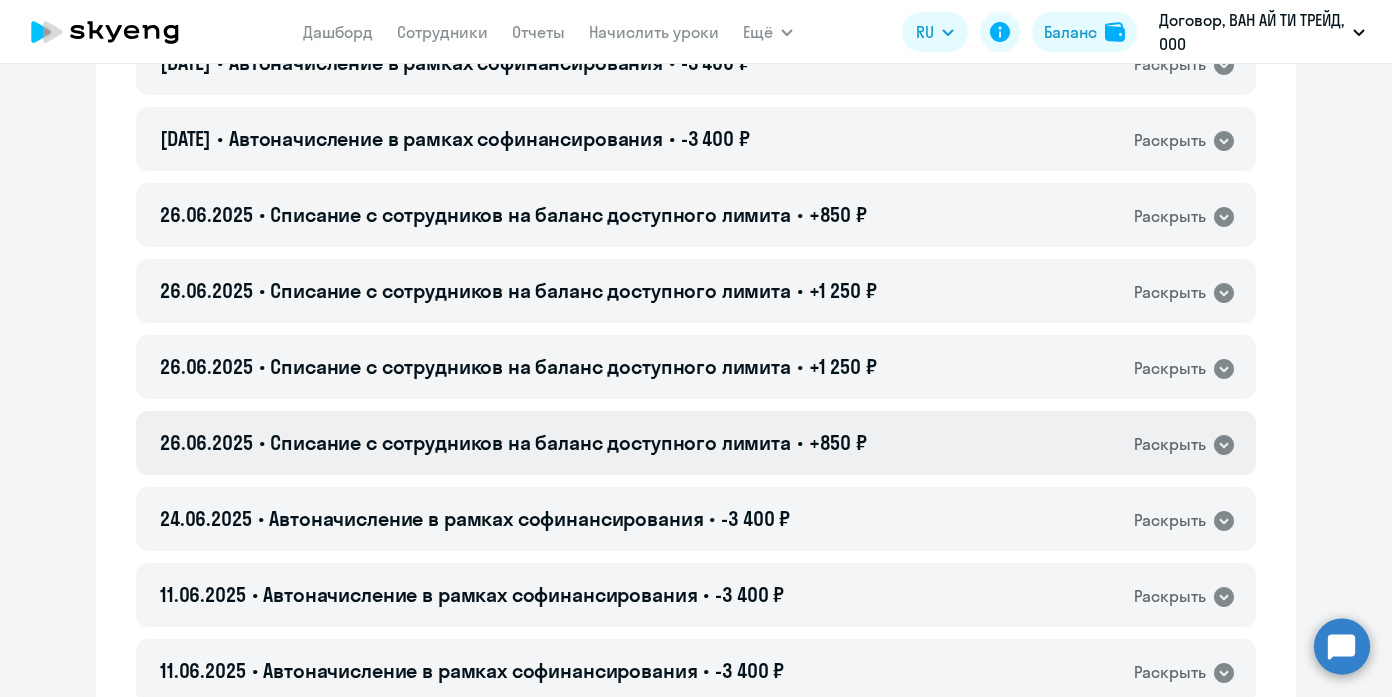 click on "Раскрыть" 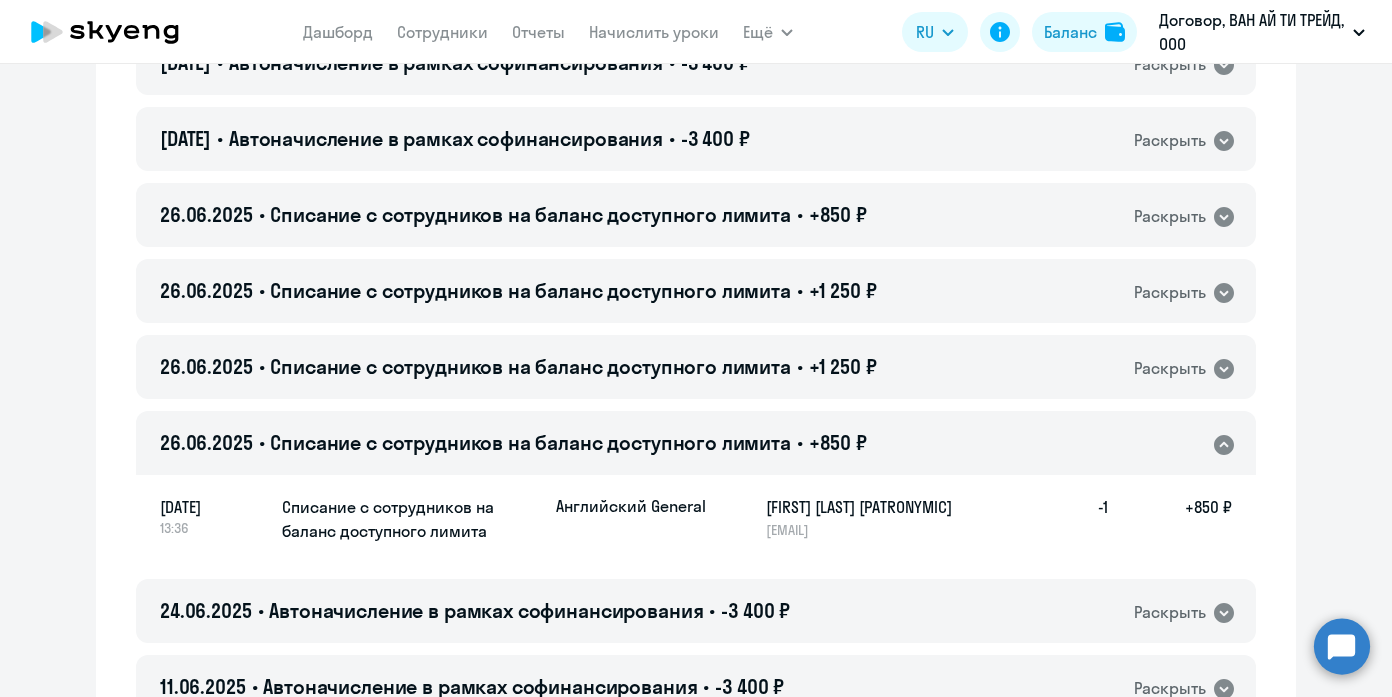 click on "Раскрыть" 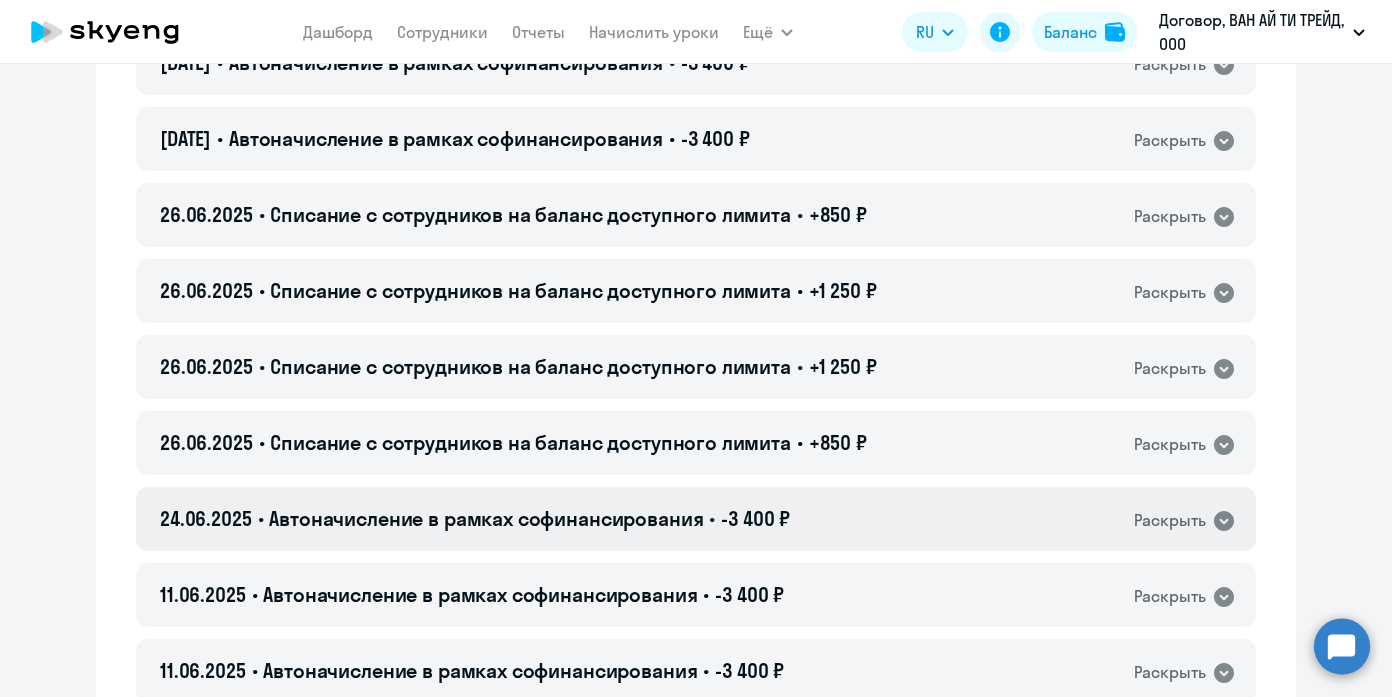 click on "24.06.2025 • Автоначисление в рамках софинансирования • -3 400 ₽  Раскрыть" 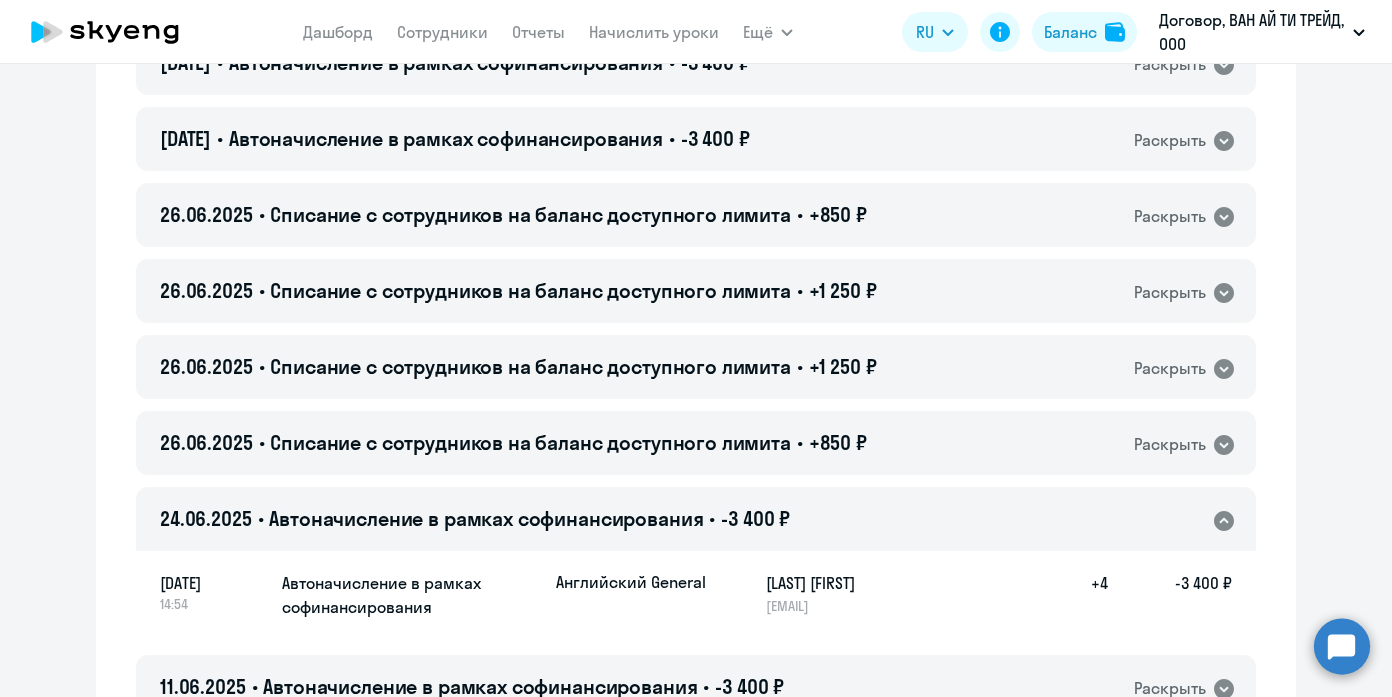 click on "24.06.2025 • Автоначисление в рамках софинансирования • -3 400 ₽  Раскрыть" 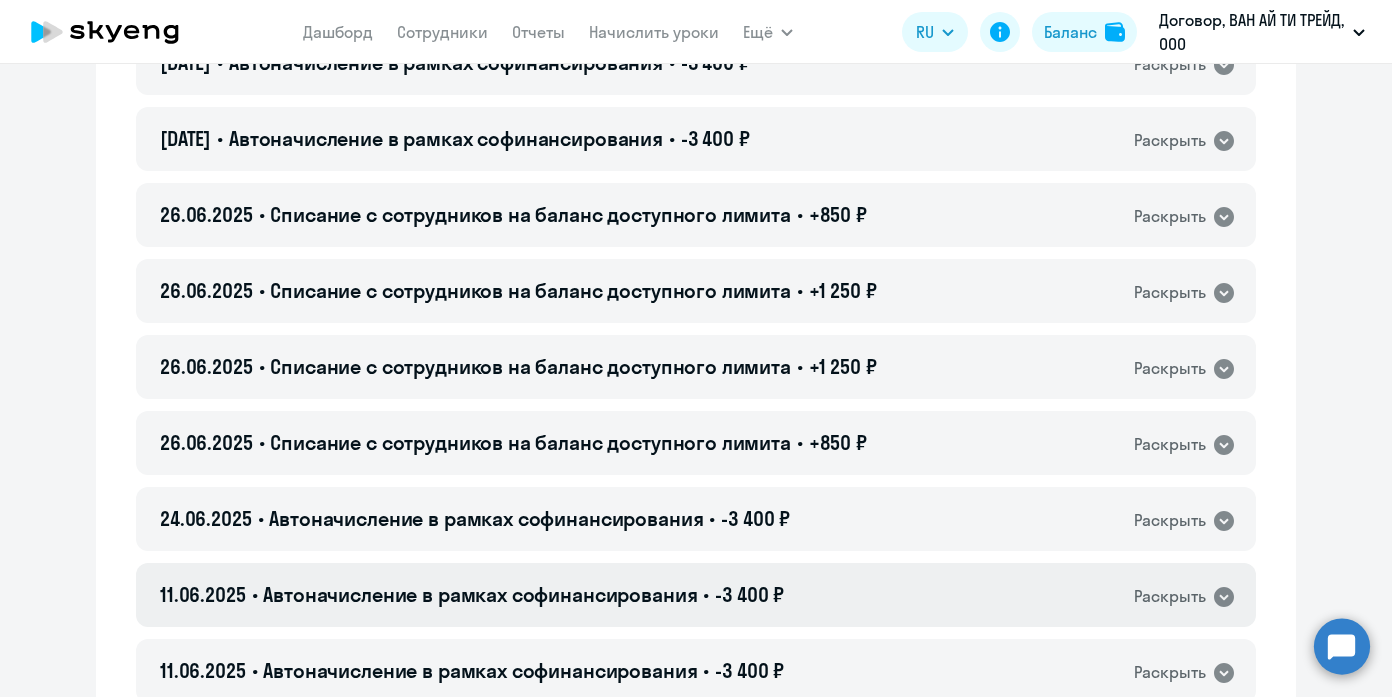 click on "Раскрыть" 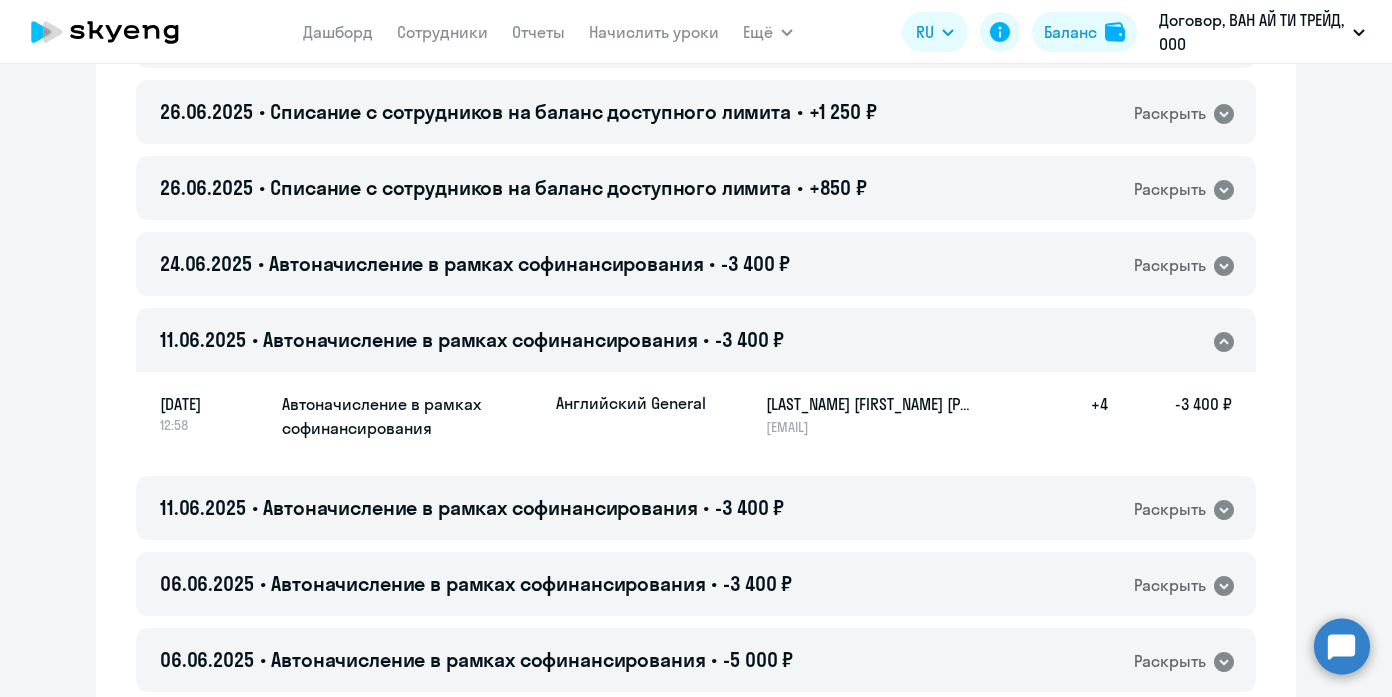 scroll, scrollTop: 1508, scrollLeft: 0, axis: vertical 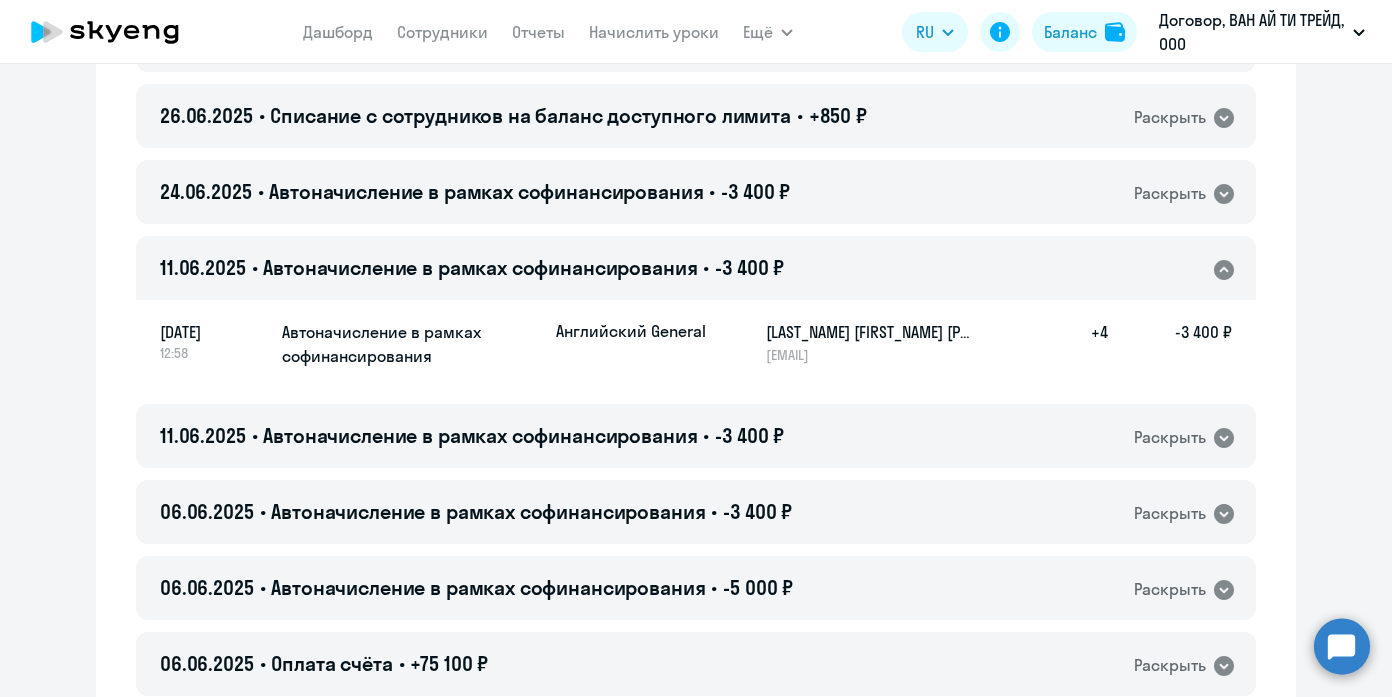 click on "Раскрыть" 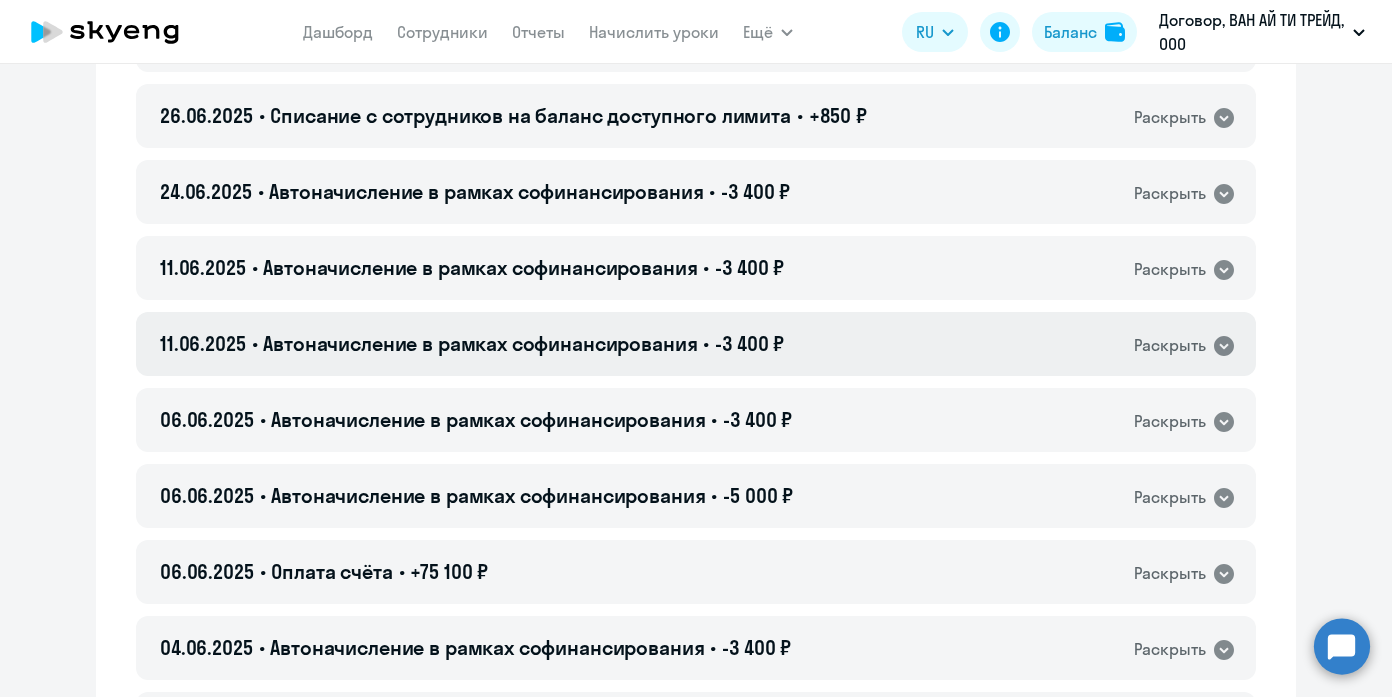 click on "Раскрыть" 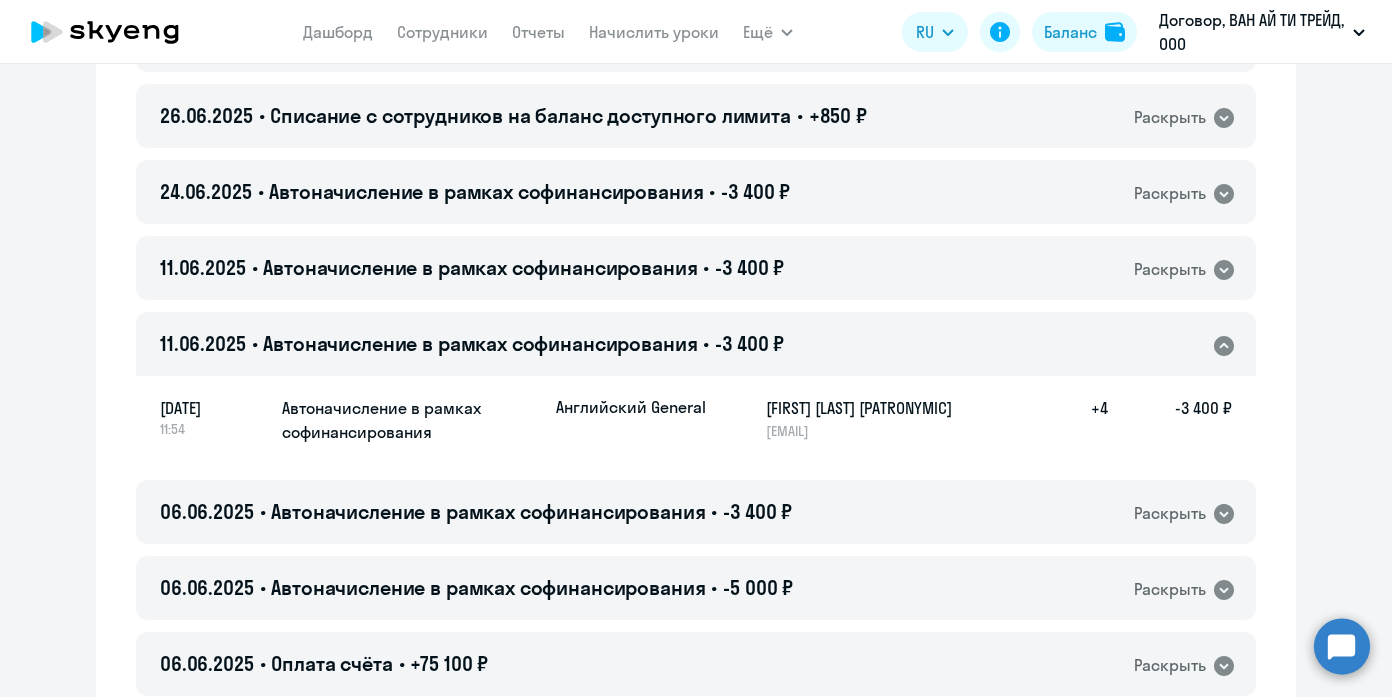 click on "Раскрыть" 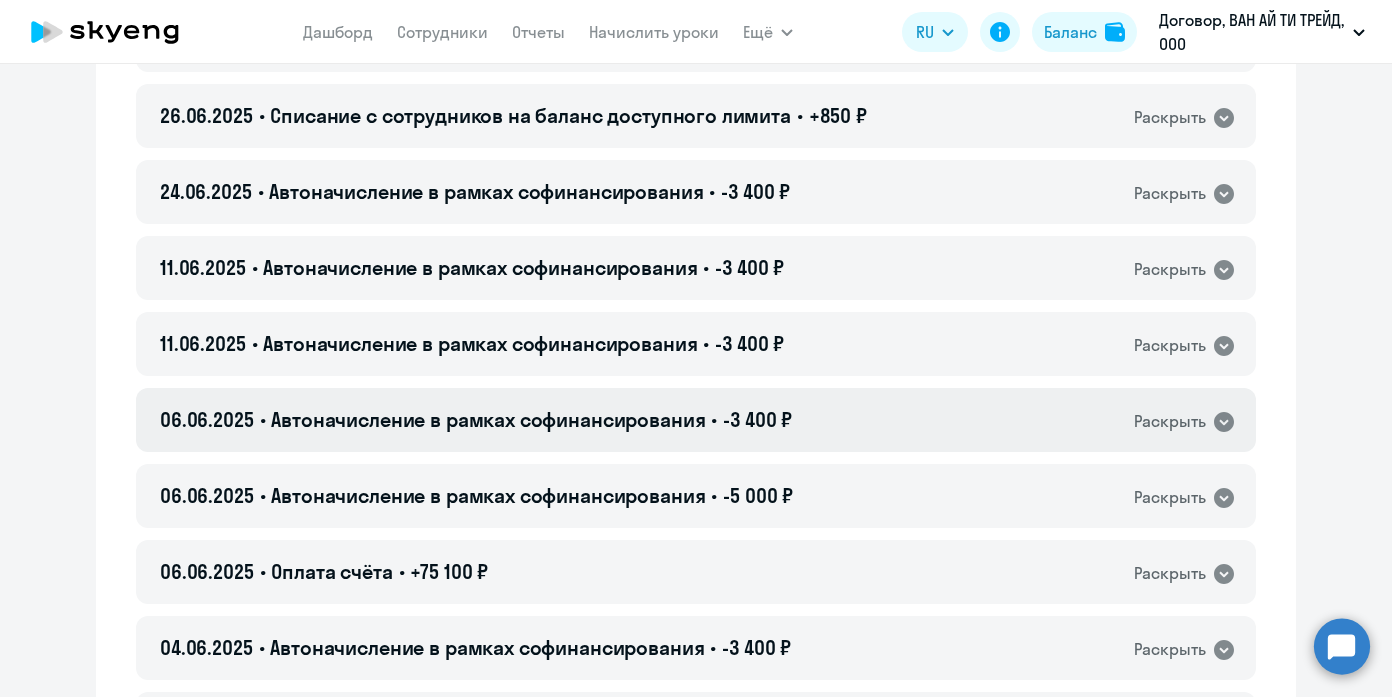 click on "Раскрыть" 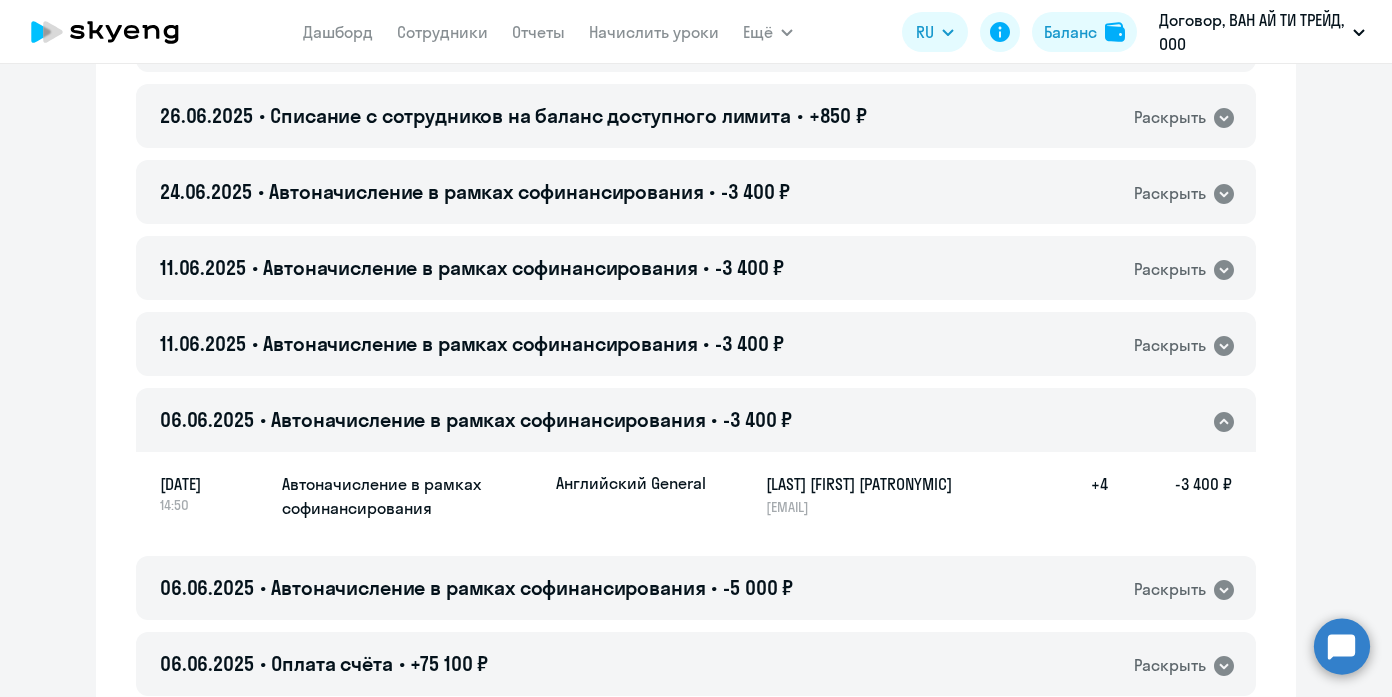 click on "Раскрыть" 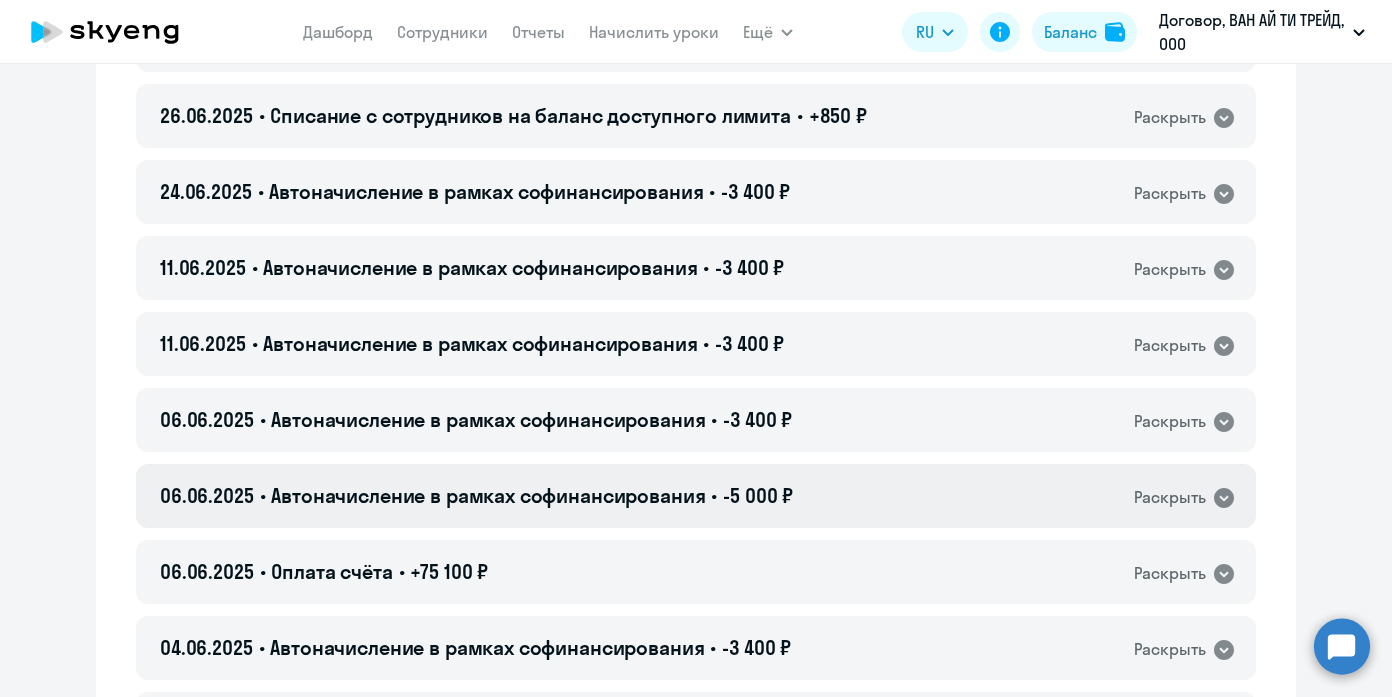 click on "06.06.2025 • Автоначисление в рамках софинансирования • -5 000 ₽  Раскрыть" 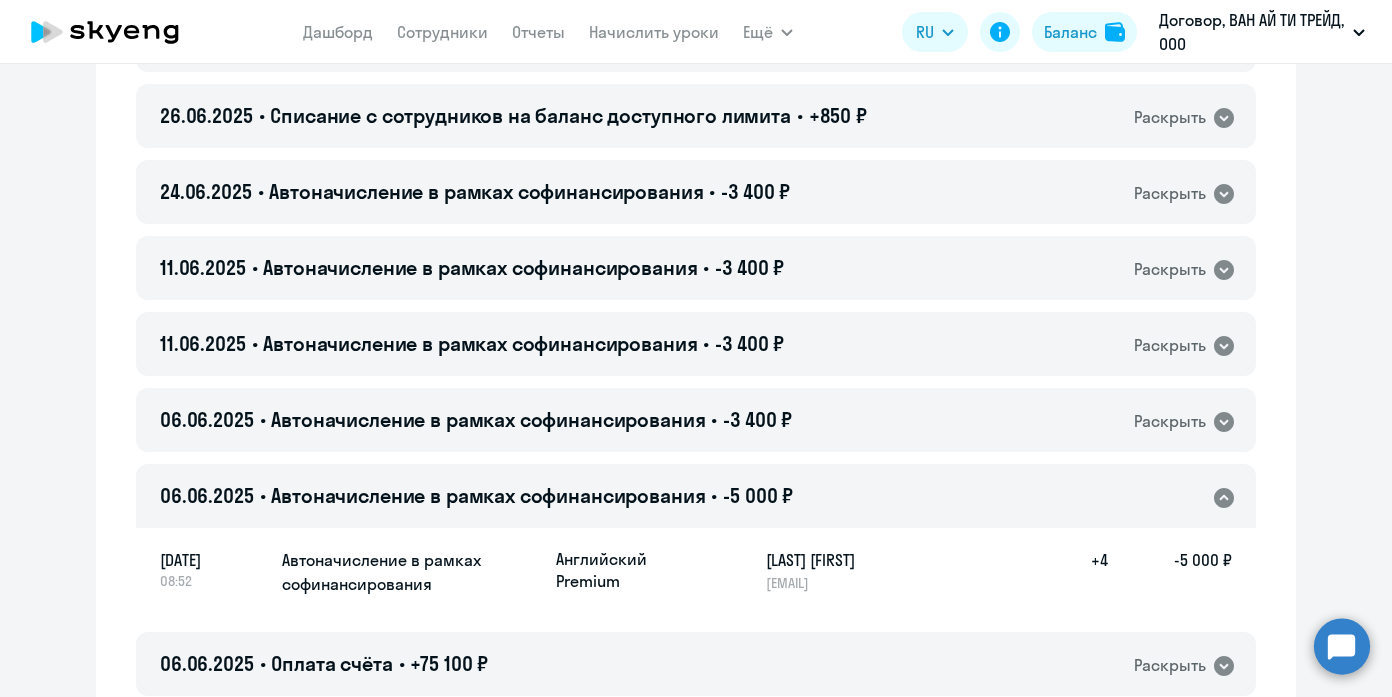 click on "06.06.2025 • Автоначисление в рамках софинансирования • -5 000 ₽  Раскрыть" 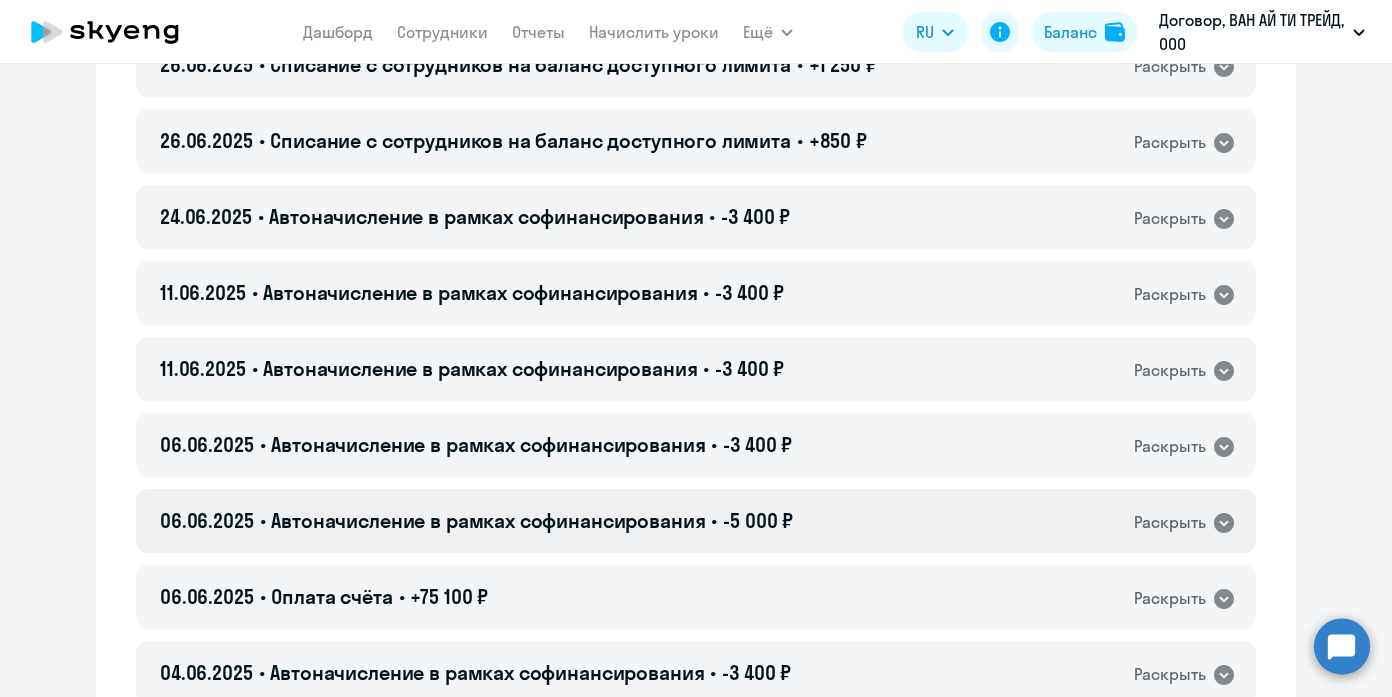 scroll, scrollTop: 0, scrollLeft: 0, axis: both 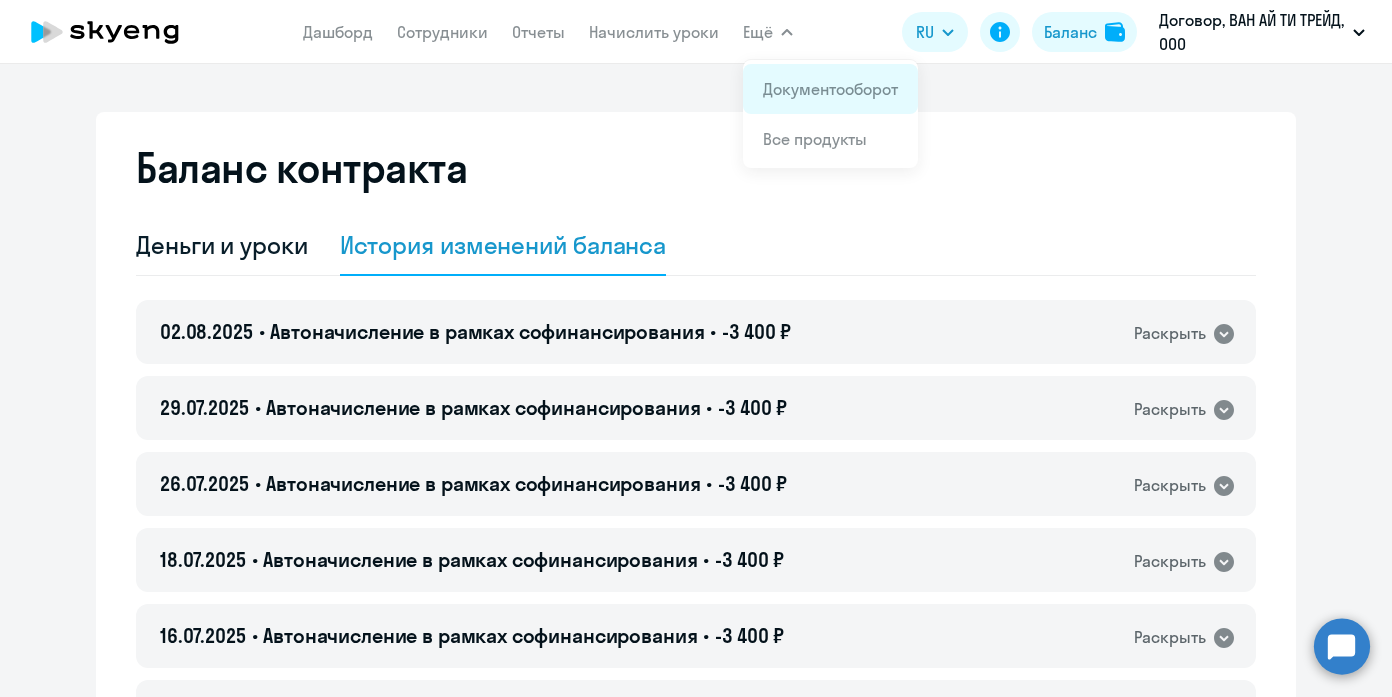 click on "Документооборот" at bounding box center (830, 89) 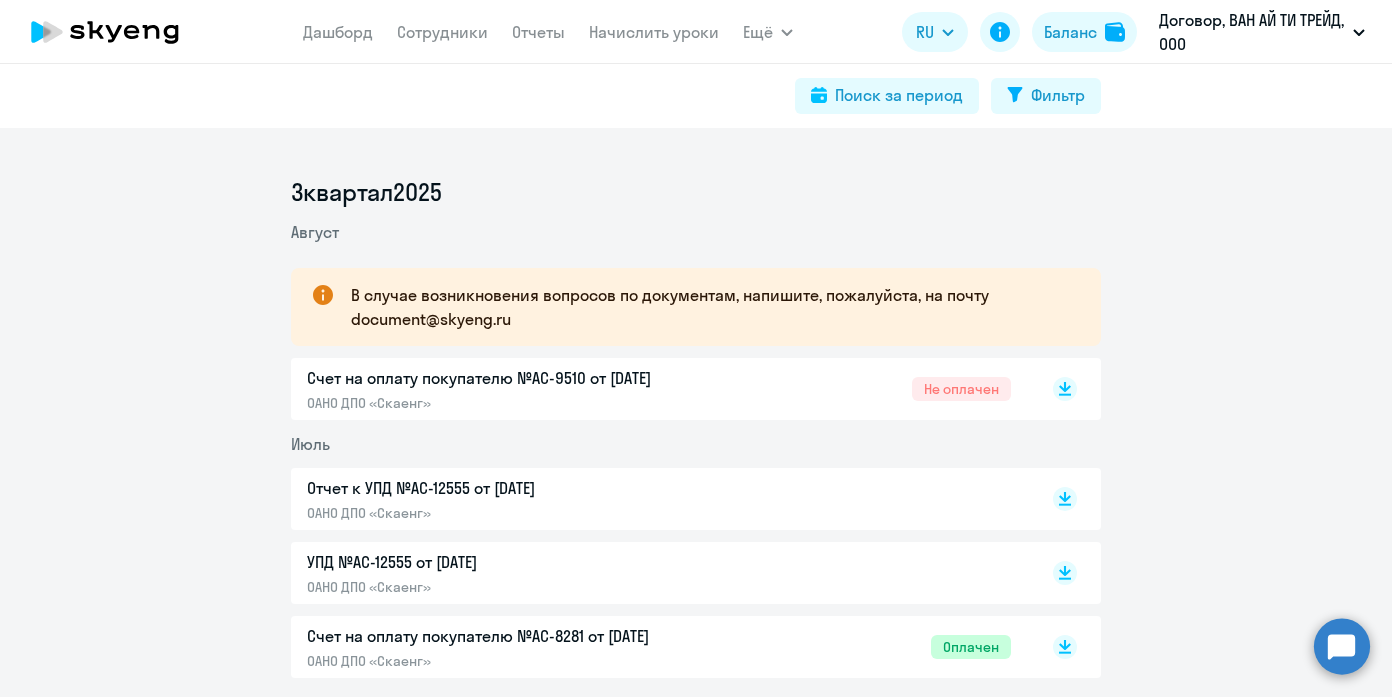 click on "Отчет к УПД №AC-12555 от [DATE]" 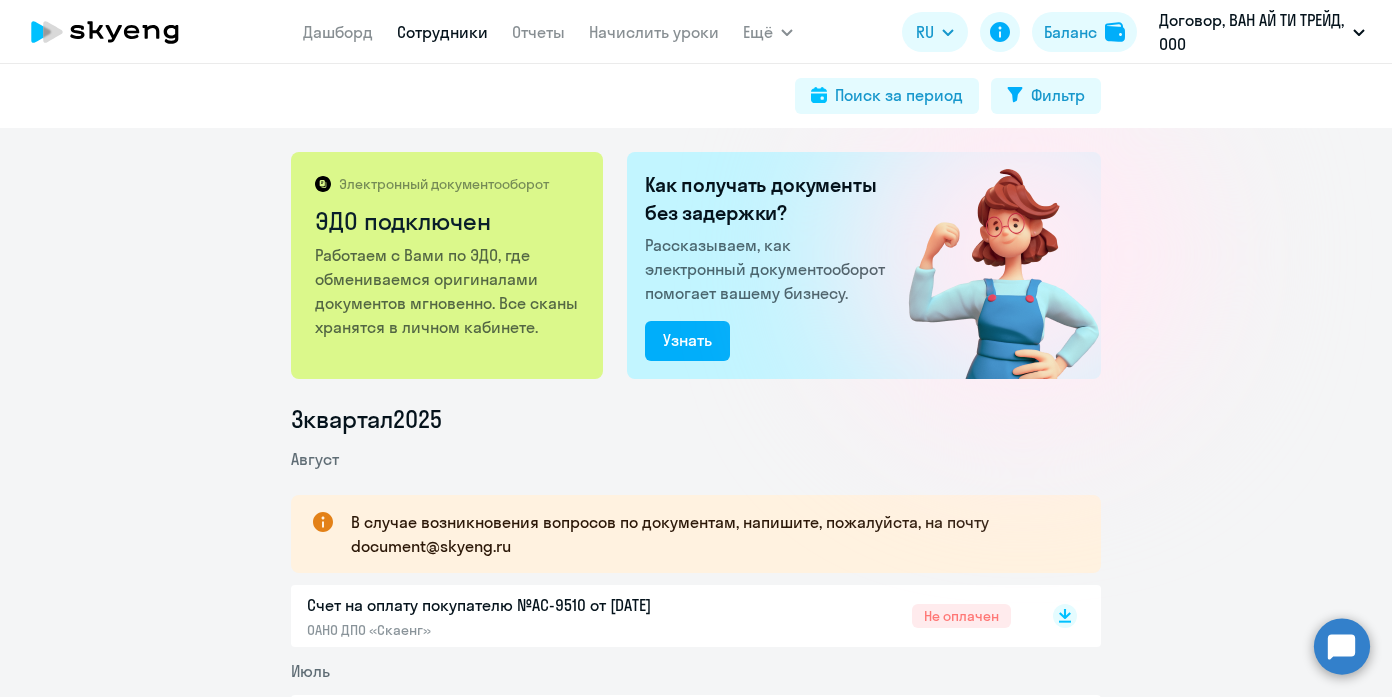 click on "Сотрудники" at bounding box center (442, 32) 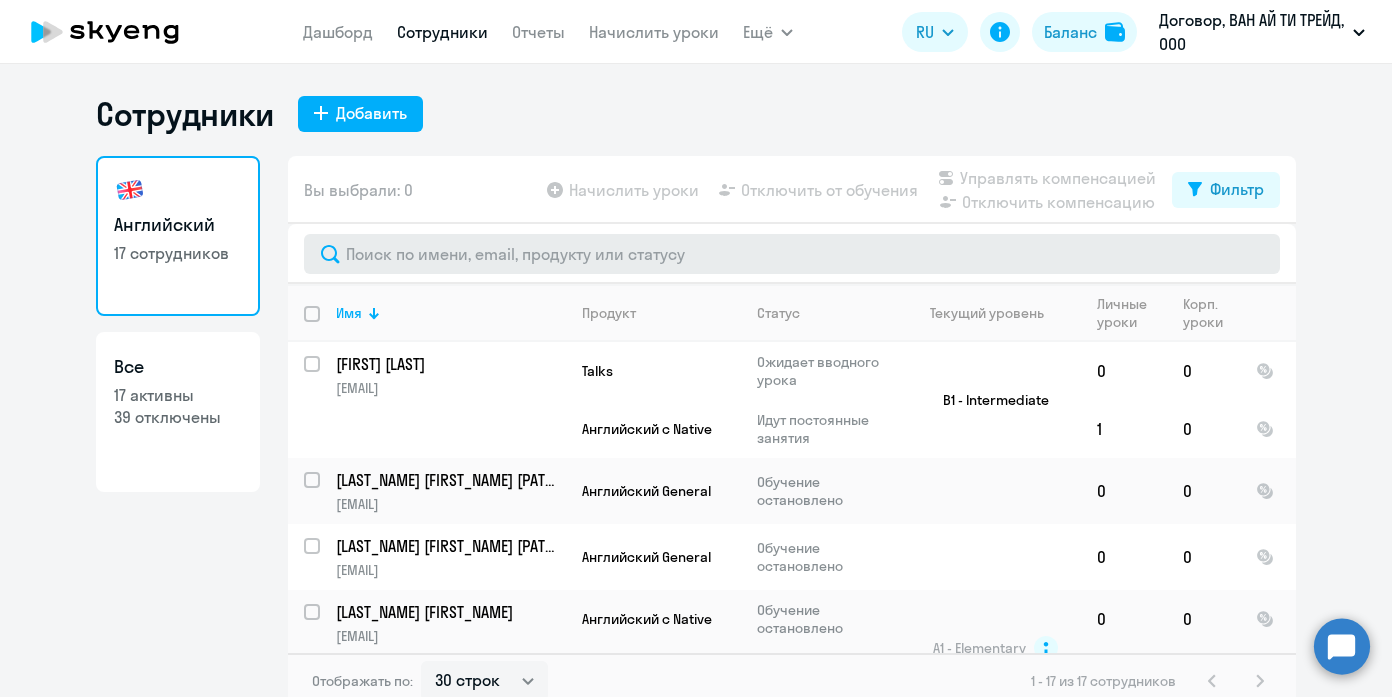 scroll, scrollTop: 12, scrollLeft: 0, axis: vertical 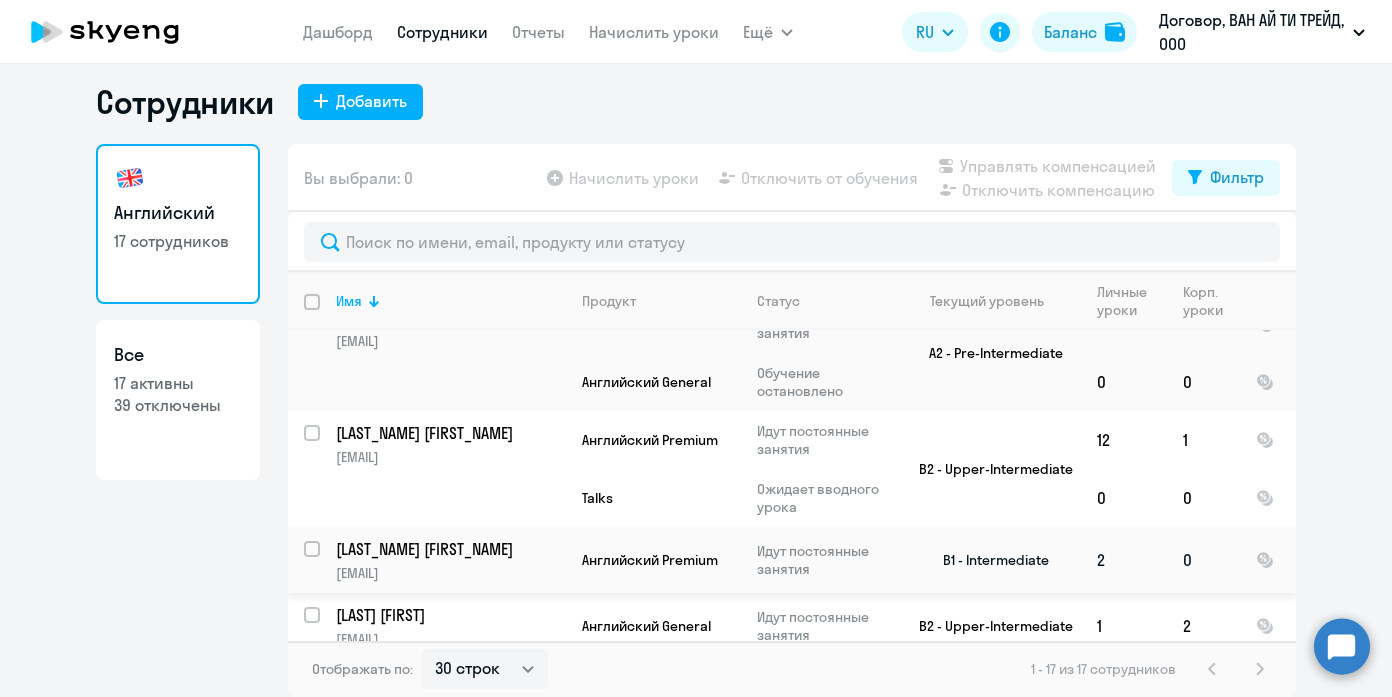 click on "[LAST] [FIRST]" 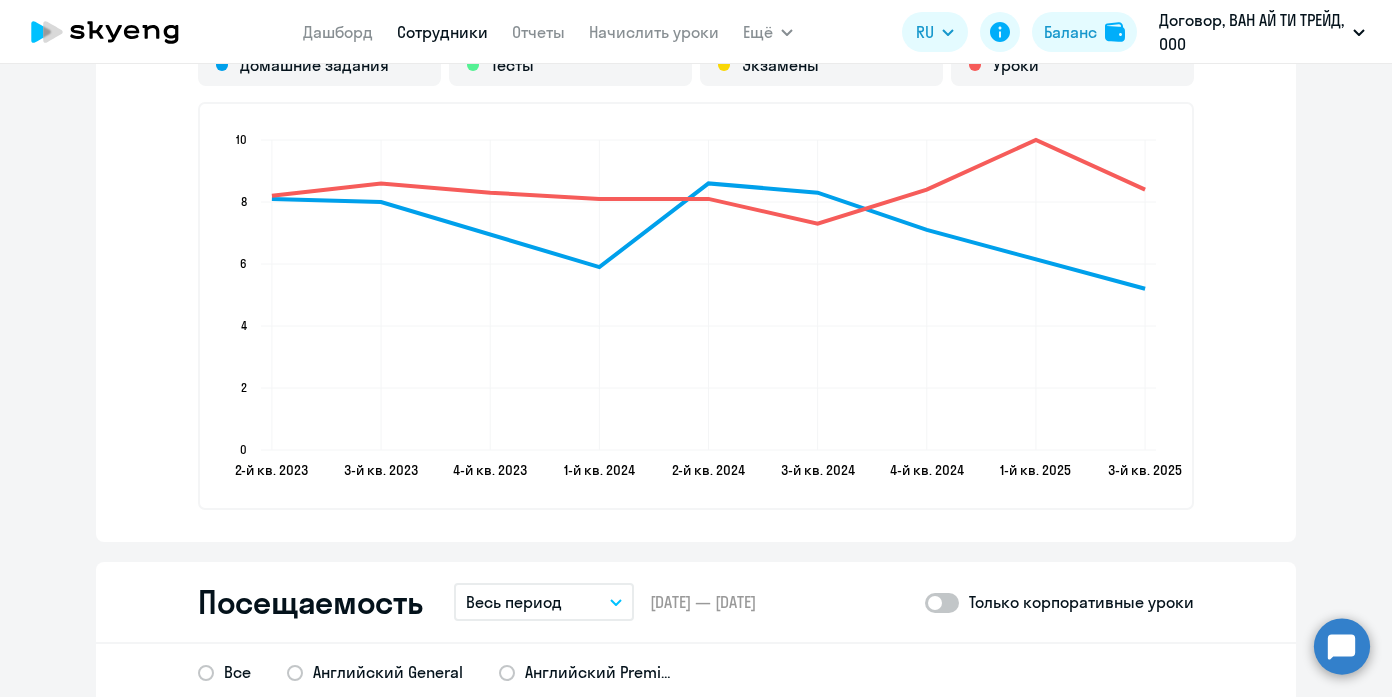 scroll, scrollTop: 2558, scrollLeft: 0, axis: vertical 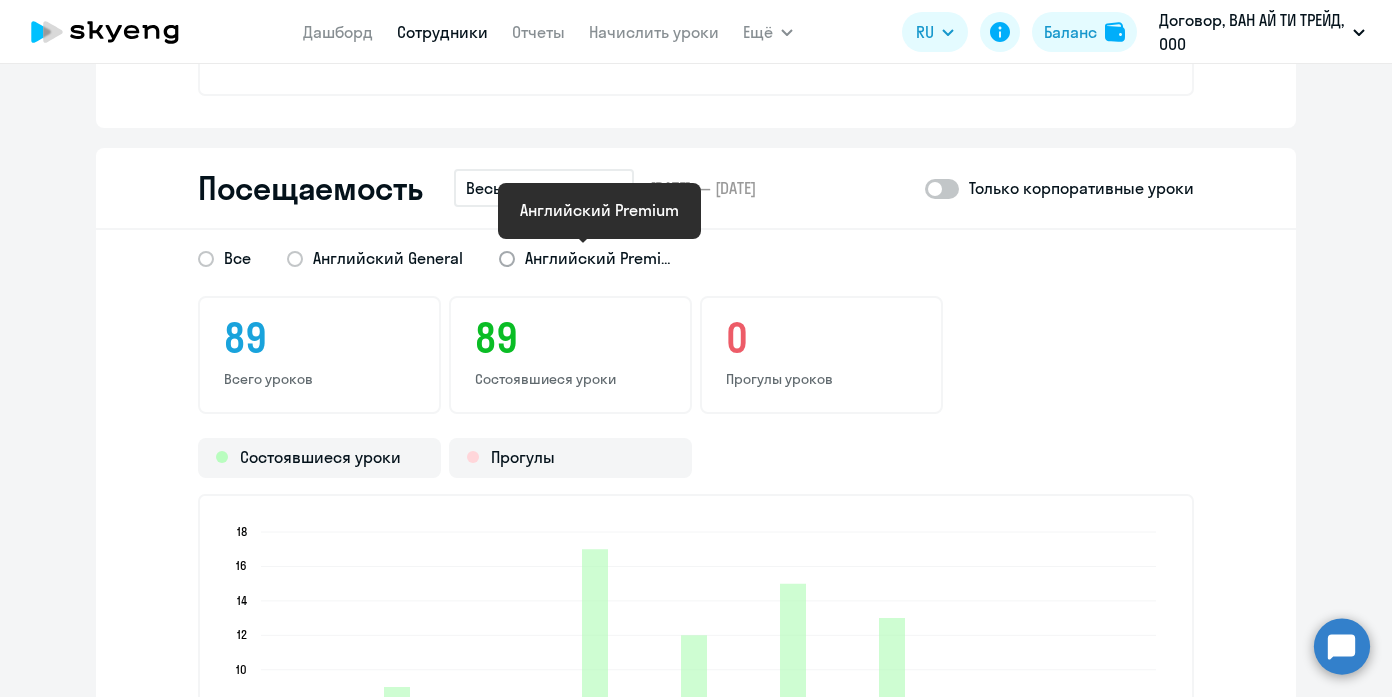 click on "Английский Premium" 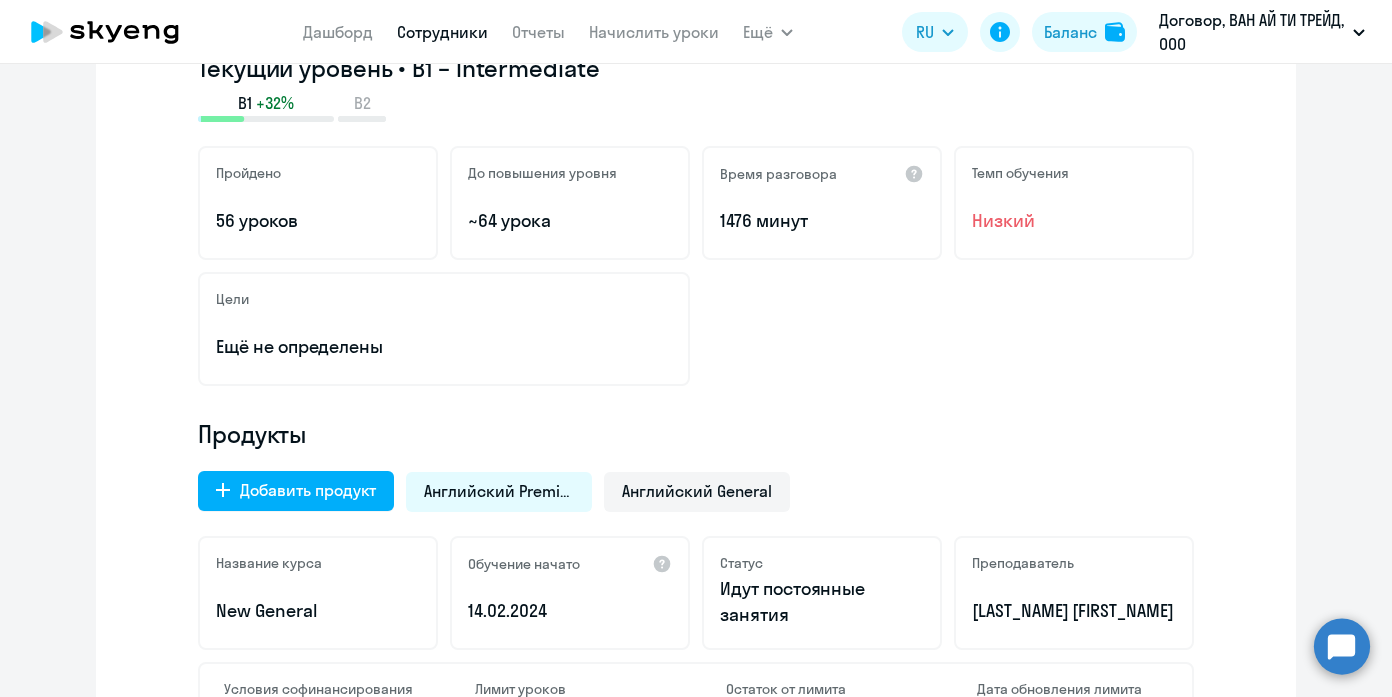 scroll, scrollTop: 0, scrollLeft: 0, axis: both 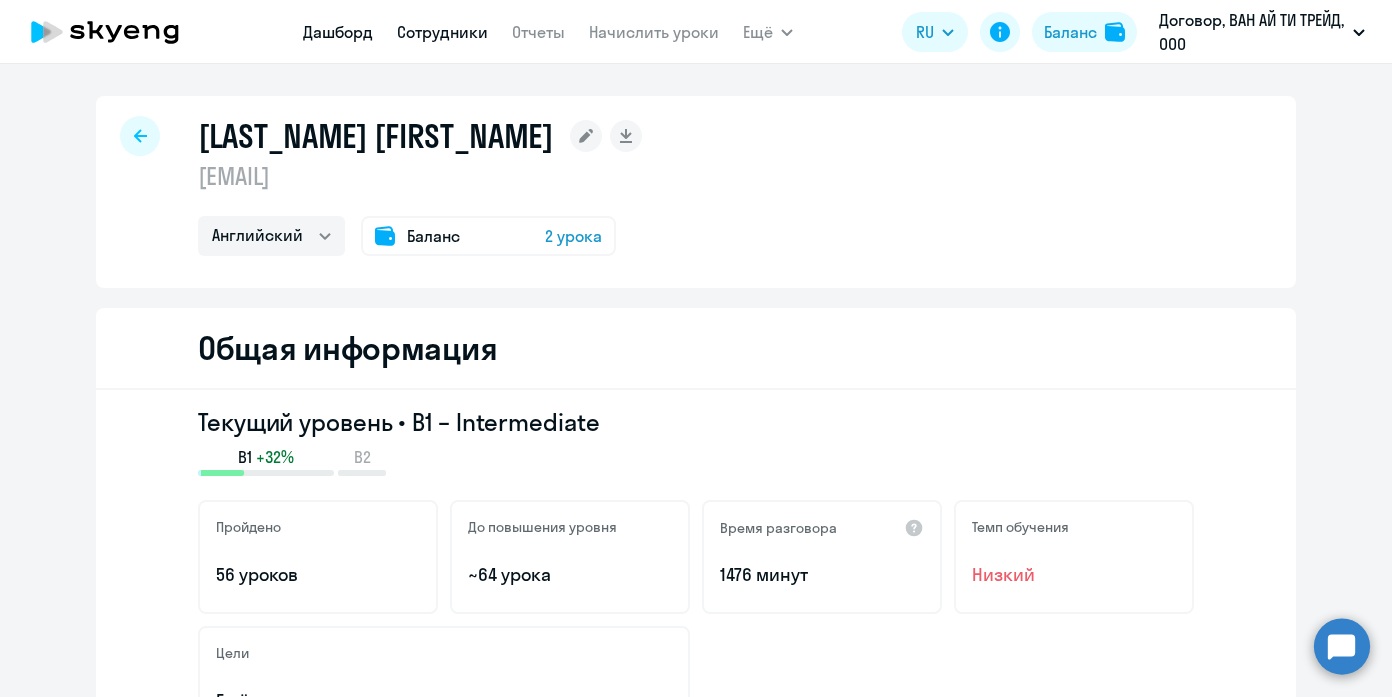 click on "Дашборд" at bounding box center (338, 32) 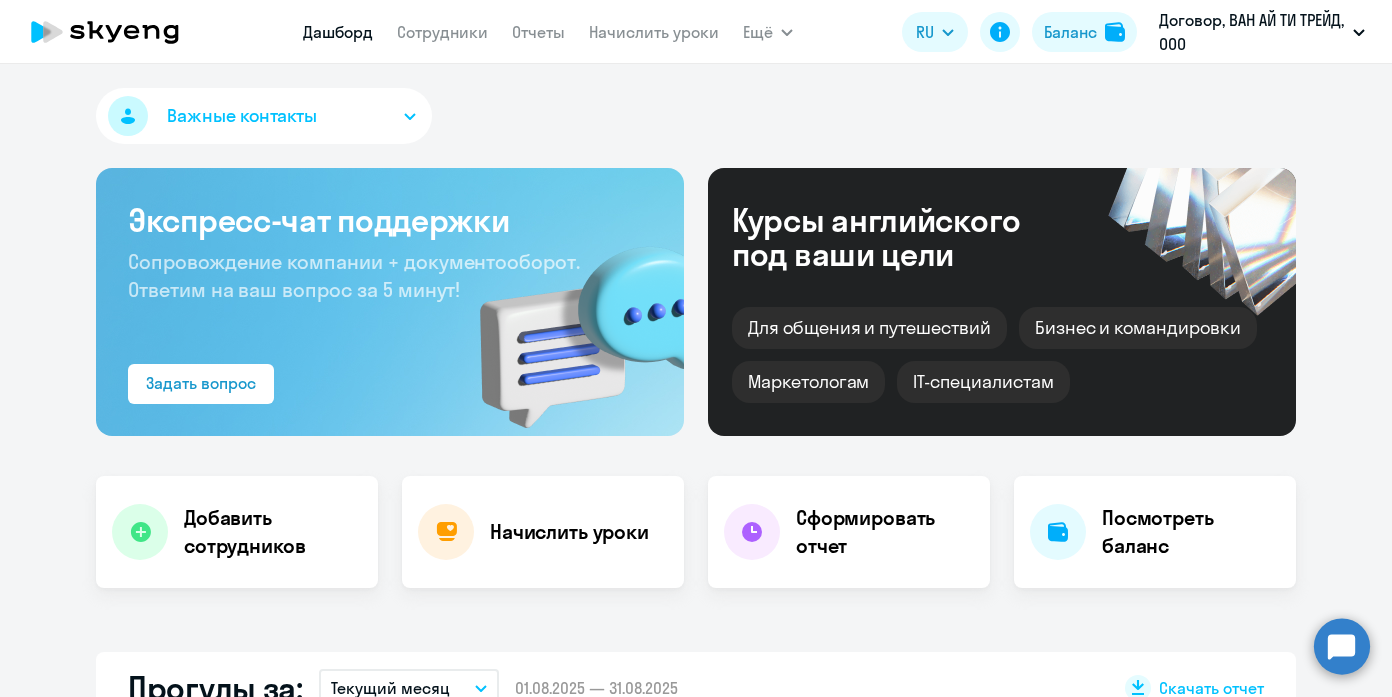 select on "30" 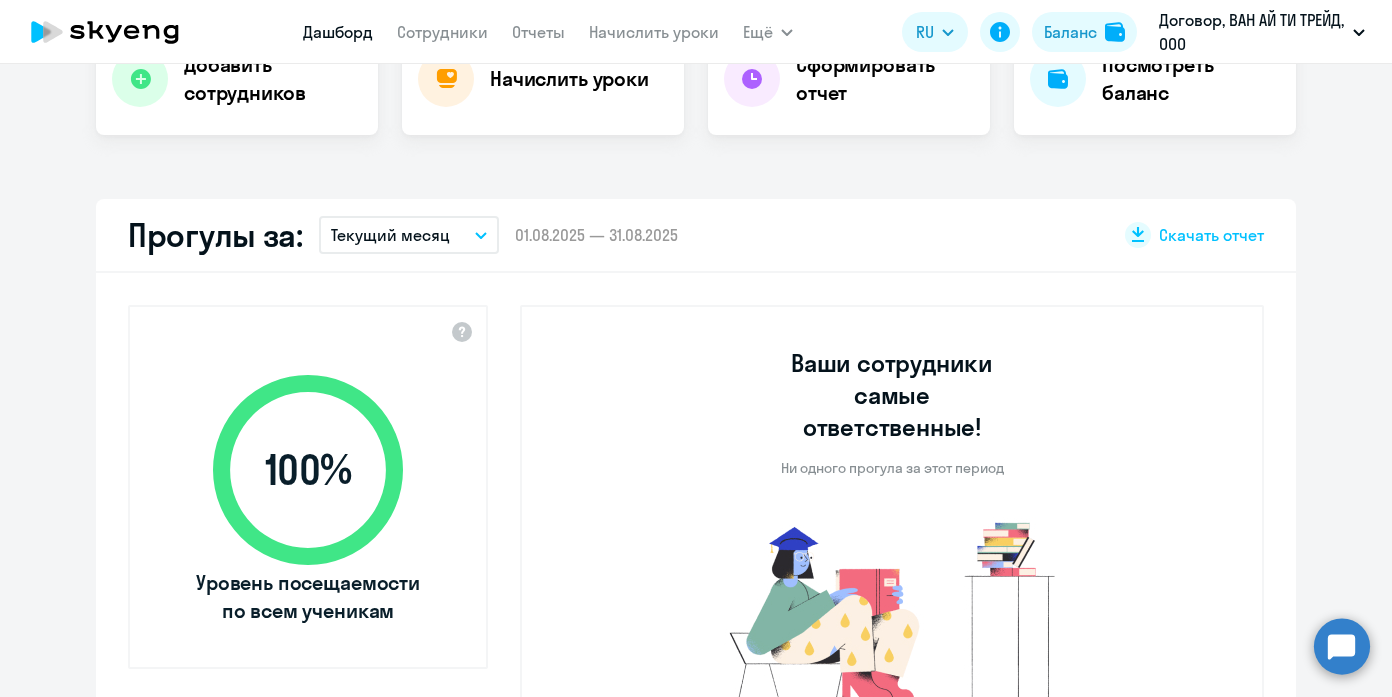 scroll, scrollTop: 0, scrollLeft: 0, axis: both 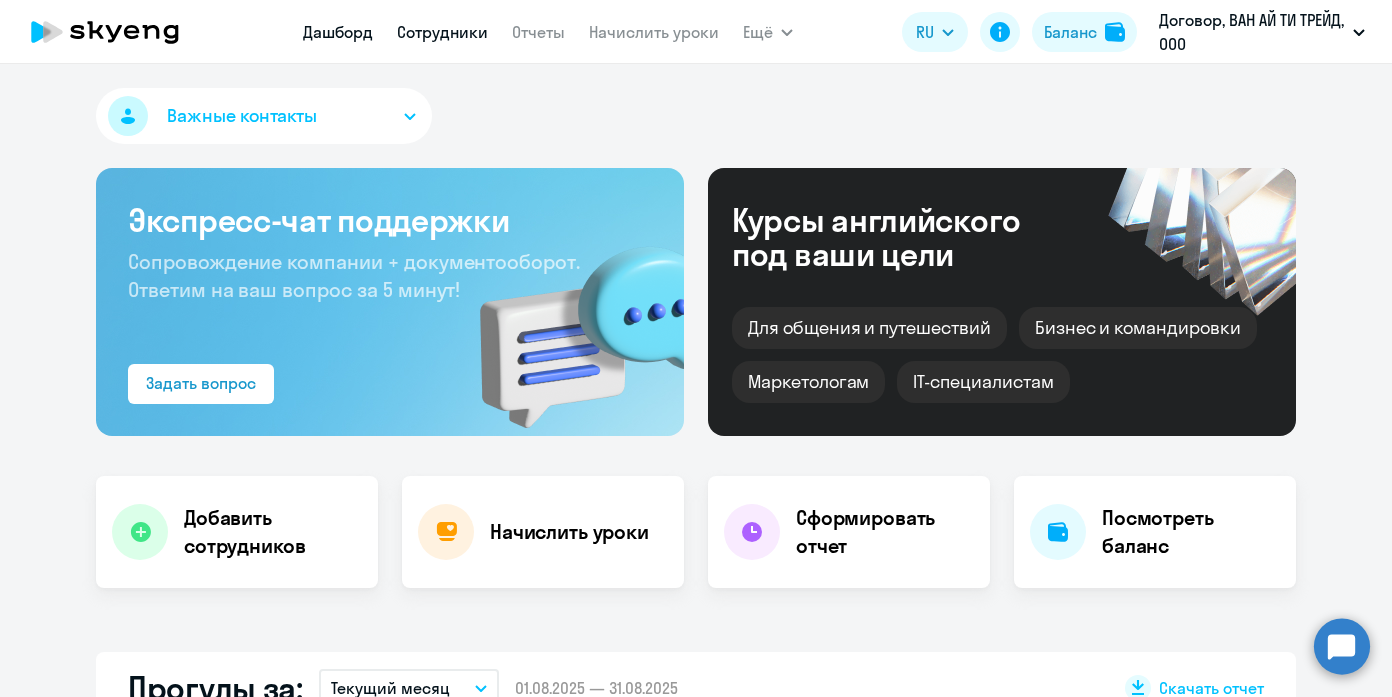 click on "Сотрудники" at bounding box center (442, 32) 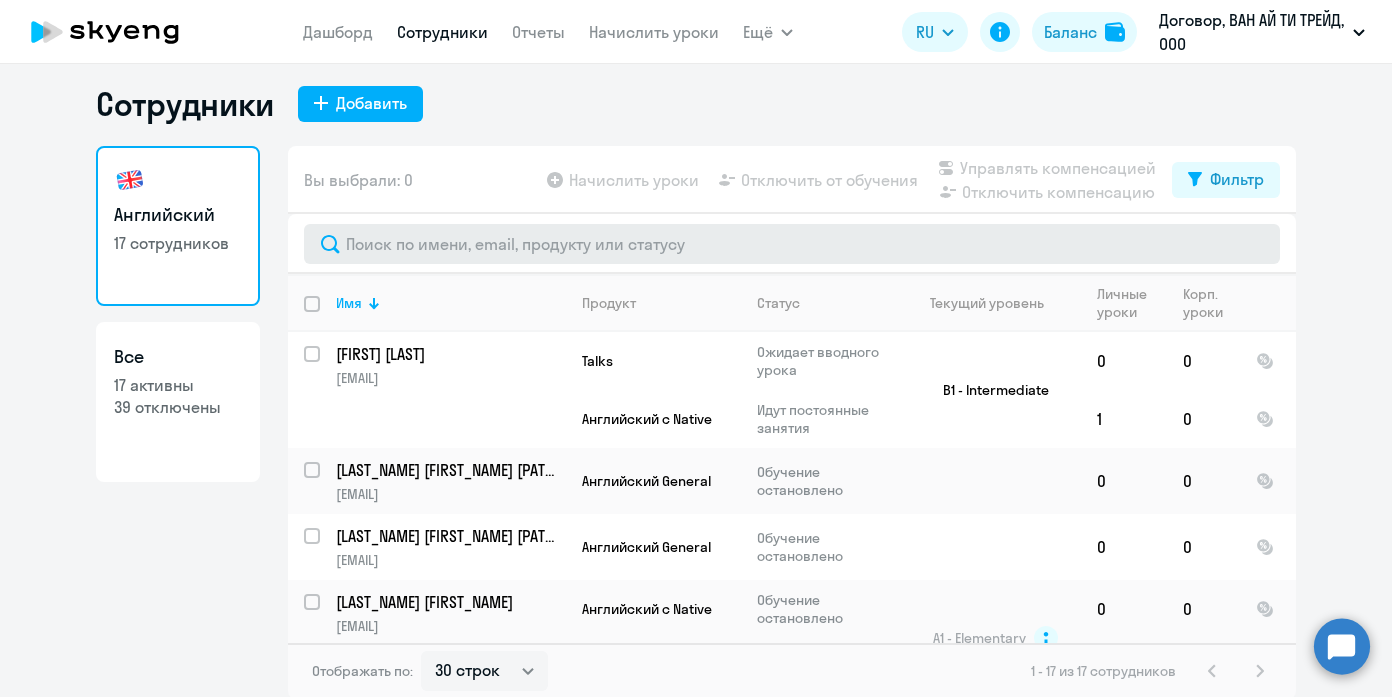 scroll, scrollTop: 12, scrollLeft: 0, axis: vertical 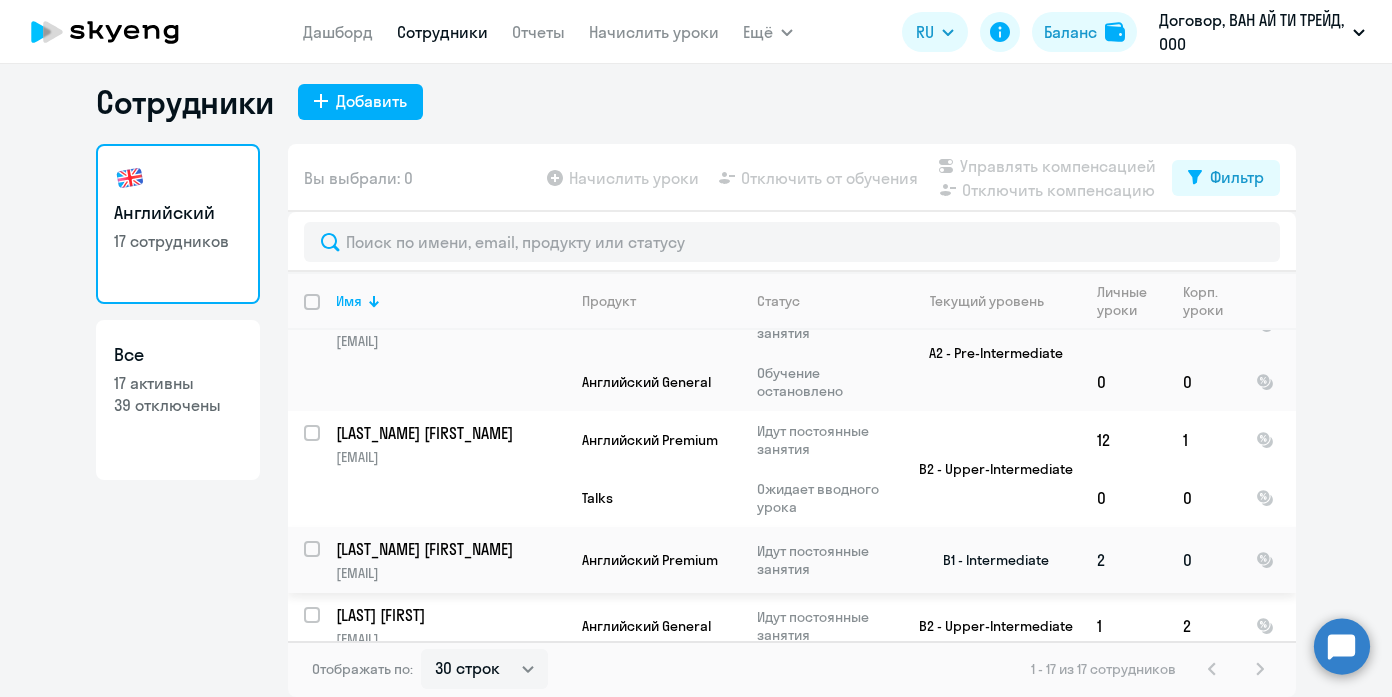 click on "[LAST] [FIRST]" 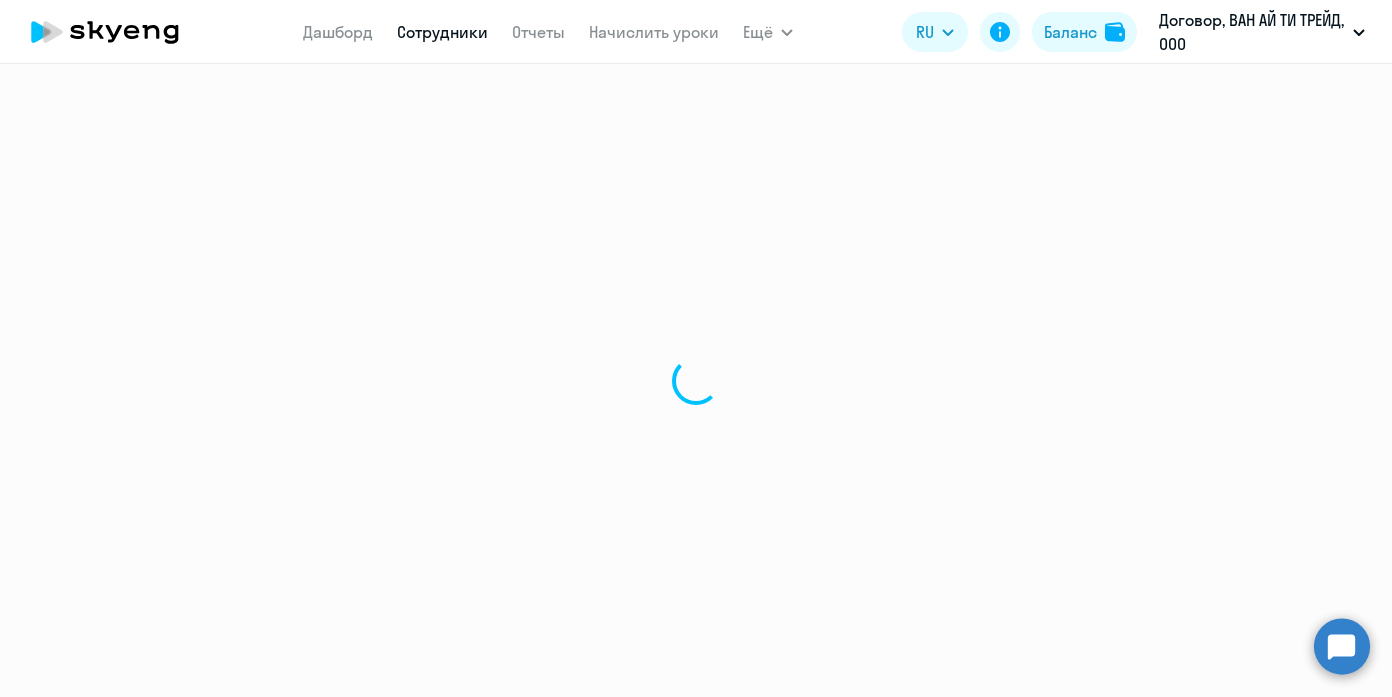 scroll, scrollTop: 0, scrollLeft: 0, axis: both 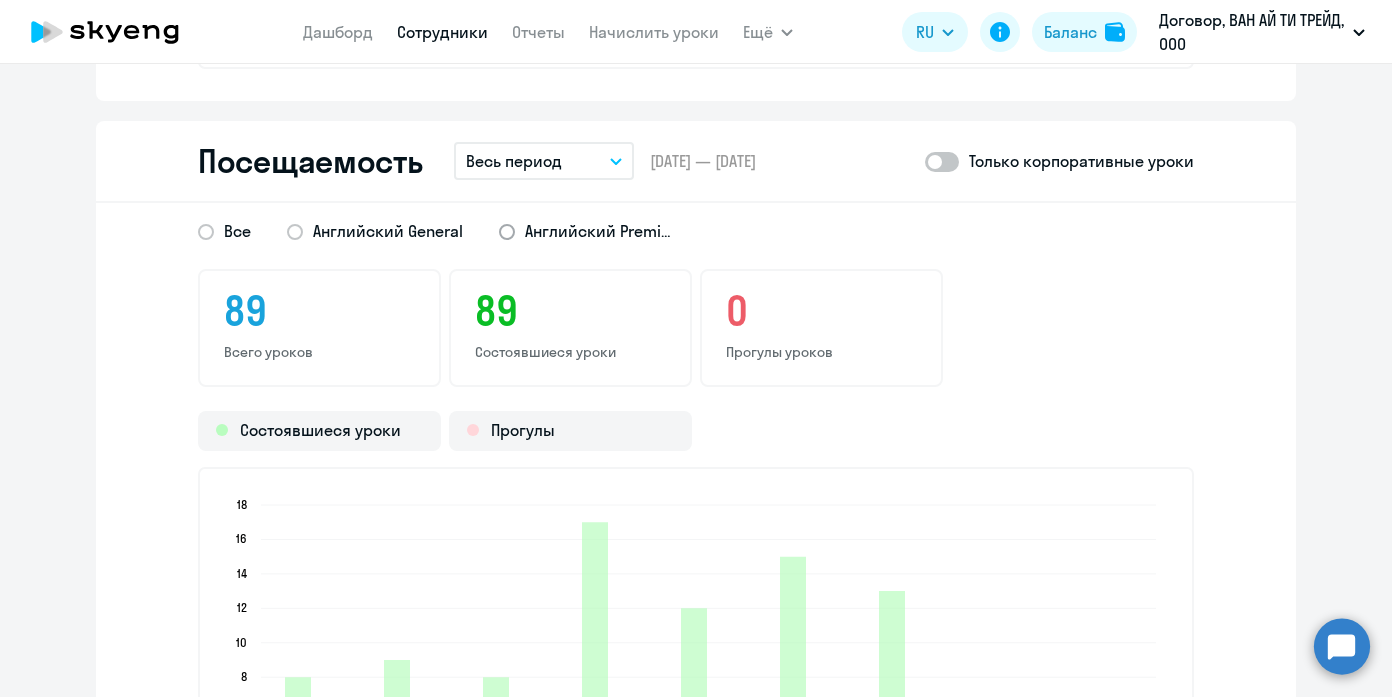 click on "Английский Premium" 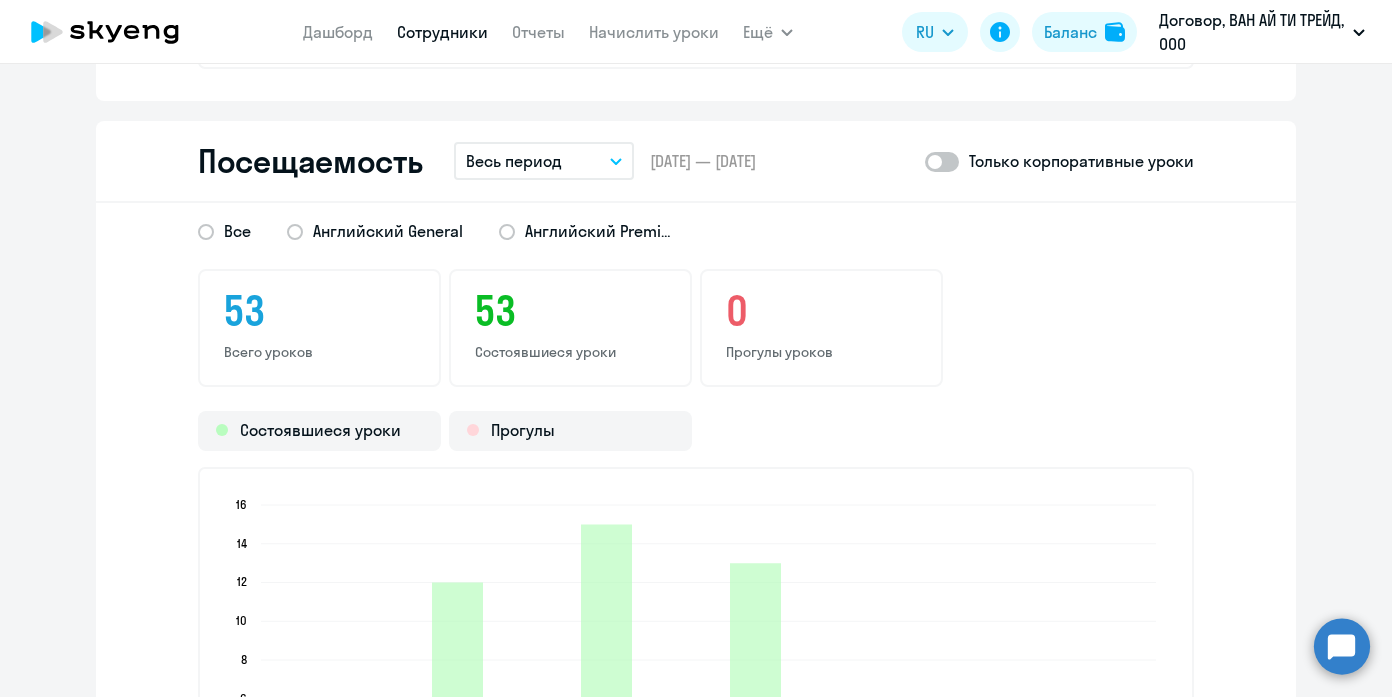 click 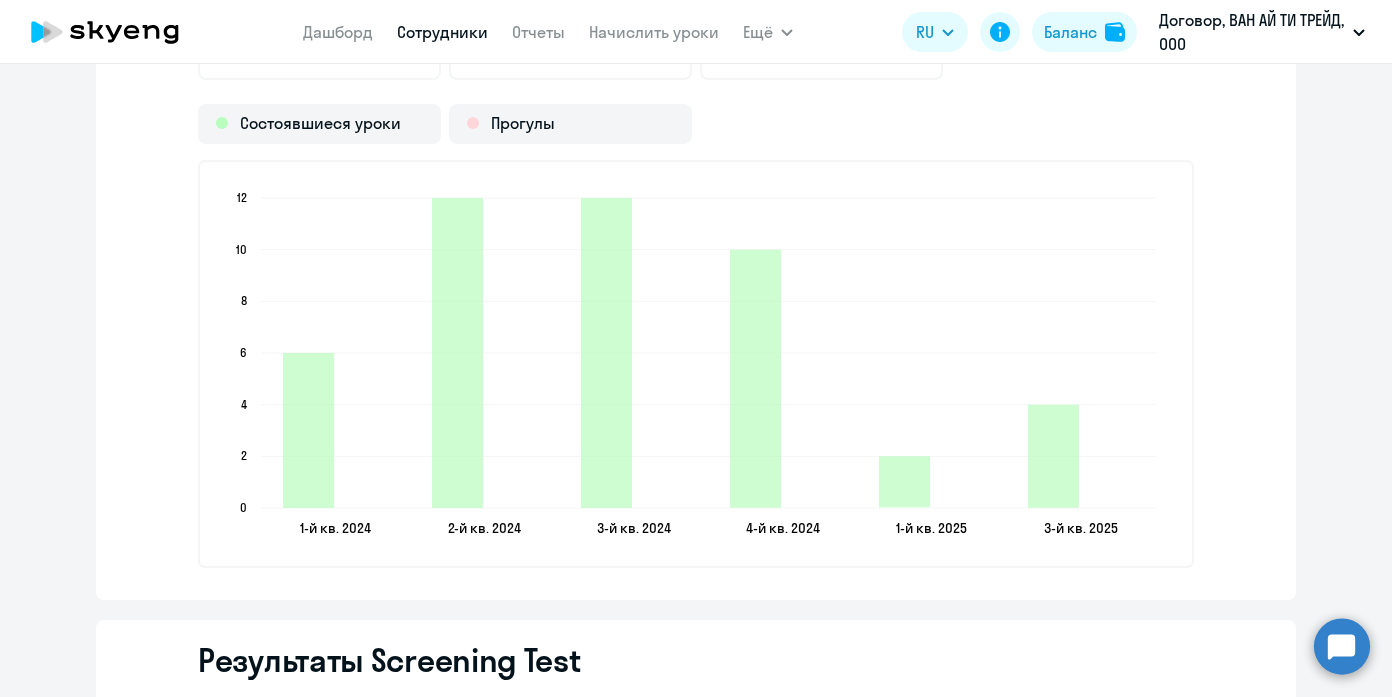 scroll, scrollTop: 2866, scrollLeft: 0, axis: vertical 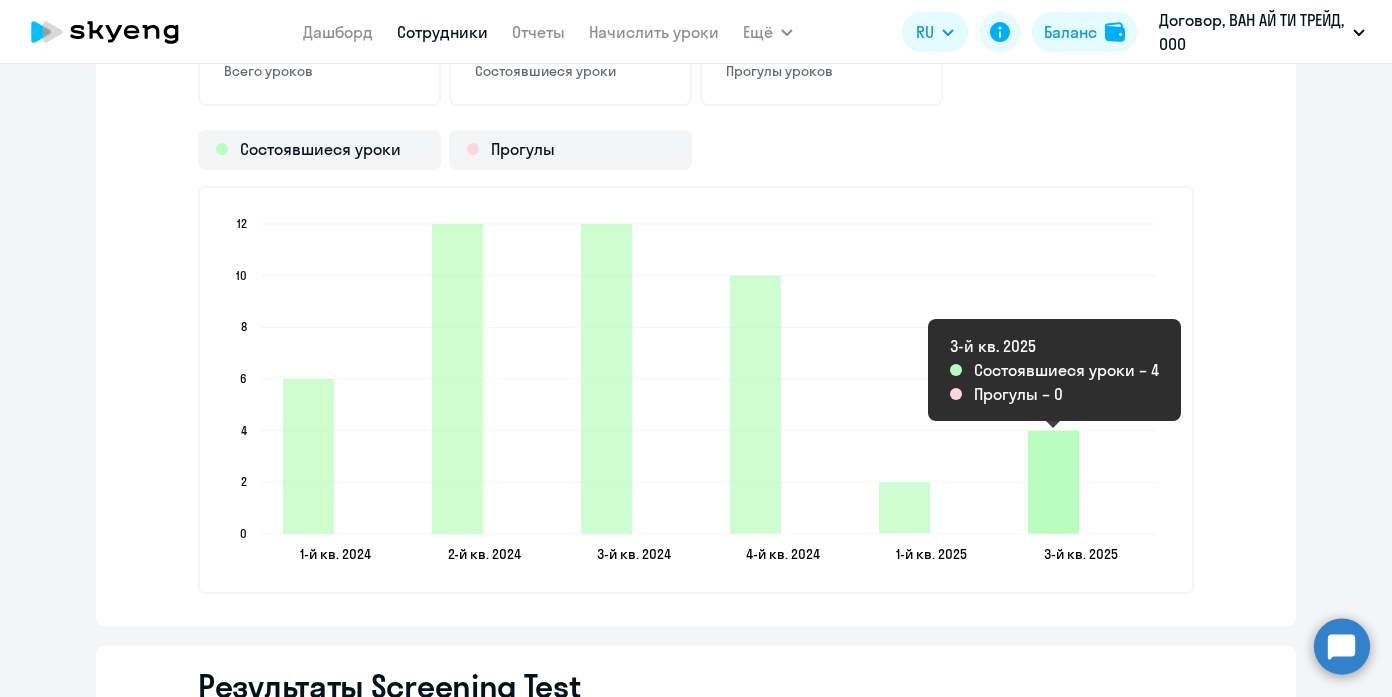 click 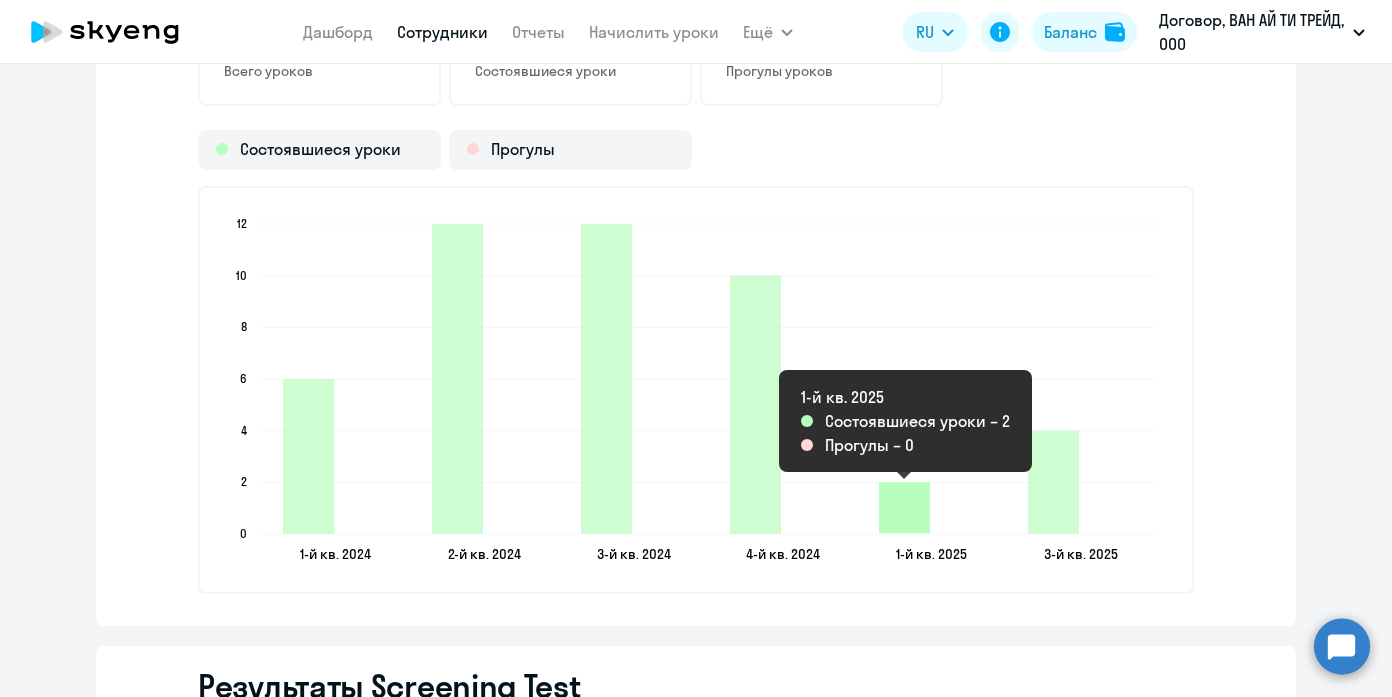 click 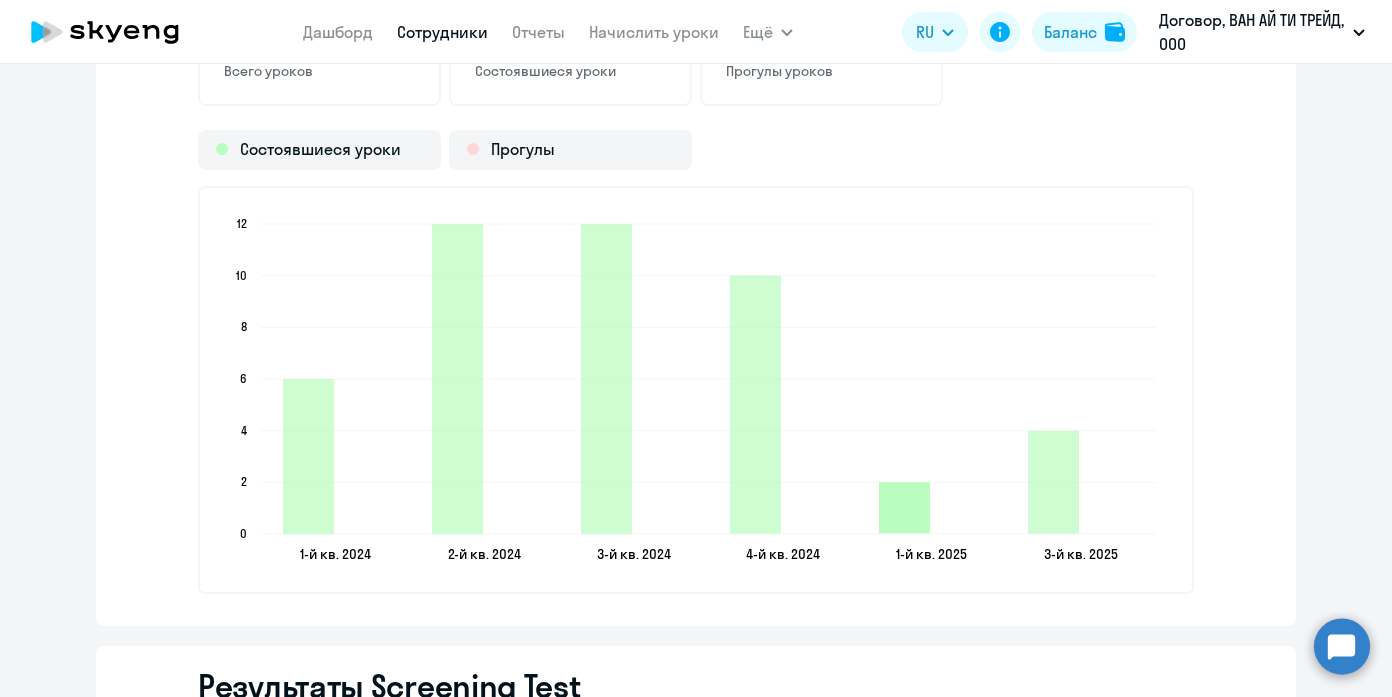 click 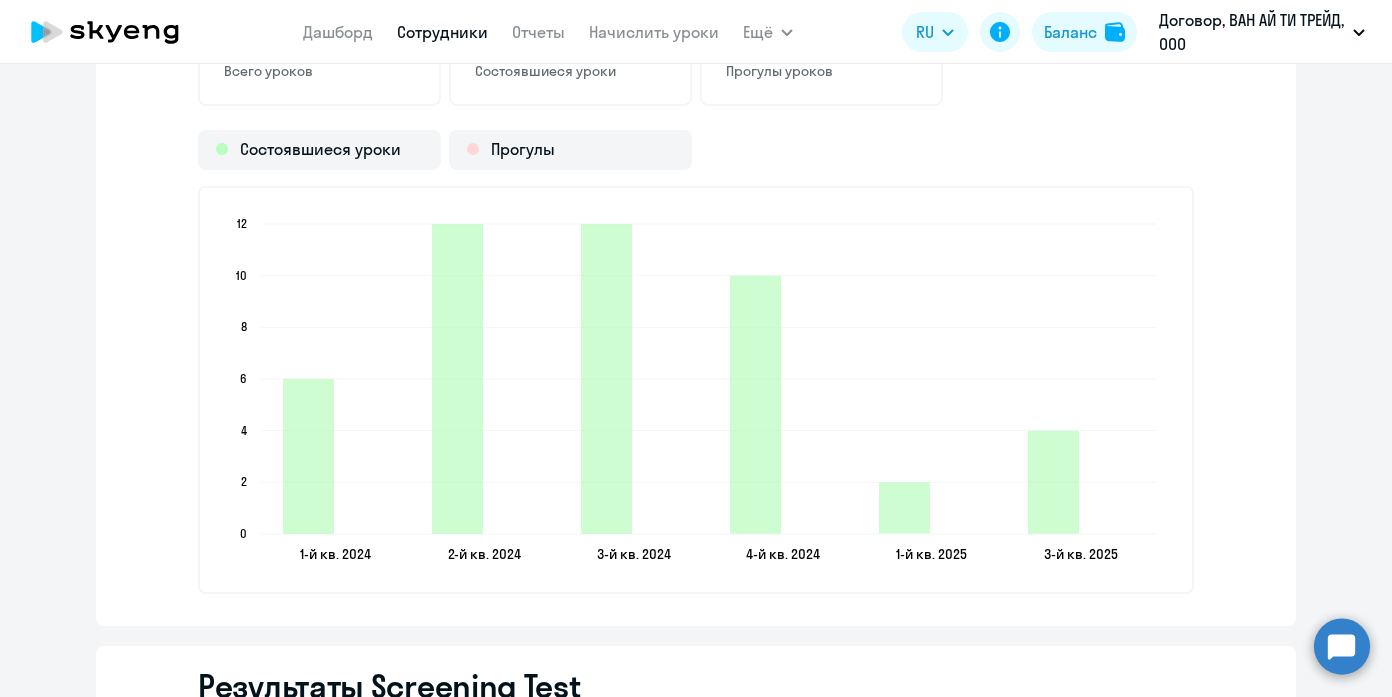 click on "1-й кв. 2024  1-й кв. 2024  2-й кв. 2024  2-й кв. 2024  3-й кв. 2024  3-й кв. 2024  4-й кв. 2024  4-й кв. 2024  1-й кв. 2025  1-й кв. 2025  3-й кв. 2025  3-й кв. 2025  0  0  2  2  4  4  6  6  8  8  10  10  12  12" 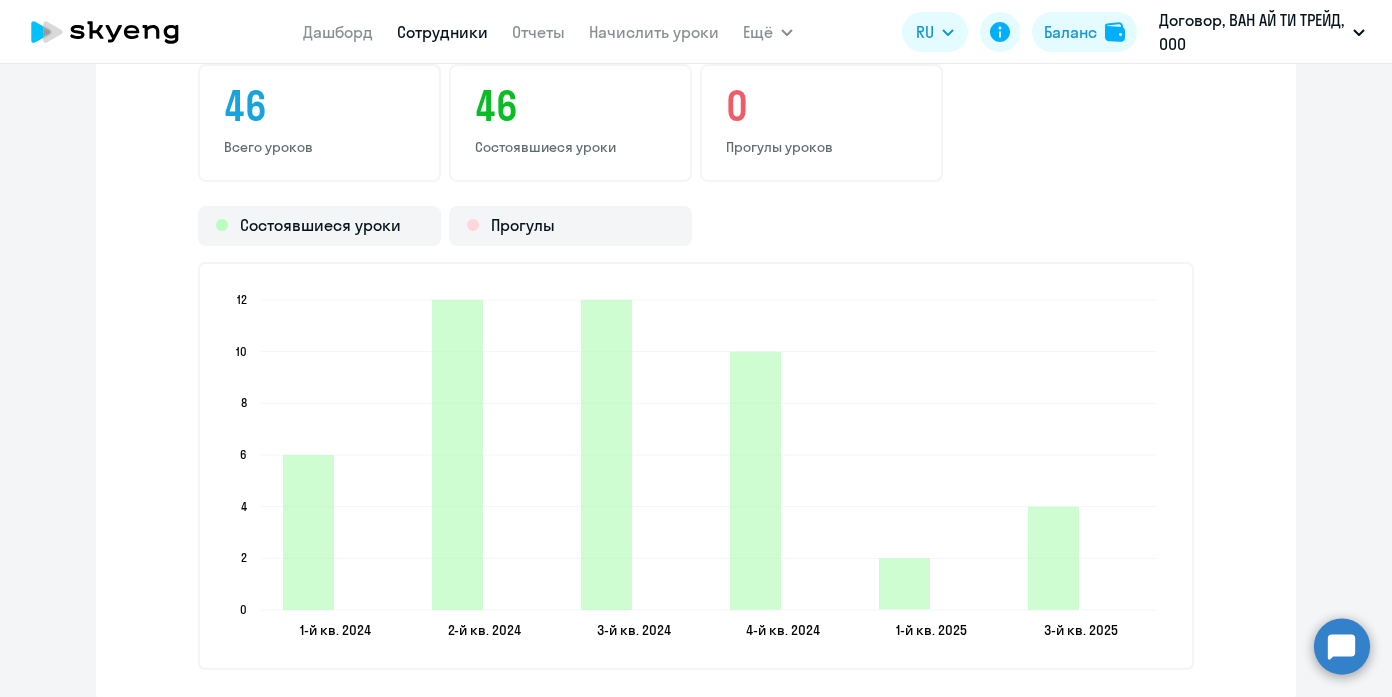 scroll, scrollTop: 2800, scrollLeft: 0, axis: vertical 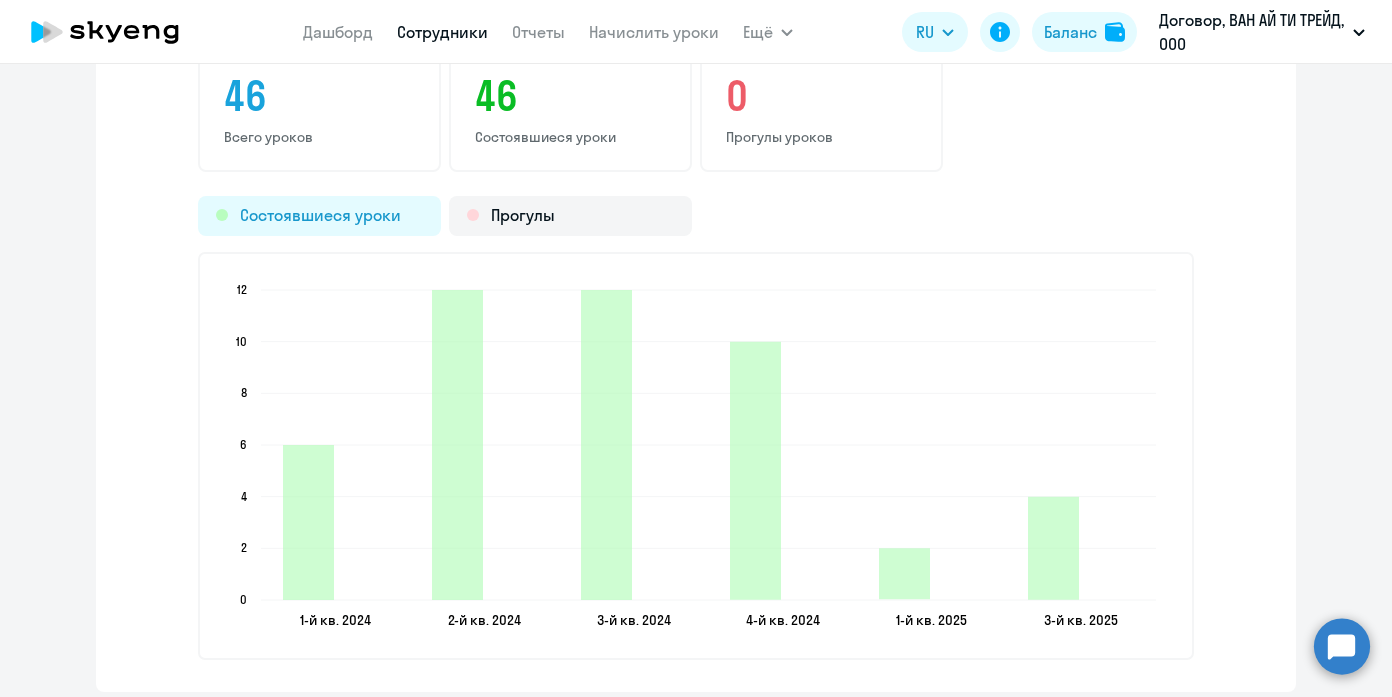 click on "Состоявшиеся уроки" 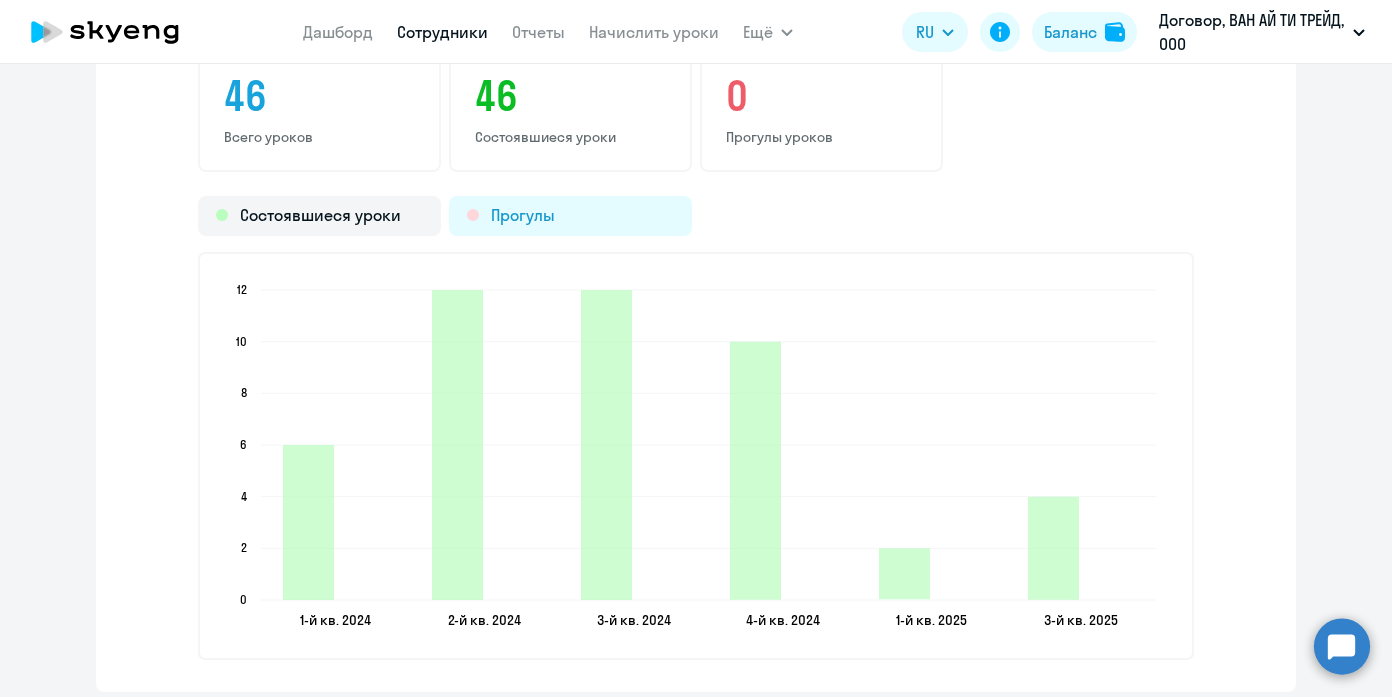click on "Прогулы" 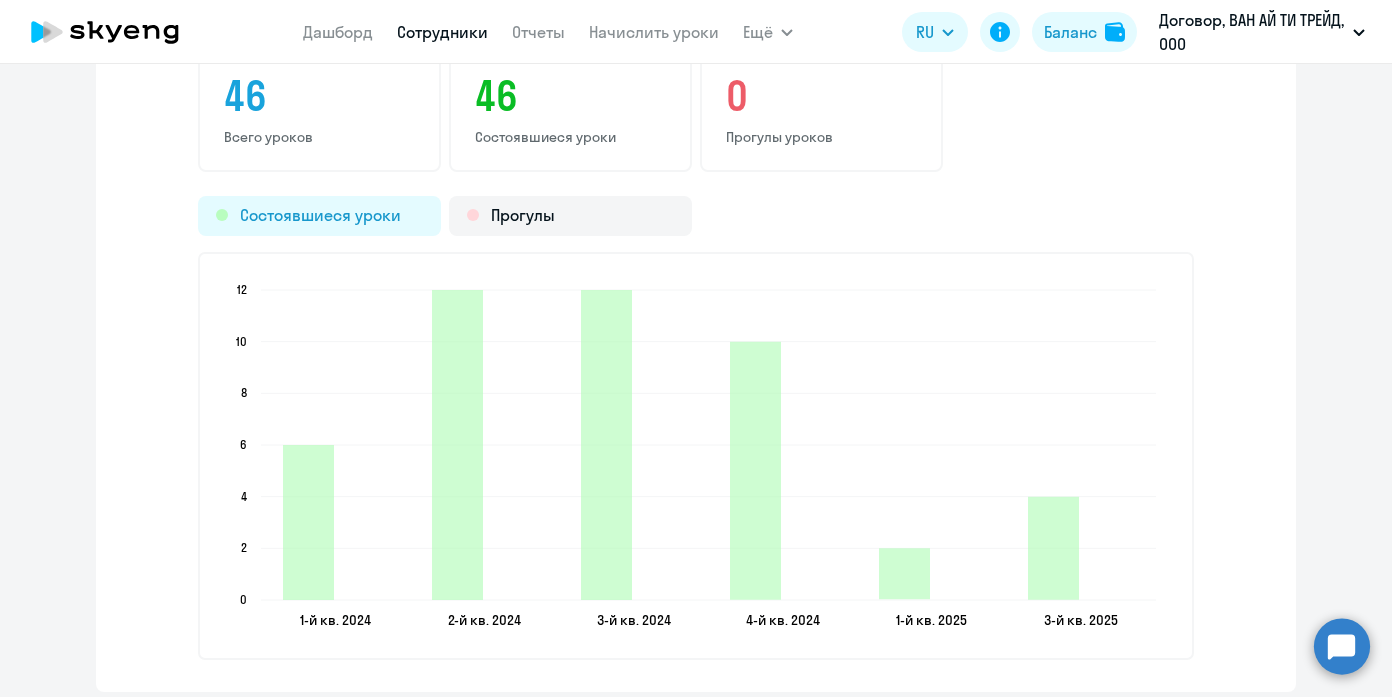click on "Состоявшиеся уроки" 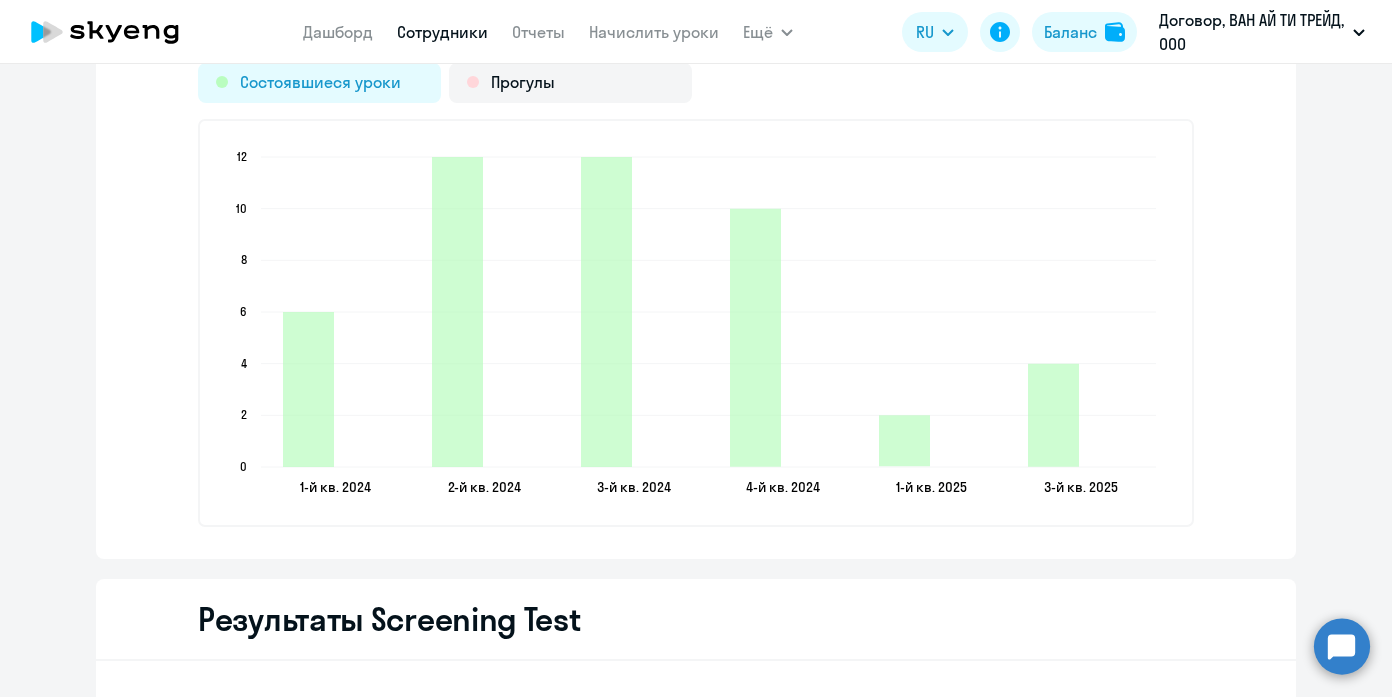 scroll, scrollTop: 2586, scrollLeft: 0, axis: vertical 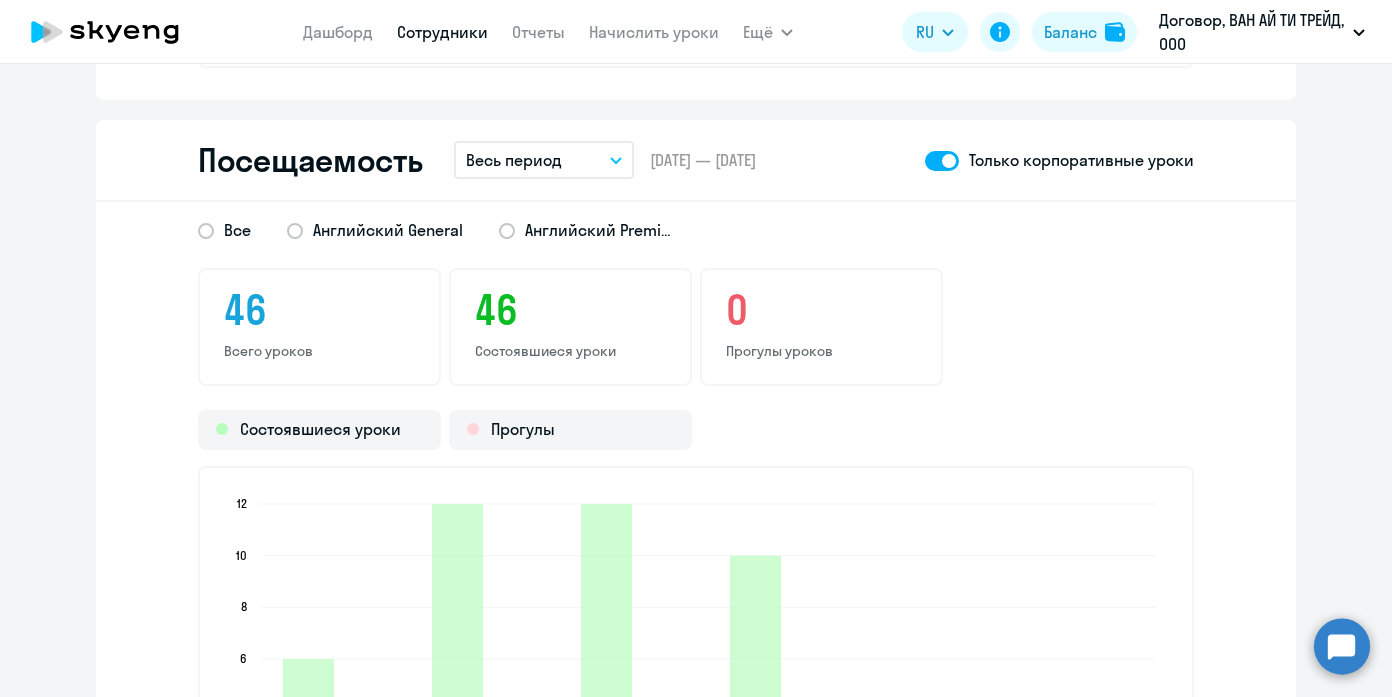 click on "Посещаемость  Весь период
–  22.05.2023 — 04.08.2025  Только корпоративные уроки" 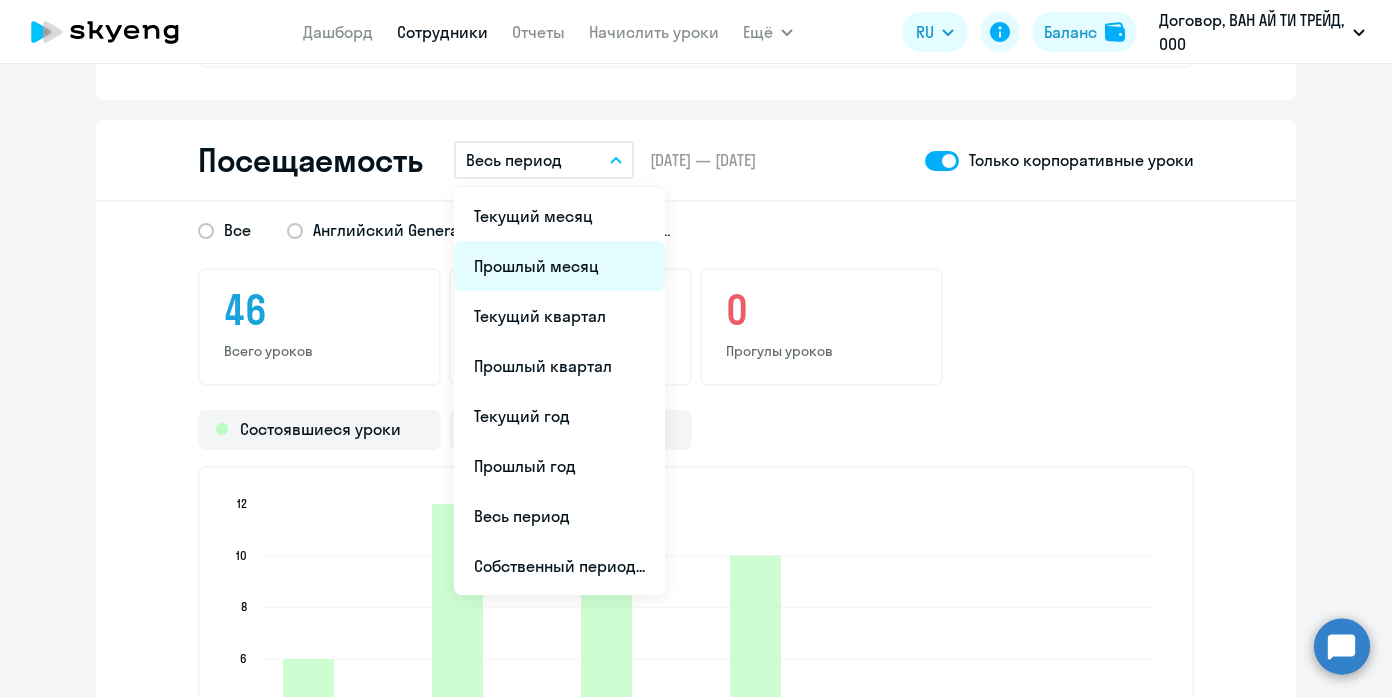 click on "Прошлый месяц" at bounding box center (559, 266) 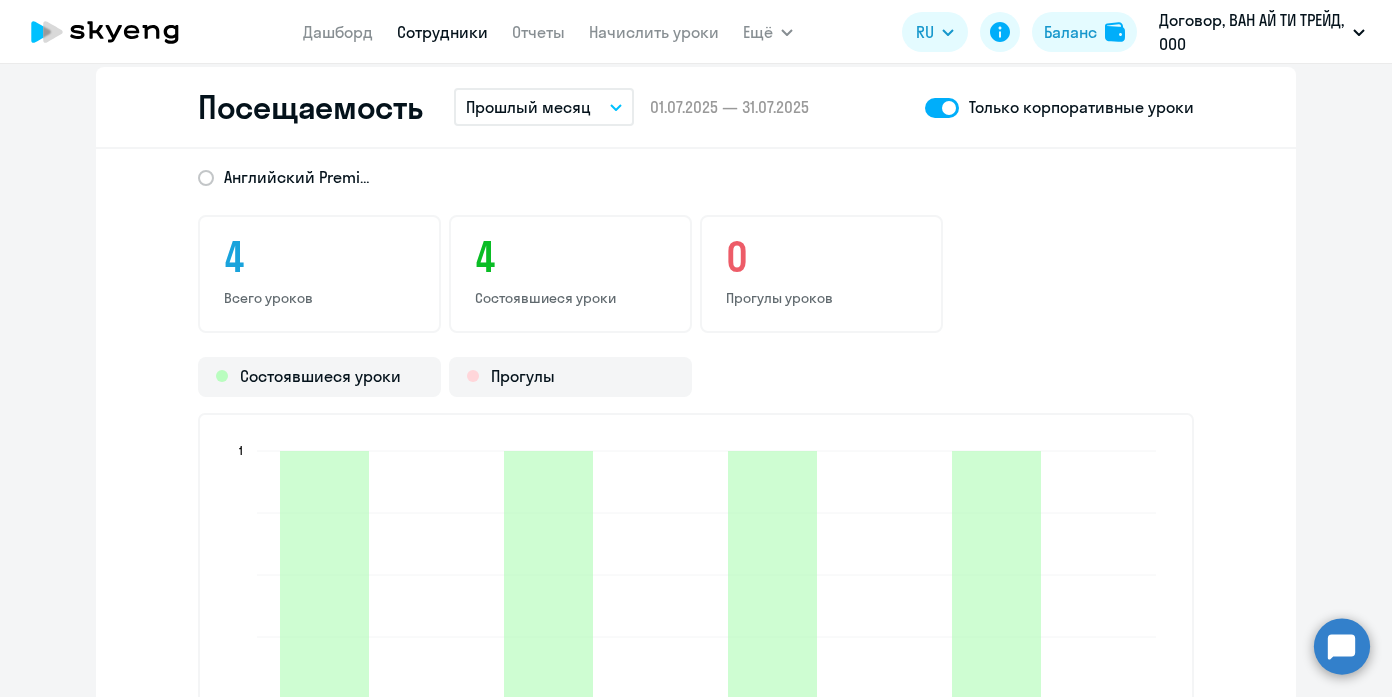 scroll, scrollTop: 2613, scrollLeft: 0, axis: vertical 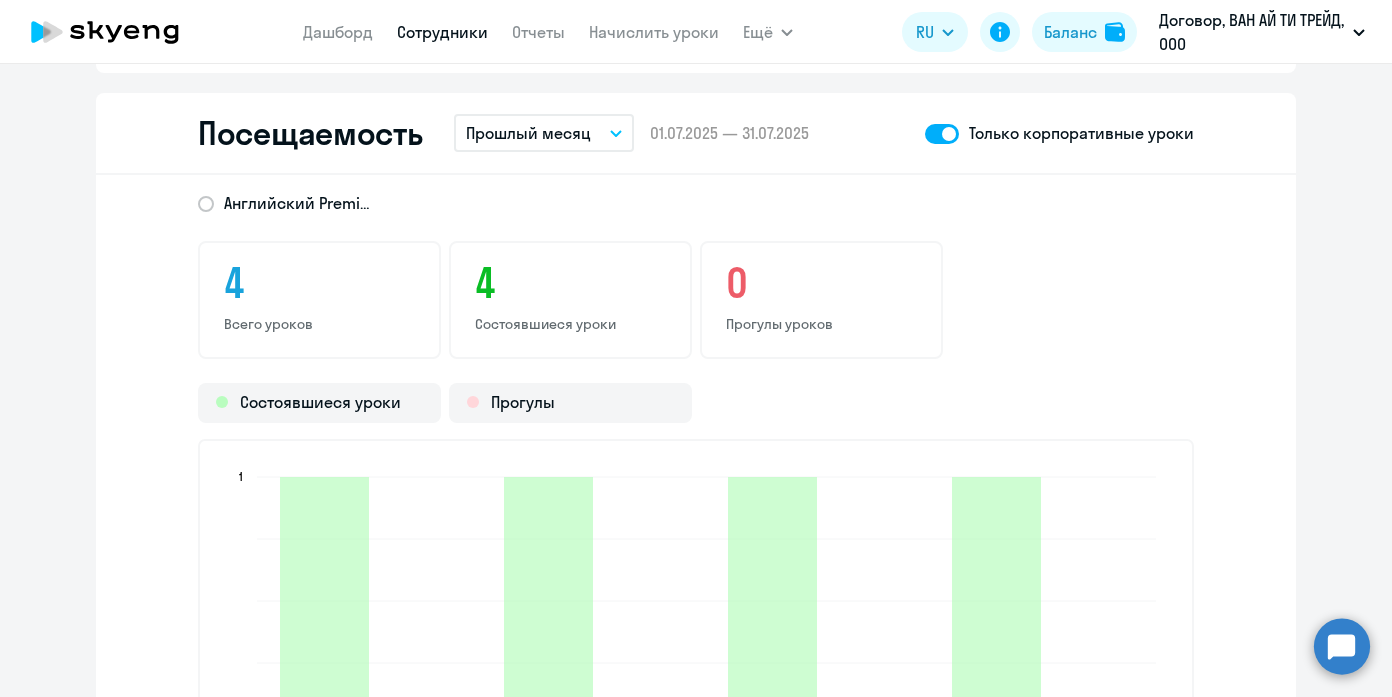 click on "Посещаемость  Прошлый месяц
Текущий месяц   Прошлый месяц   Текущий квартал   Прошлый квартал   Текущий год   Прошлый год   Весь период   Собственный период...  –  01.07.2025 — 31.07.2025  Только корпоративные уроки" 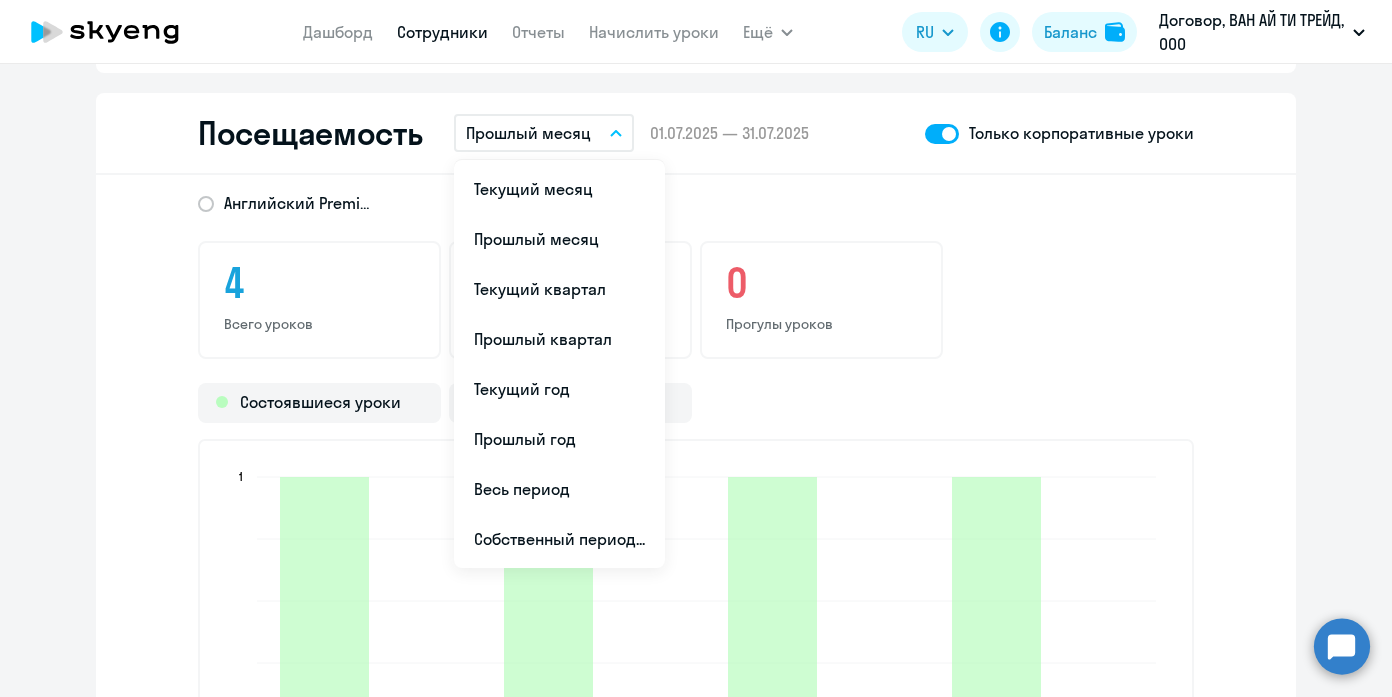 click on "Прошлый месяц" at bounding box center [528, 133] 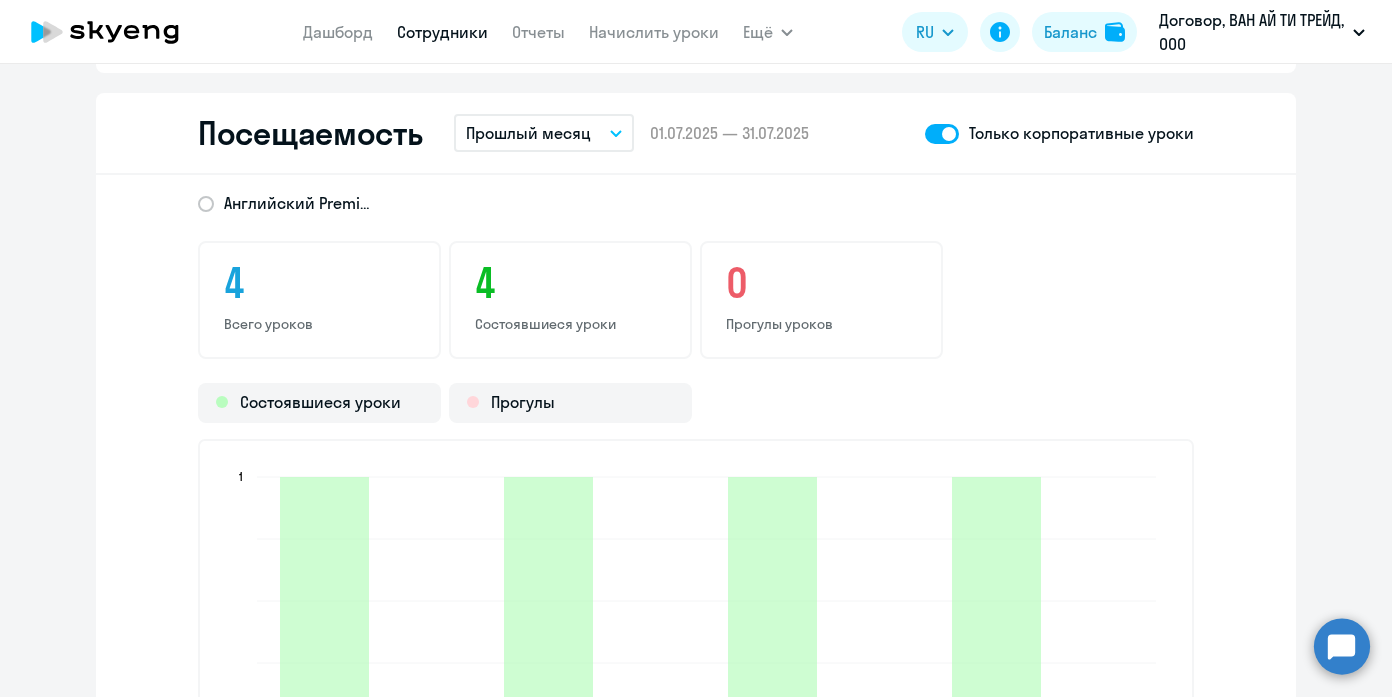 click on "Прошлый месяц" at bounding box center [544, 133] 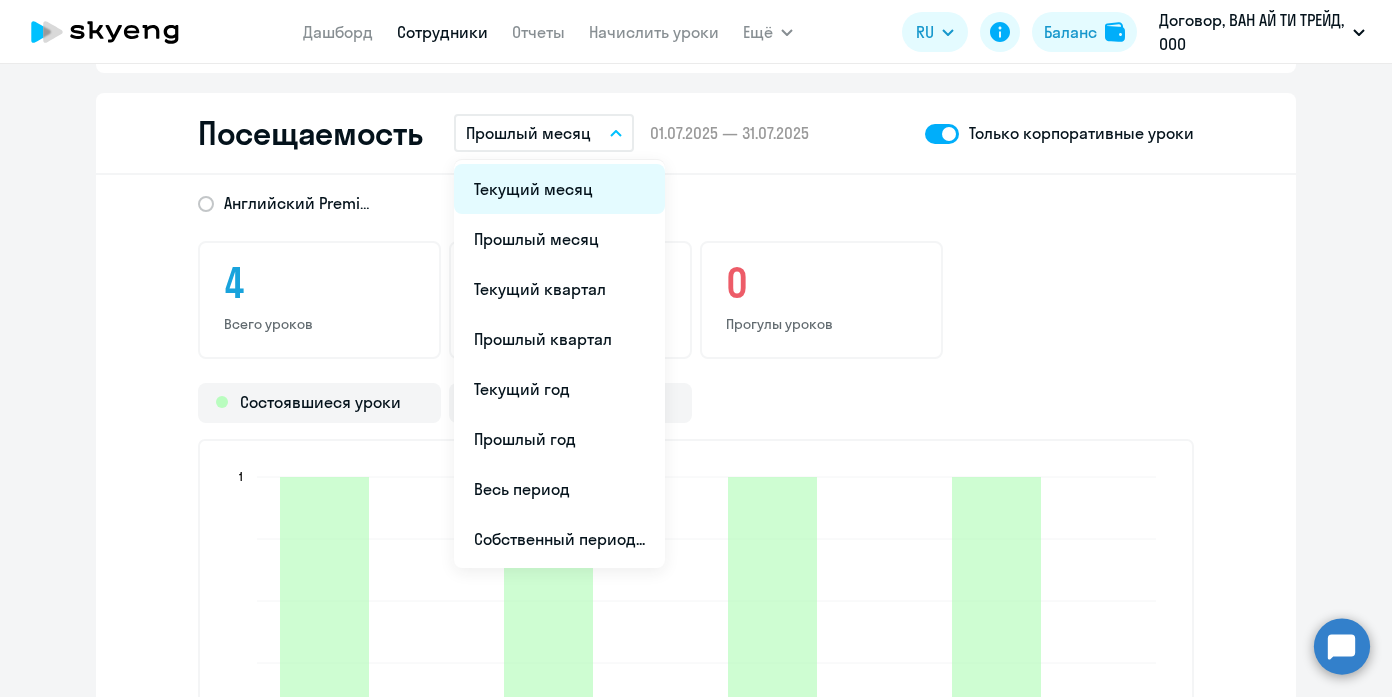 click on "Текущий месяц" at bounding box center [559, 189] 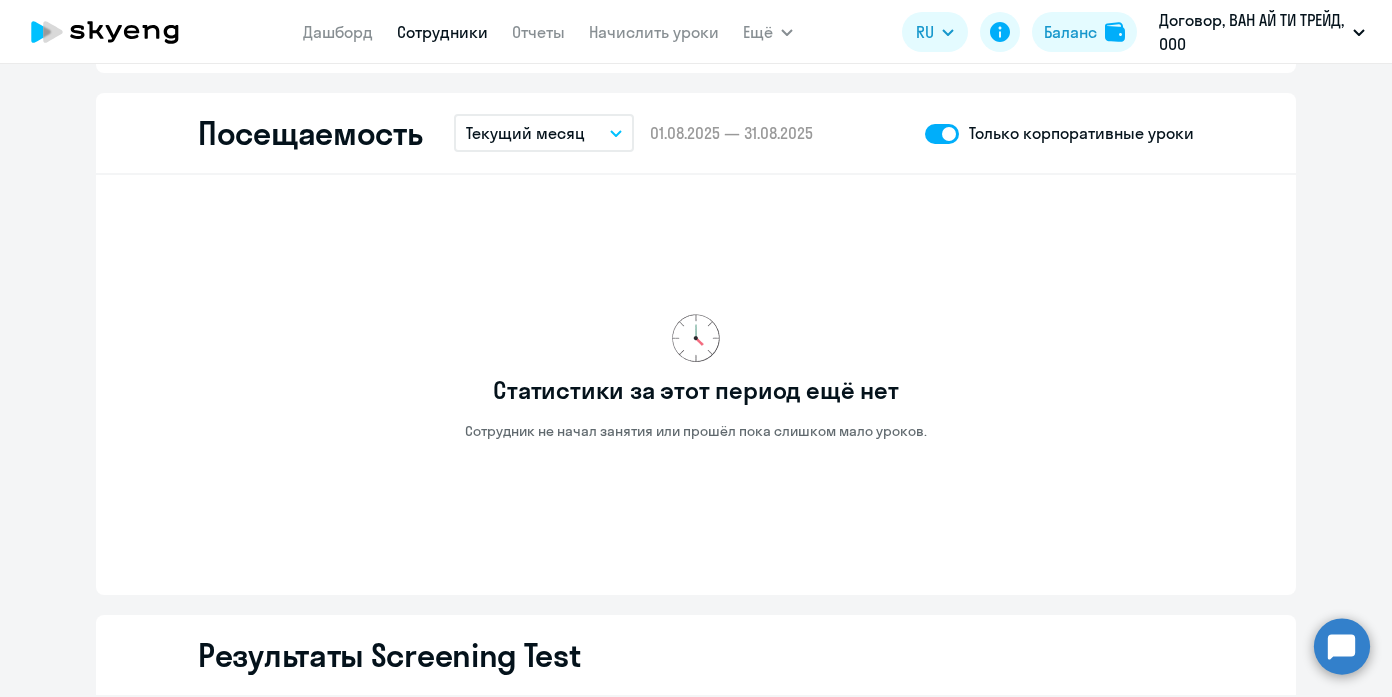 click on "Текущий месяц" at bounding box center [525, 133] 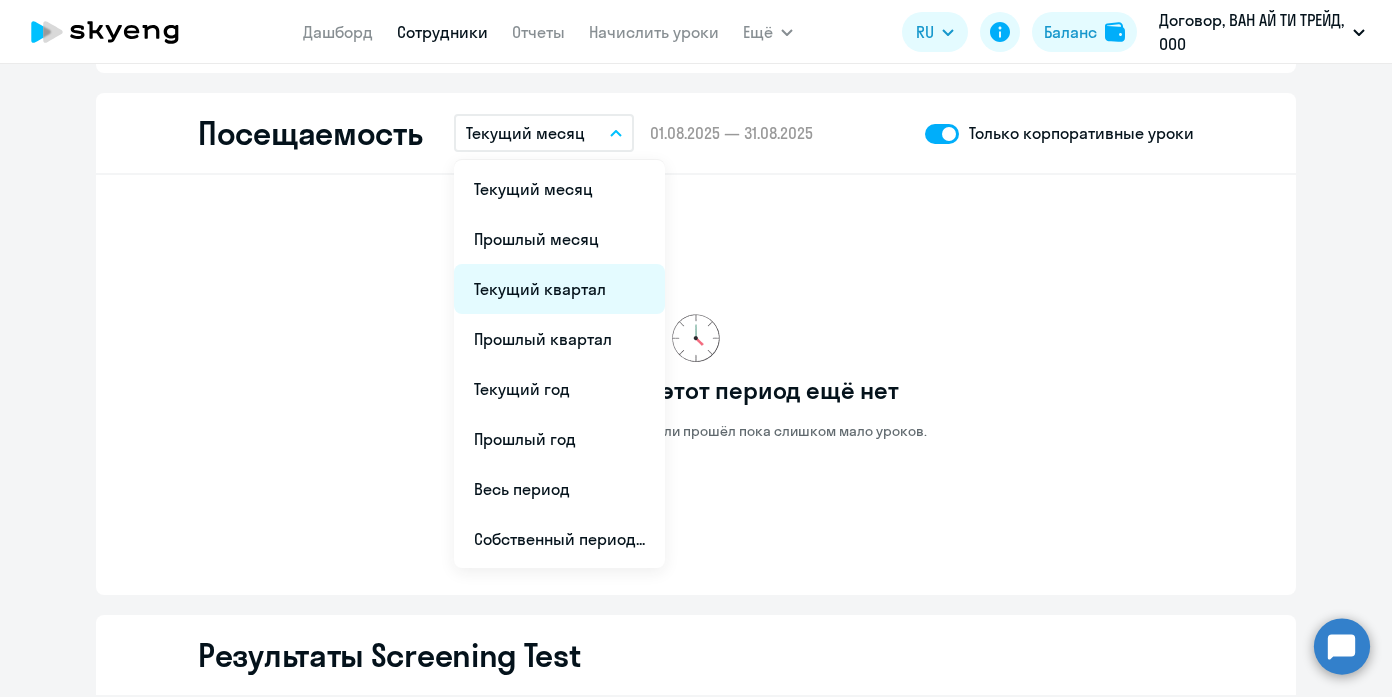 click on "Текущий квартал" at bounding box center (559, 289) 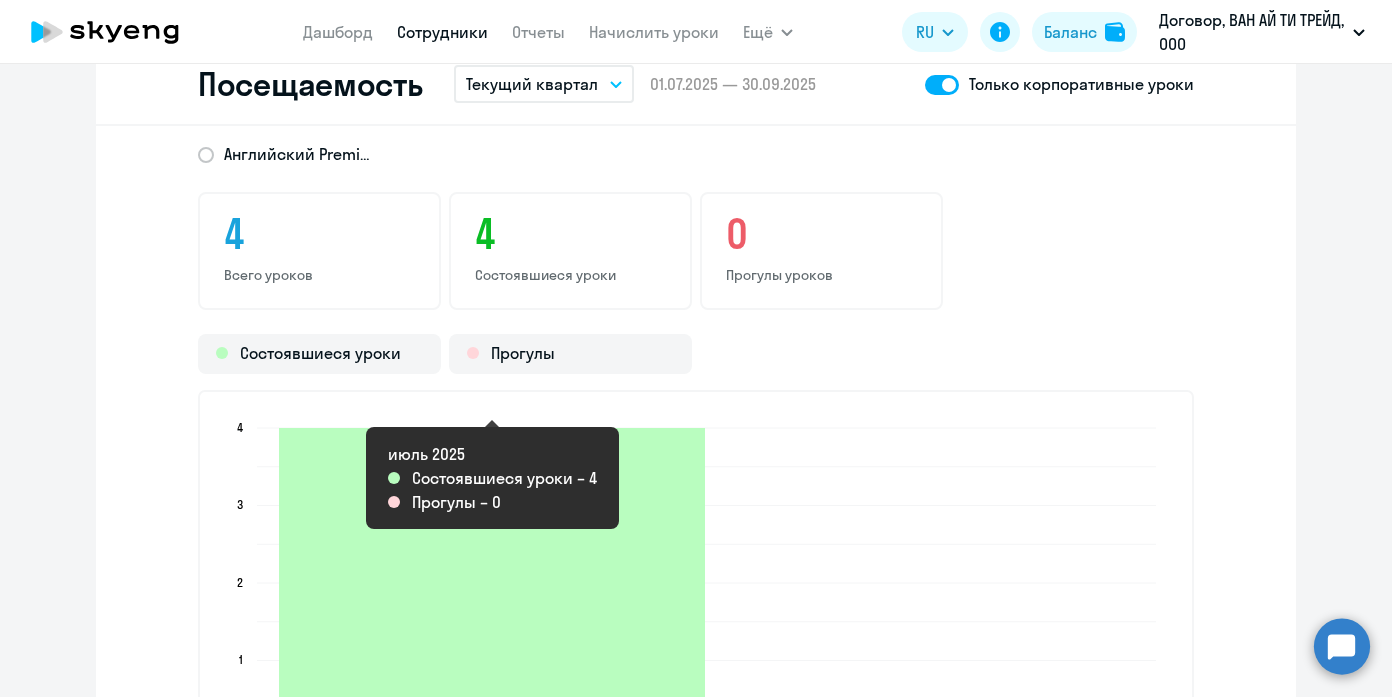 scroll, scrollTop: 2591, scrollLeft: 0, axis: vertical 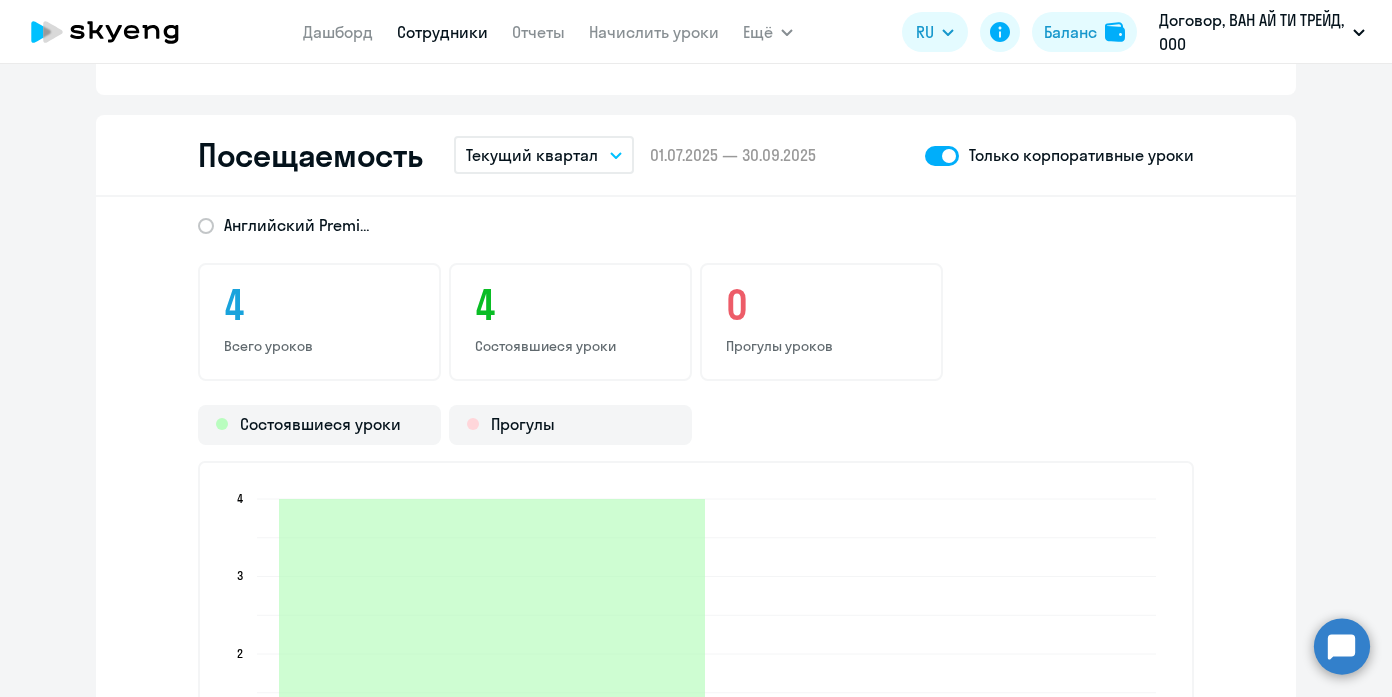 click on "Текущий квартал" at bounding box center [544, 155] 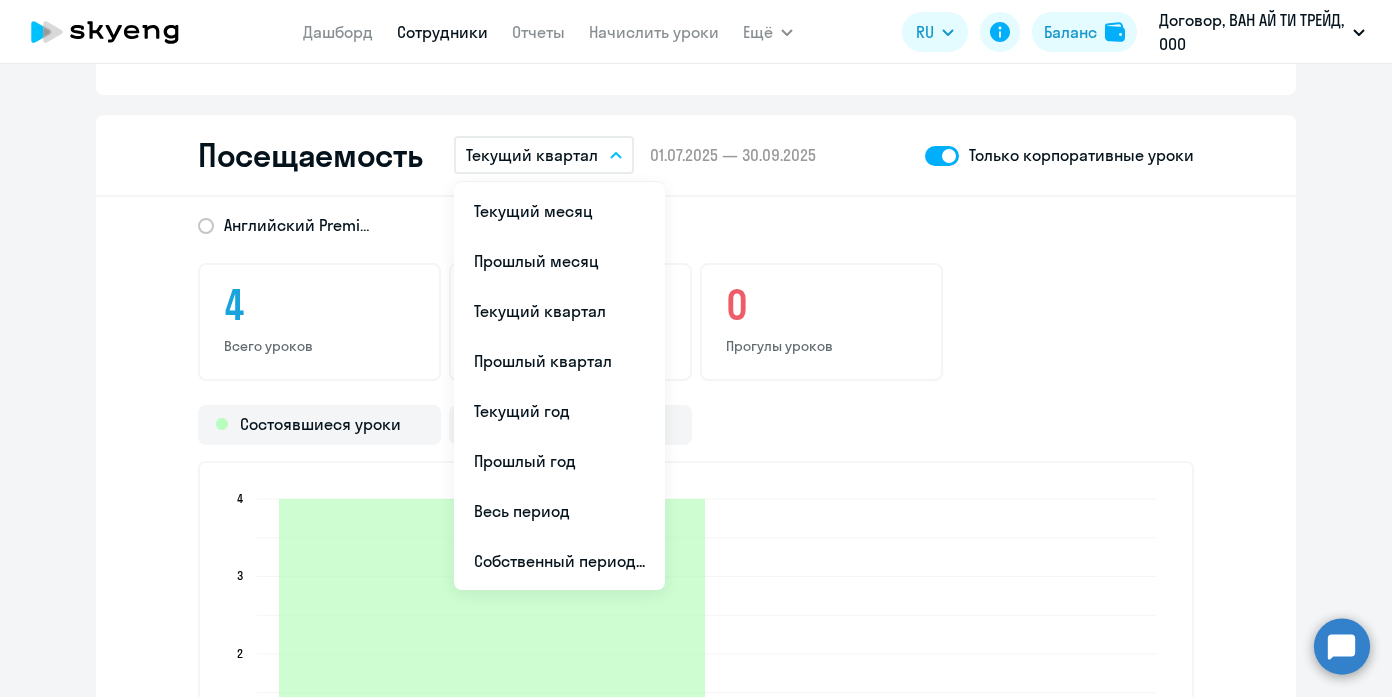 click on "июль 2025  июль 2025  0  0  1  1  2  2  3  3  4  4" 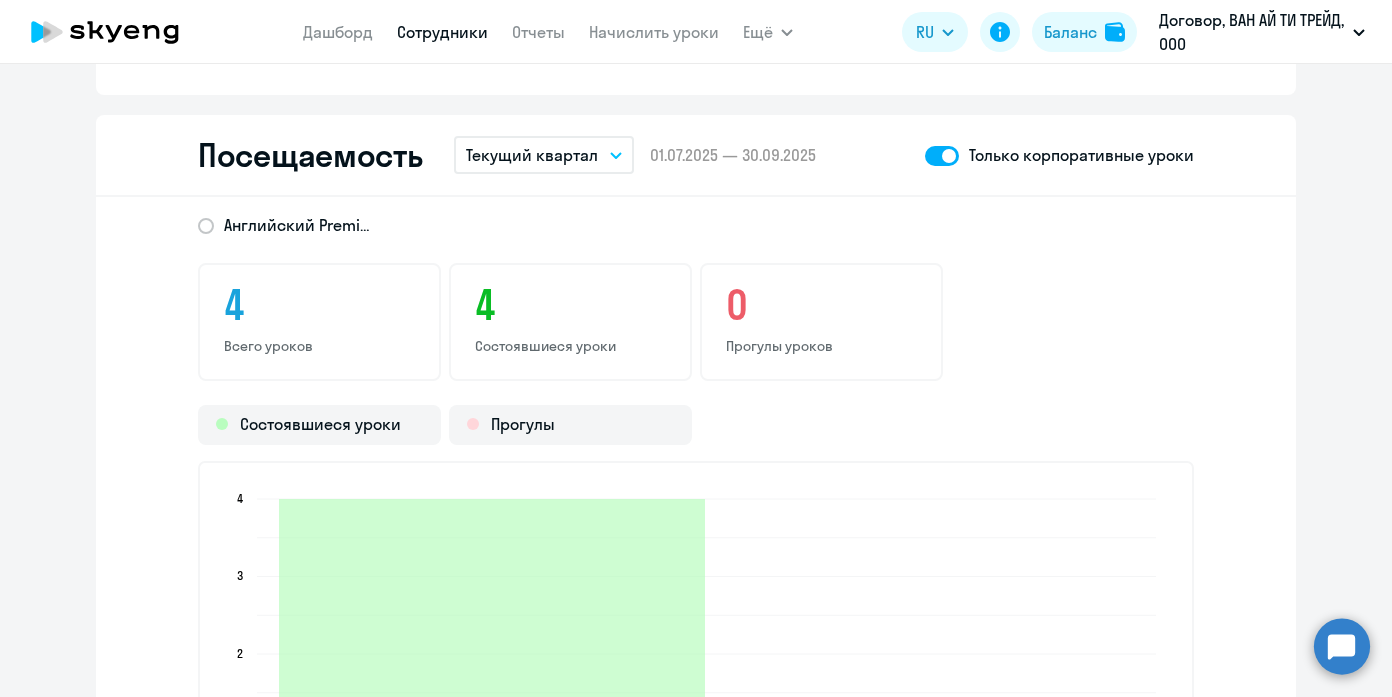 click 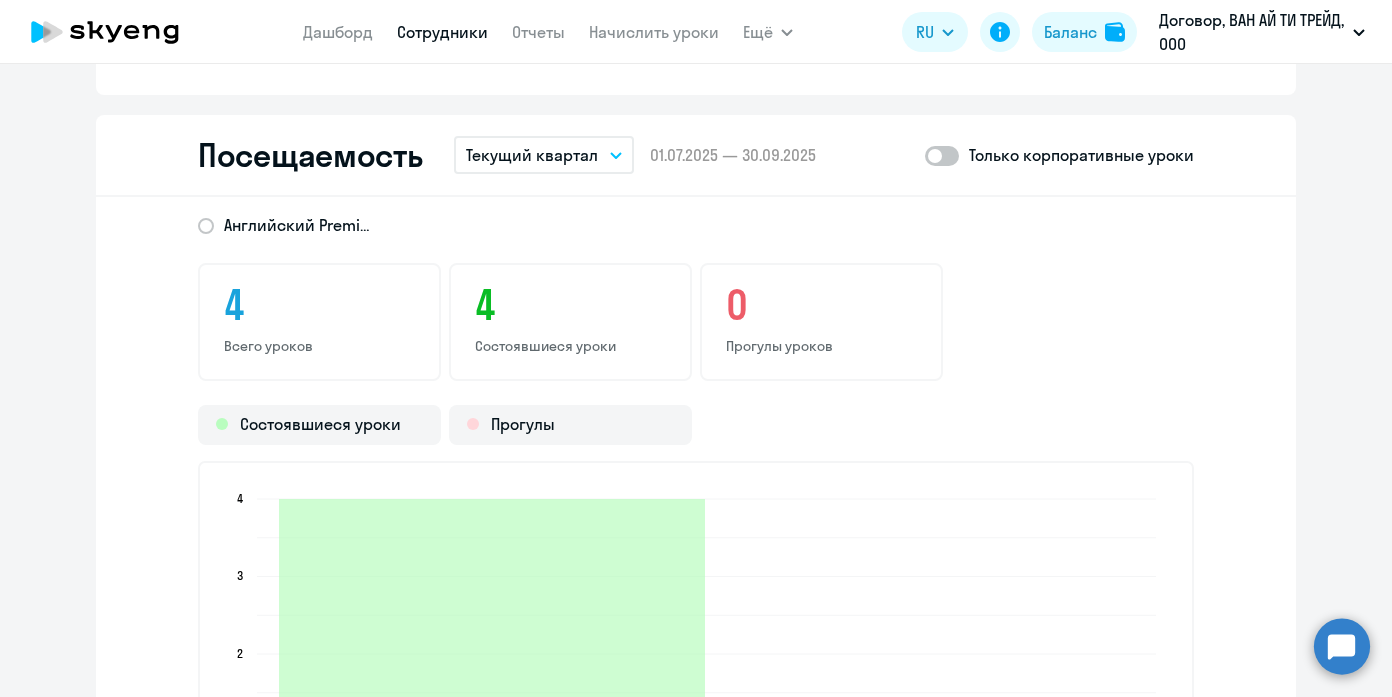 click 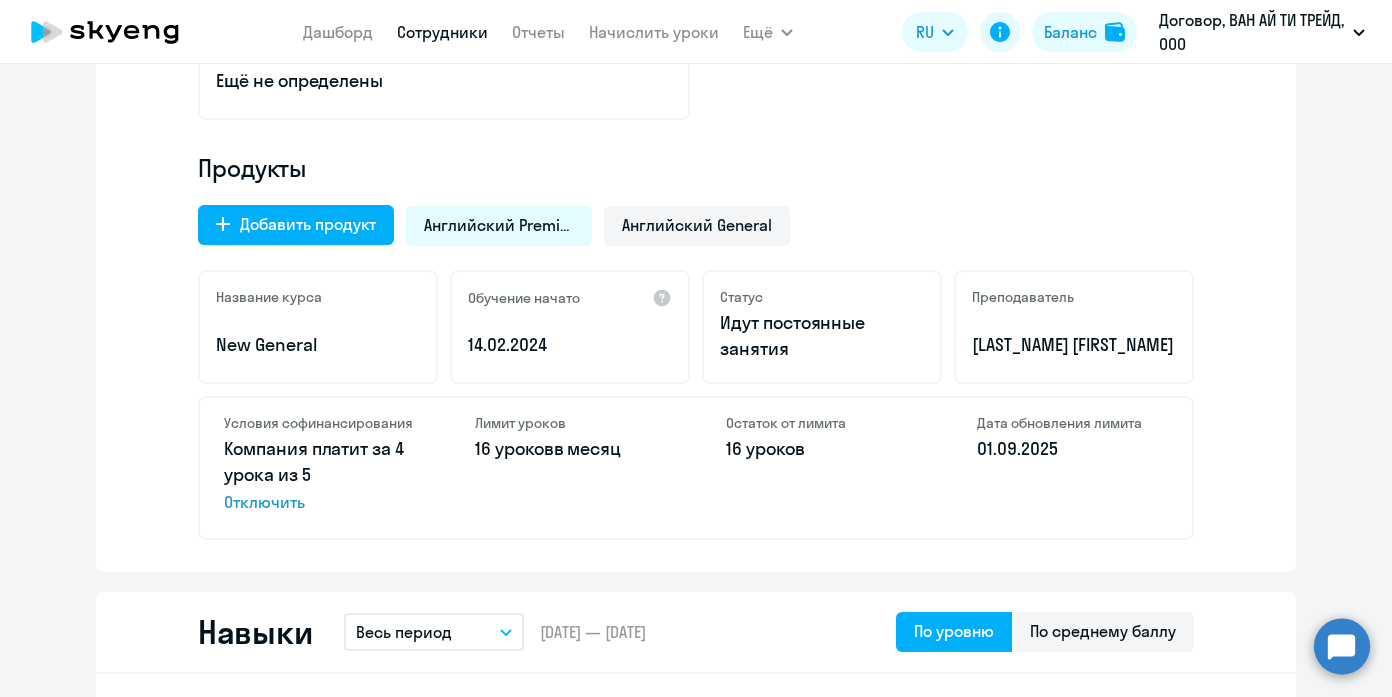 scroll, scrollTop: 0, scrollLeft: 0, axis: both 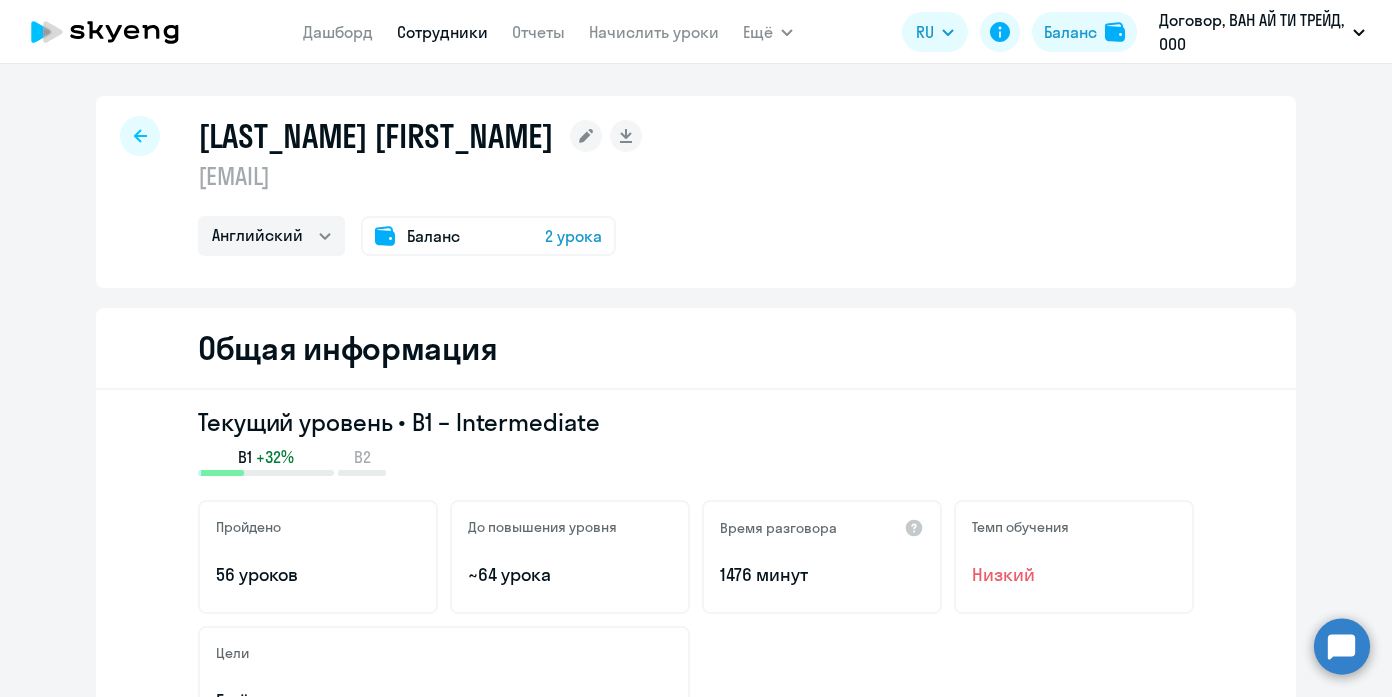 click on "Баланс 2 урока" 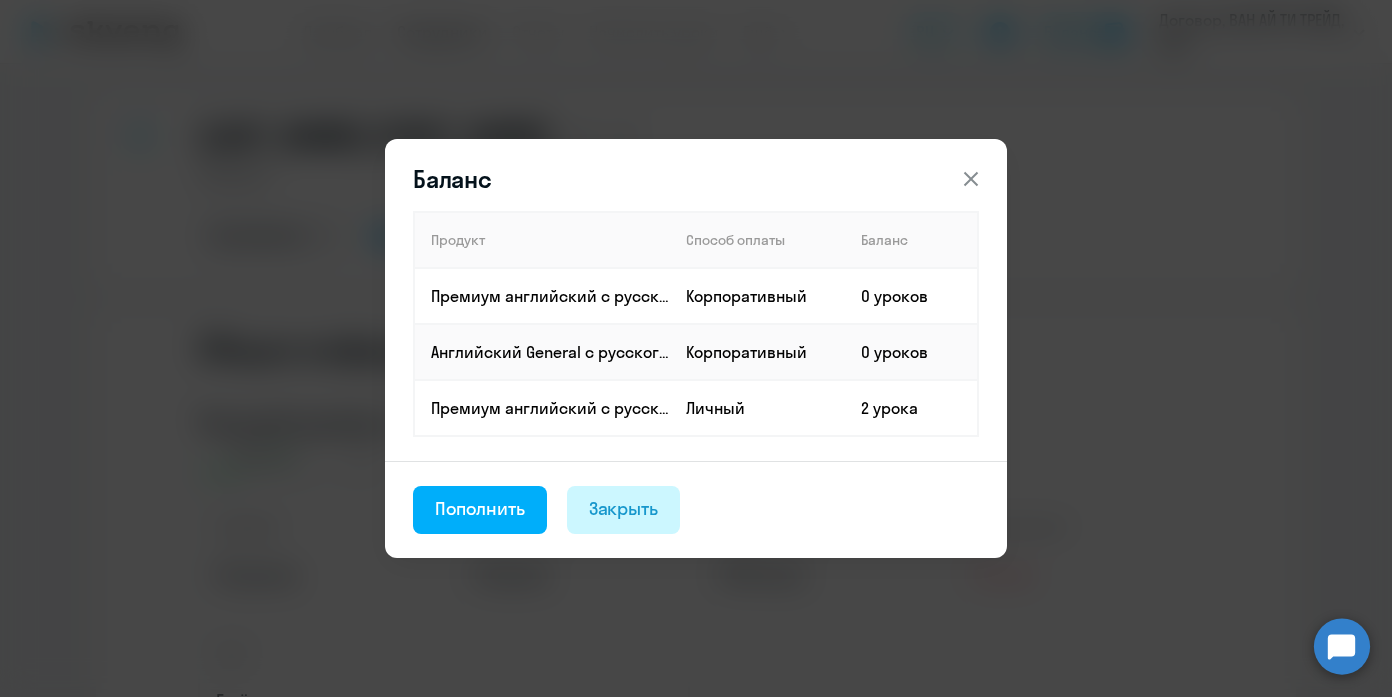 click on "Закрыть" at bounding box center [624, 510] 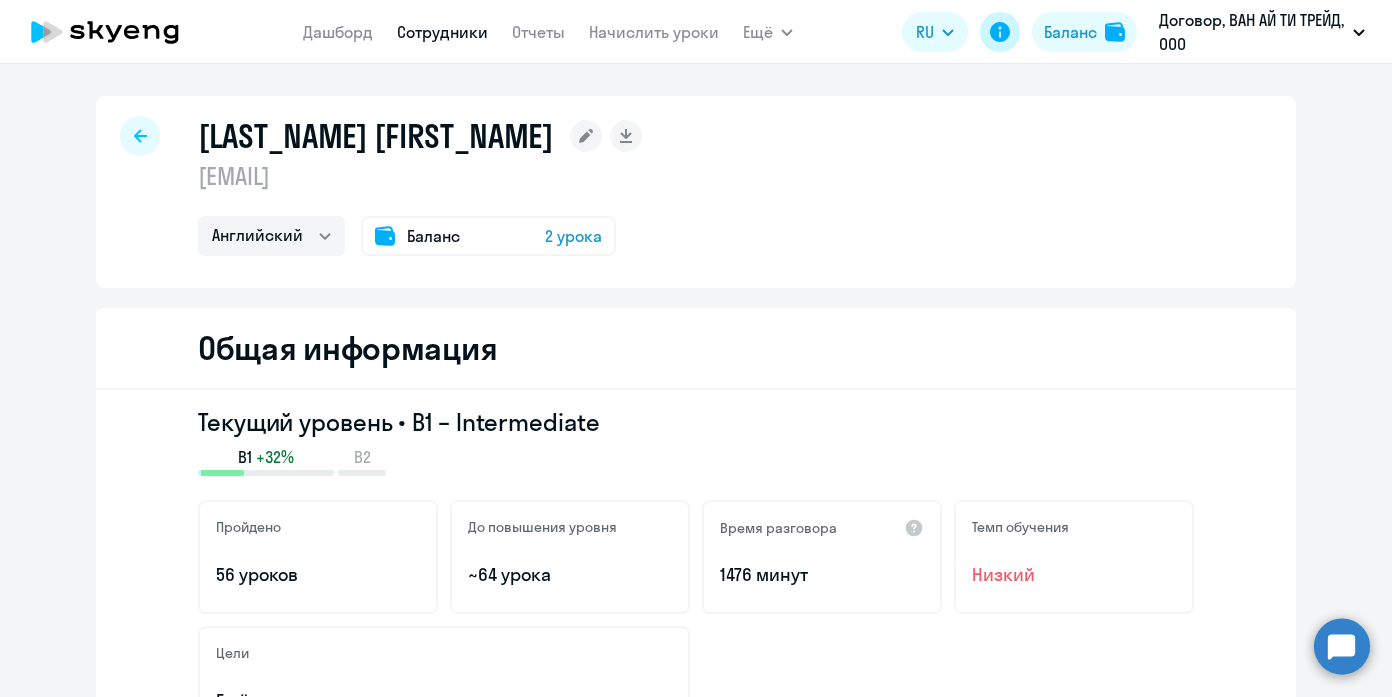 click 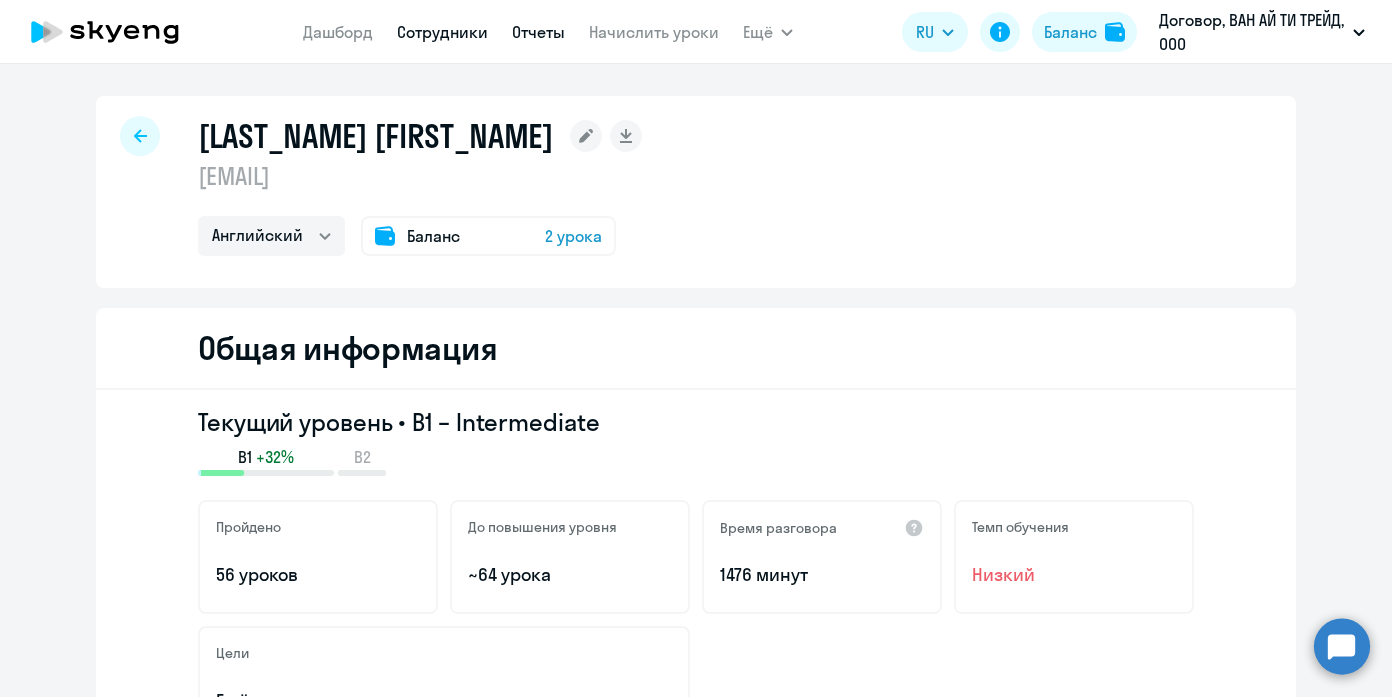 click on "Отчеты" at bounding box center (538, 32) 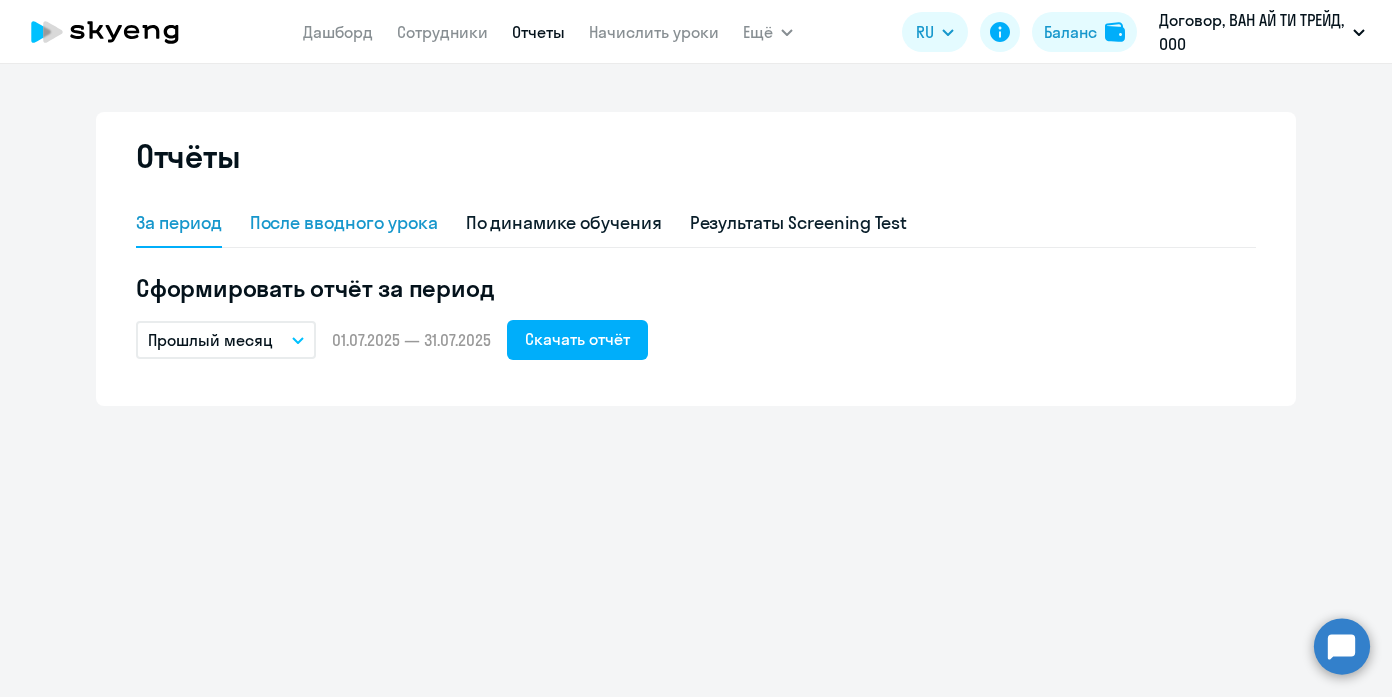 click on "После вводного урока" 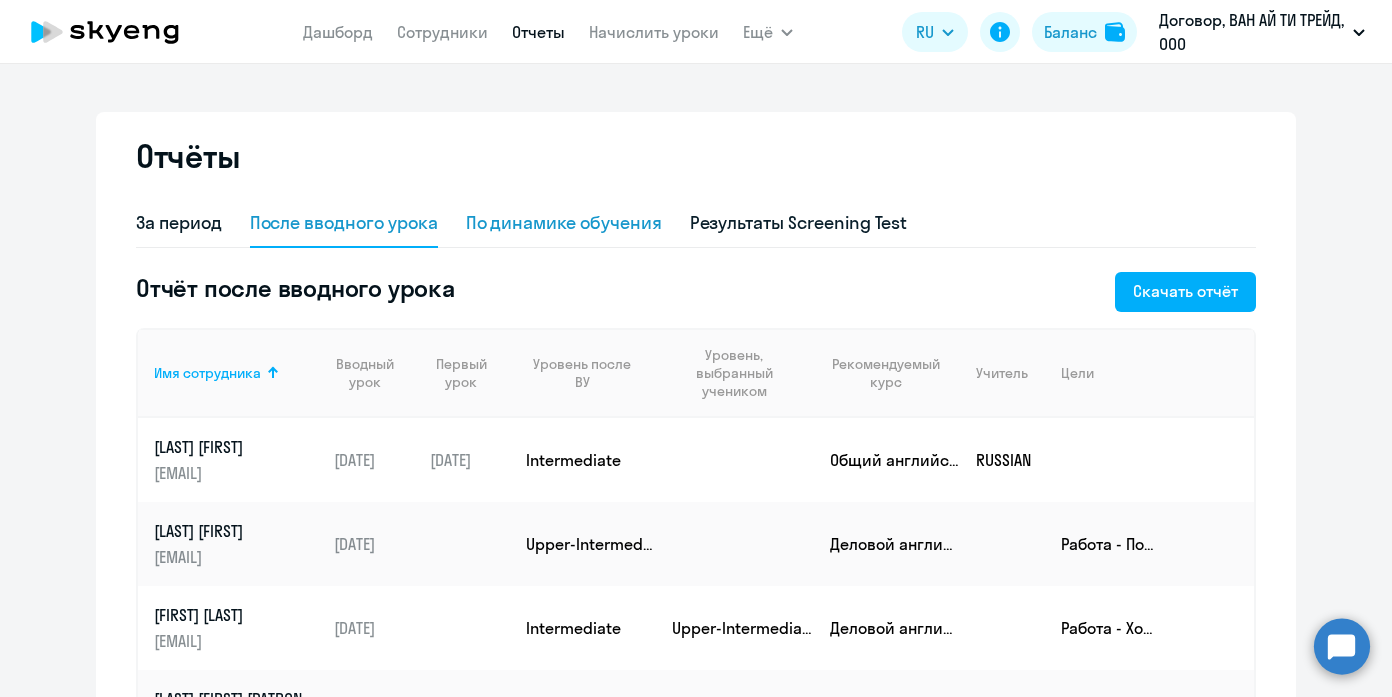 click on "По динамике обучения" 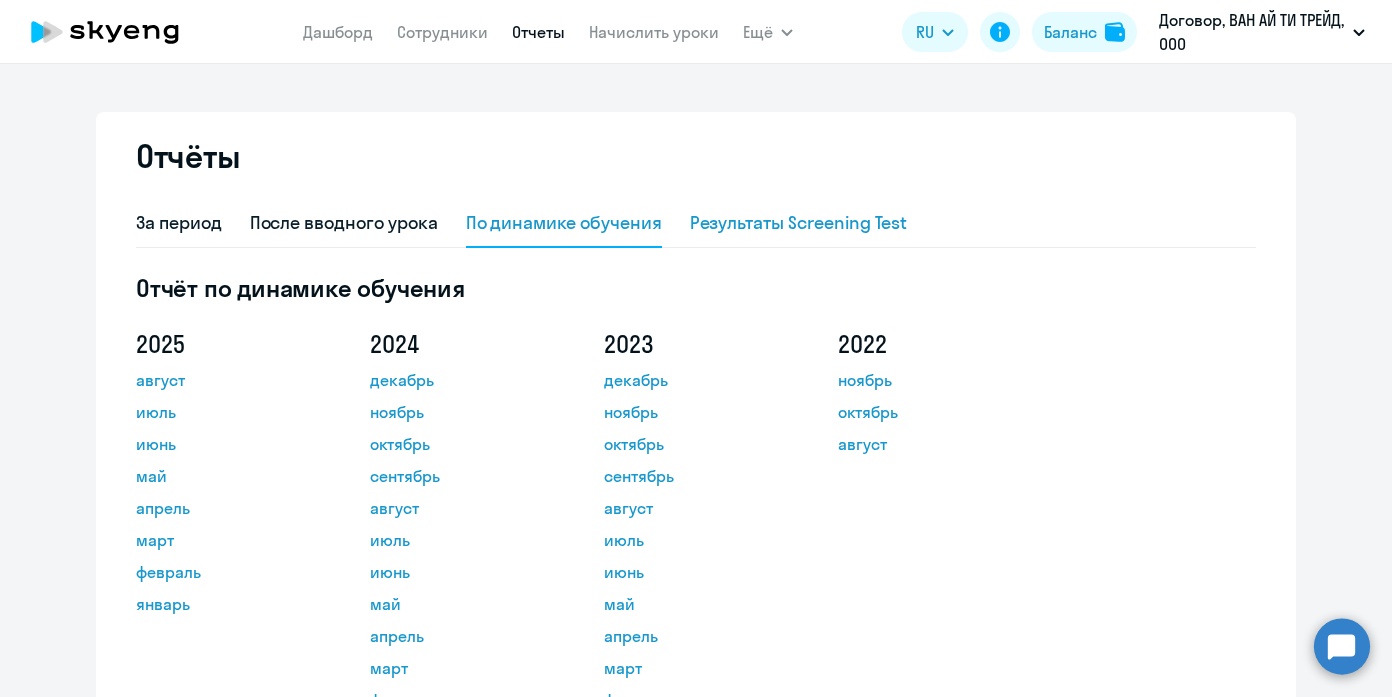 click on "Результаты Screening Test" 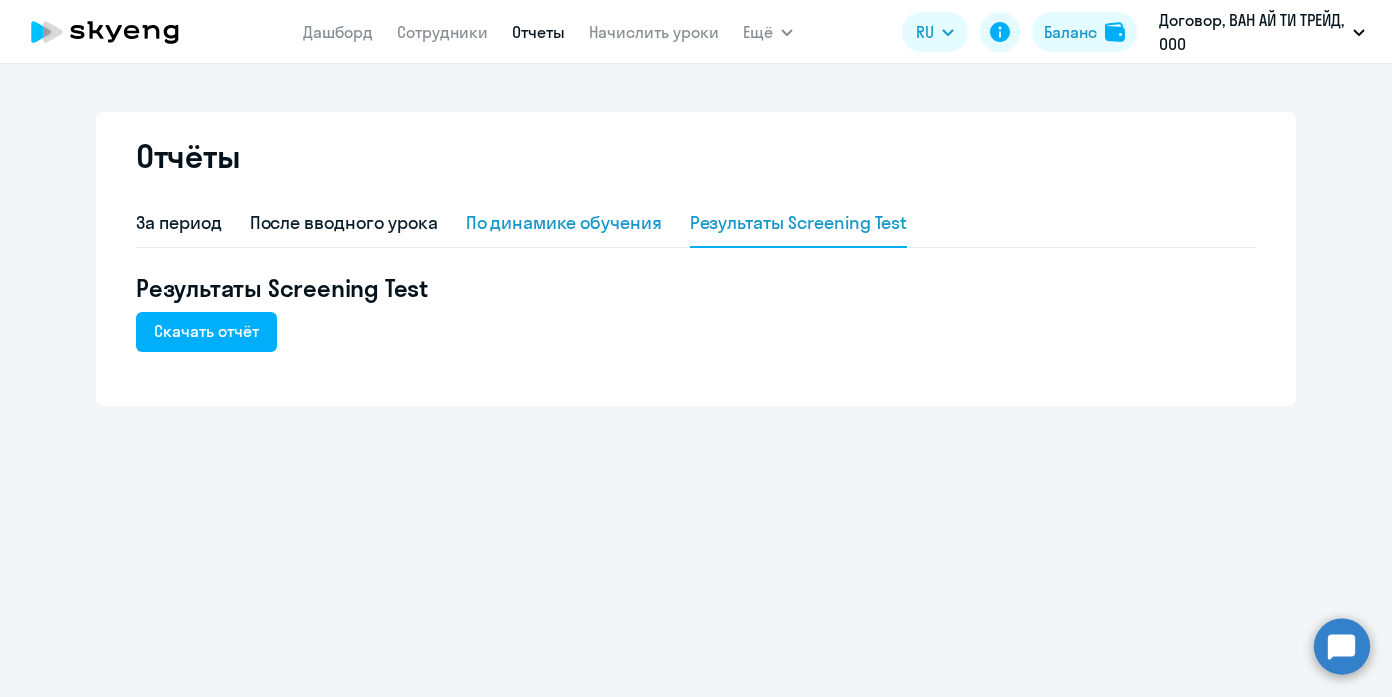 click on "По динамике обучения" 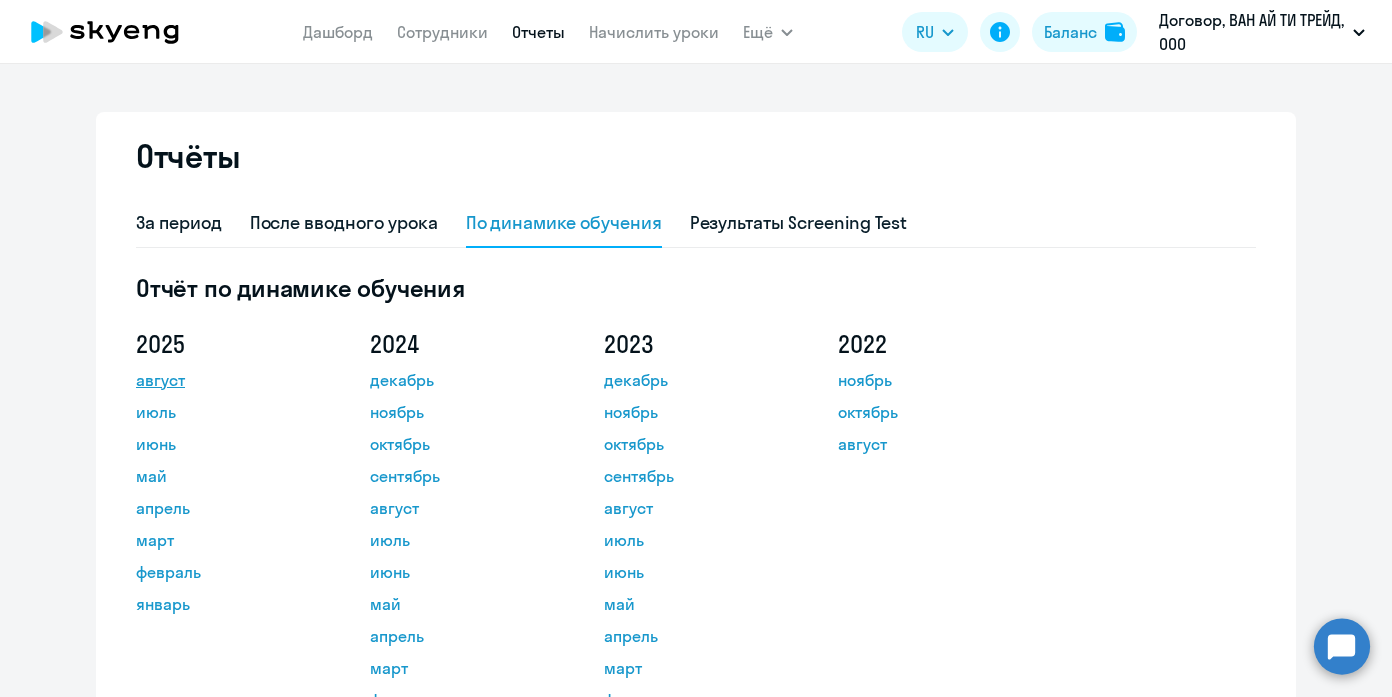click on "август" 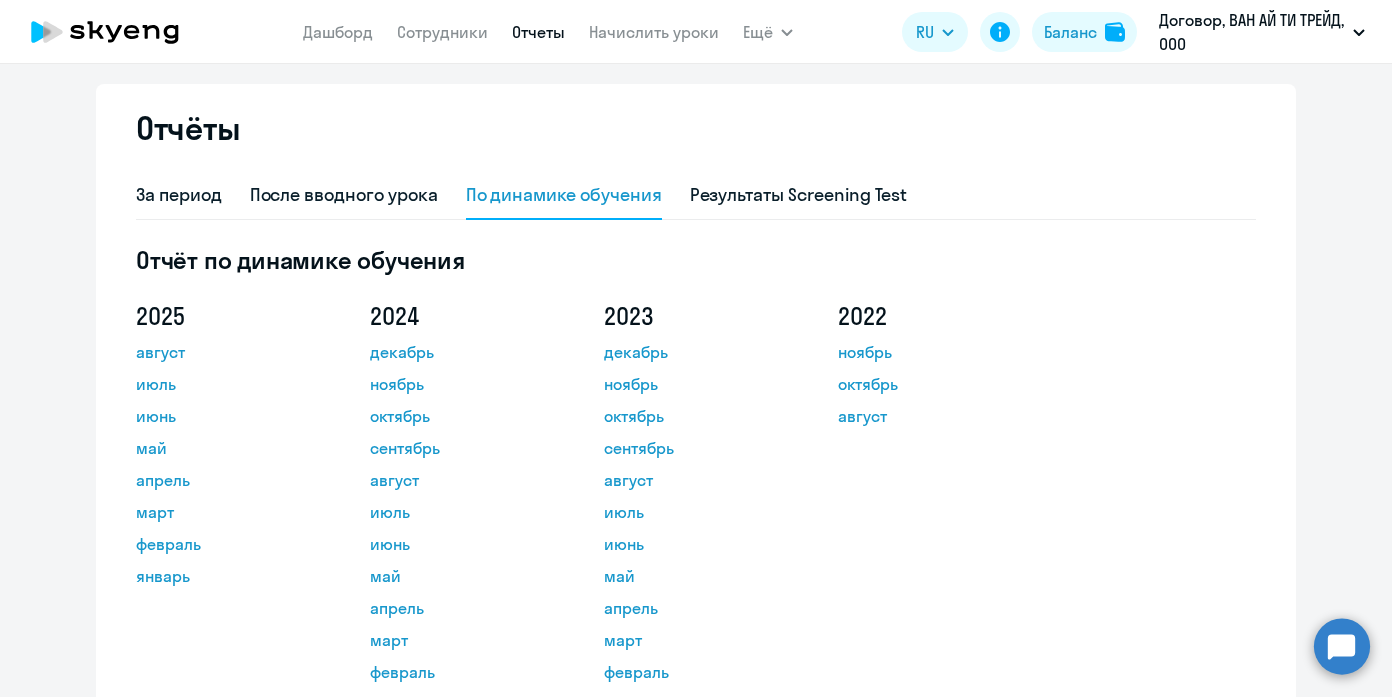 scroll, scrollTop: 0, scrollLeft: 0, axis: both 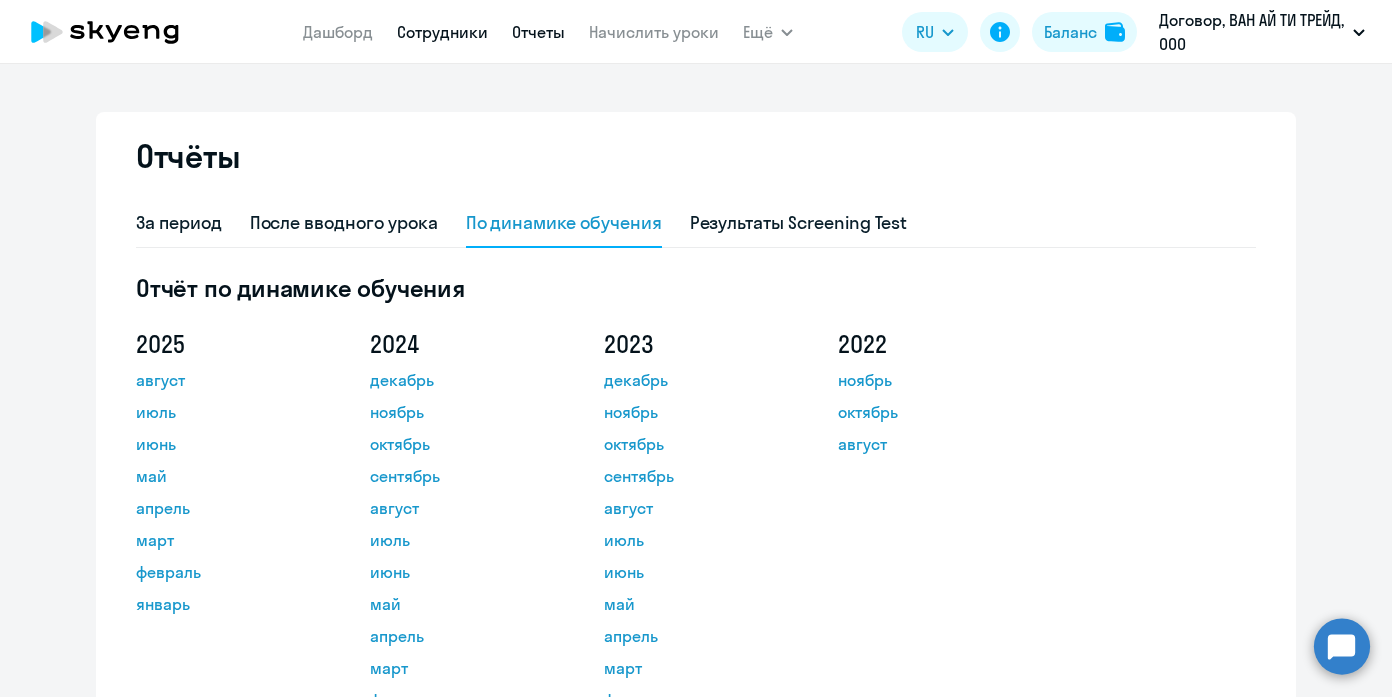 click on "Сотрудники" at bounding box center [442, 32] 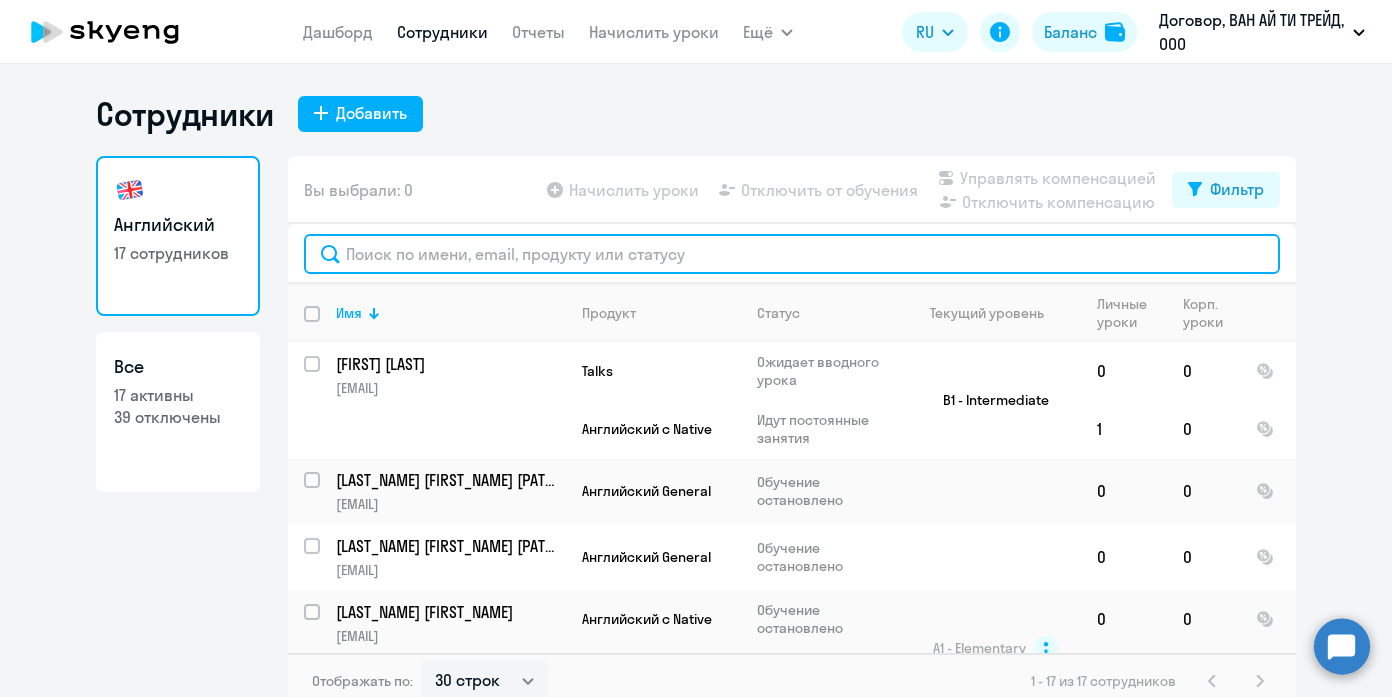 click 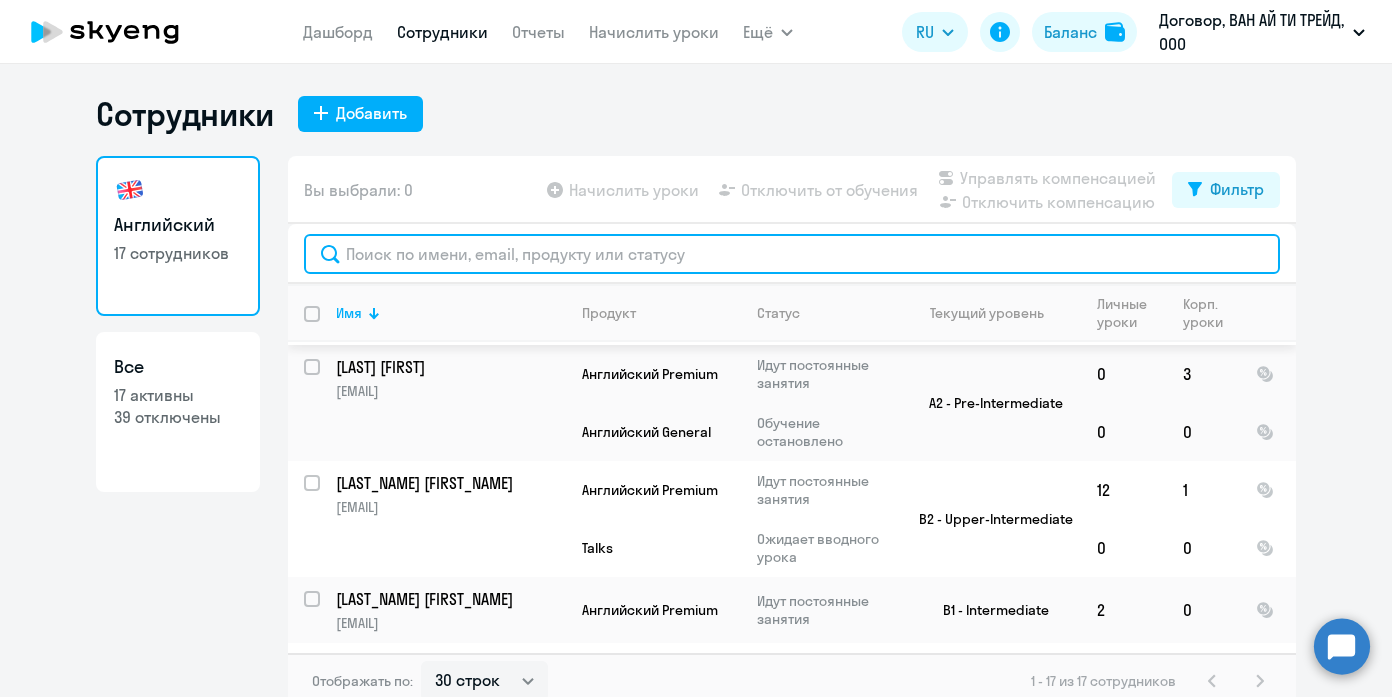 scroll, scrollTop: 1093, scrollLeft: 0, axis: vertical 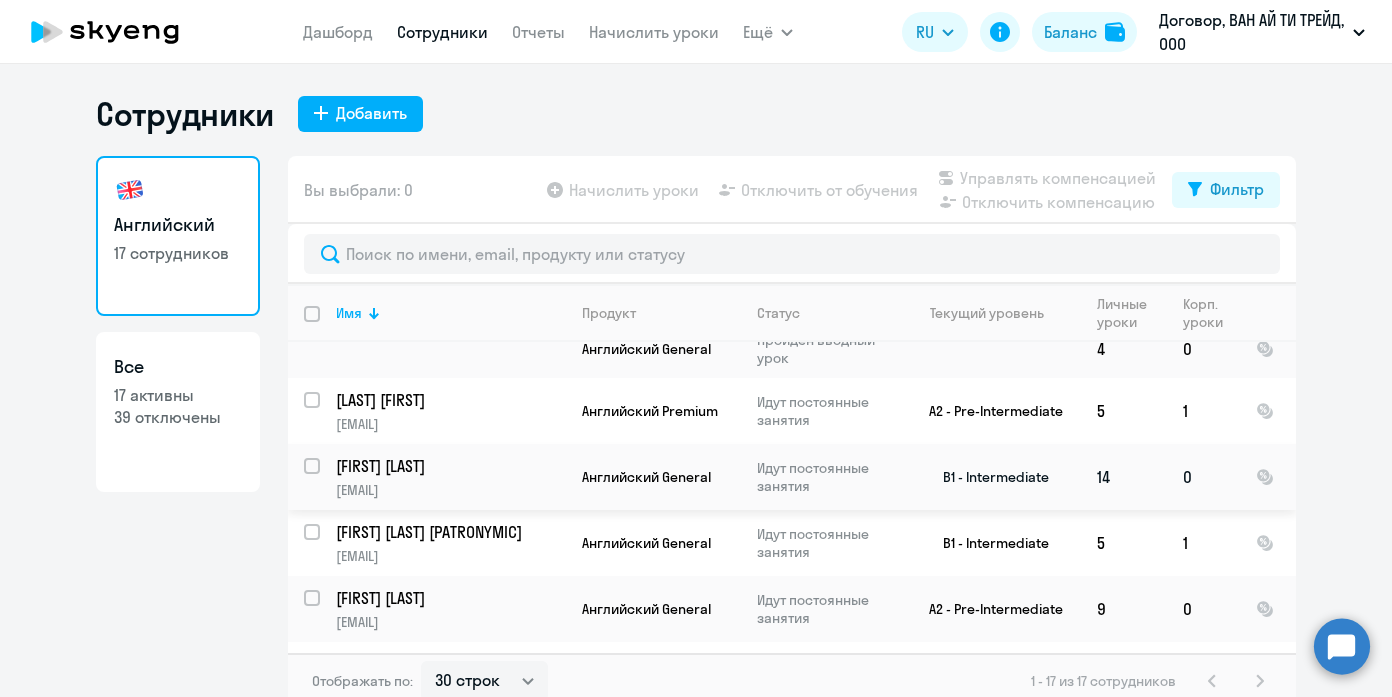click on "Сбродова Екатерина ek.sbrodova@yandex.ru" 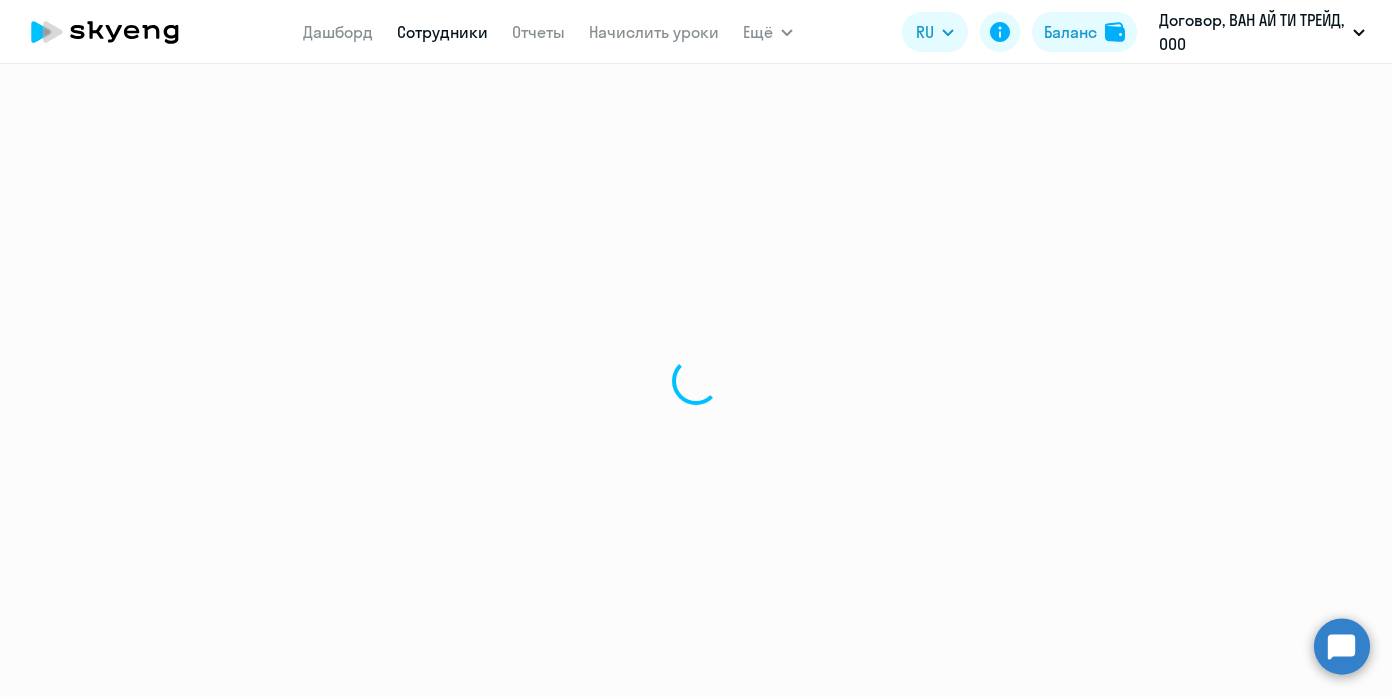 select on "english" 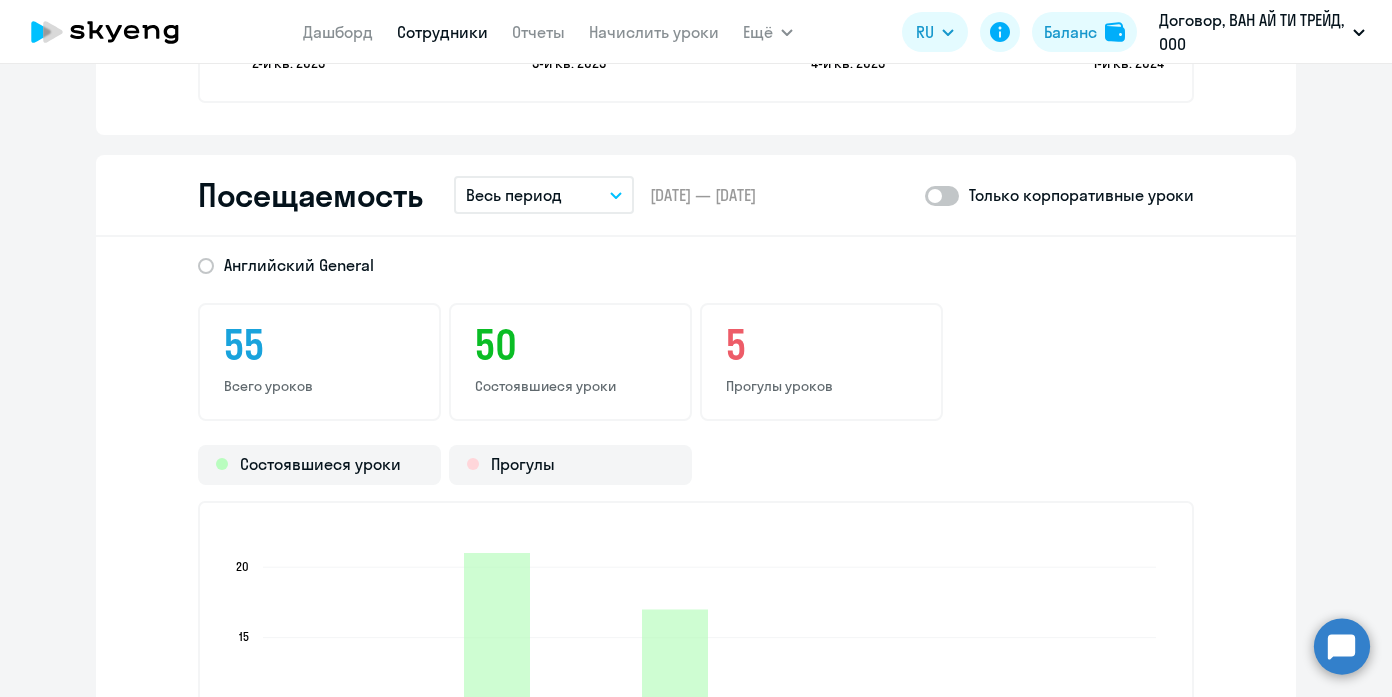 scroll, scrollTop: 2445, scrollLeft: 0, axis: vertical 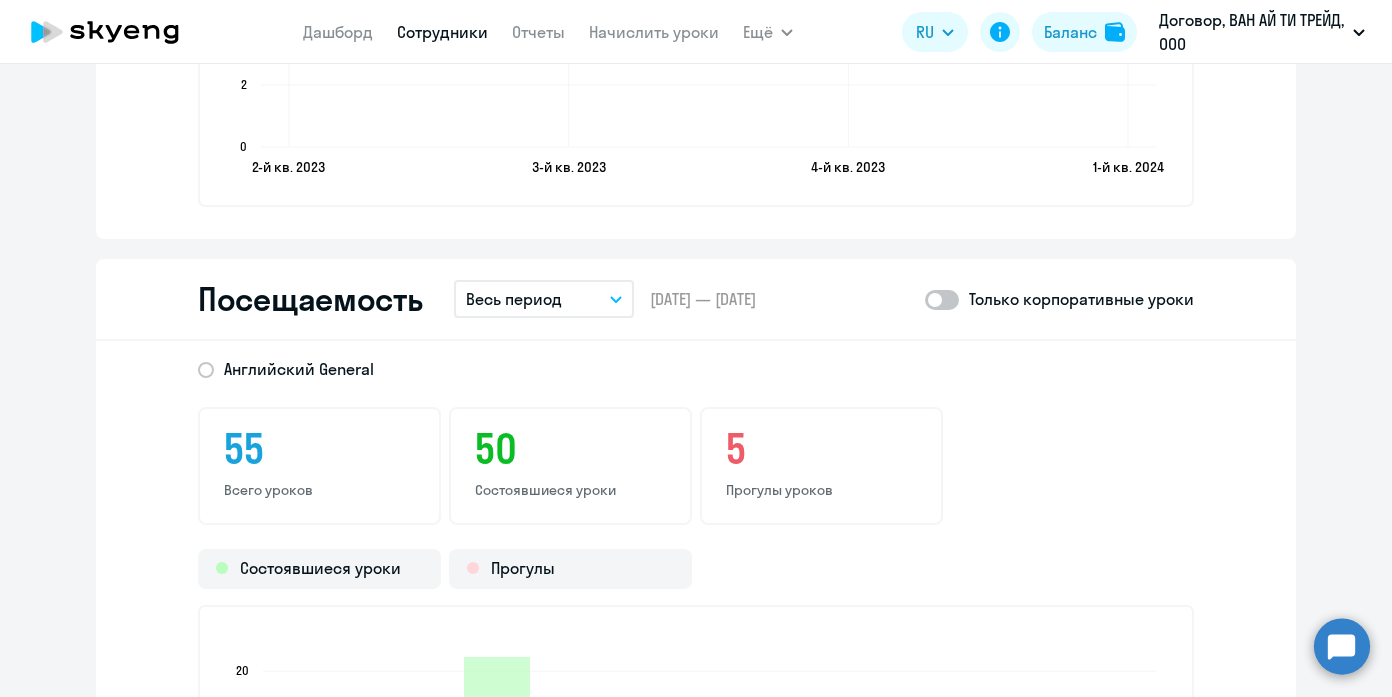 click on "Весь период" at bounding box center (544, 299) 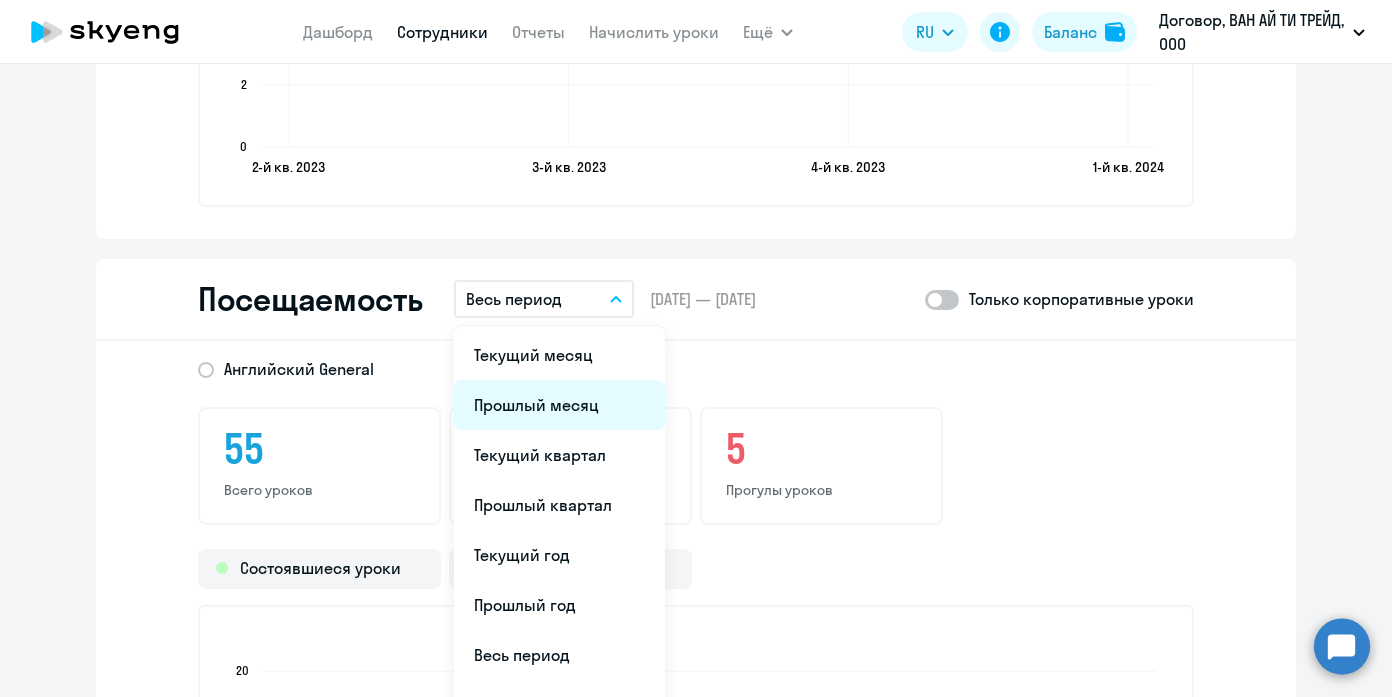 click on "Прошлый месяц" at bounding box center (559, 405) 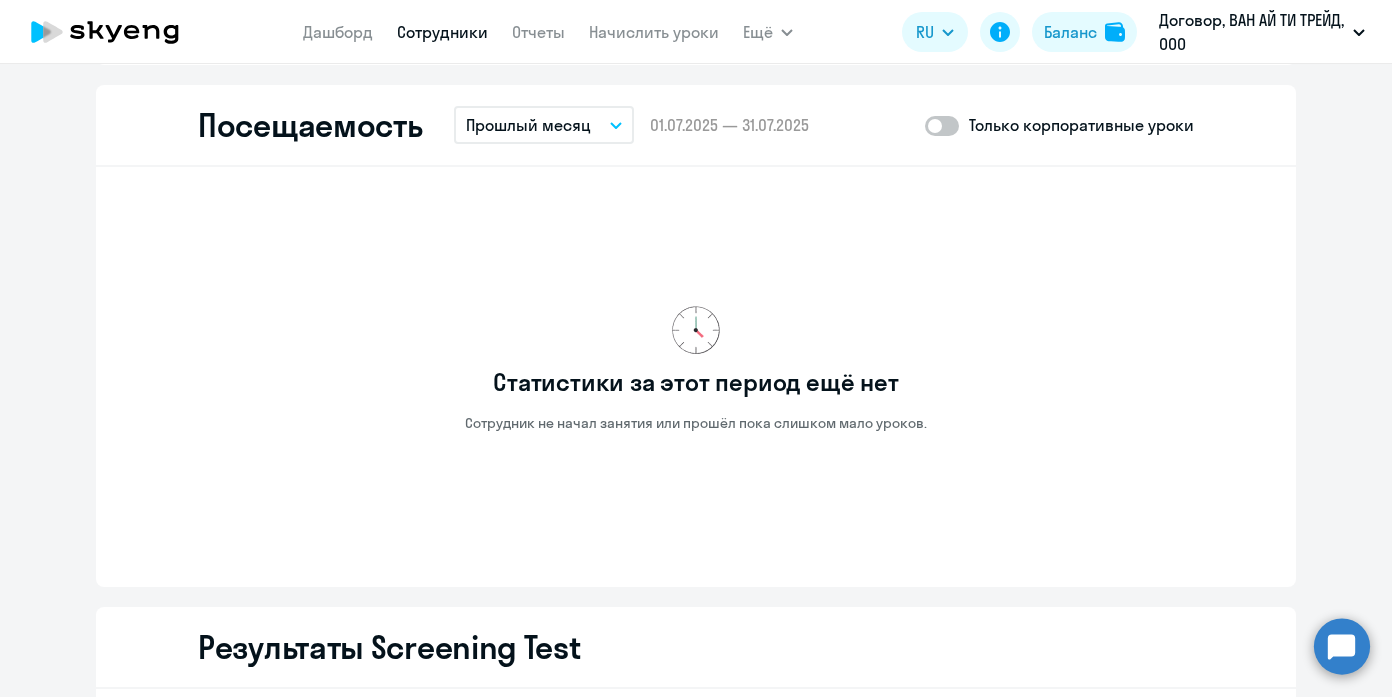 scroll, scrollTop: 2567, scrollLeft: 0, axis: vertical 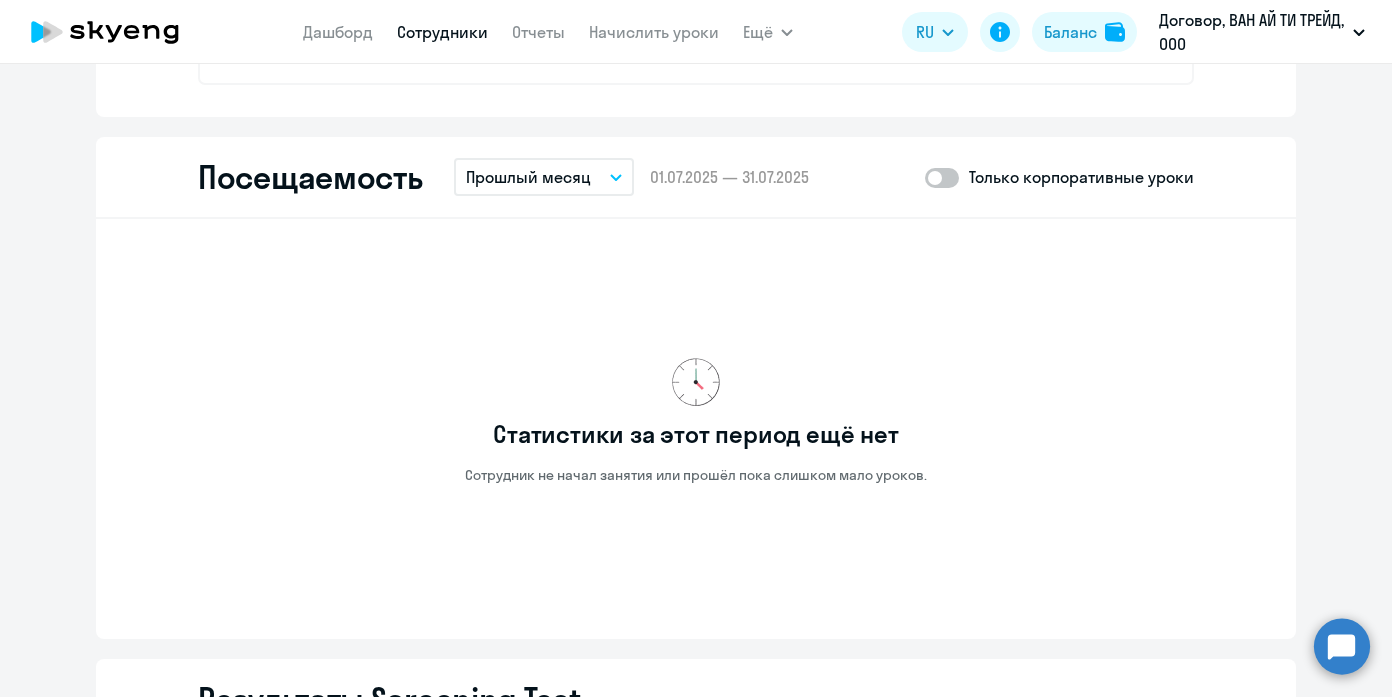 click on "Посещаемость  Прошлый месяц
Текущий месяц   Прошлый месяц   Текущий квартал   Прошлый квартал   Текущий год   Прошлый год   Весь период   Собственный период...  –  01.07.2025 — 31.07.2025  Только корпоративные уроки" 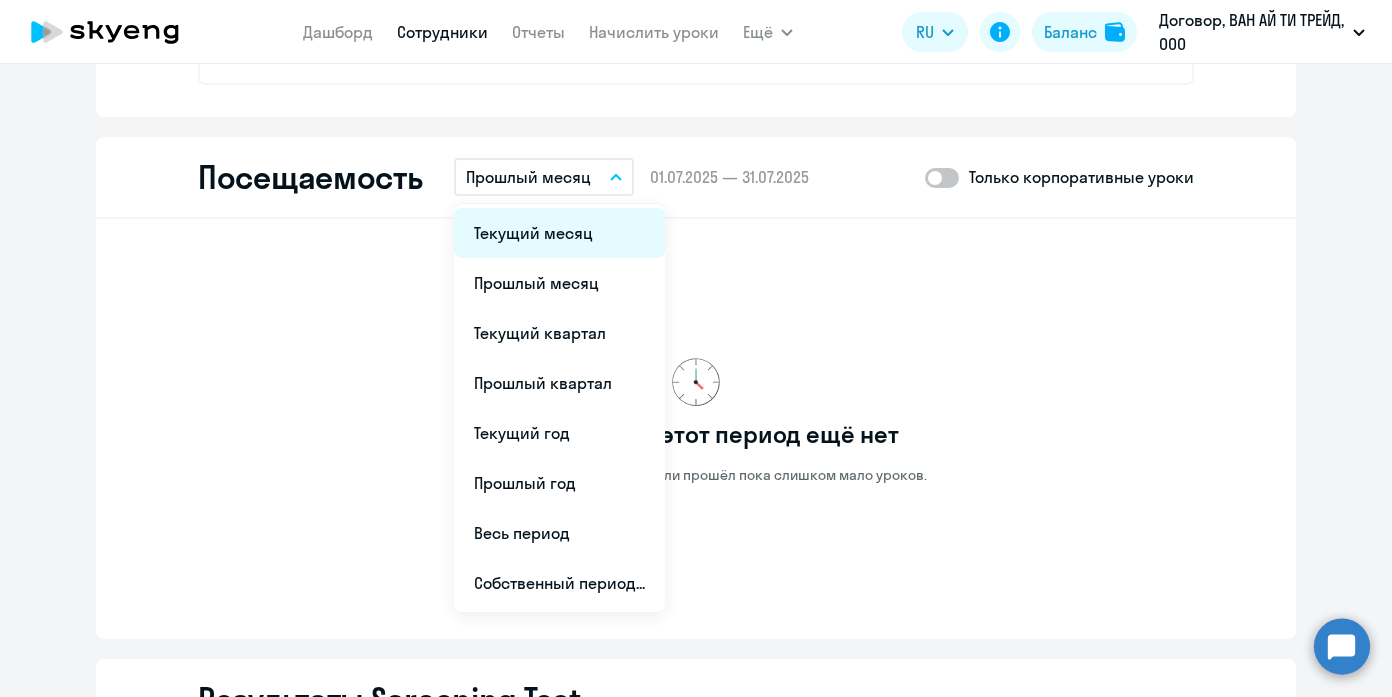 click on "Текущий месяц" at bounding box center (559, 233) 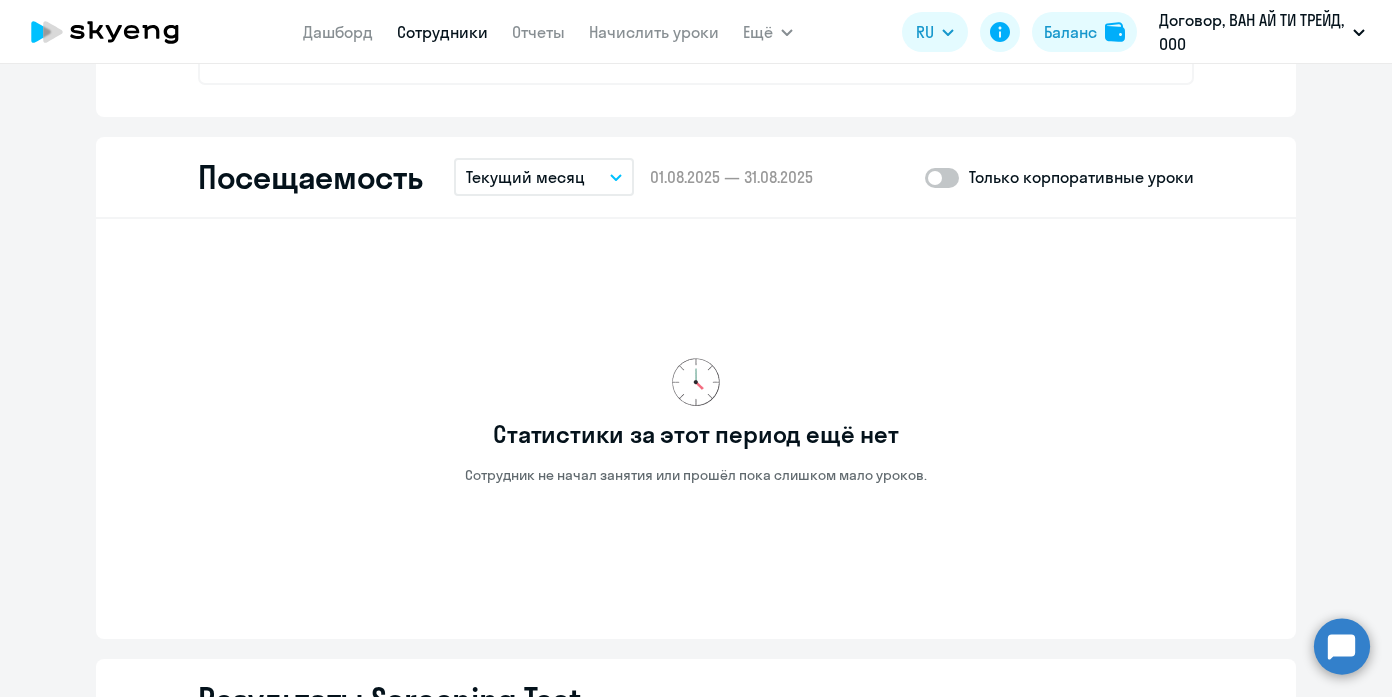 click on "Текущий месяц" at bounding box center (544, 177) 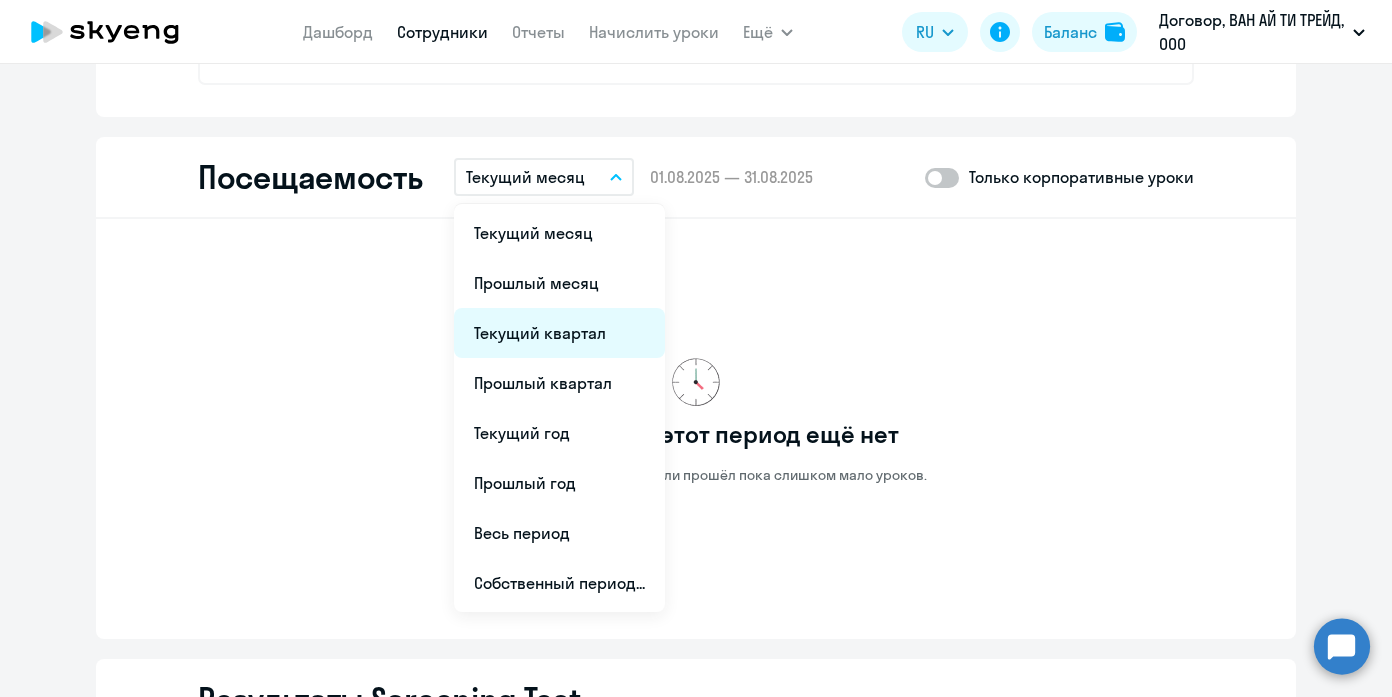click on "Текущий квартал" at bounding box center (559, 333) 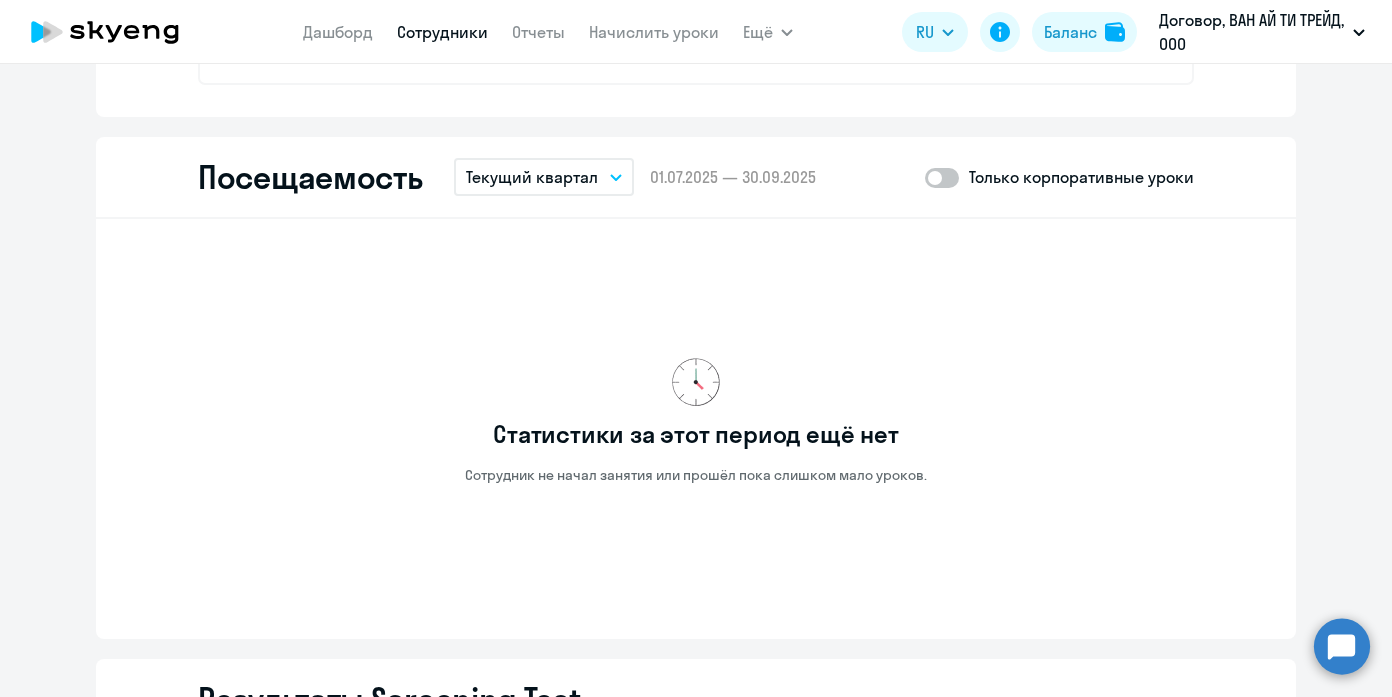 click on "Текущий квартал" at bounding box center (544, 177) 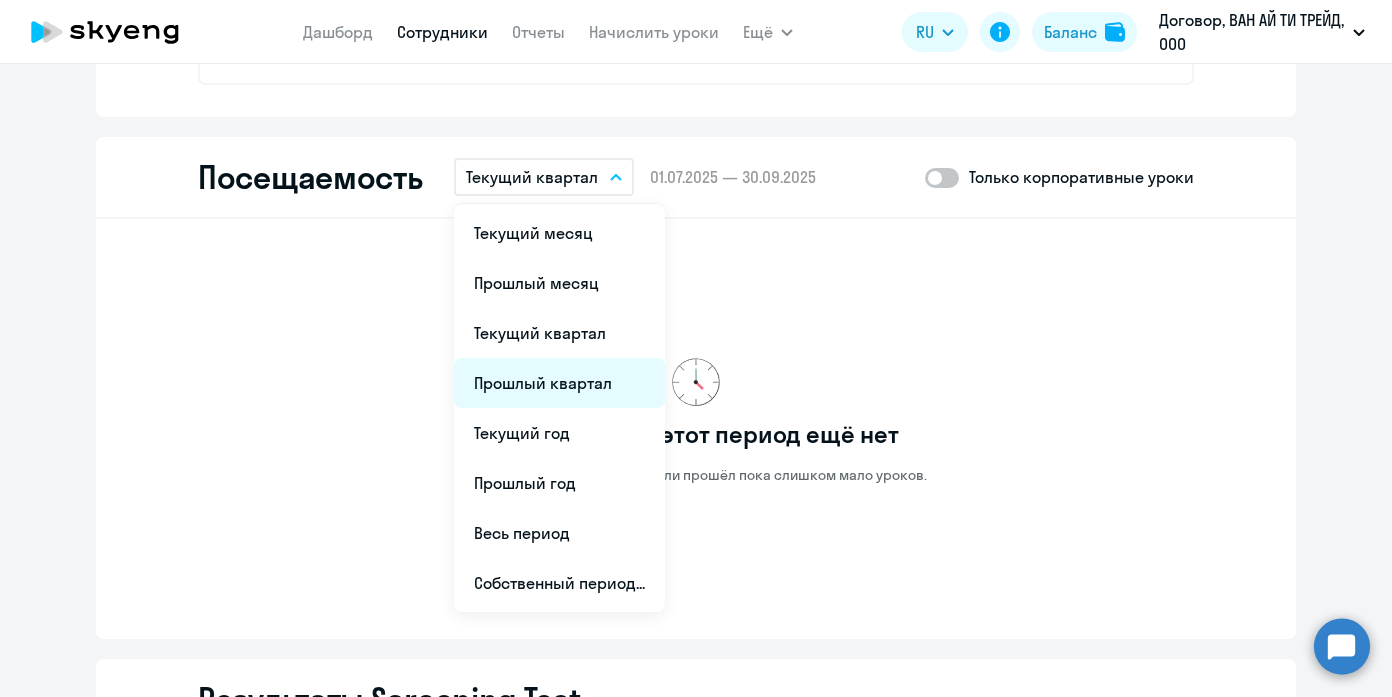 click on "Прошлый квартал" at bounding box center [559, 383] 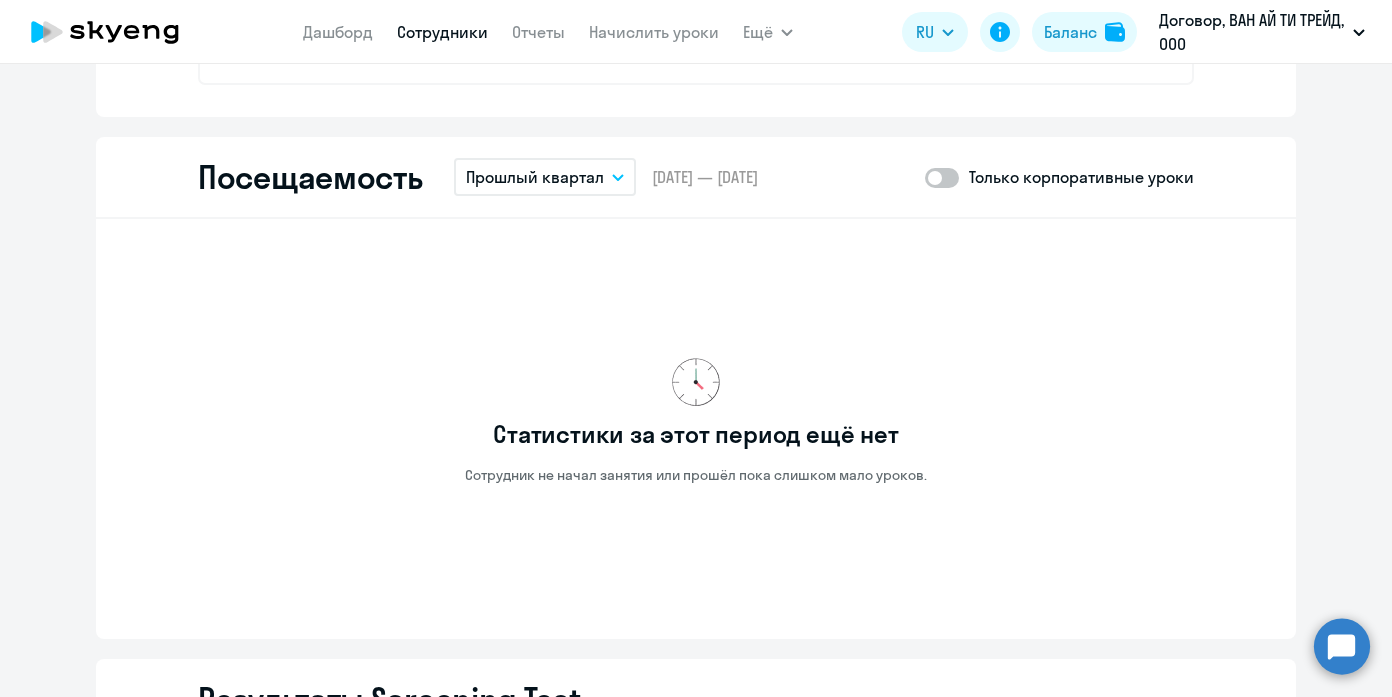 click on "Прошлый квартал" at bounding box center [535, 177] 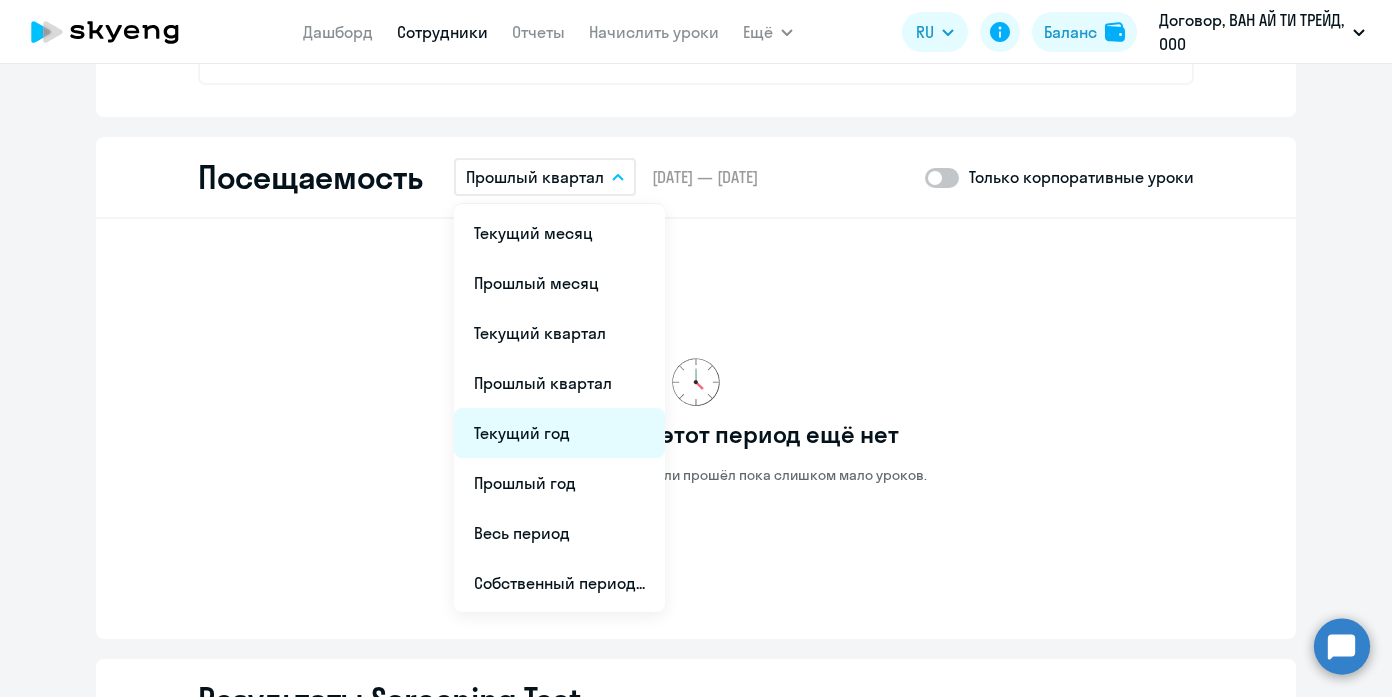 click on "Текущий год" at bounding box center [559, 433] 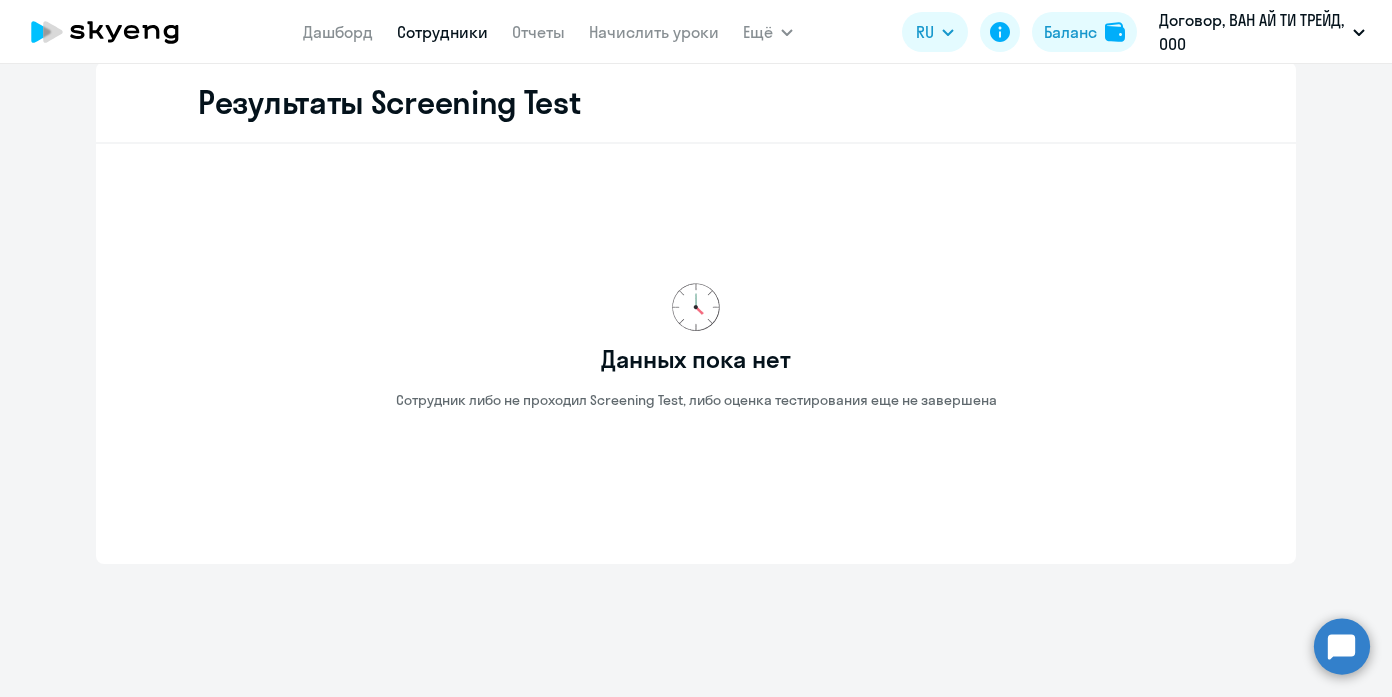 scroll, scrollTop: 3177, scrollLeft: 0, axis: vertical 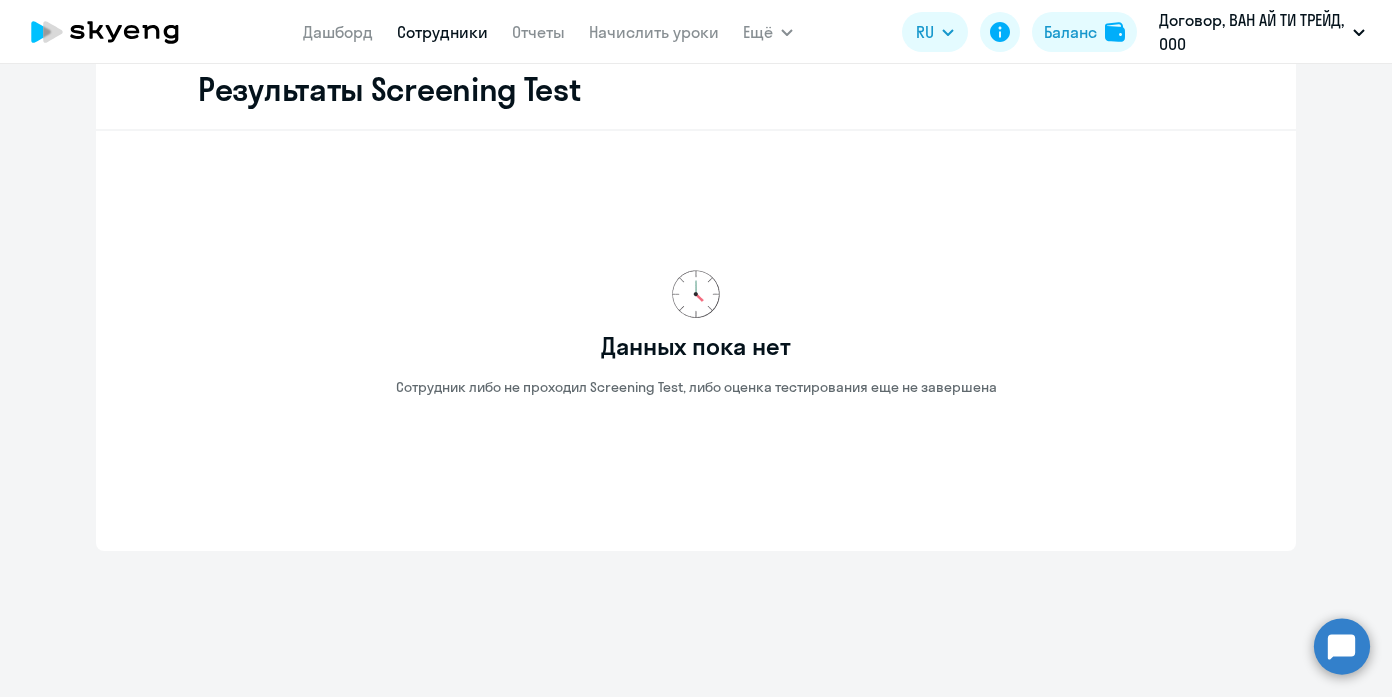select on "30" 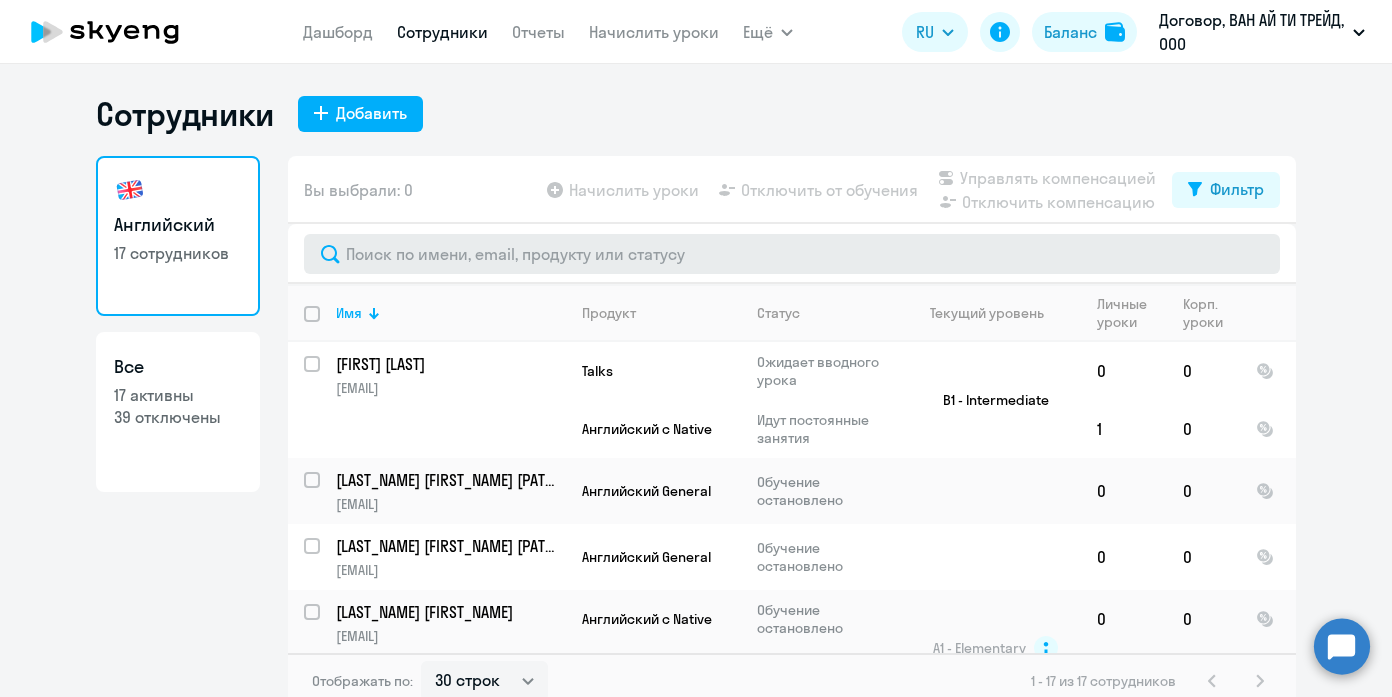 scroll, scrollTop: 12, scrollLeft: 0, axis: vertical 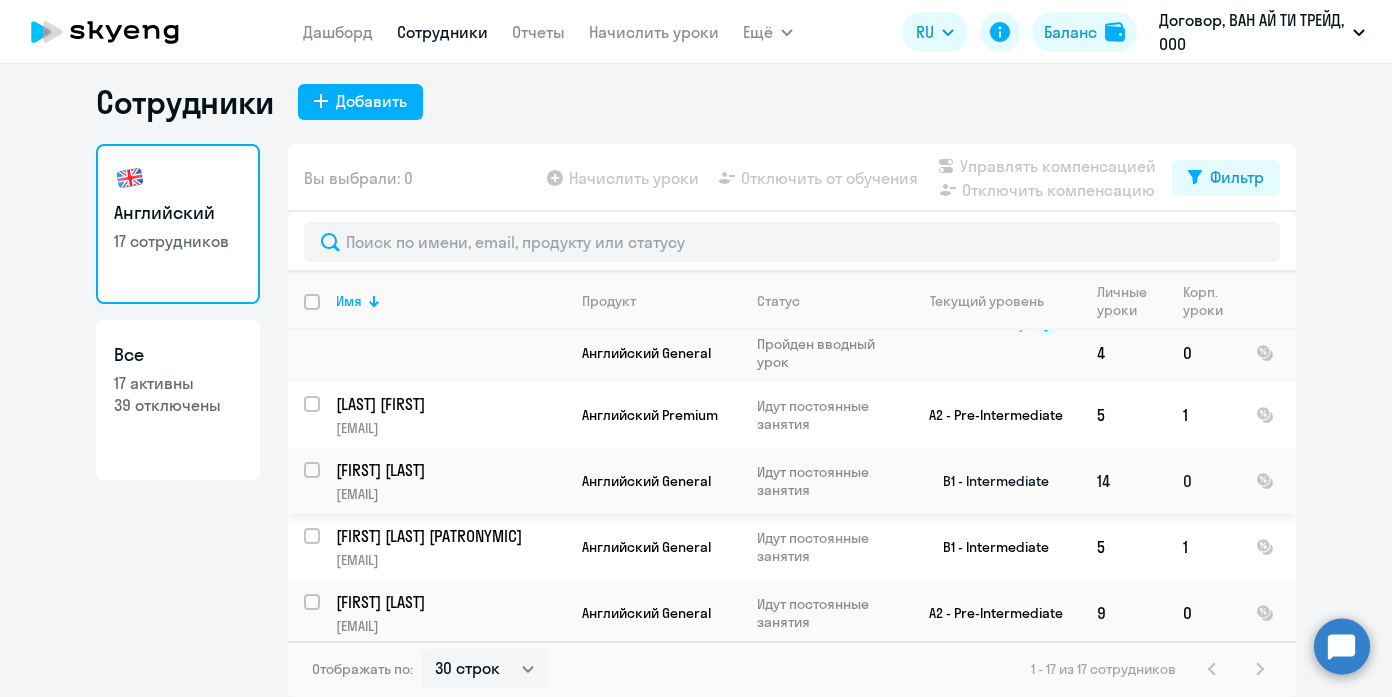 click on "[FIRST] [LAST]" 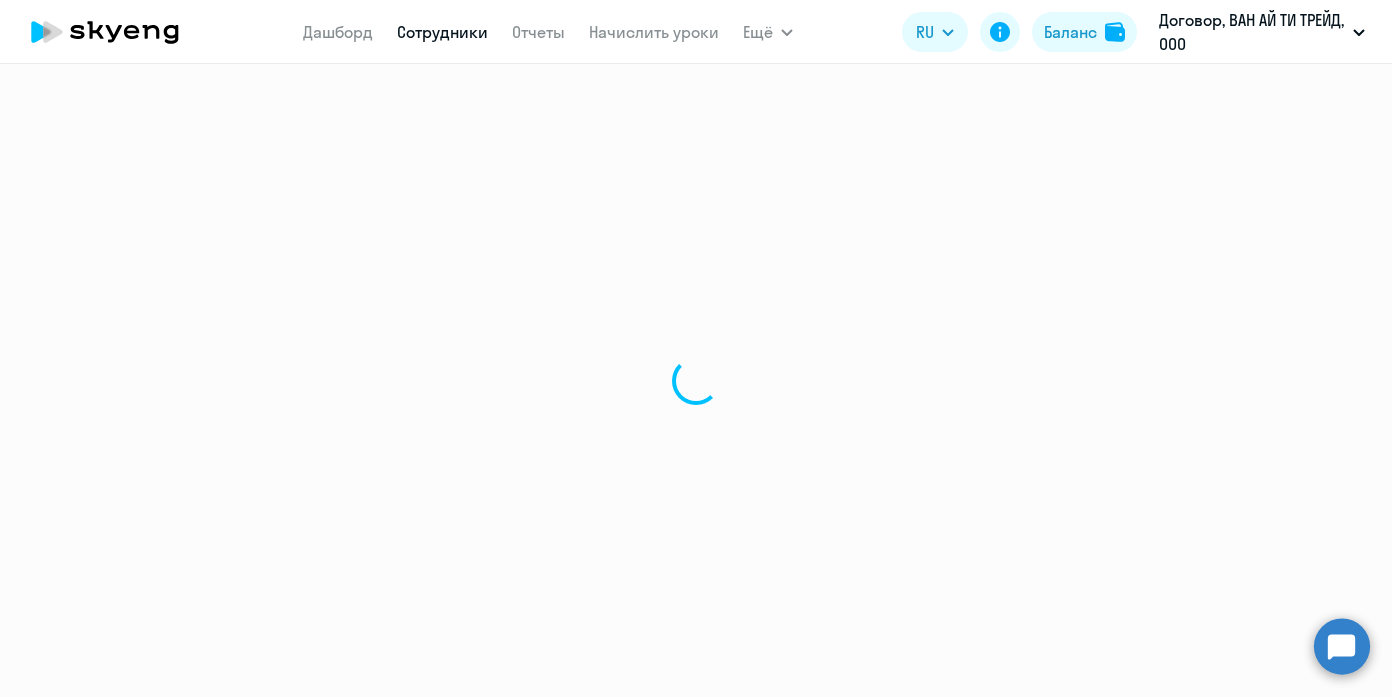 scroll, scrollTop: 0, scrollLeft: 0, axis: both 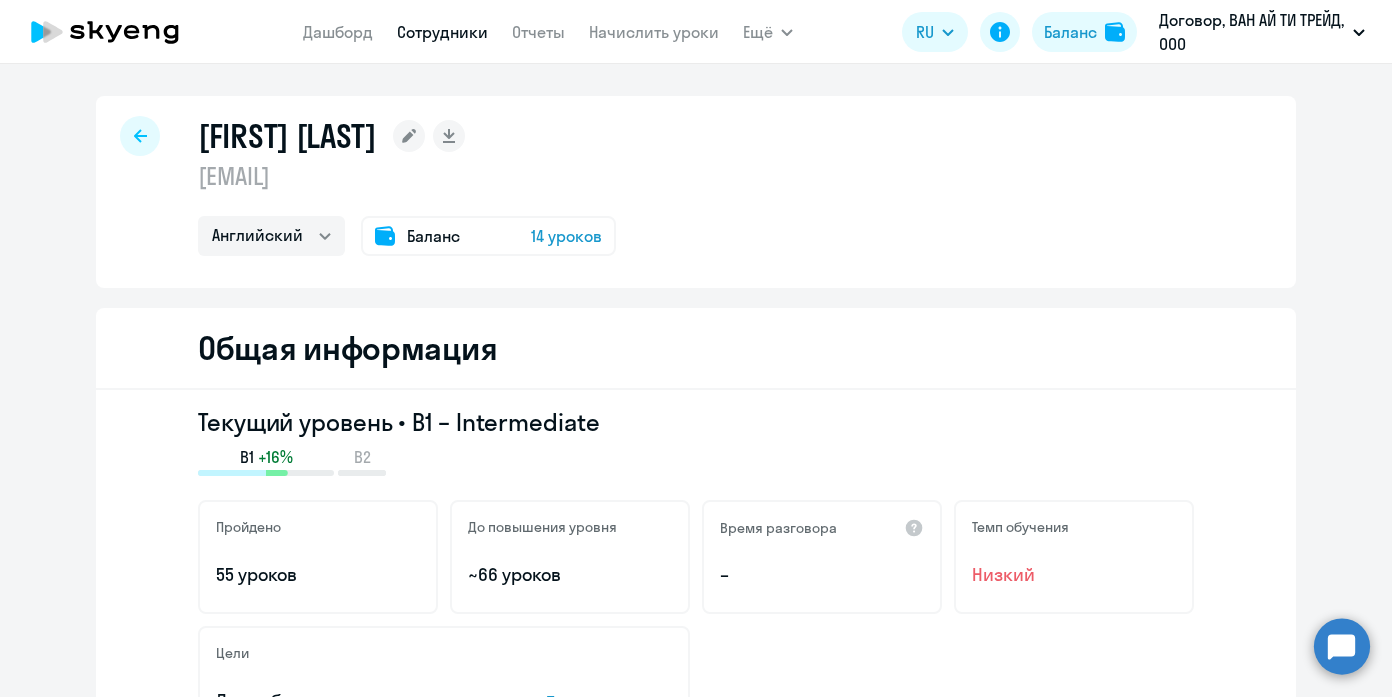 click on "14 уроков" 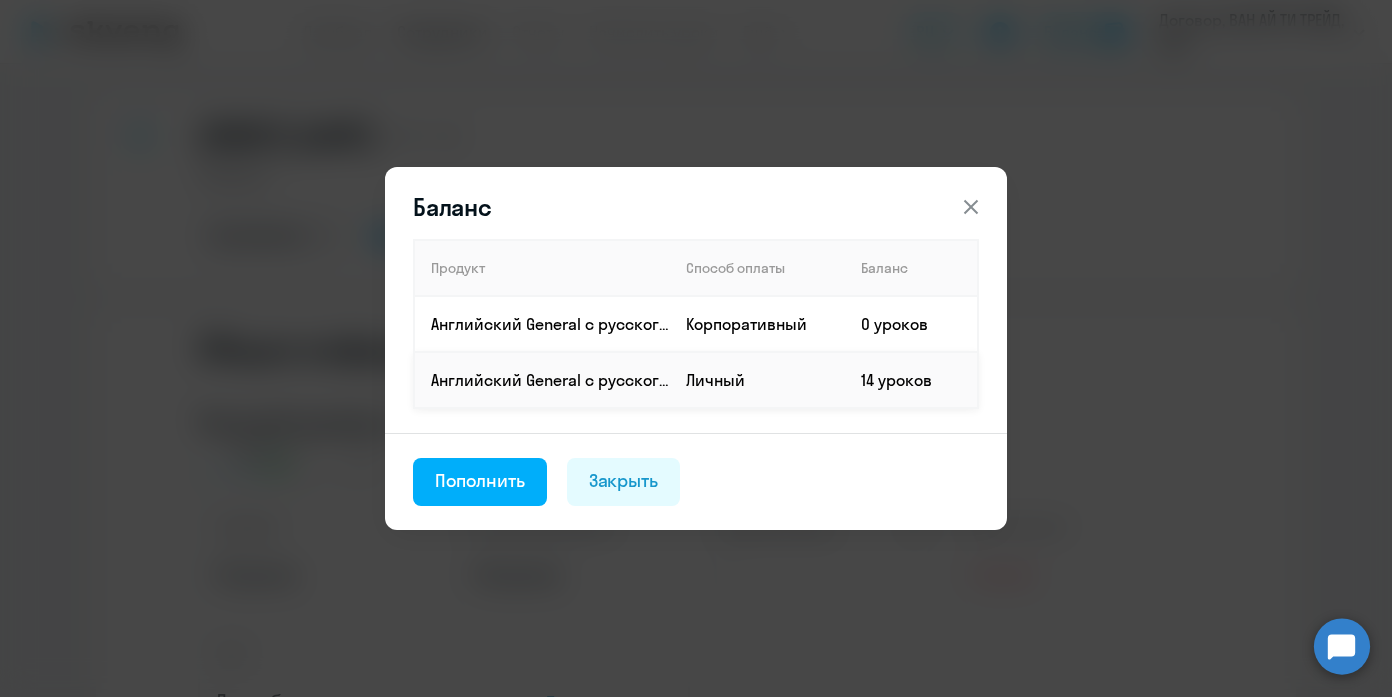 click on "Личный" at bounding box center [757, 380] 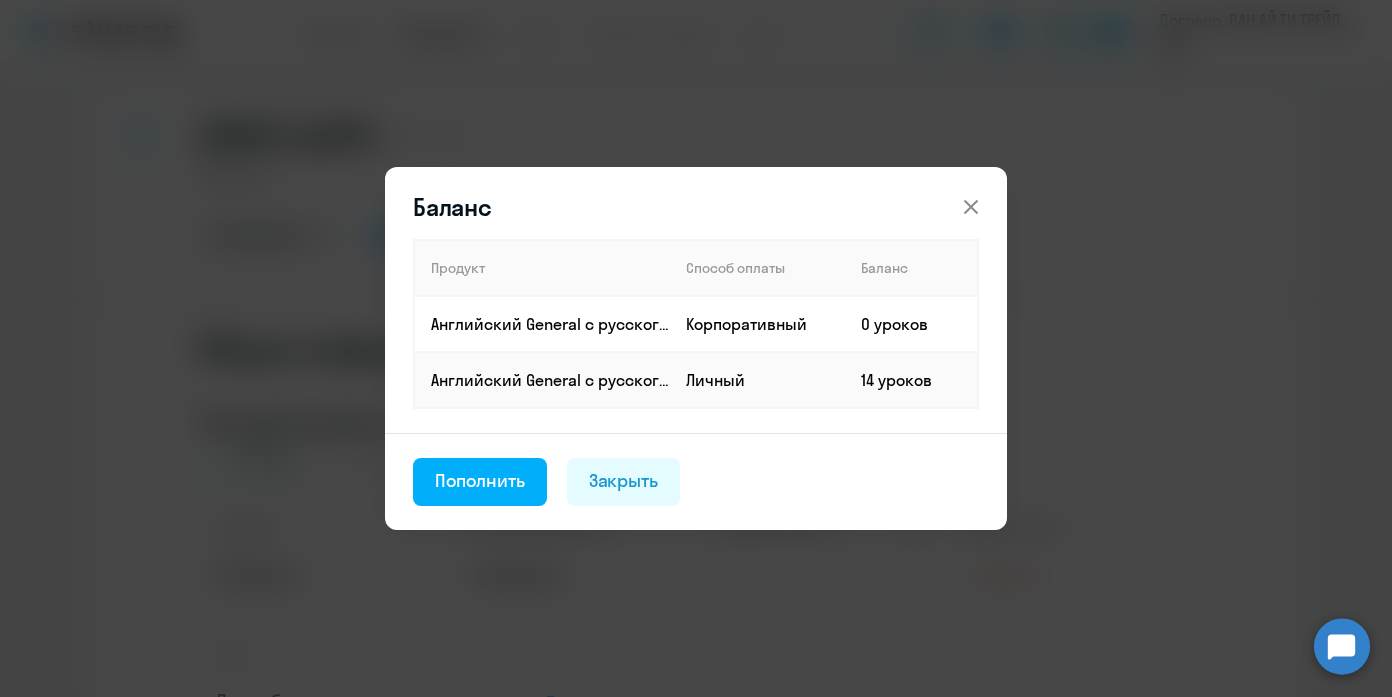 click 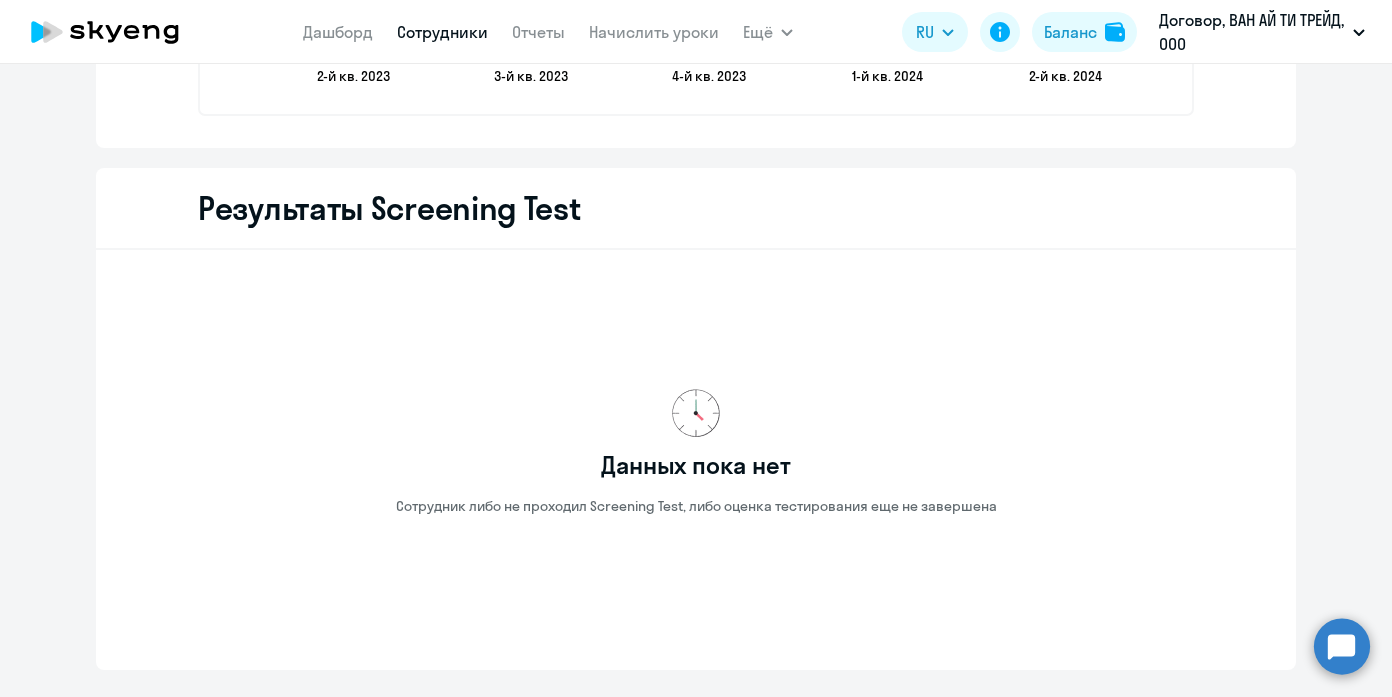 scroll, scrollTop: 3344, scrollLeft: 0, axis: vertical 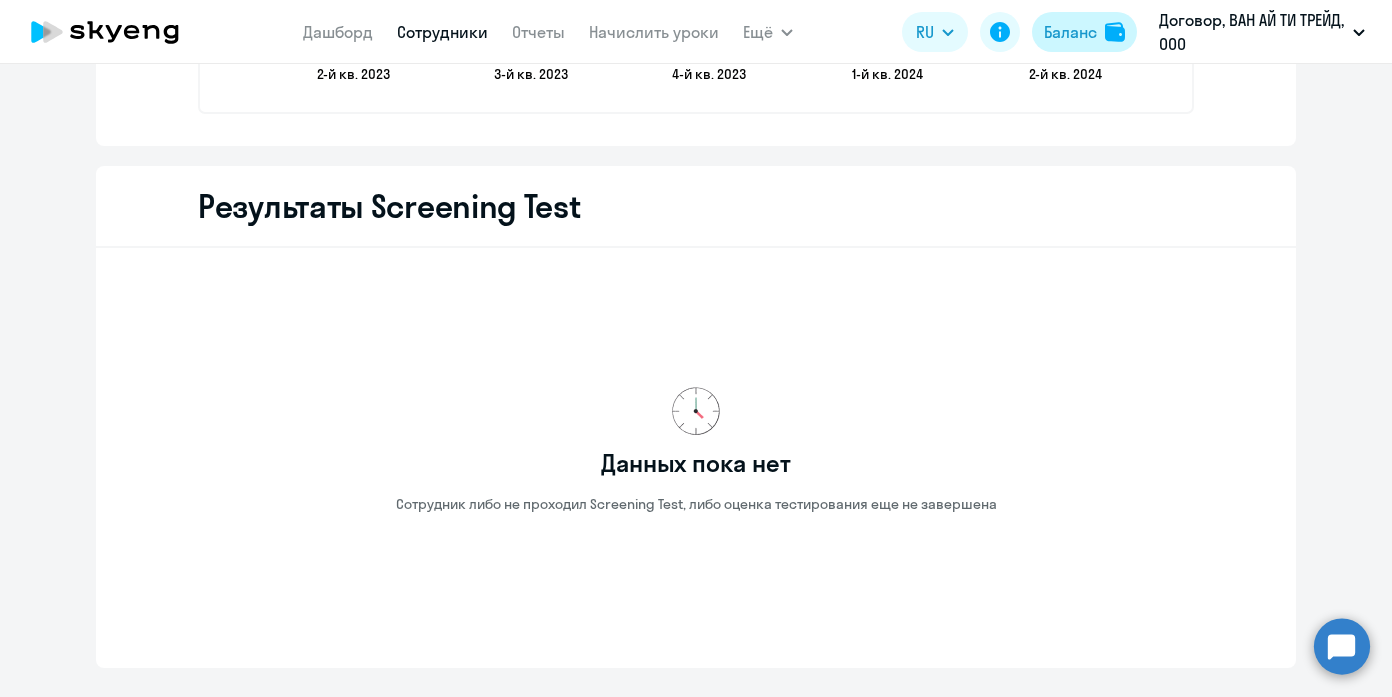 click 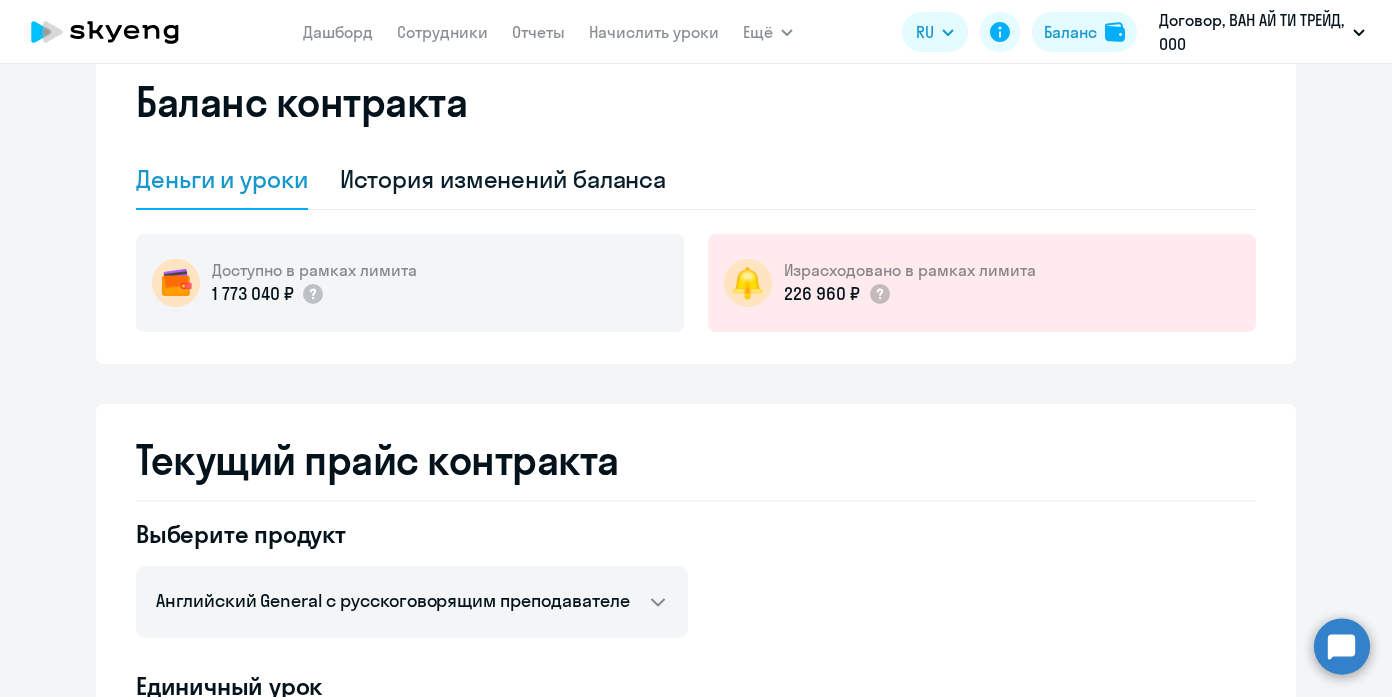 scroll, scrollTop: 0, scrollLeft: 0, axis: both 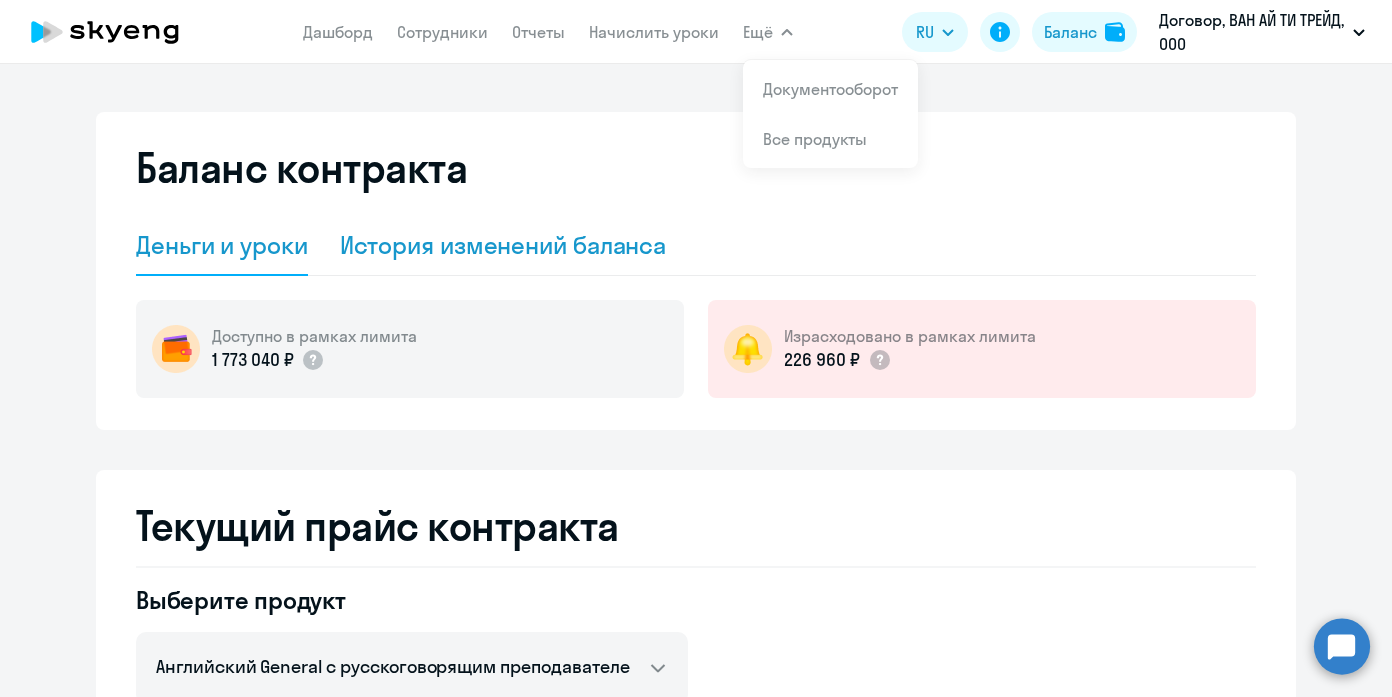 click on "История изменений баланса" 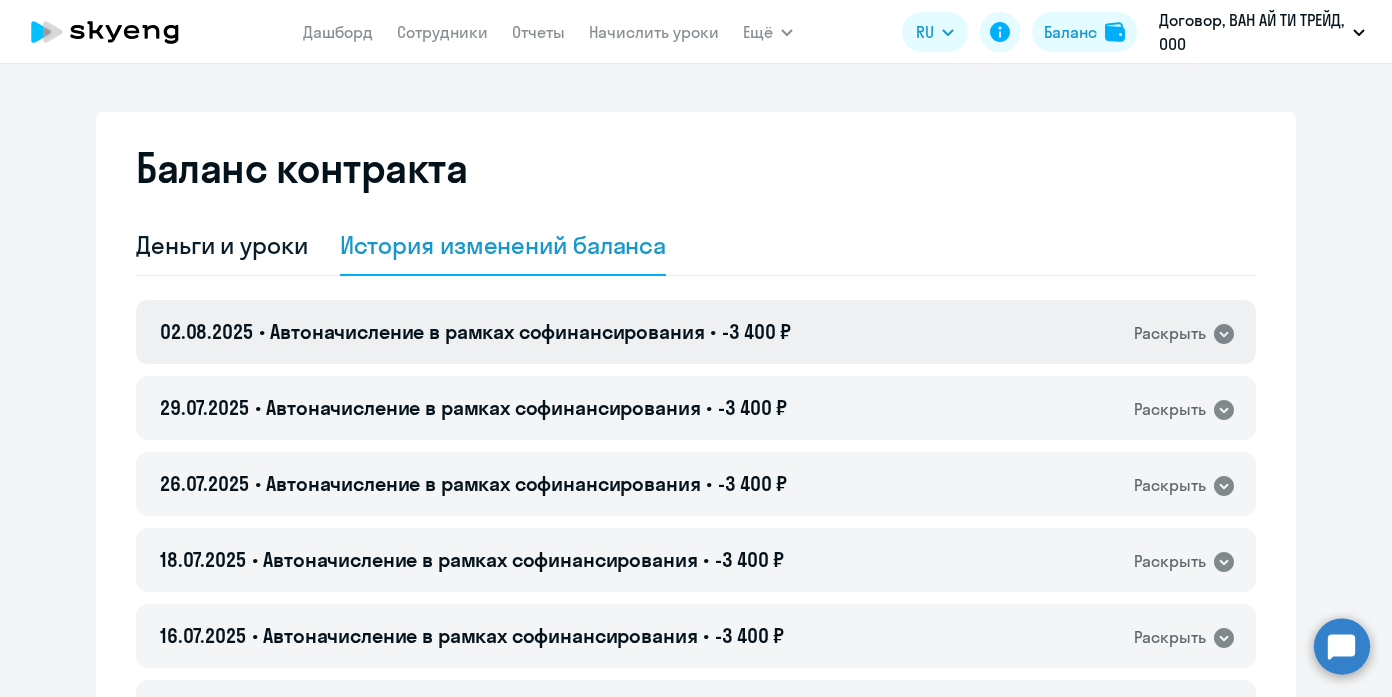 click on "02.08.2025 • Автоначисление в рамках софинансирования • -3 400 ₽  Раскрыть" 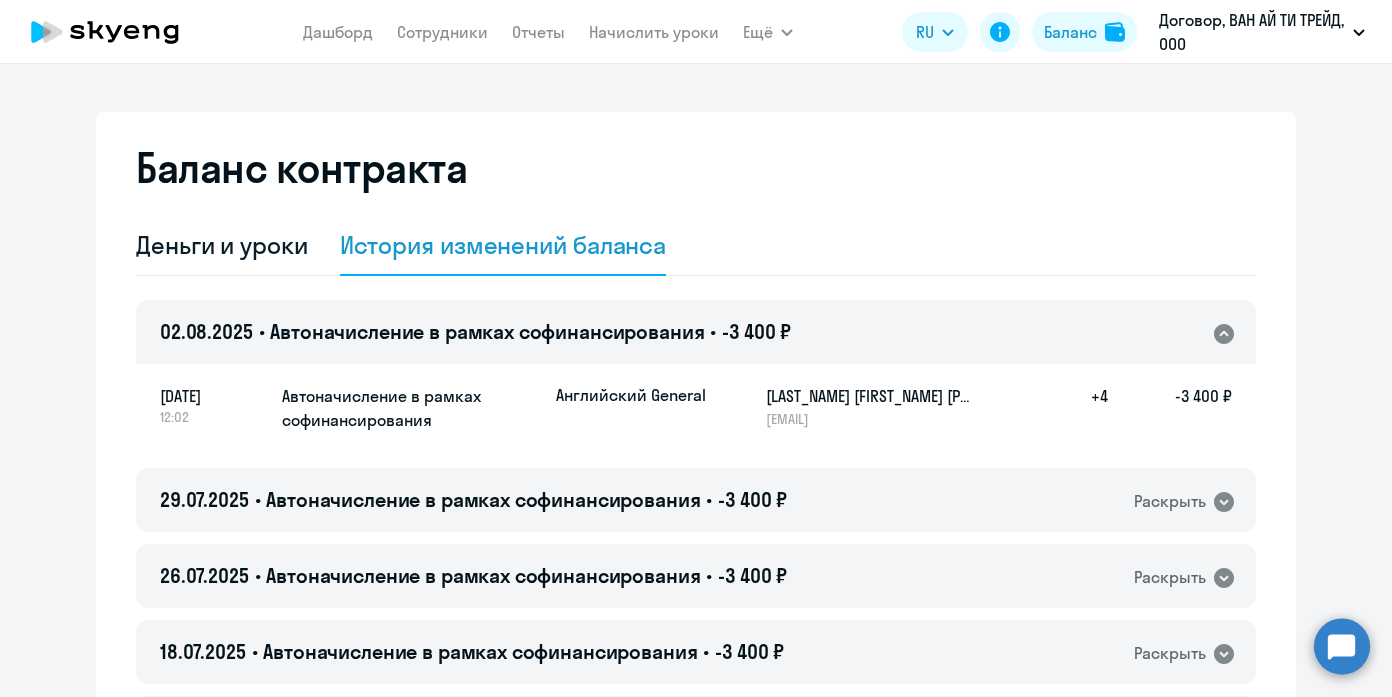 click on "02.08.2025 • Автоначисление в рамках софинансирования • -3 400 ₽  Раскрыть" 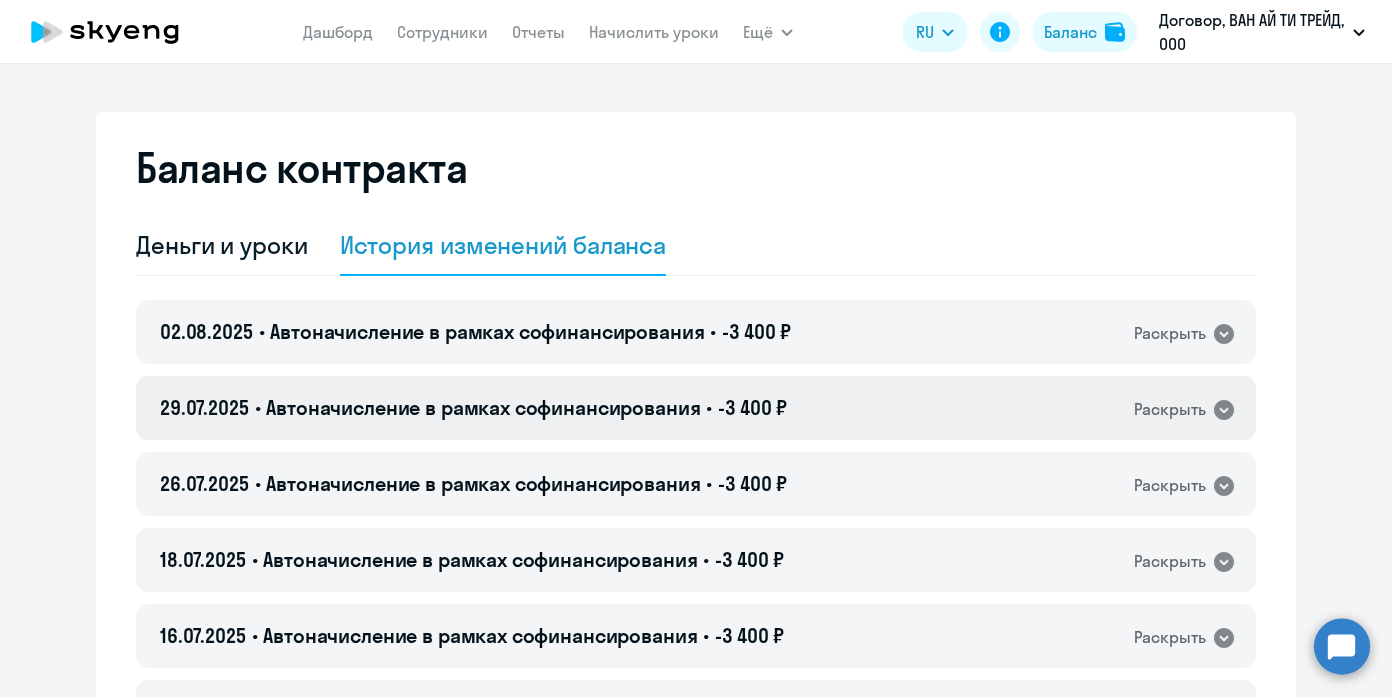 click on "29.07.2025 • Автоначисление в рамках софинансирования • -3 400 ₽  Раскрыть" 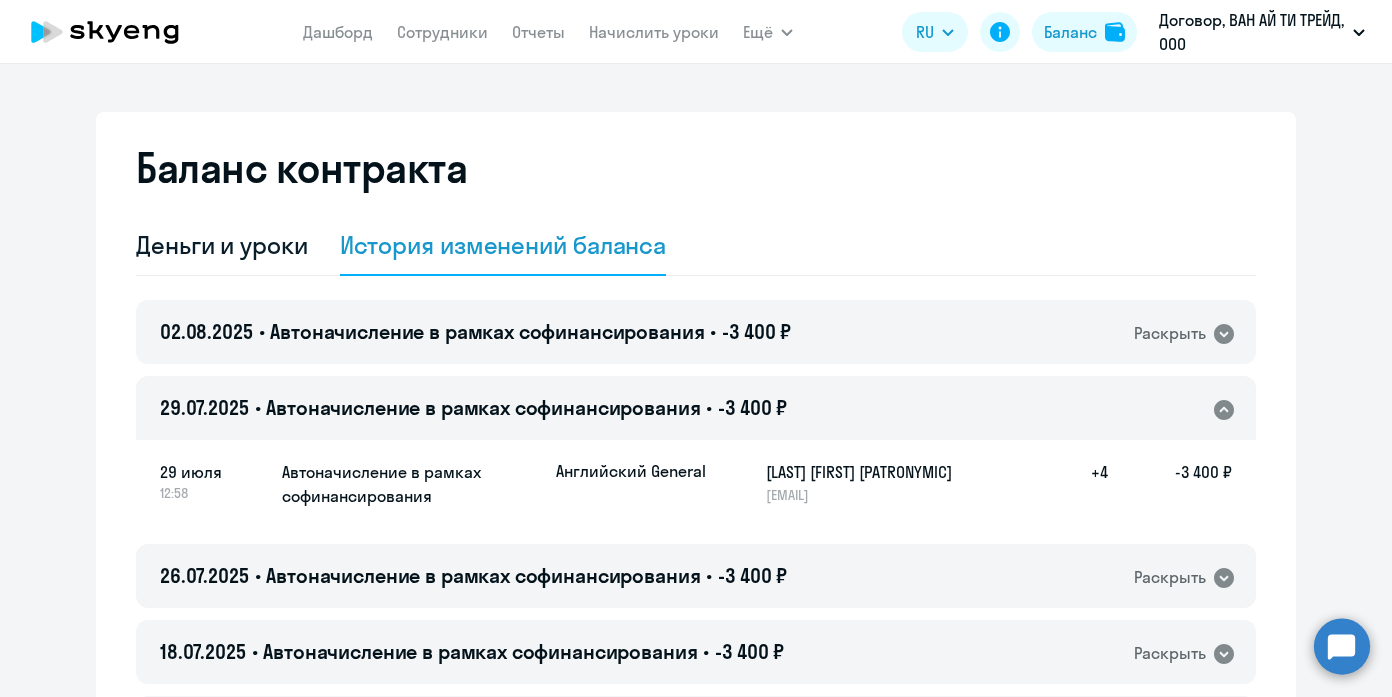 click on "29.07.2025 • Автоначисление в рамках софинансирования • -3 400 ₽  Раскрыть" 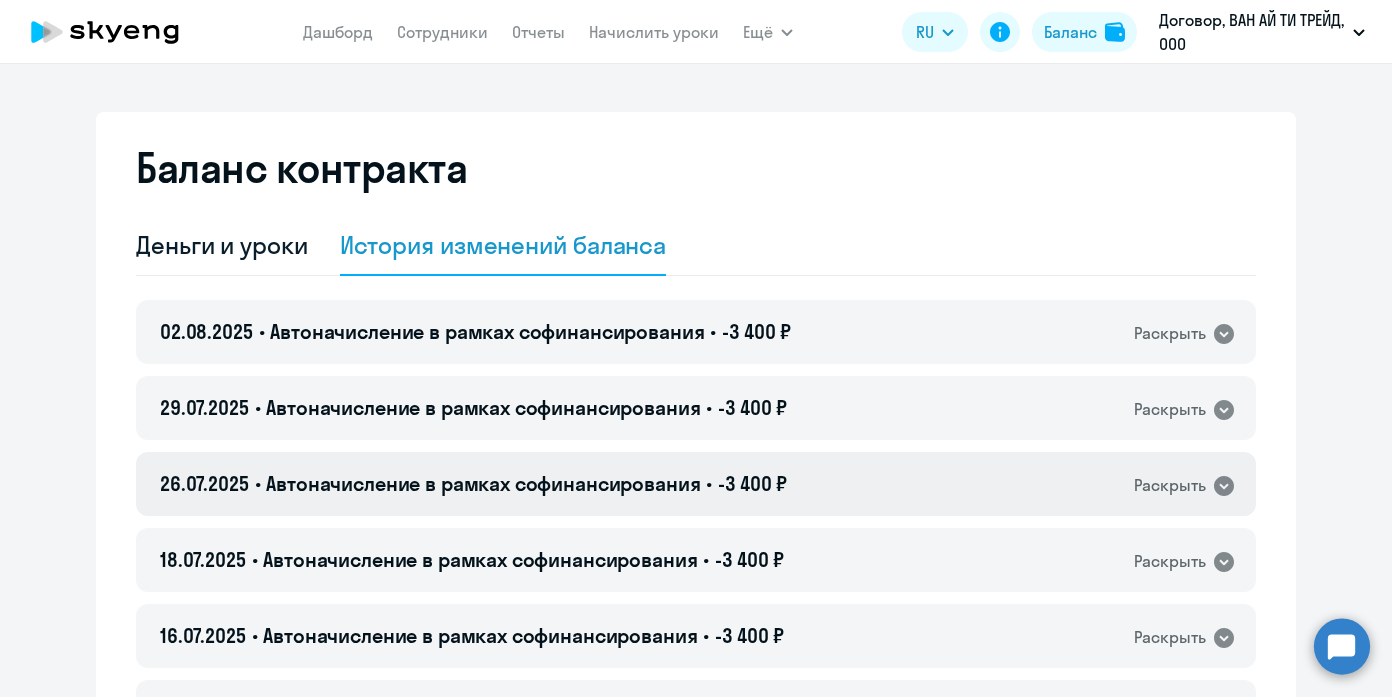 click on "26.07.2025 • Автоначисление в рамках софинансирования • -3 400 ₽  Раскрыть" 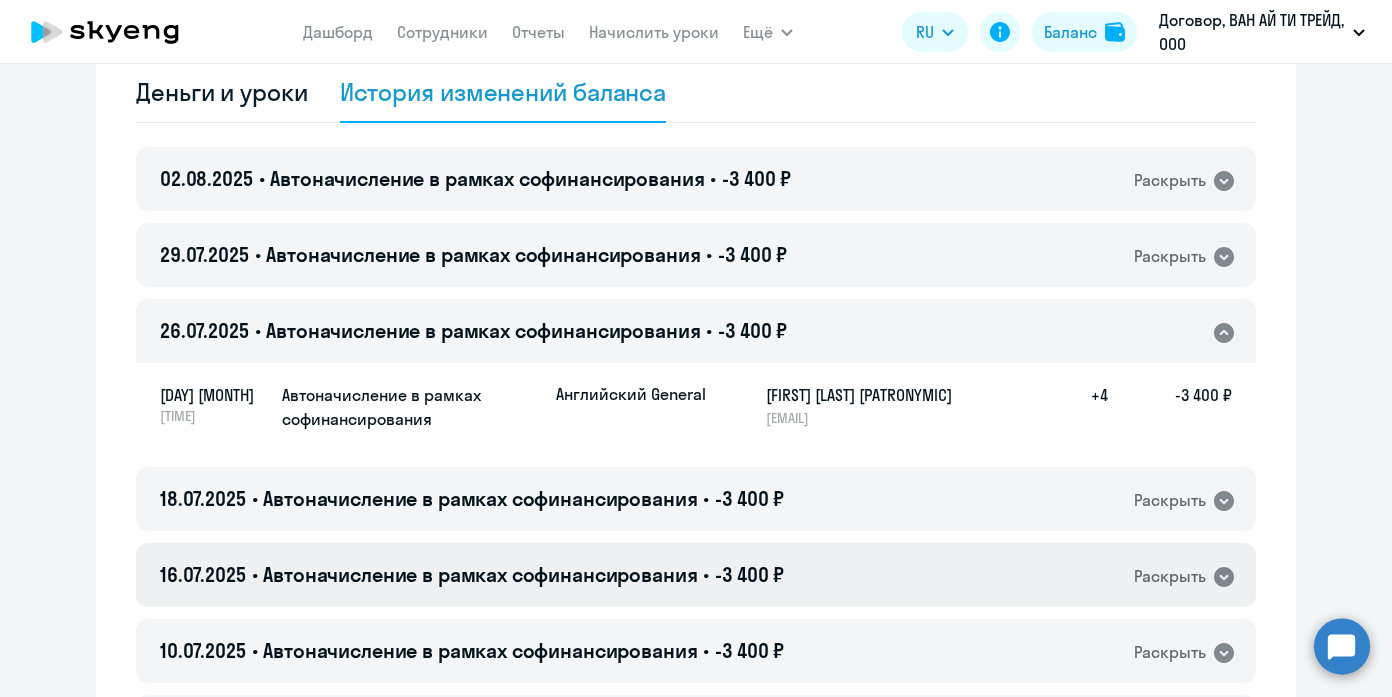 scroll, scrollTop: 241, scrollLeft: 0, axis: vertical 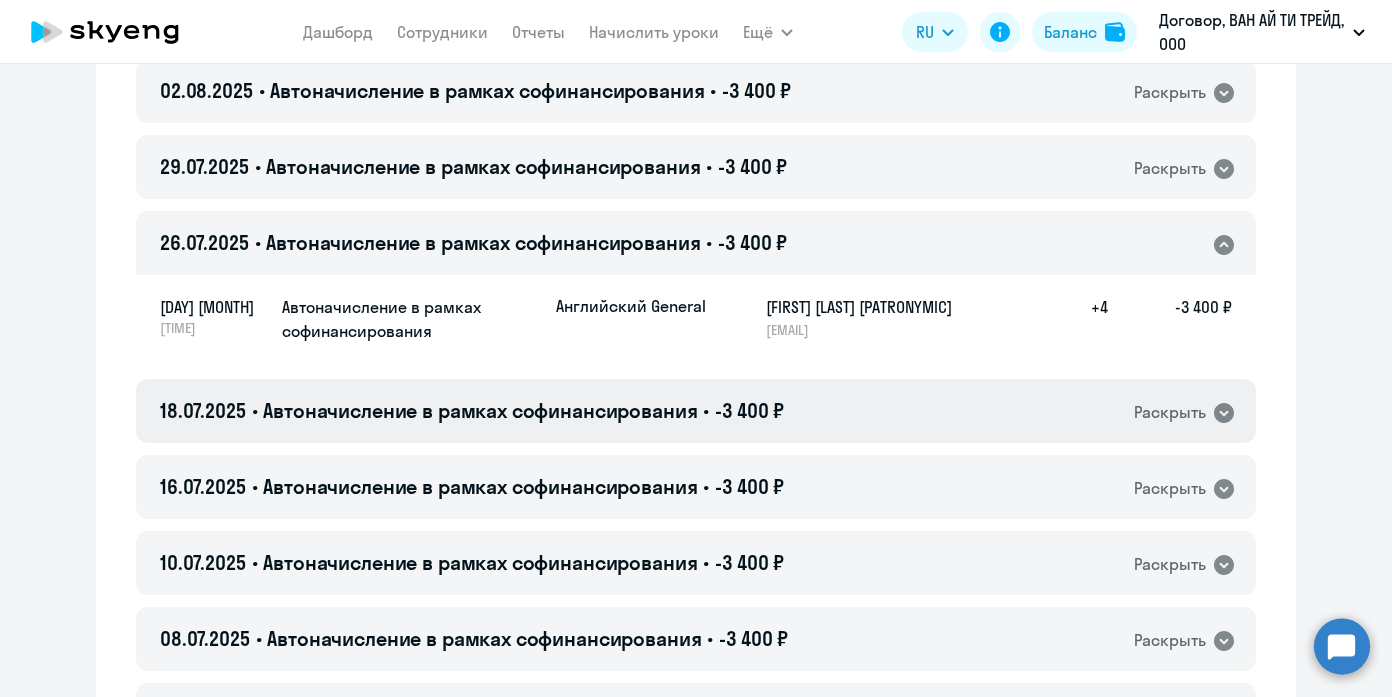 click on "18.07.2025 • Автоначисление в рамках софинансирования • -3 400 ₽  Раскрыть" 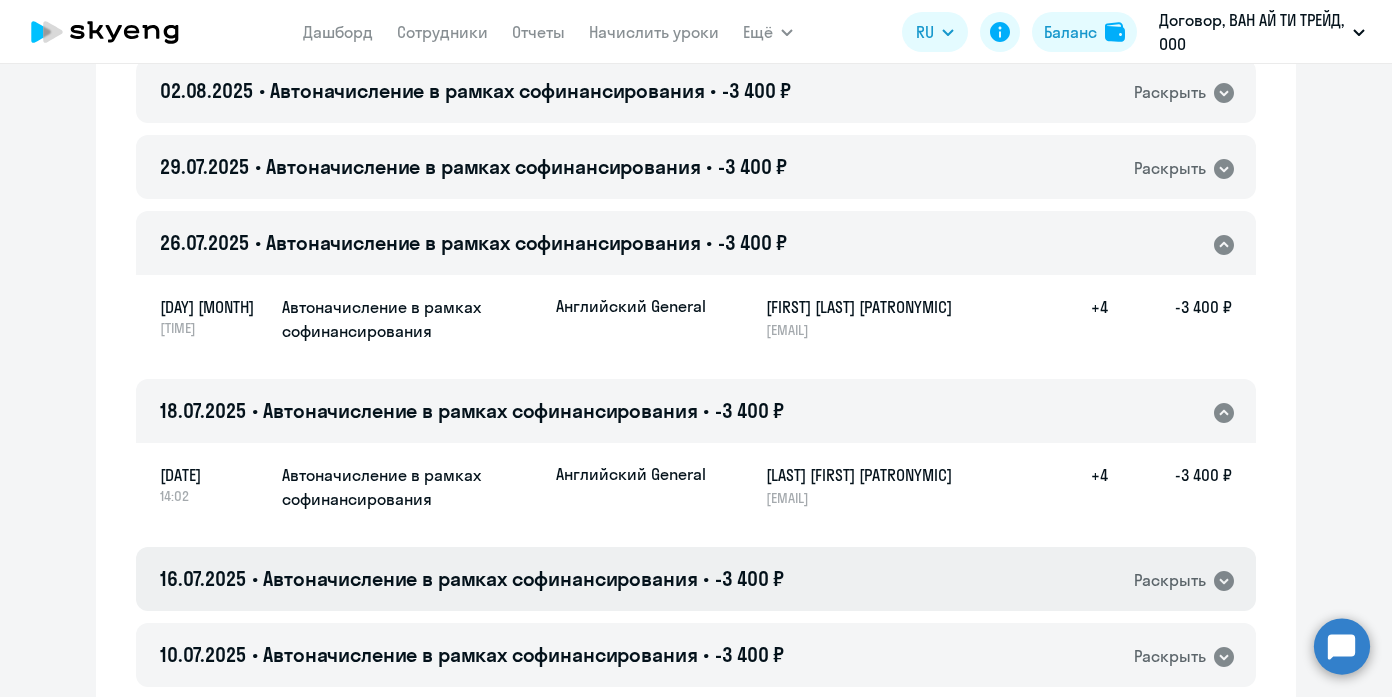 click on "16.07.2025 • Автоначисление в рамках софинансирования • -3 400 ₽  Раскрыть" 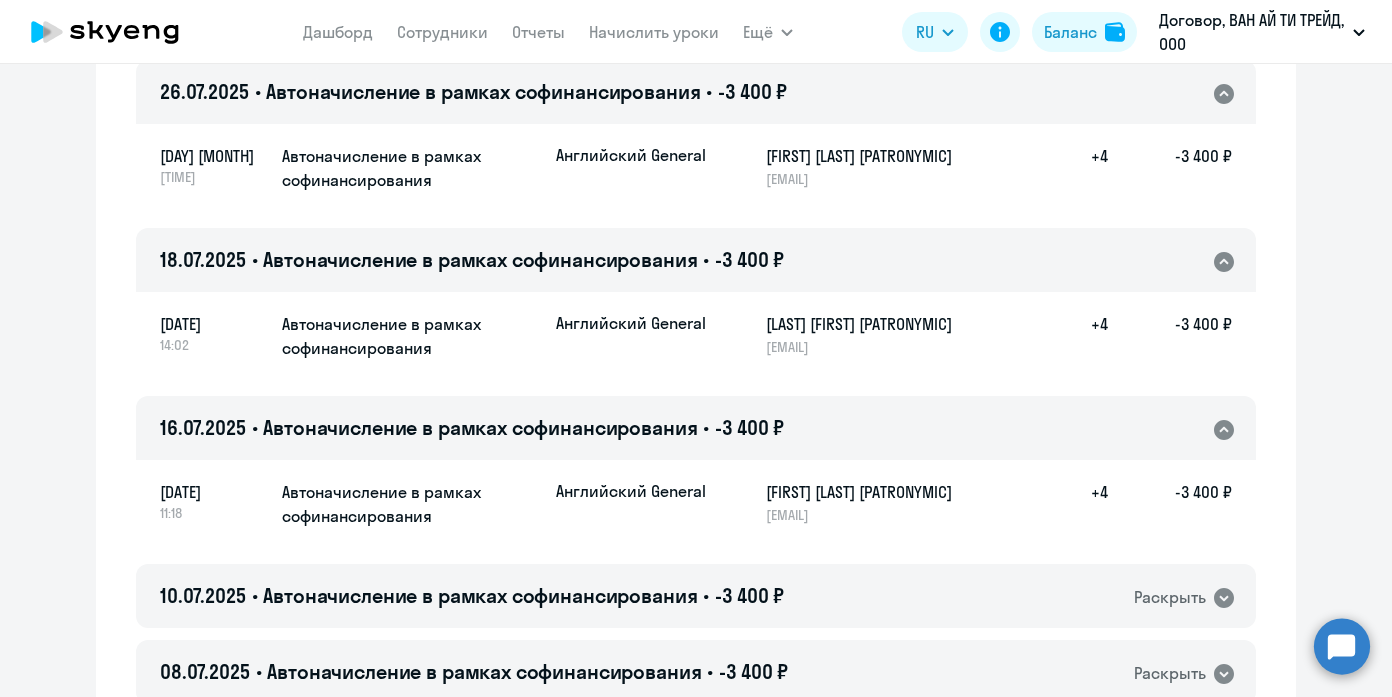 scroll, scrollTop: 522, scrollLeft: 0, axis: vertical 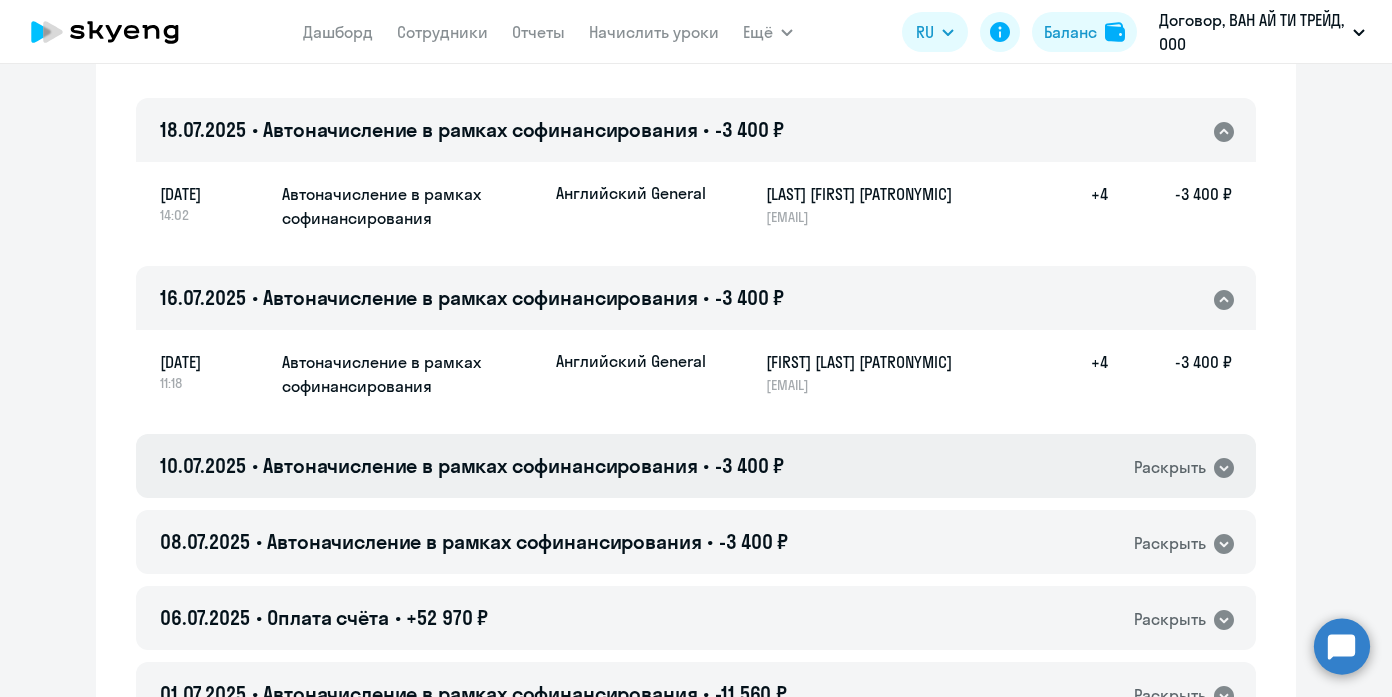 click on "10.07.2025 • Автоначисление в рамках софинансирования • -3 400 ₽  Раскрыть" 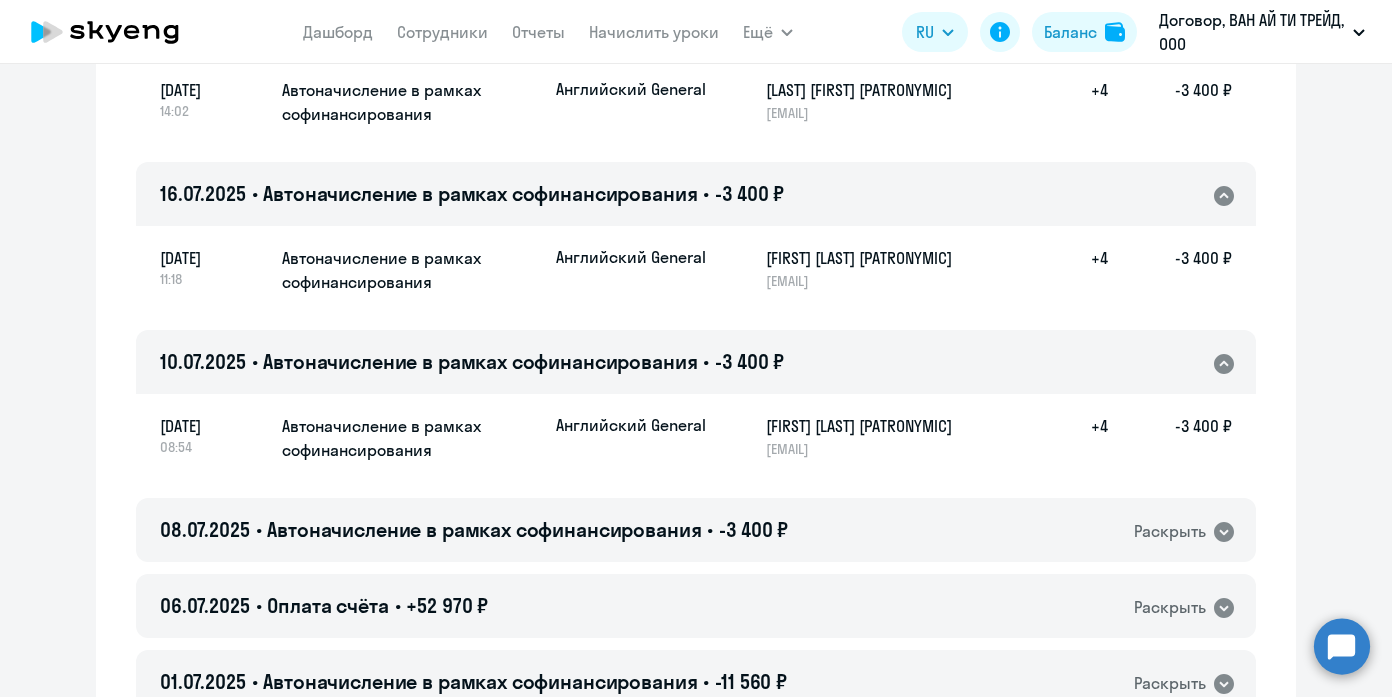 scroll, scrollTop: 672, scrollLeft: 0, axis: vertical 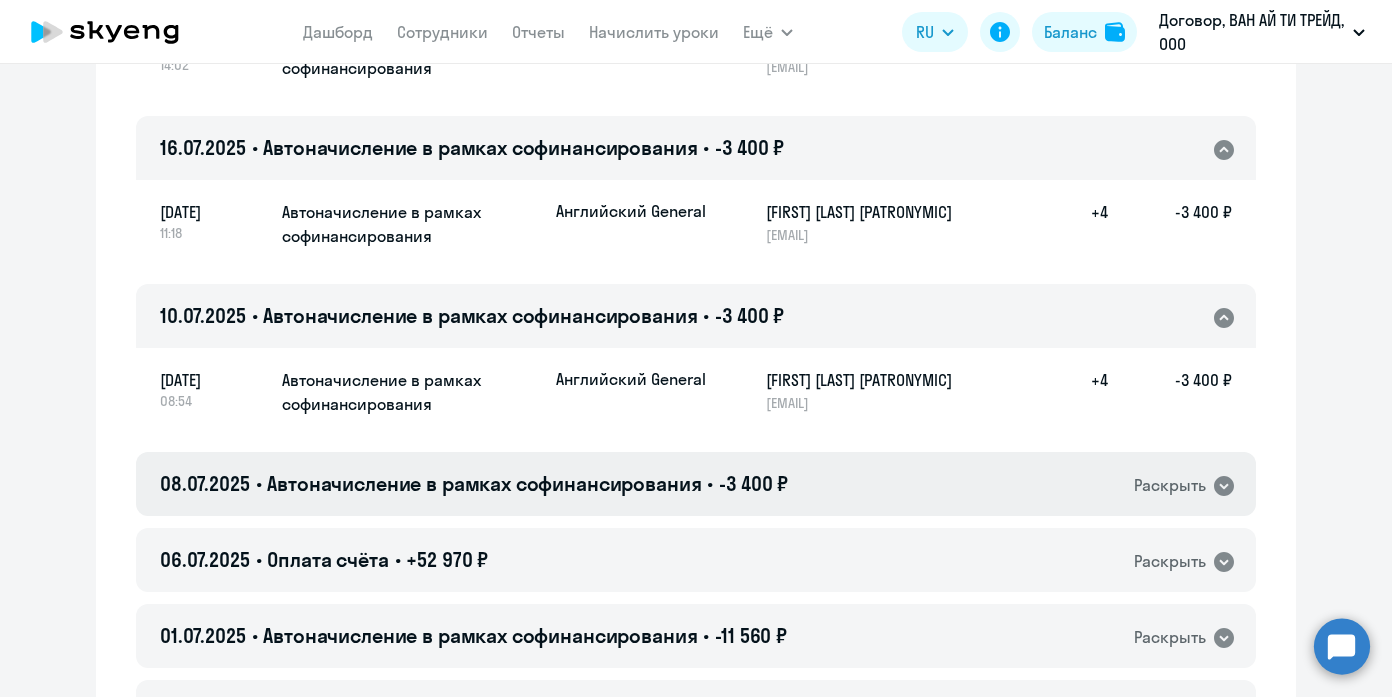 click on "08.07.2025 • Автоначисление в рамках софинансирования • -3 400 ₽  Раскрыть" 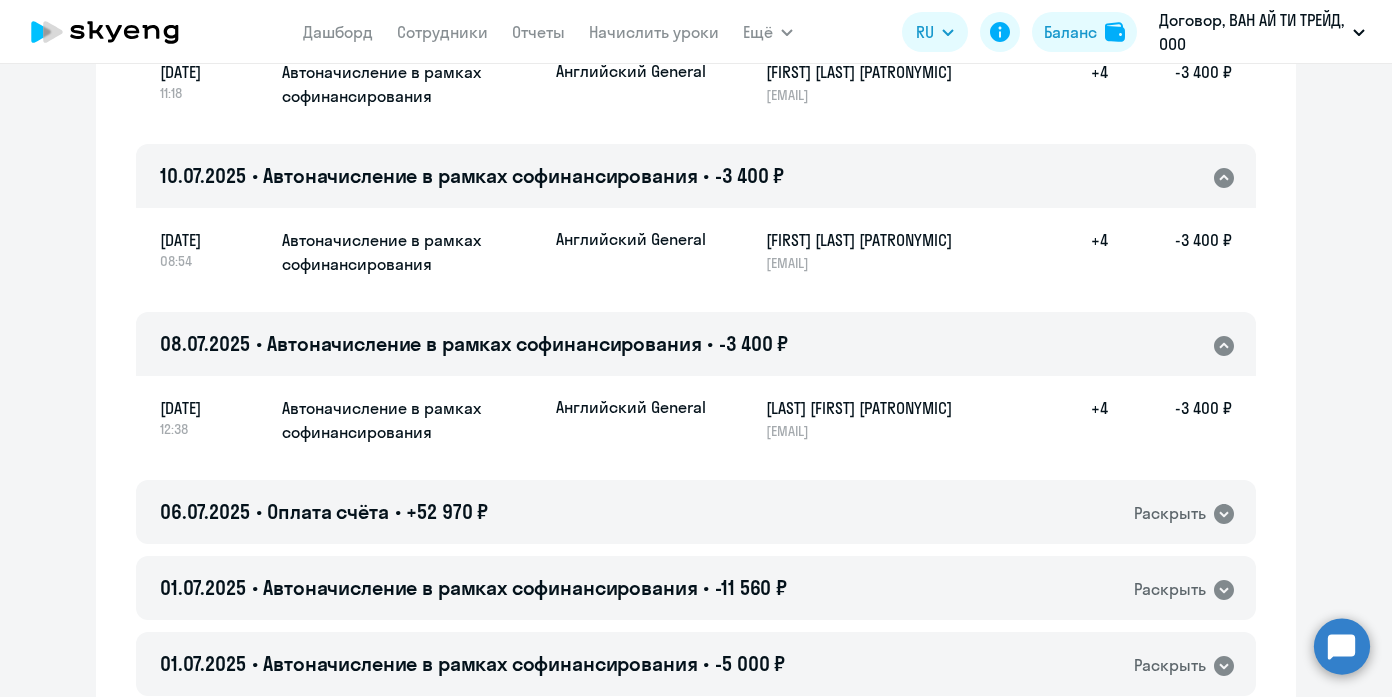 scroll, scrollTop: 913, scrollLeft: 0, axis: vertical 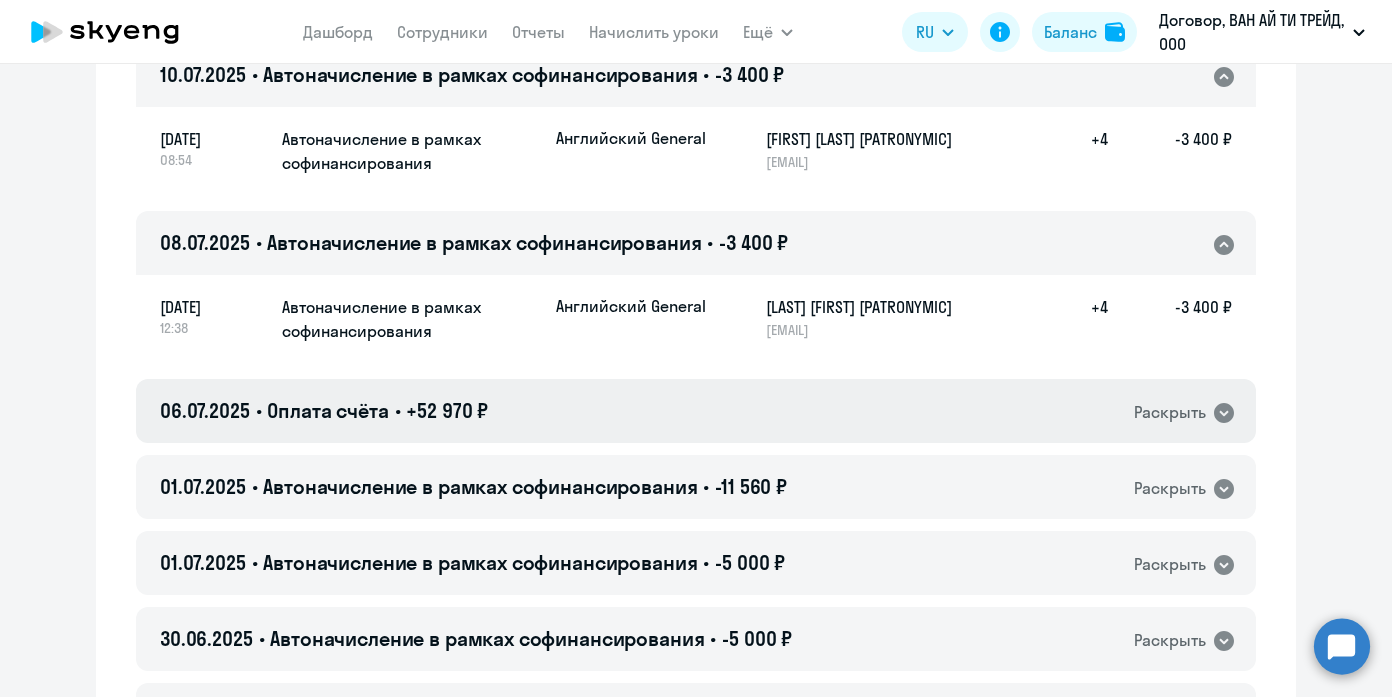 click on "06.07.2025 • Оплата счёта • +52 970 ₽  Раскрыть" 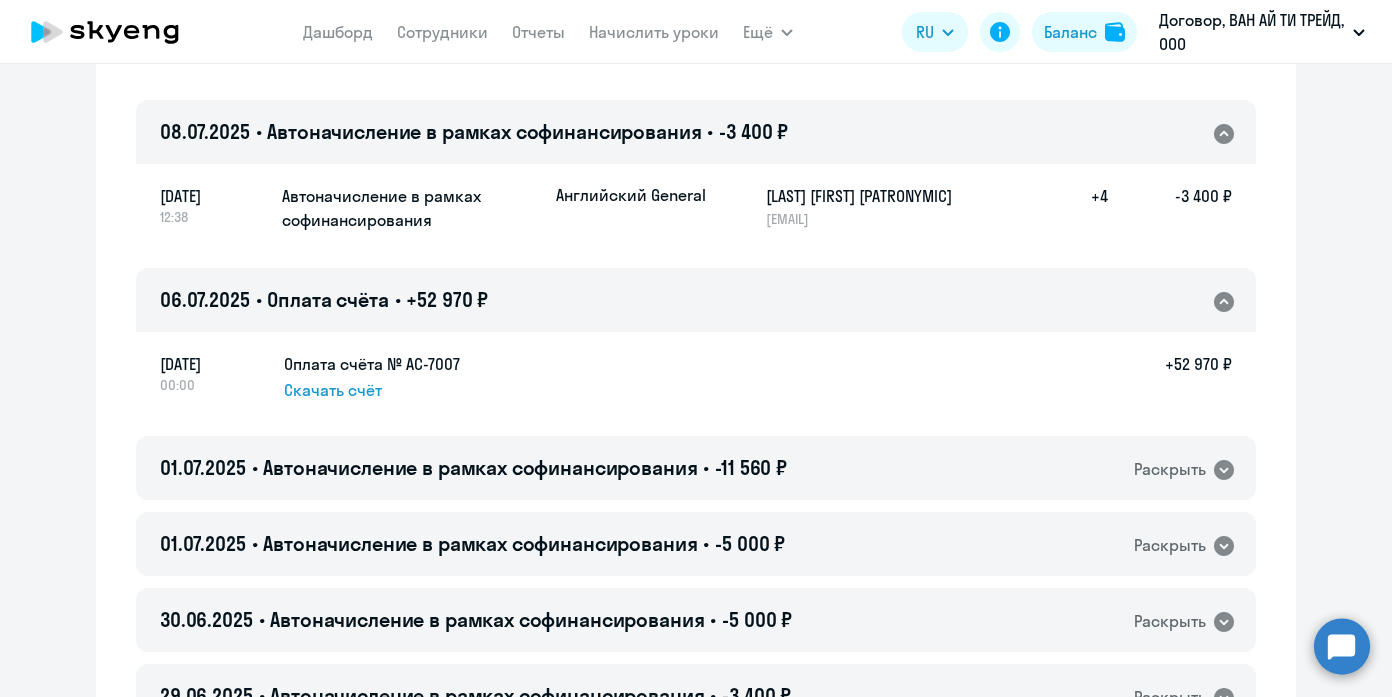 scroll, scrollTop: 1078, scrollLeft: 0, axis: vertical 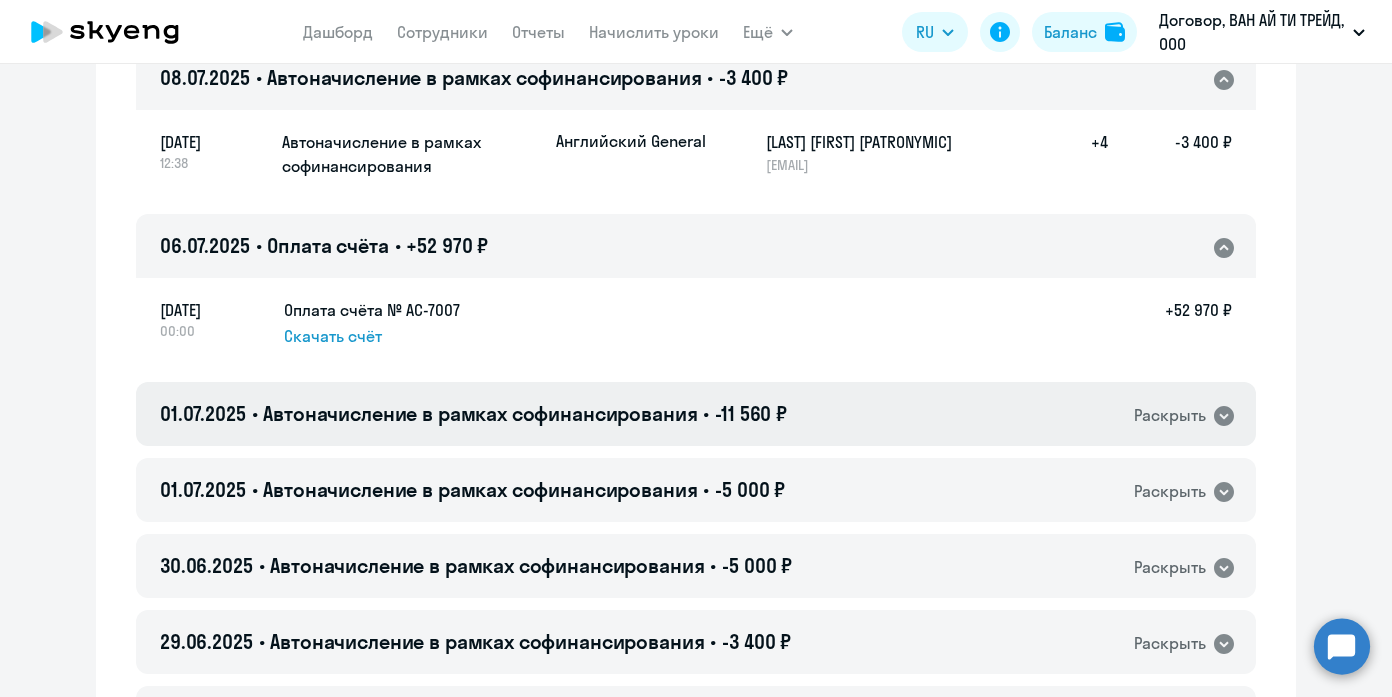 click on "01.07.2025 • Автоначисление в рамках софинансирования • -11 560 ₽  Раскрыть" 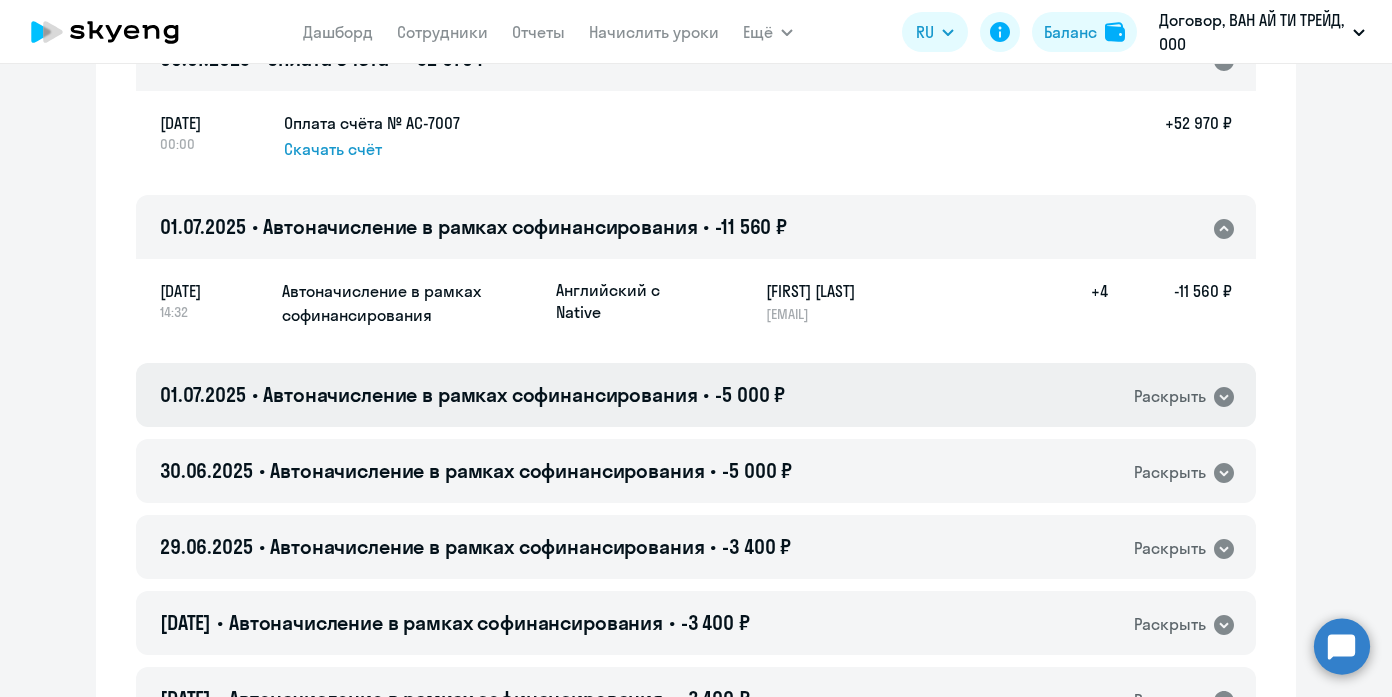 scroll, scrollTop: 1292, scrollLeft: 0, axis: vertical 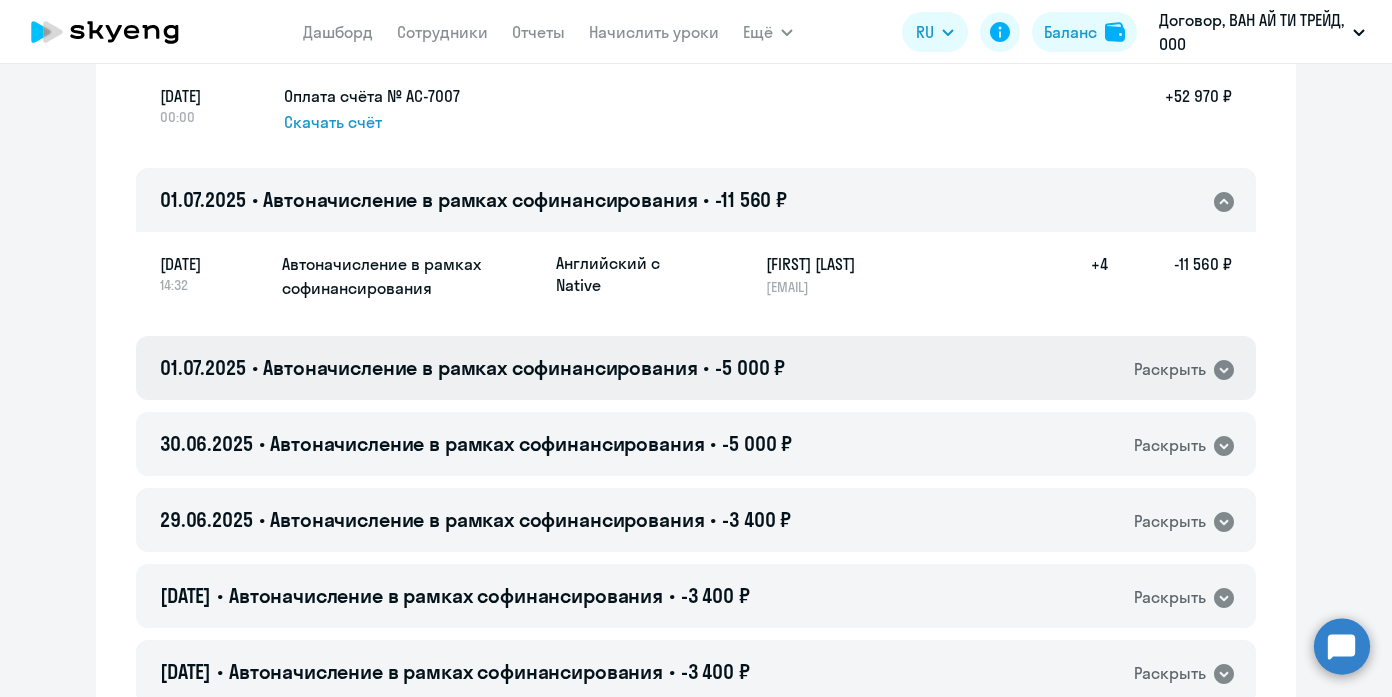 click on "01.07.2025 • Автоначисление в рамках софинансирования • -5 000 ₽  Раскрыть" 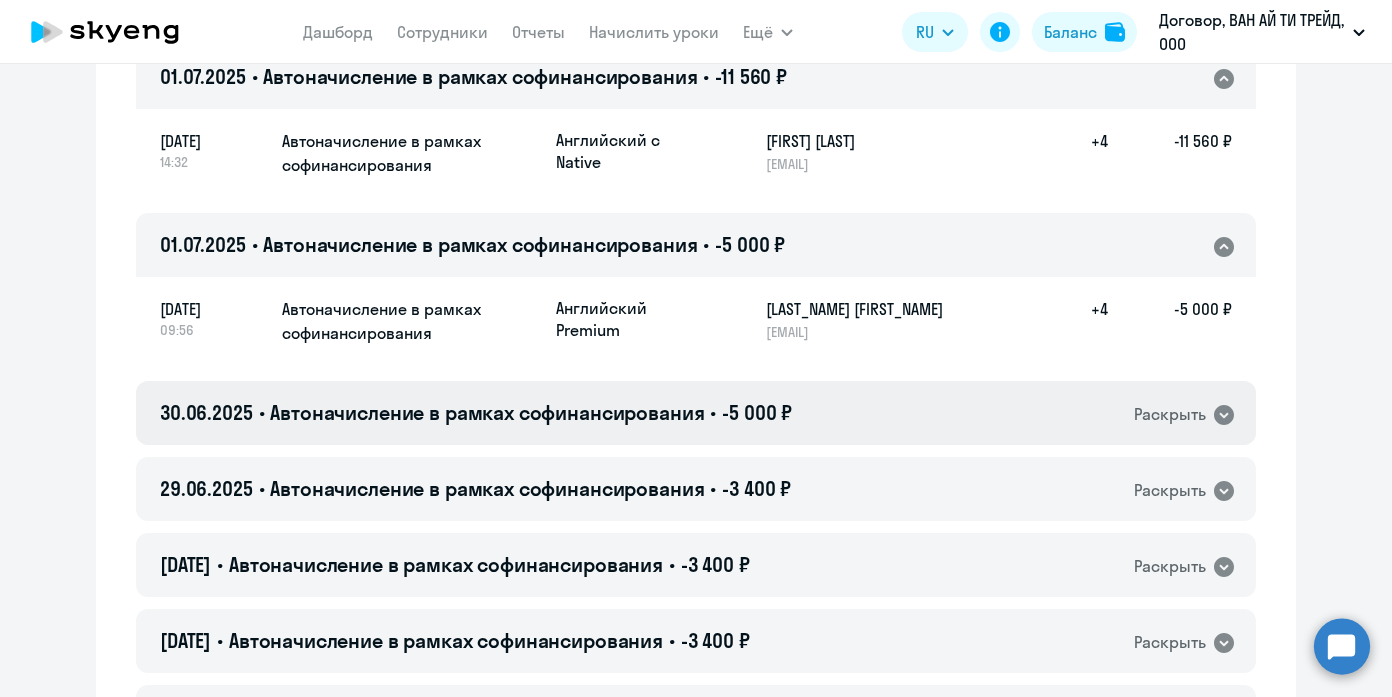 scroll, scrollTop: 1416, scrollLeft: 0, axis: vertical 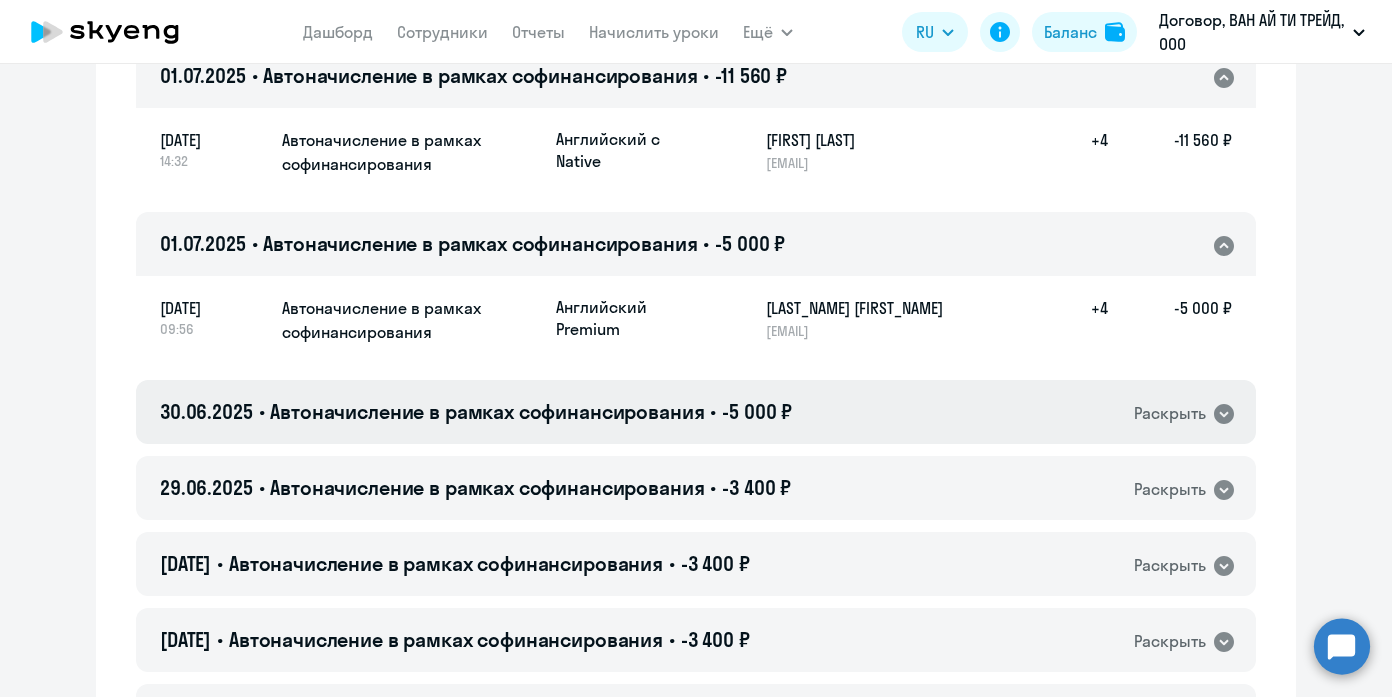 click on "30.06.2025 • Автоначисление в рамках софинансирования • -5 000 ₽  Раскрыть" 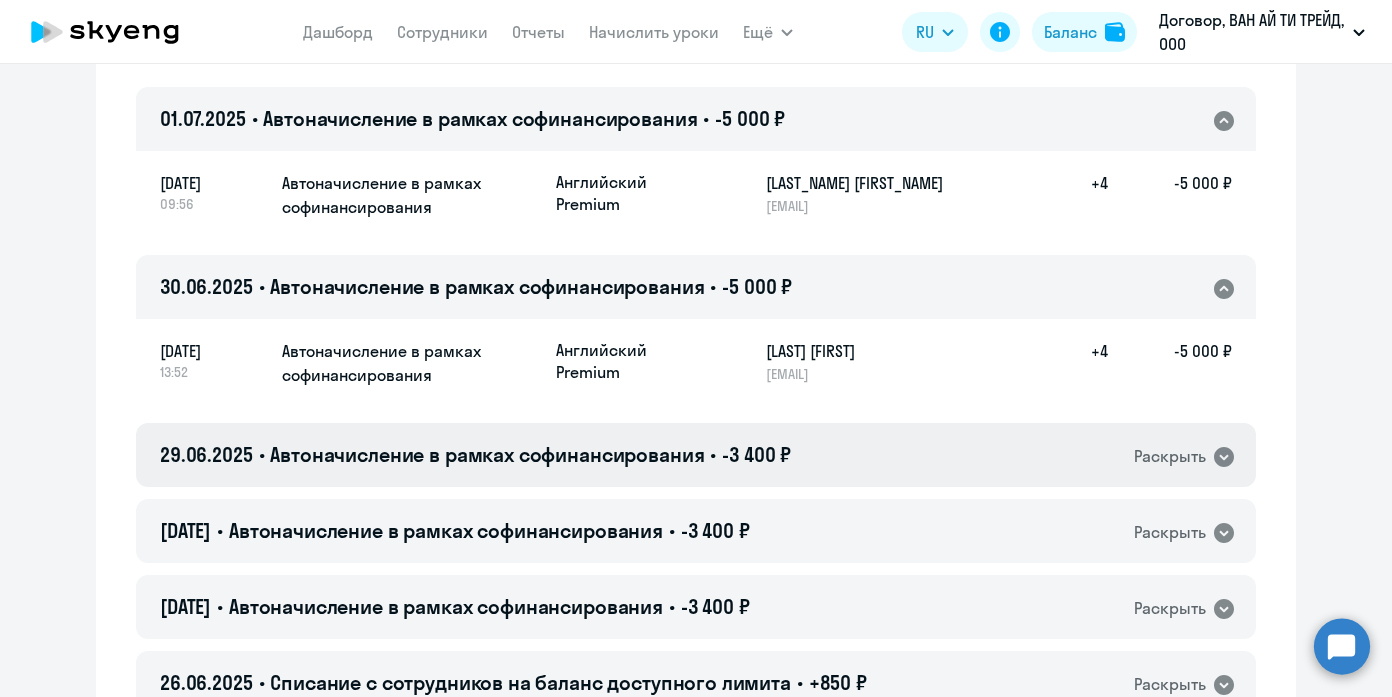 scroll, scrollTop: 1602, scrollLeft: 0, axis: vertical 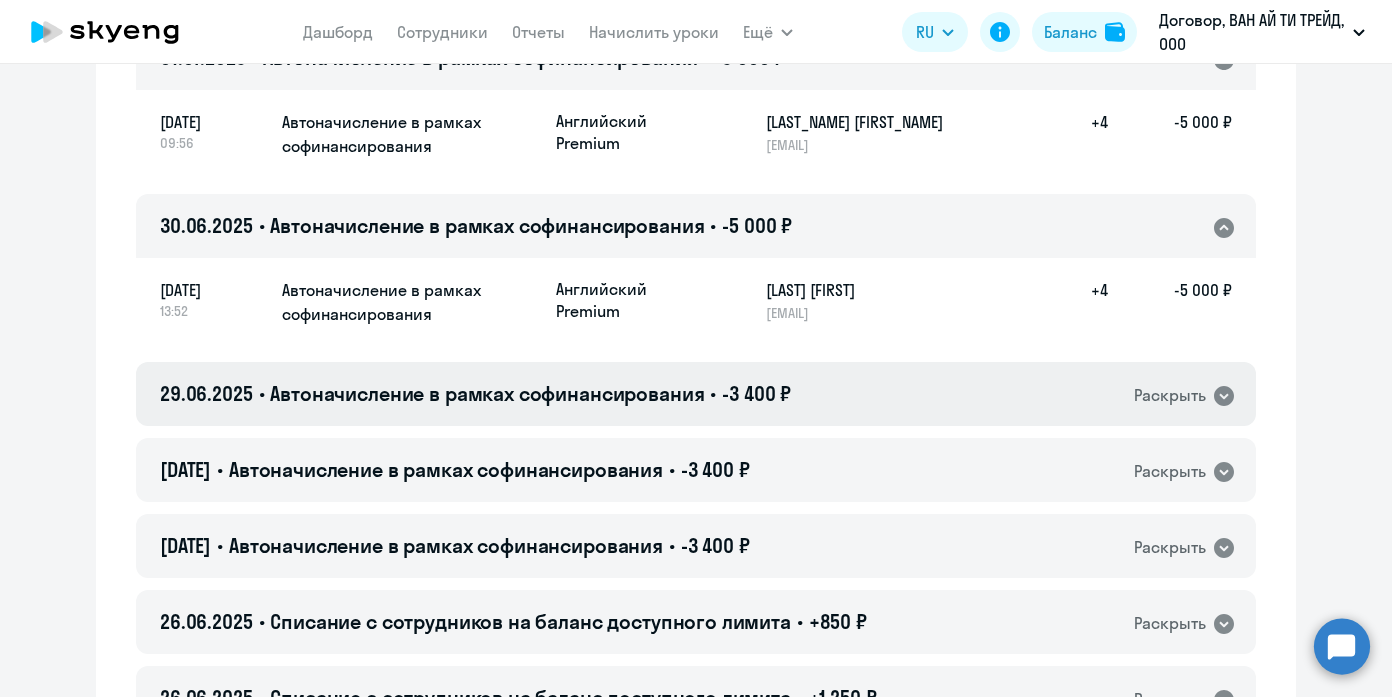 click on "29.06.2025 • Автоначисление в рамках софинансирования • -3 400 ₽  Раскрыть" 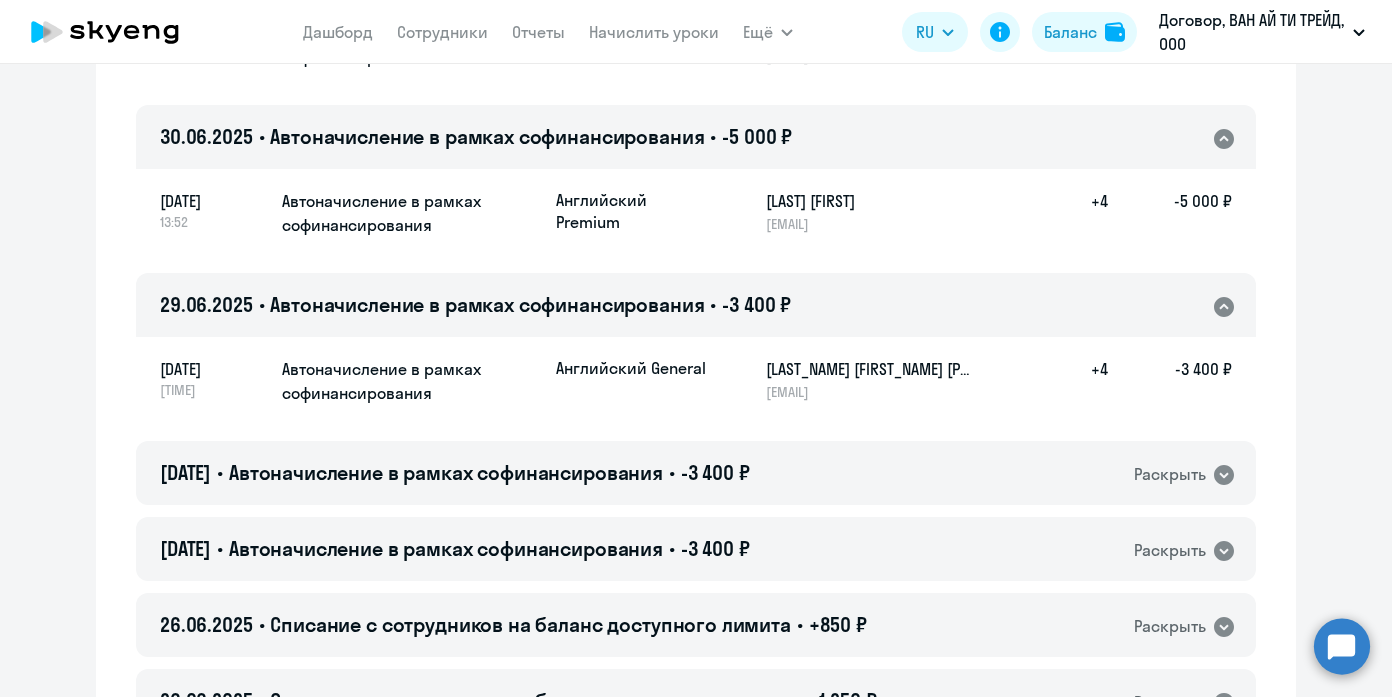 scroll, scrollTop: 1759, scrollLeft: 0, axis: vertical 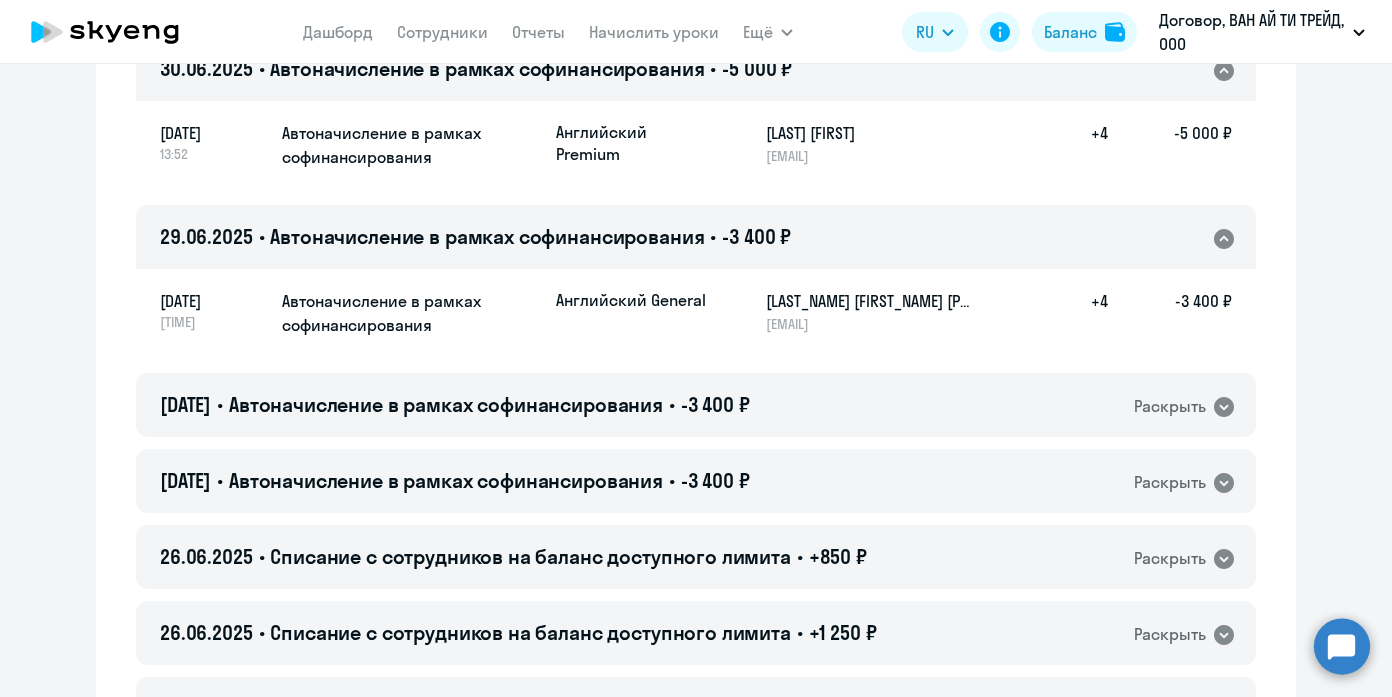 click on "27.06.2025 • Автоначисление в рамках софинансирования • -3 400 ₽  Раскрыть" 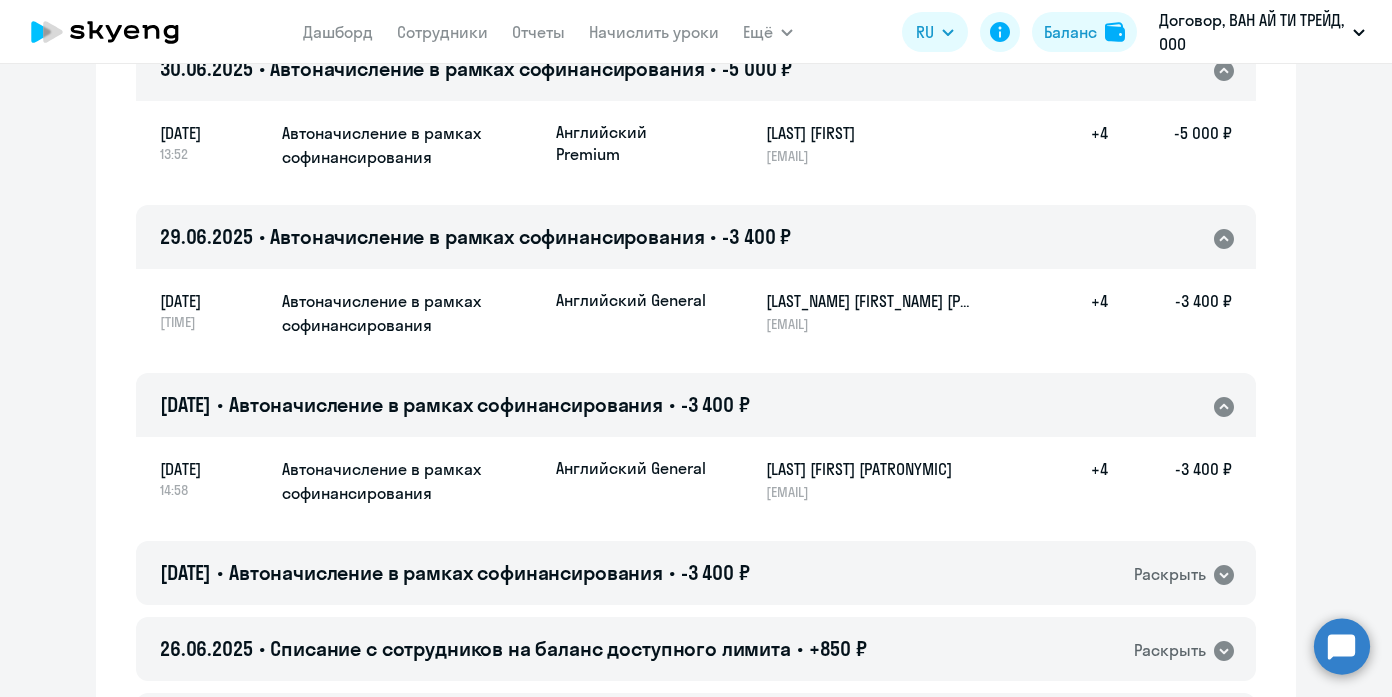 scroll, scrollTop: 1904, scrollLeft: 0, axis: vertical 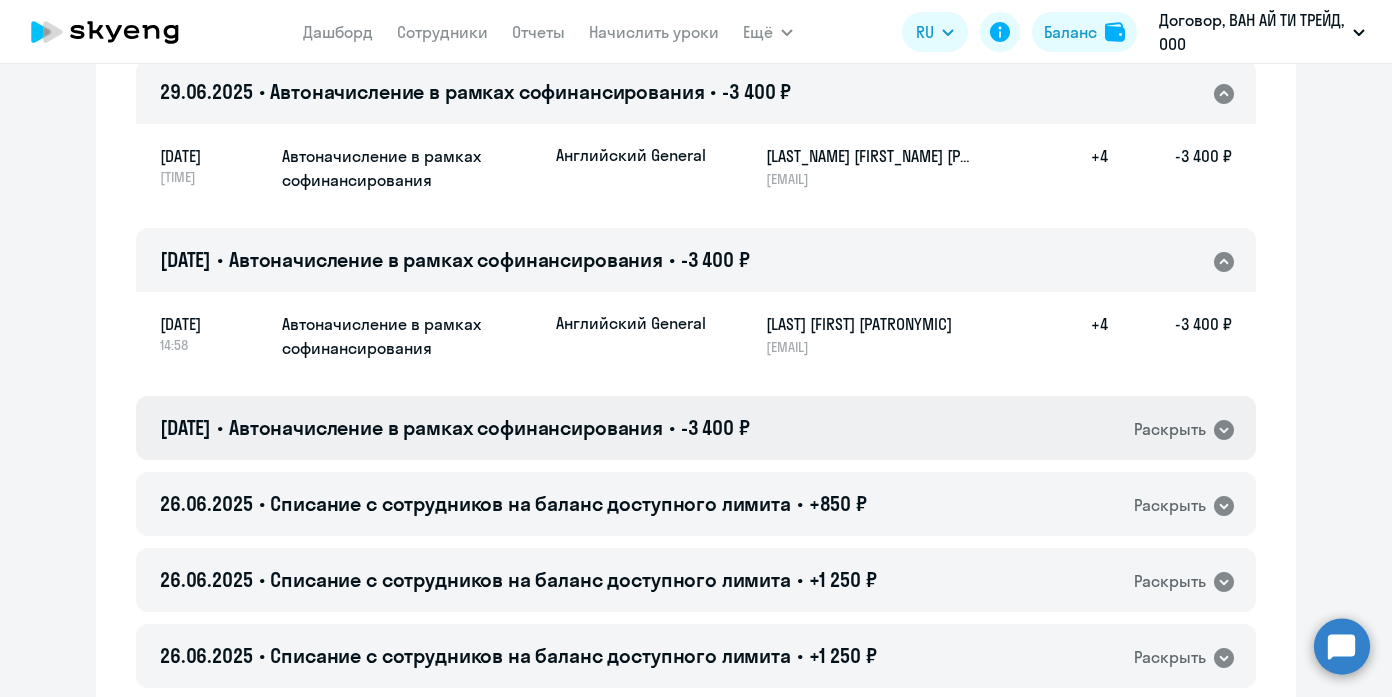 click on "27.06.2025 • Автоначисление в рамках софинансирования • -3 400 ₽  Раскрыть" 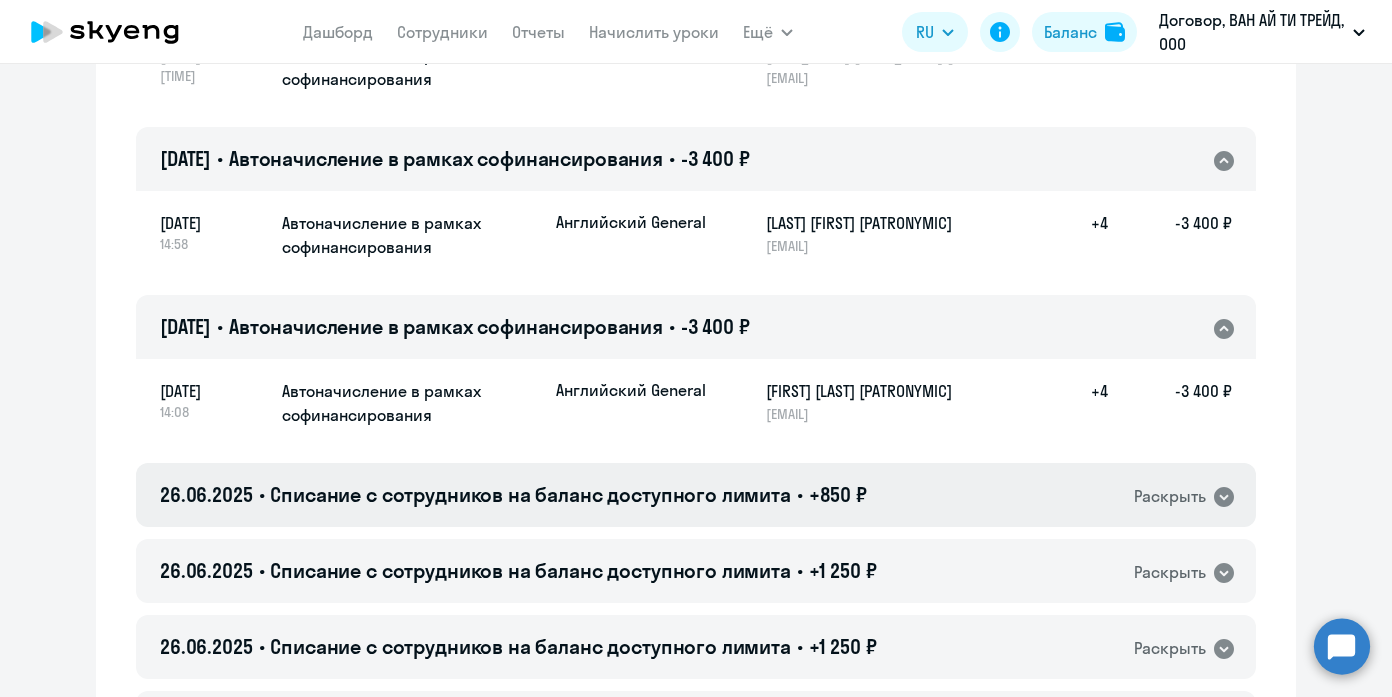 scroll, scrollTop: 2050, scrollLeft: 0, axis: vertical 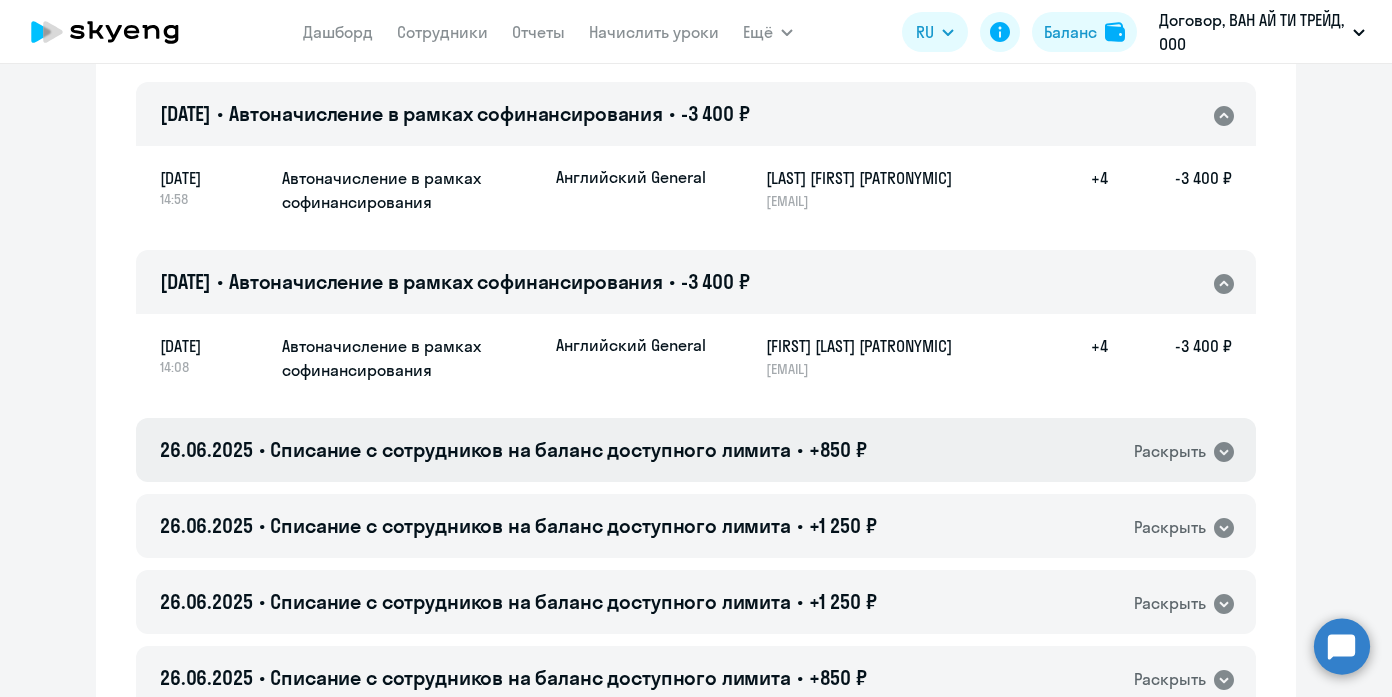 click on "26.06.2025 • Списание с сотрудников на баланс доступного лимита • +850 ₽  Раскрыть" 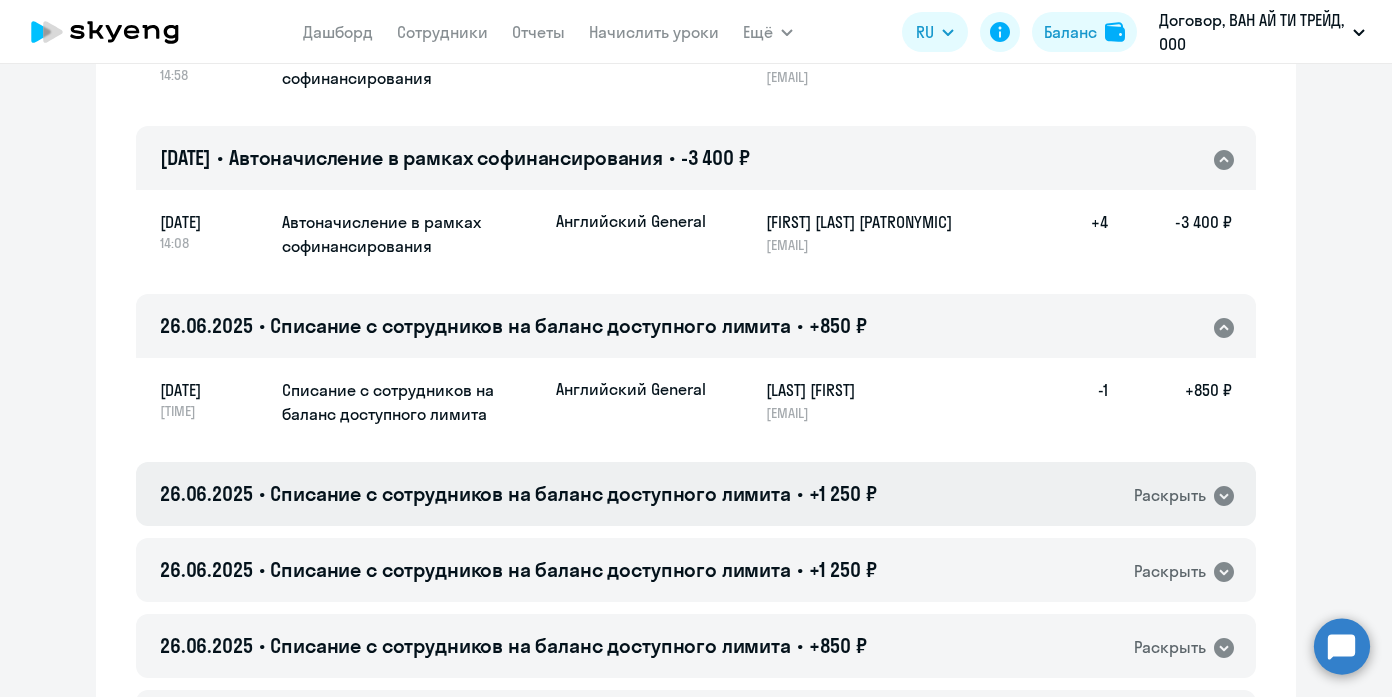 click on "26.06.2025 • Списание с сотрудников на баланс доступного лимита • +1 250 ₽  Раскрыть" 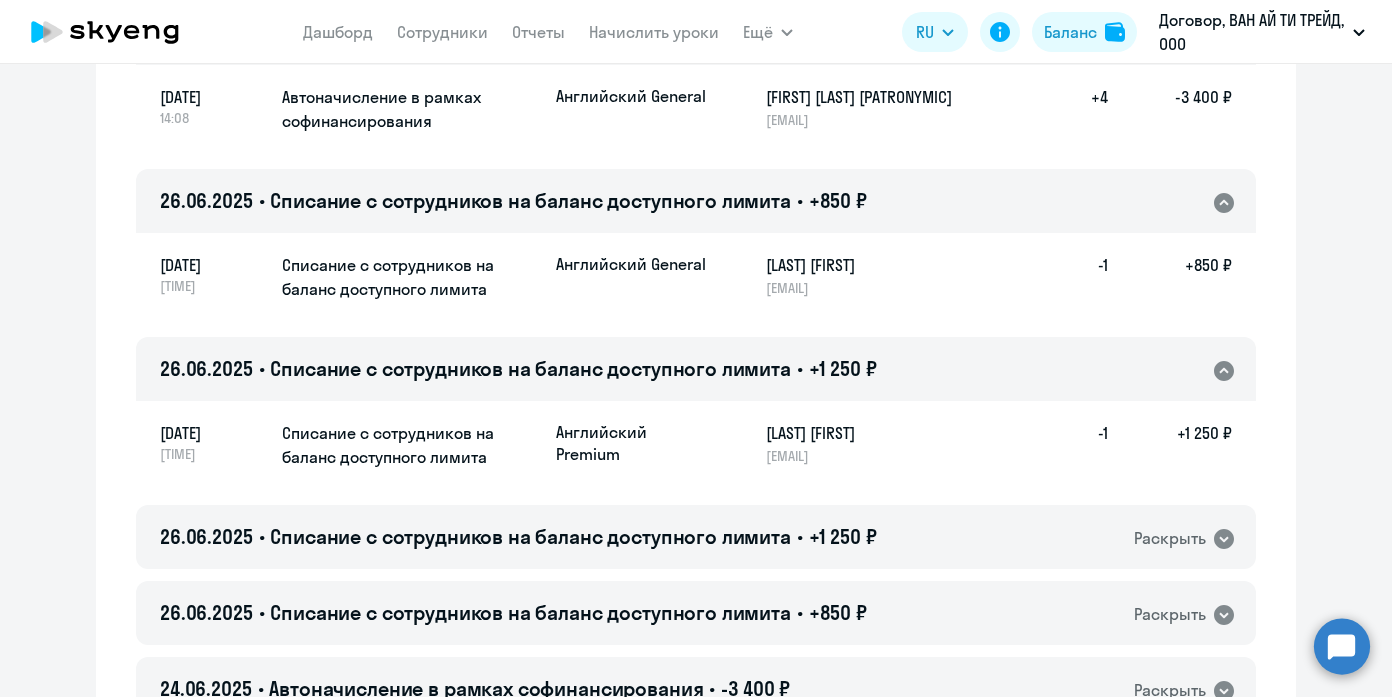 scroll, scrollTop: 2385, scrollLeft: 0, axis: vertical 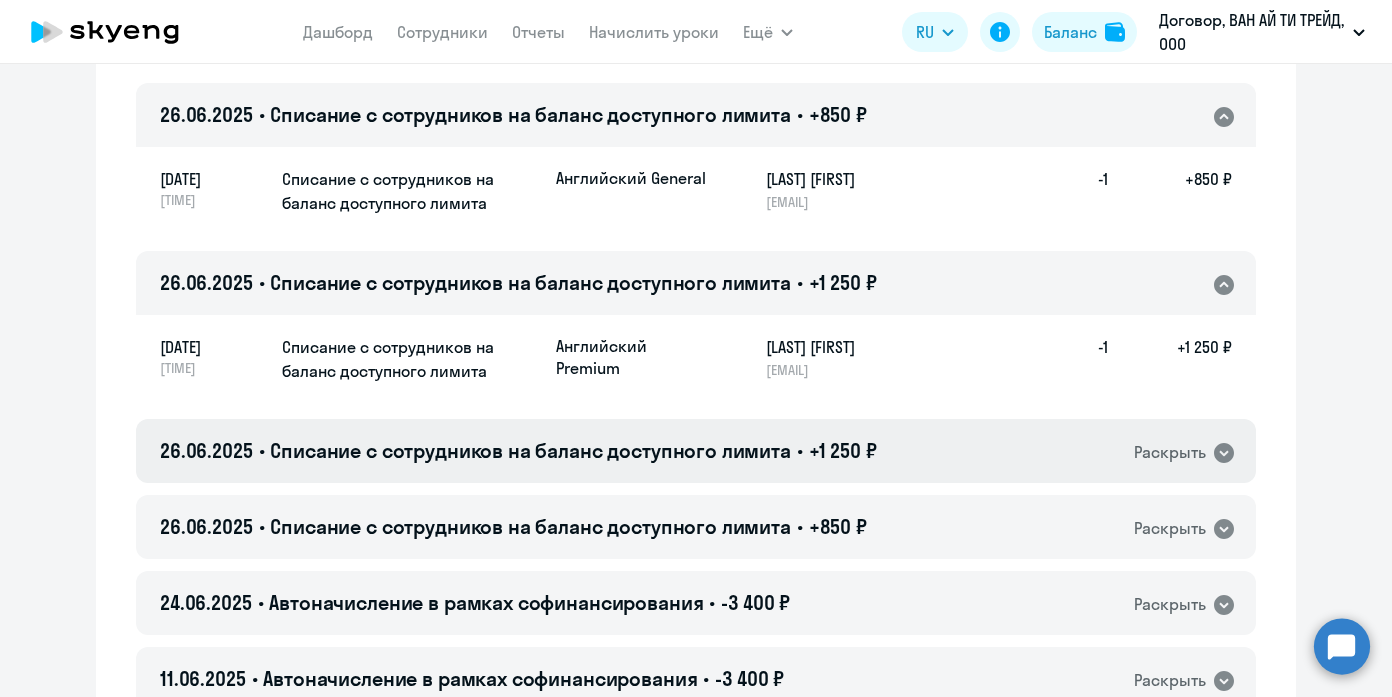 click on "26.06.2025 • Списание с сотрудников на баланс доступного лимита • +1 250 ₽  Раскрыть" 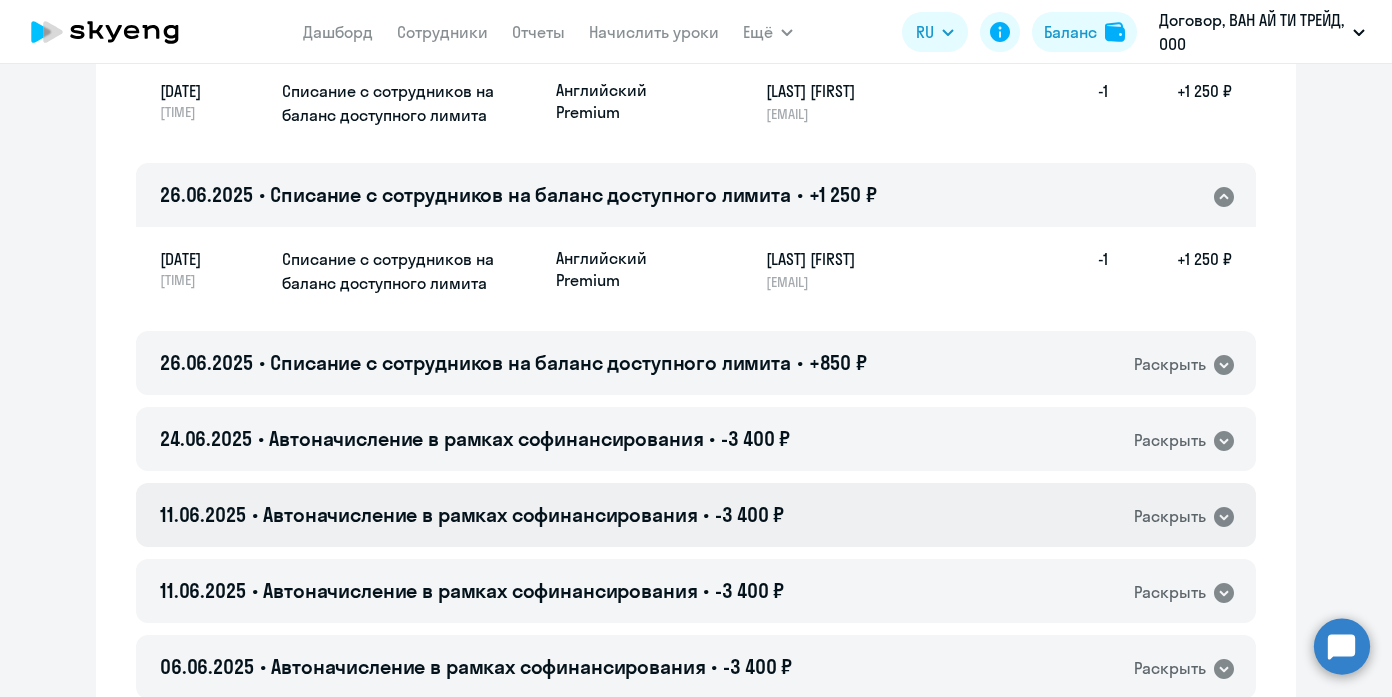 scroll, scrollTop: 2713, scrollLeft: 0, axis: vertical 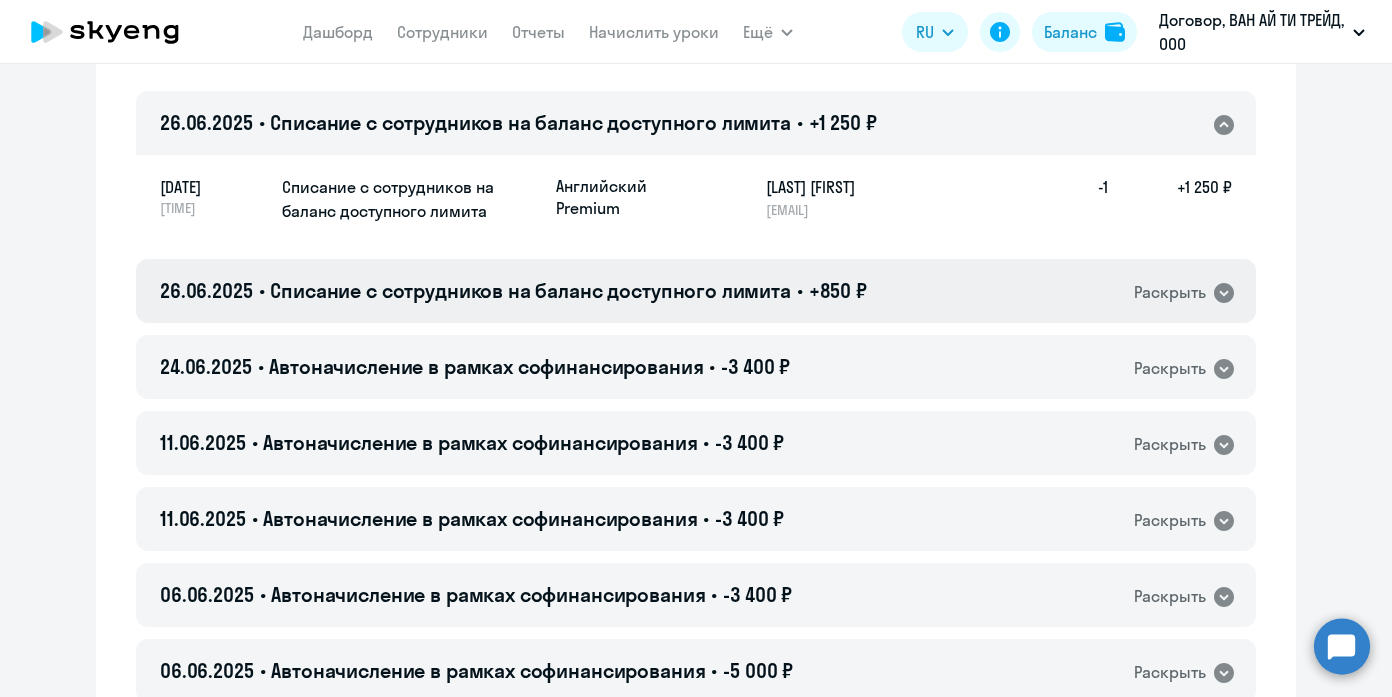 click on "26.06.2025 • Списание с сотрудников на баланс доступного лимита • +850 ₽  Раскрыть" 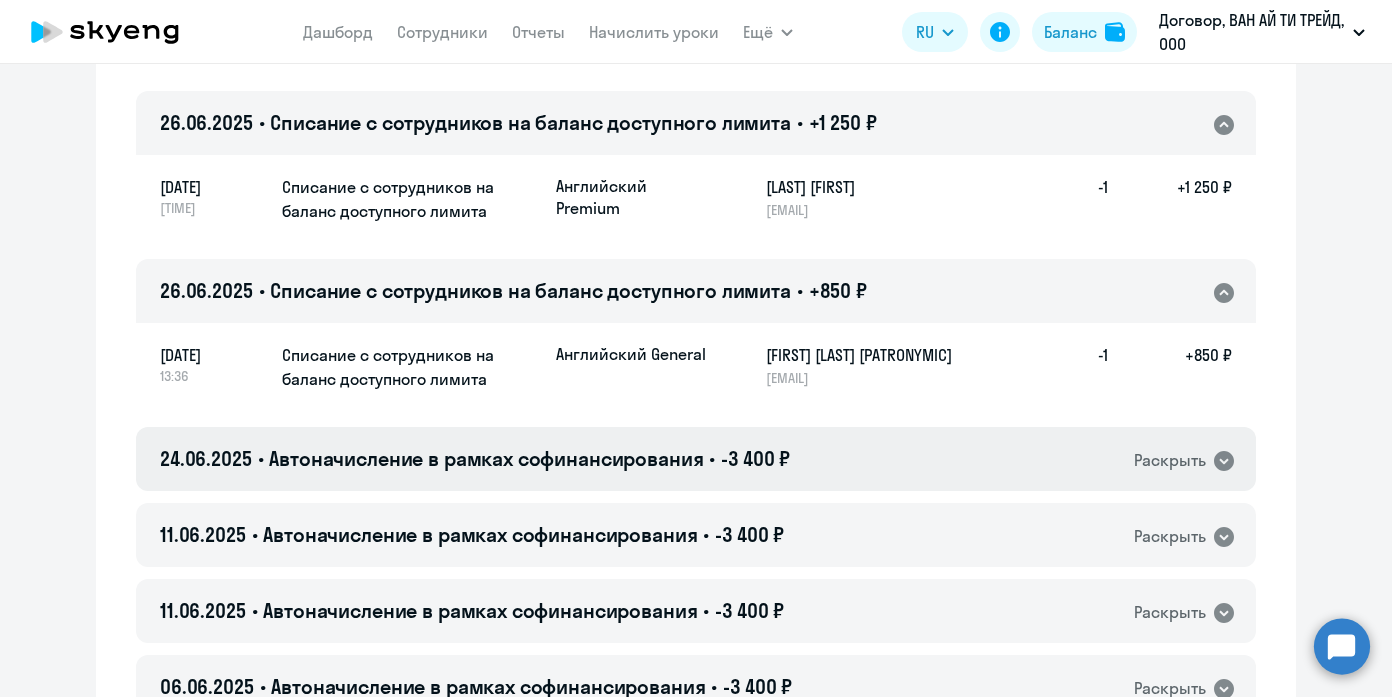 click on "24.06.2025 • Автоначисление в рамках софинансирования • -3 400 ₽  Раскрыть" 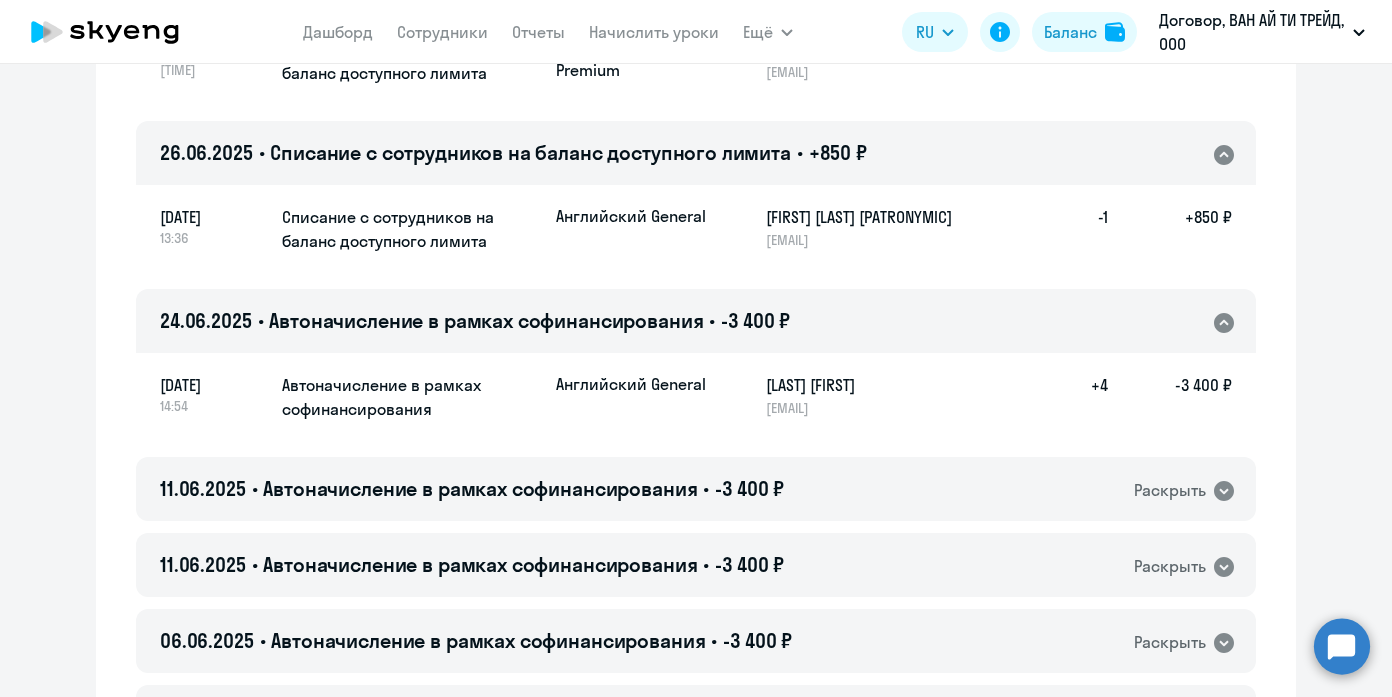 scroll, scrollTop: 2930, scrollLeft: 0, axis: vertical 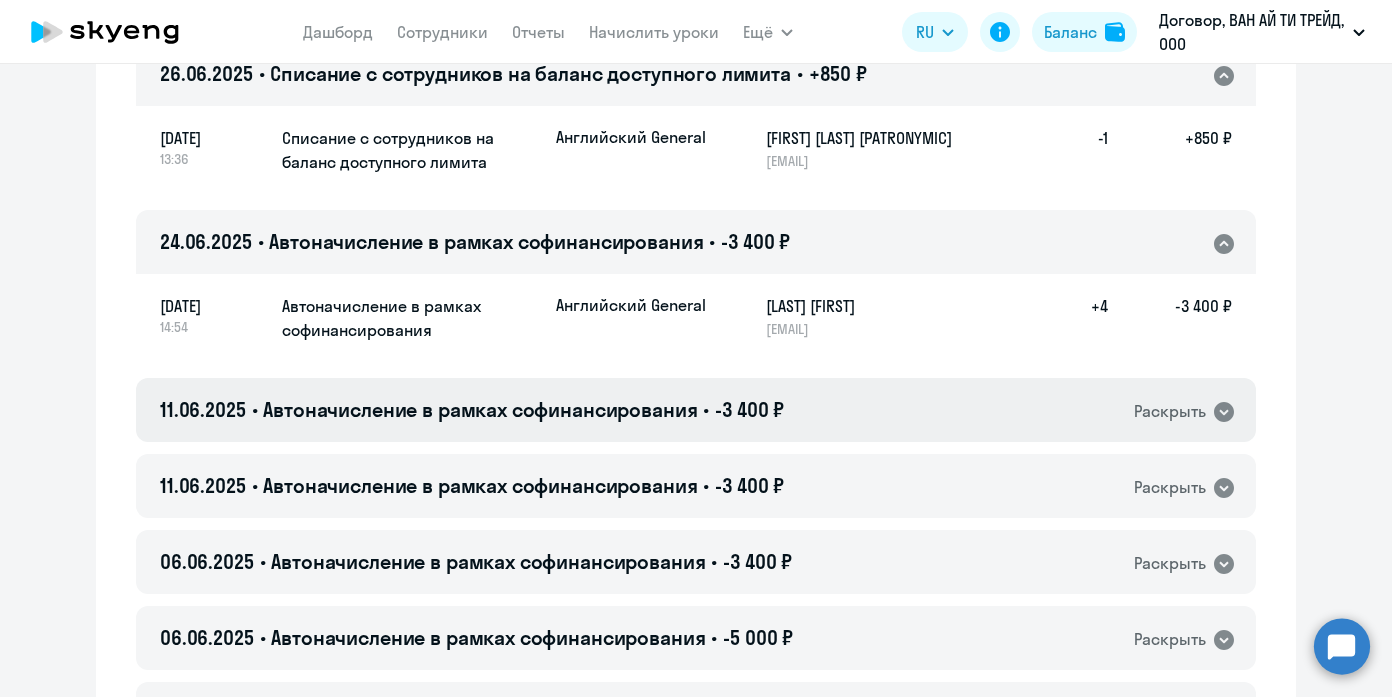 click on "11.06.2025 • Автоначисление в рамках софинансирования • -3 400 ₽  Раскрыть" 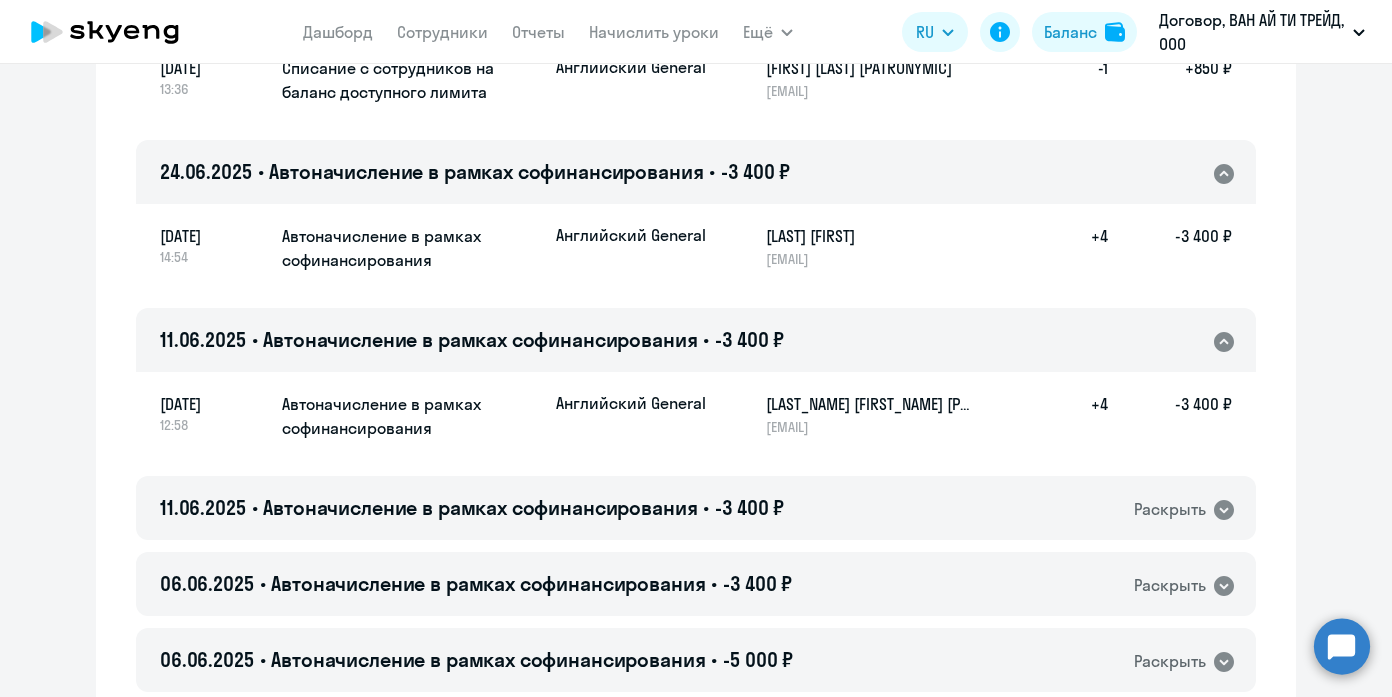 scroll, scrollTop: 3042, scrollLeft: 0, axis: vertical 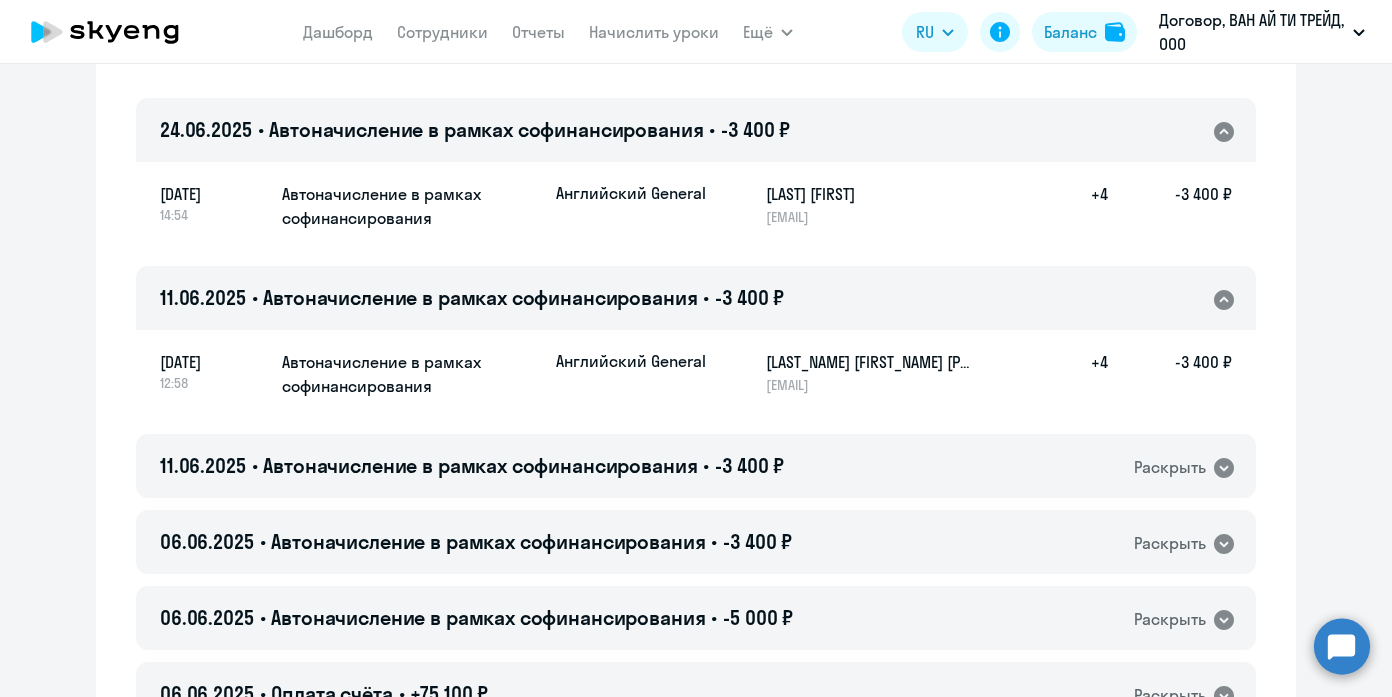 click on "02.08.2025 • Автоначисление в рамках софинансирования • -3 400 ₽  Раскрыть
2 августа 12:02 Автоначисление в рамках софинансирования Английский General Кулакова Ольга Анатольевна olga.kulakova@wone-it.ru  +4   -3 400 ₽  29.07.2025 • Автоначисление в рамках софинансирования • -3 400 ₽  Раскрыть
29 июля 12:58 Автоначисление в рамках софинансирования Английский General Кармазина Ольга Александровна olga.karmazina@wone-it.ru  +4   -3 400 ₽  26.07.2025 • Автоначисление в рамках софинансирования • -3 400 ₽  Раскрыть
26 июля 09:54 Автоначисление в рамках софинансирования Английский General margarita.kruglikova@wone-it.ru  +4   -3 400 ₽" 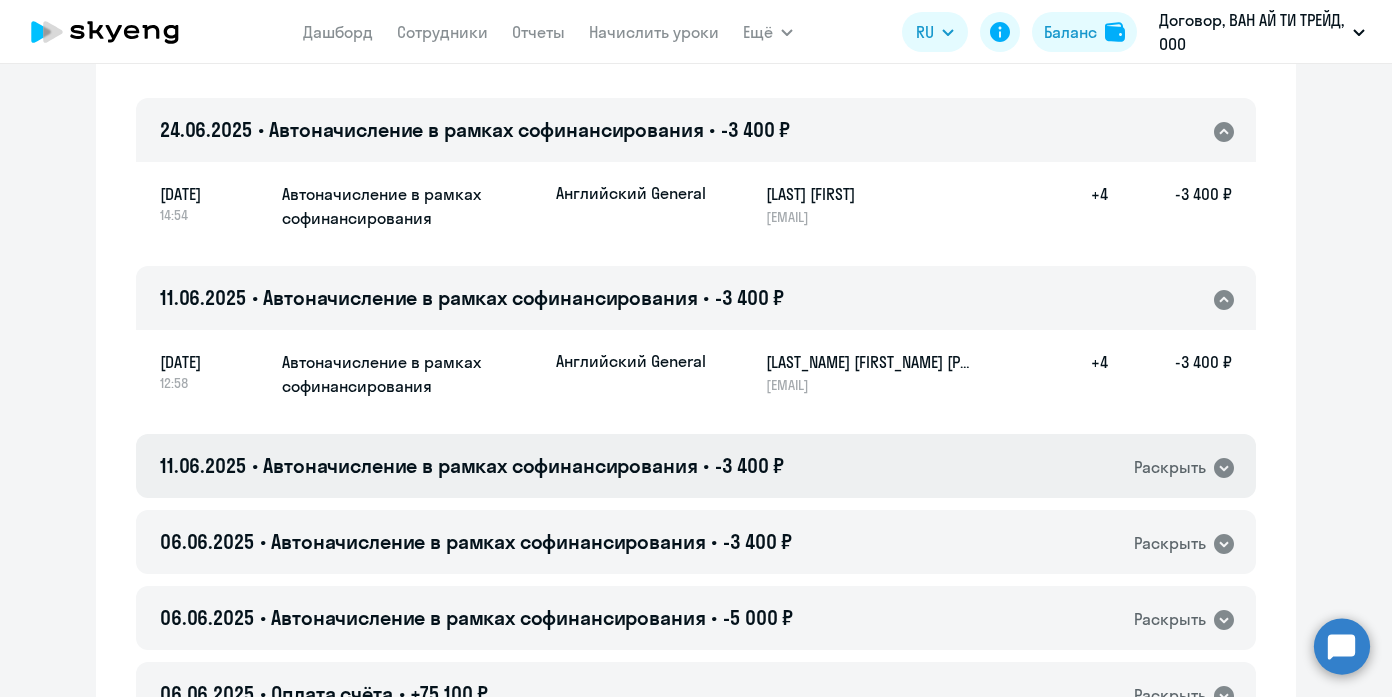 click on "11.06.2025 • Автоначисление в рамках софинансирования • -3 400 ₽  Раскрыть" 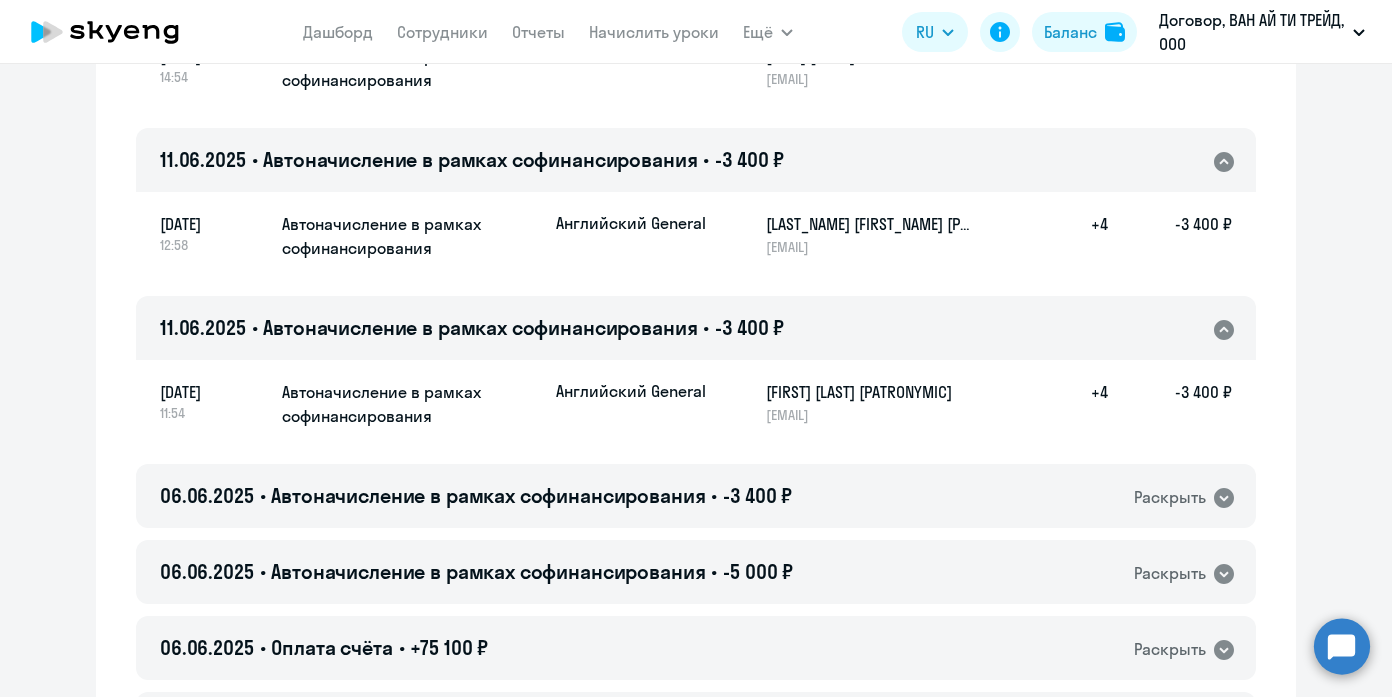 scroll, scrollTop: 3260, scrollLeft: 0, axis: vertical 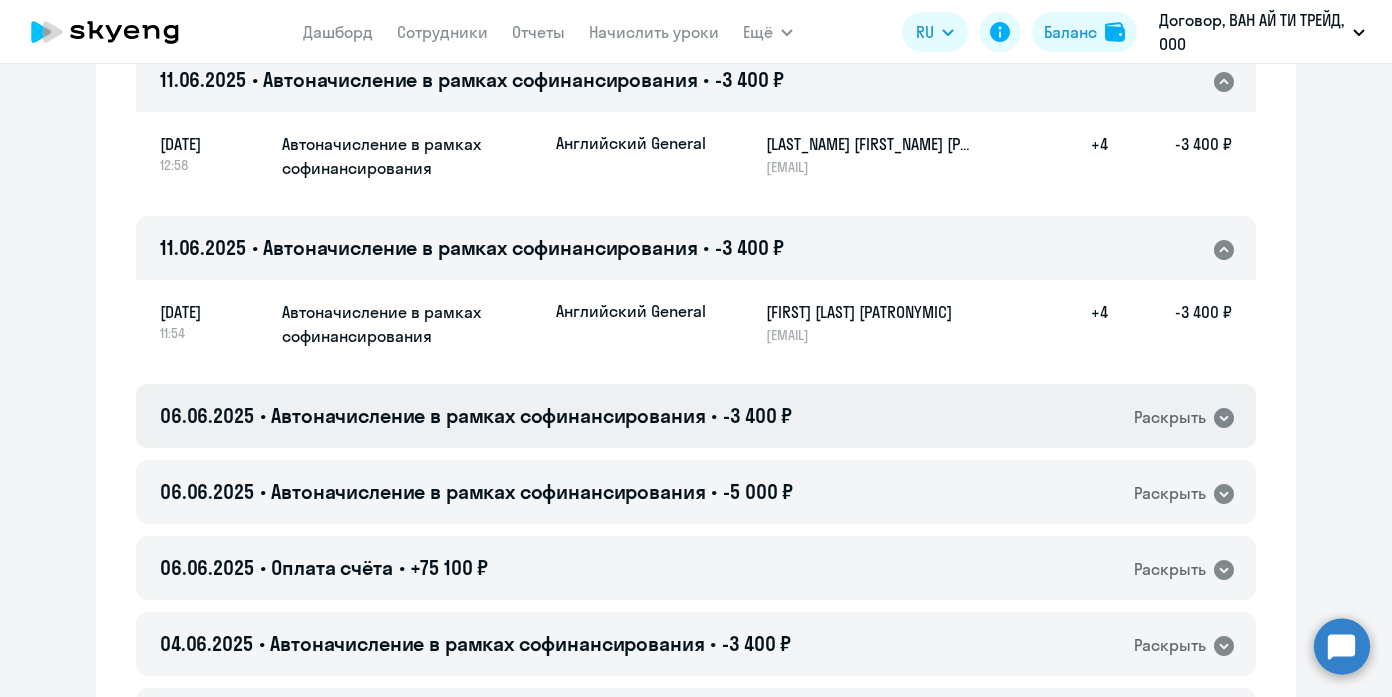 click 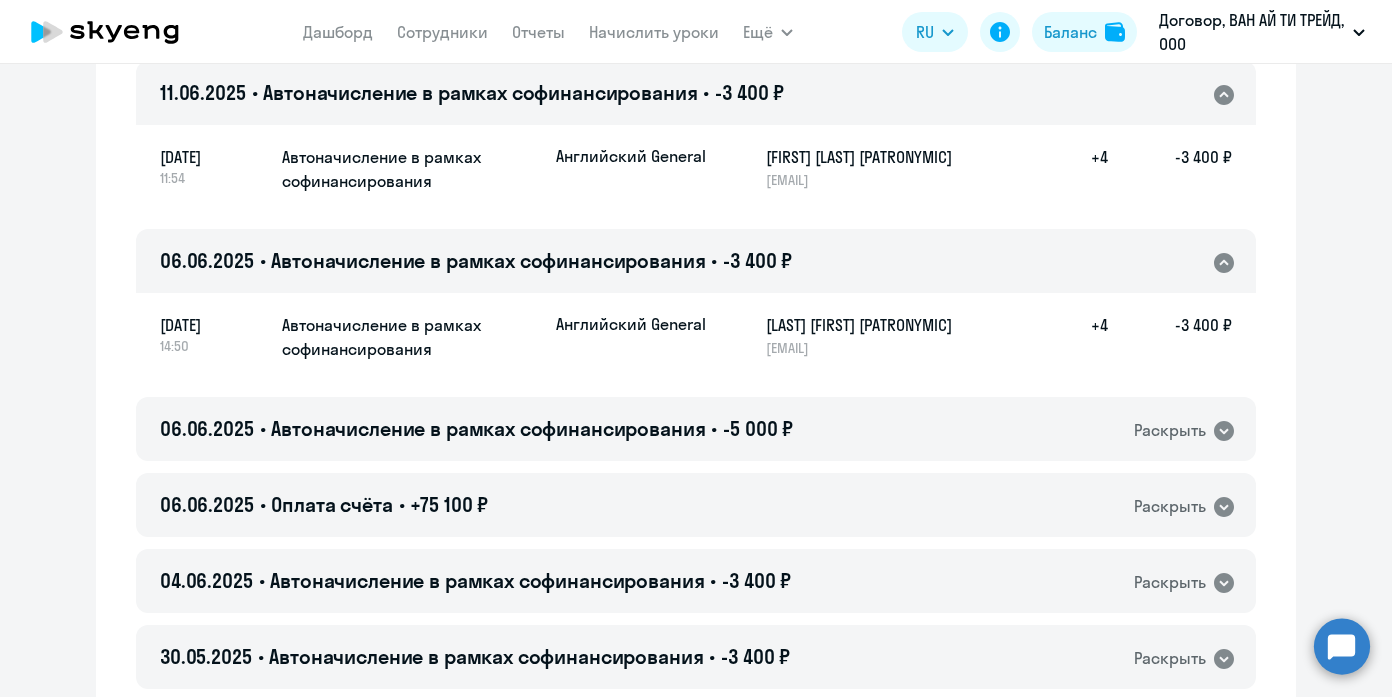 scroll, scrollTop: 3445, scrollLeft: 0, axis: vertical 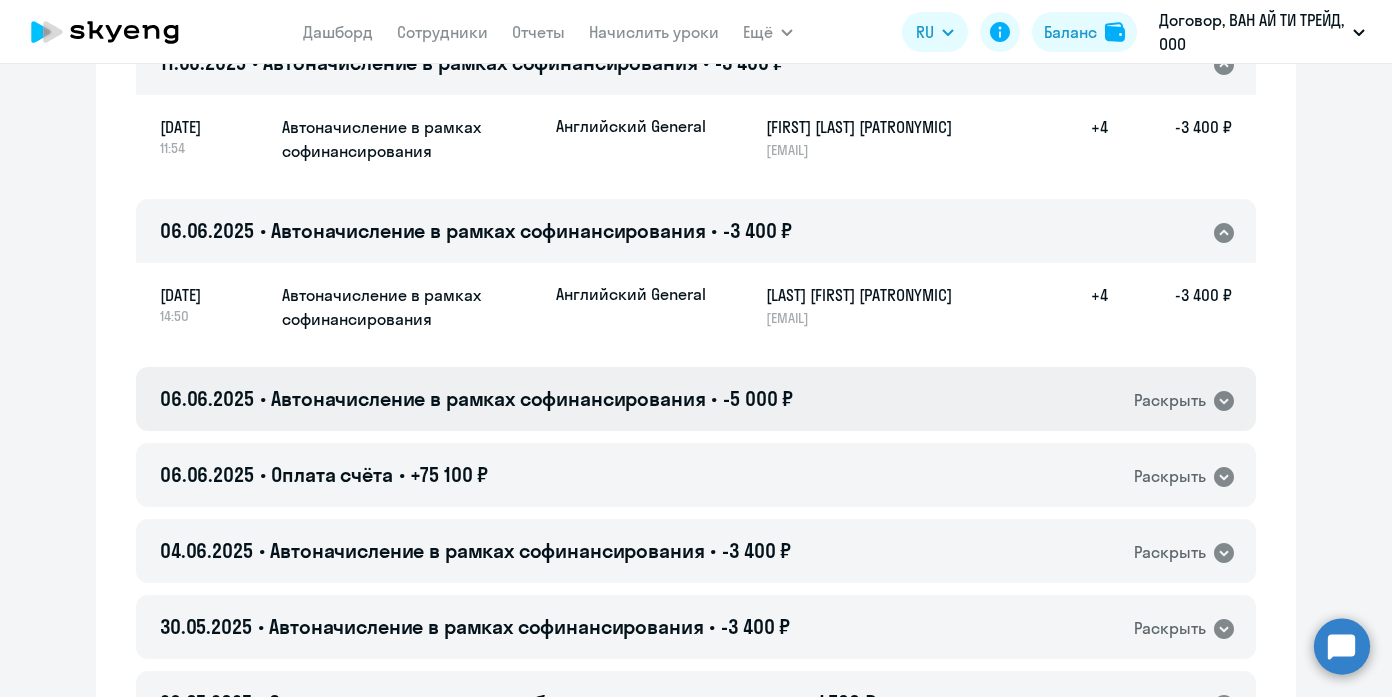 click on "06.06.2025 • Автоначисление в рамках софинансирования • -5 000 ₽  Раскрыть" 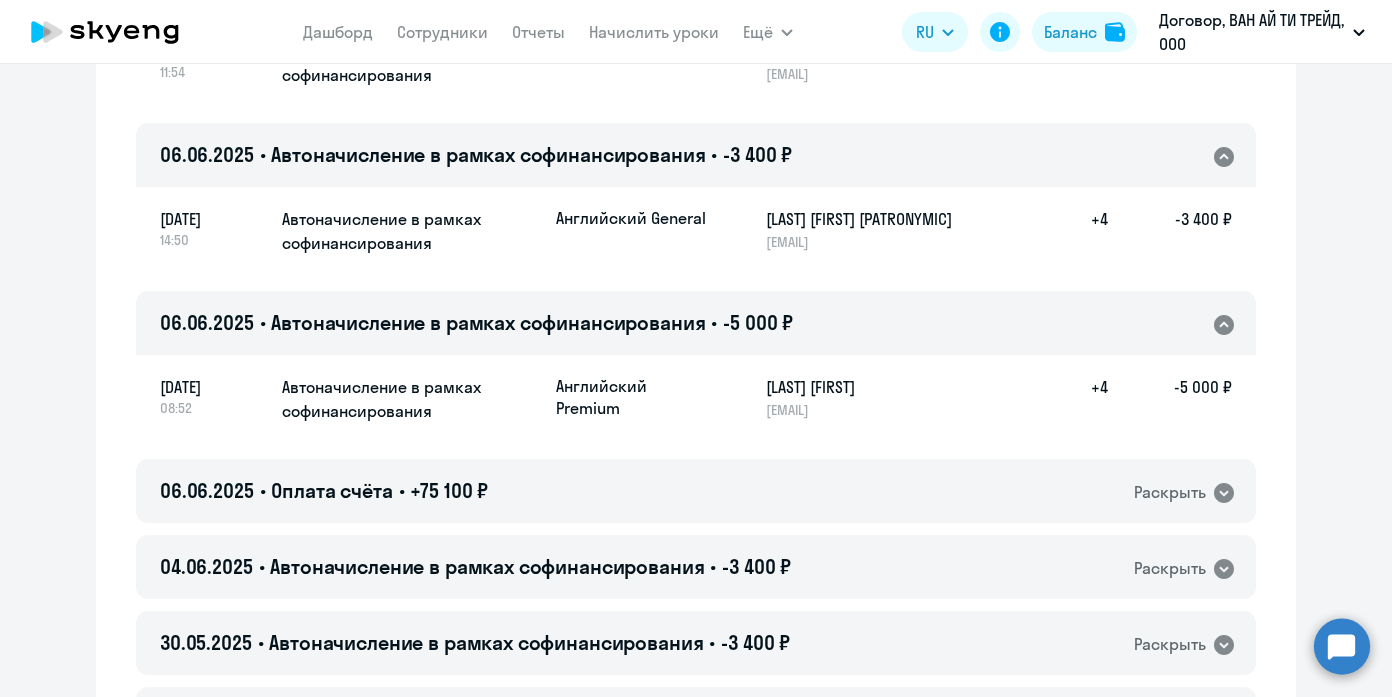 scroll, scrollTop: 3625, scrollLeft: 0, axis: vertical 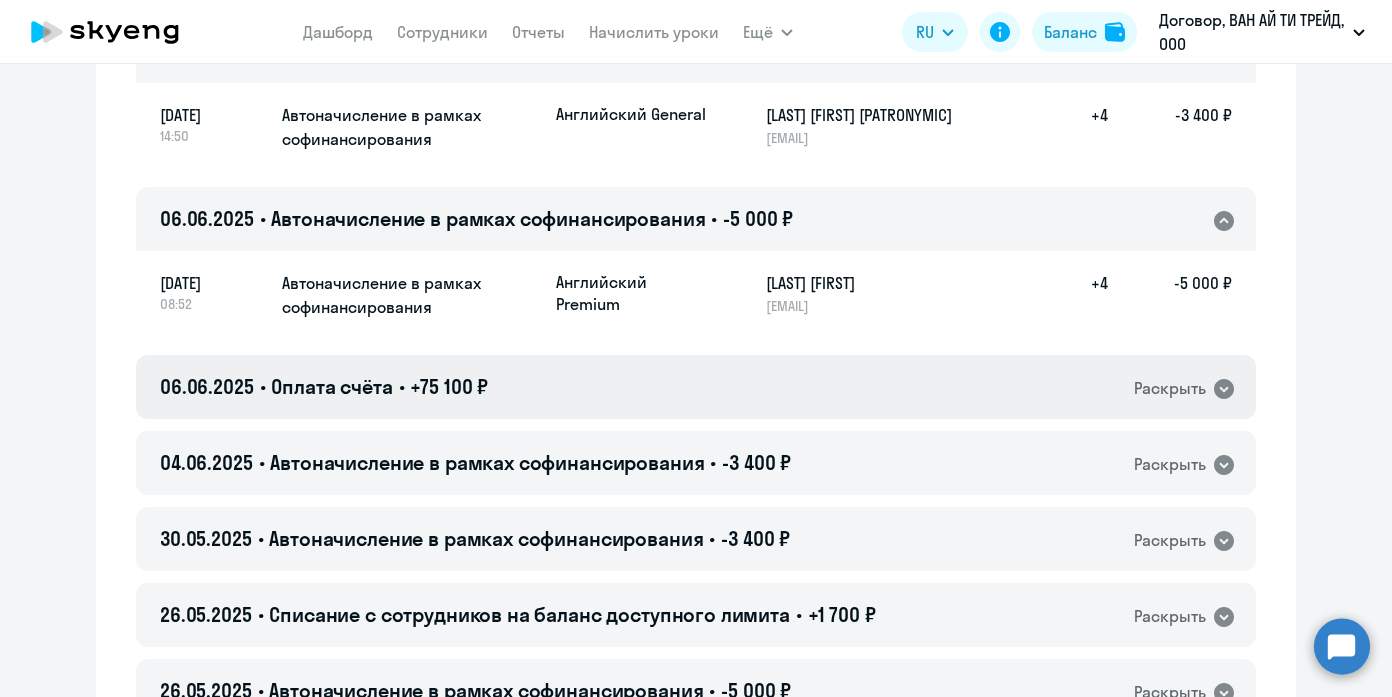 click on "Раскрыть" 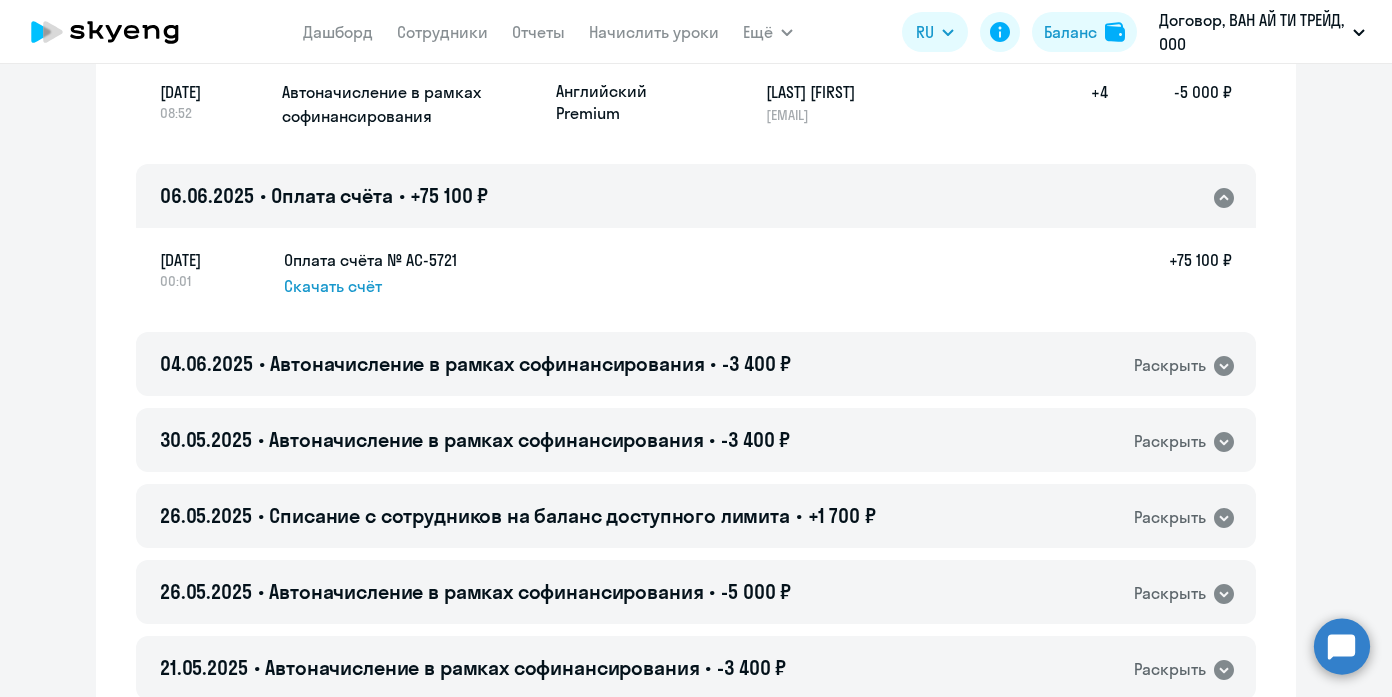 scroll, scrollTop: 3917, scrollLeft: 0, axis: vertical 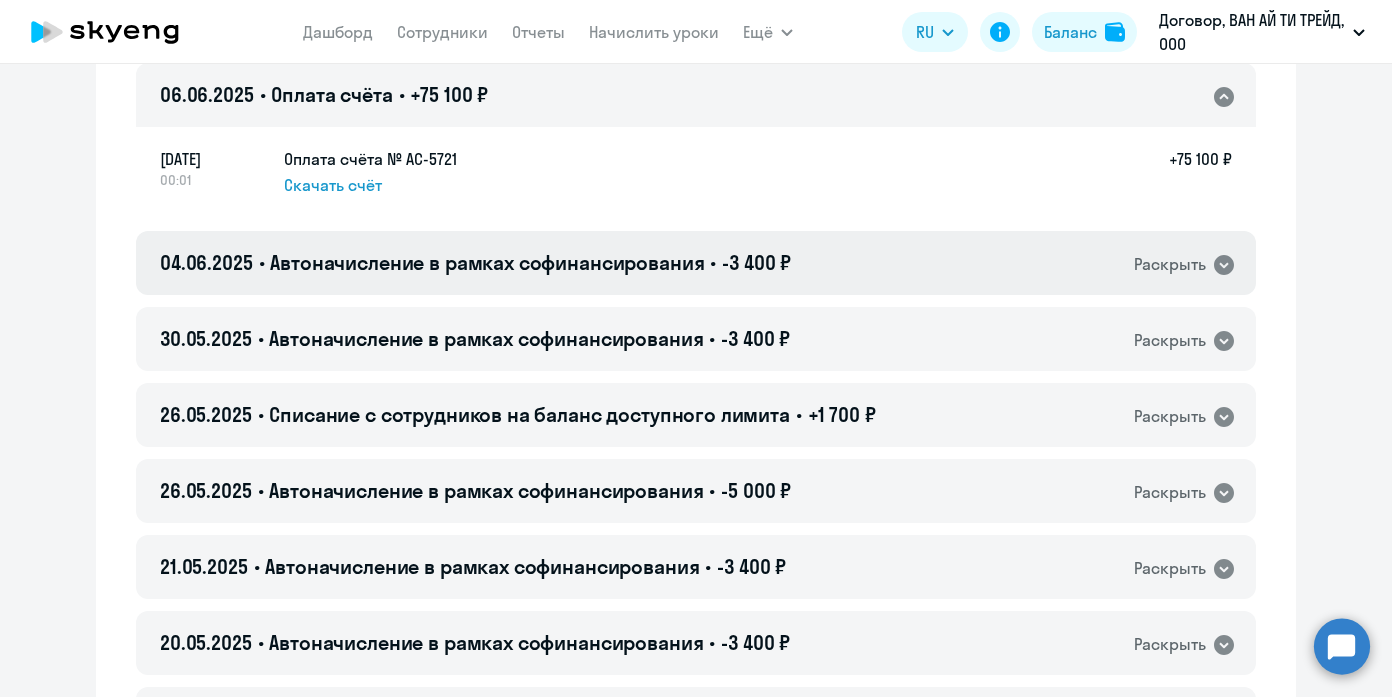 click on "04.06.2025 • Автоначисление в рамках софинансирования • -3 400 ₽  Раскрыть" 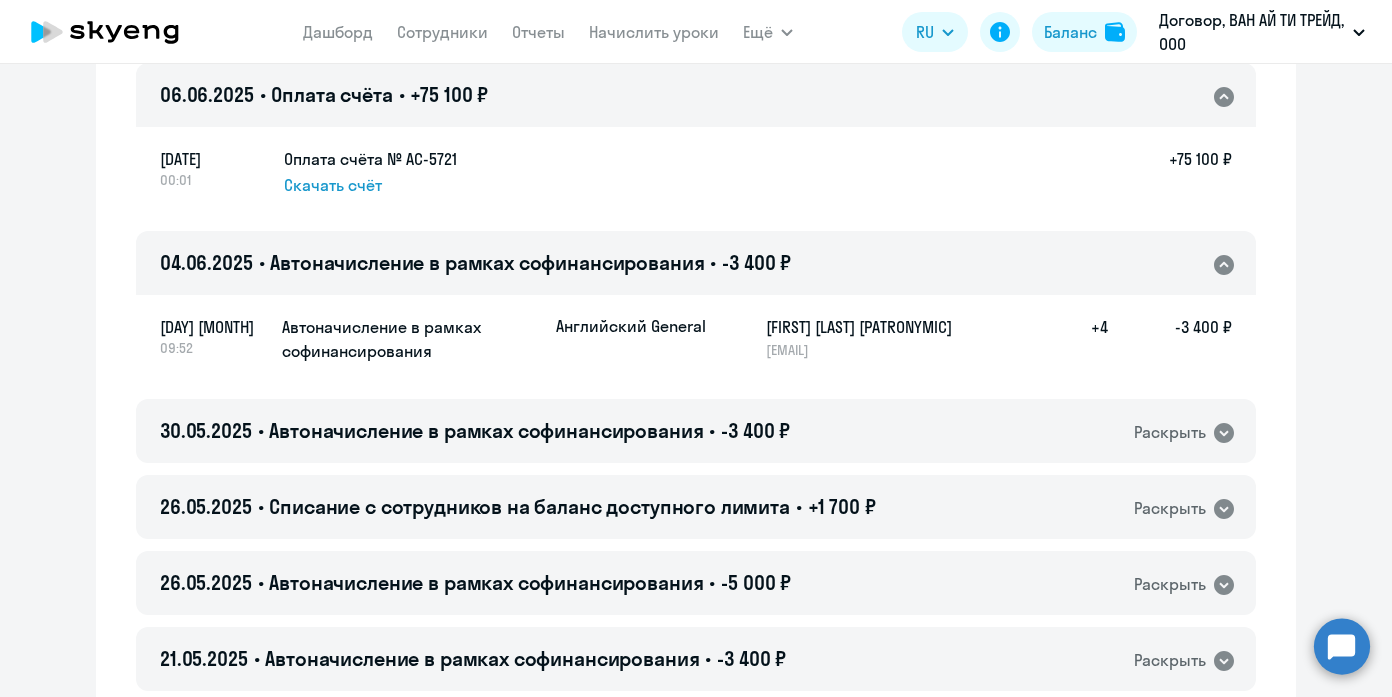click on "02.08.2025 • Автоначисление в рамках софинансирования • -3 400 ₽  Раскрыть
2 августа 12:02 Автоначисление в рамках софинансирования Английский General Кулакова Ольга Анатольевна olga.kulakova@wone-it.ru  +4   -3 400 ₽  29.07.2025 • Автоначисление в рамках софинансирования • -3 400 ₽  Раскрыть
29 июля 12:58 Автоначисление в рамках софинансирования Английский General Кармазина Ольга Александровна olga.karmazina@wone-it.ru  +4   -3 400 ₽  26.07.2025 • Автоначисление в рамках софинансирования • -3 400 ₽  Раскрыть
26 июля 09:54 Автоначисление в рамках софинансирования Английский General margarita.kruglikova@wone-it.ru  +4   -3 400 ₽" 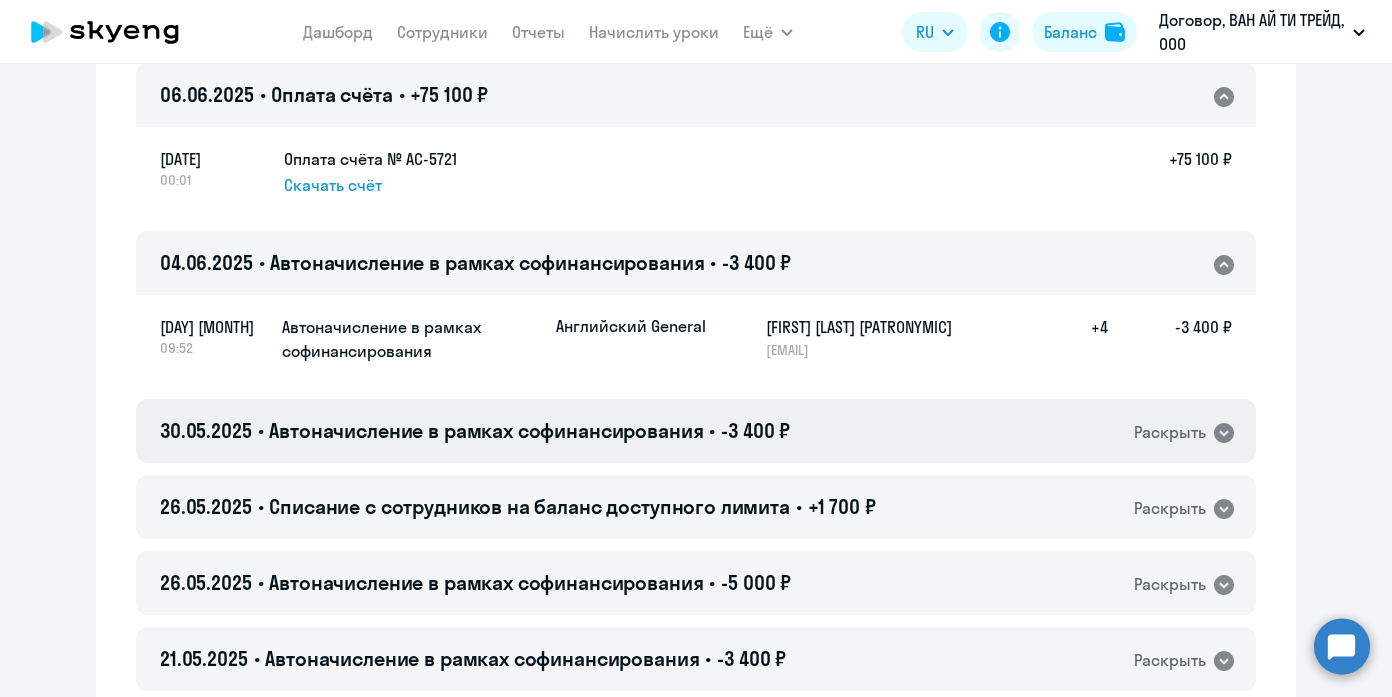 click on "Раскрыть" 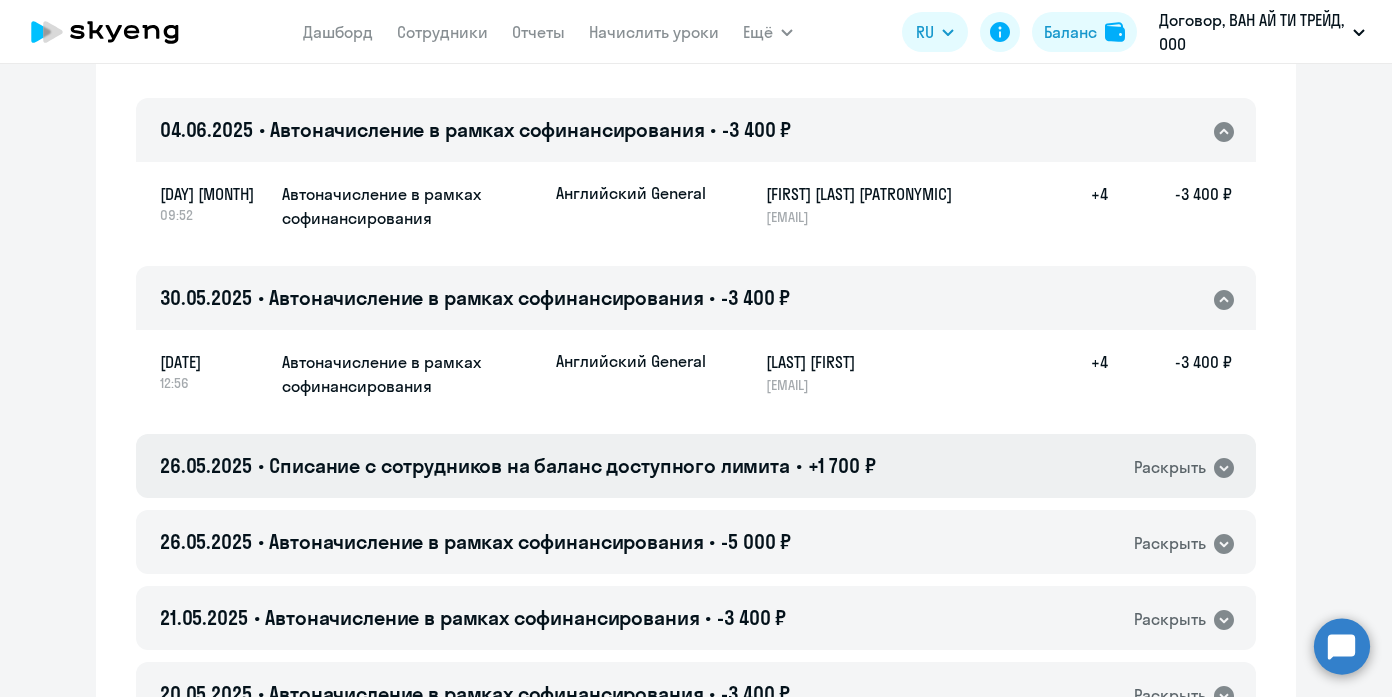 scroll, scrollTop: 4096, scrollLeft: 0, axis: vertical 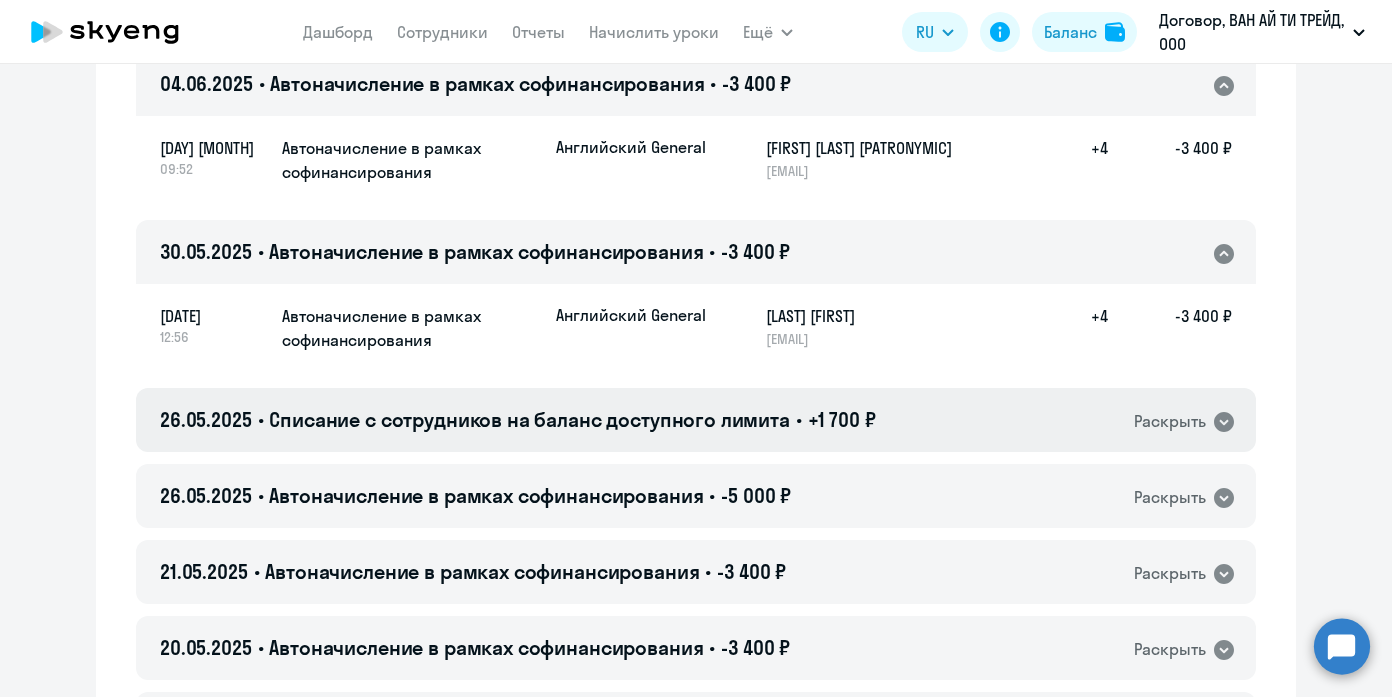 click on "Раскрыть" 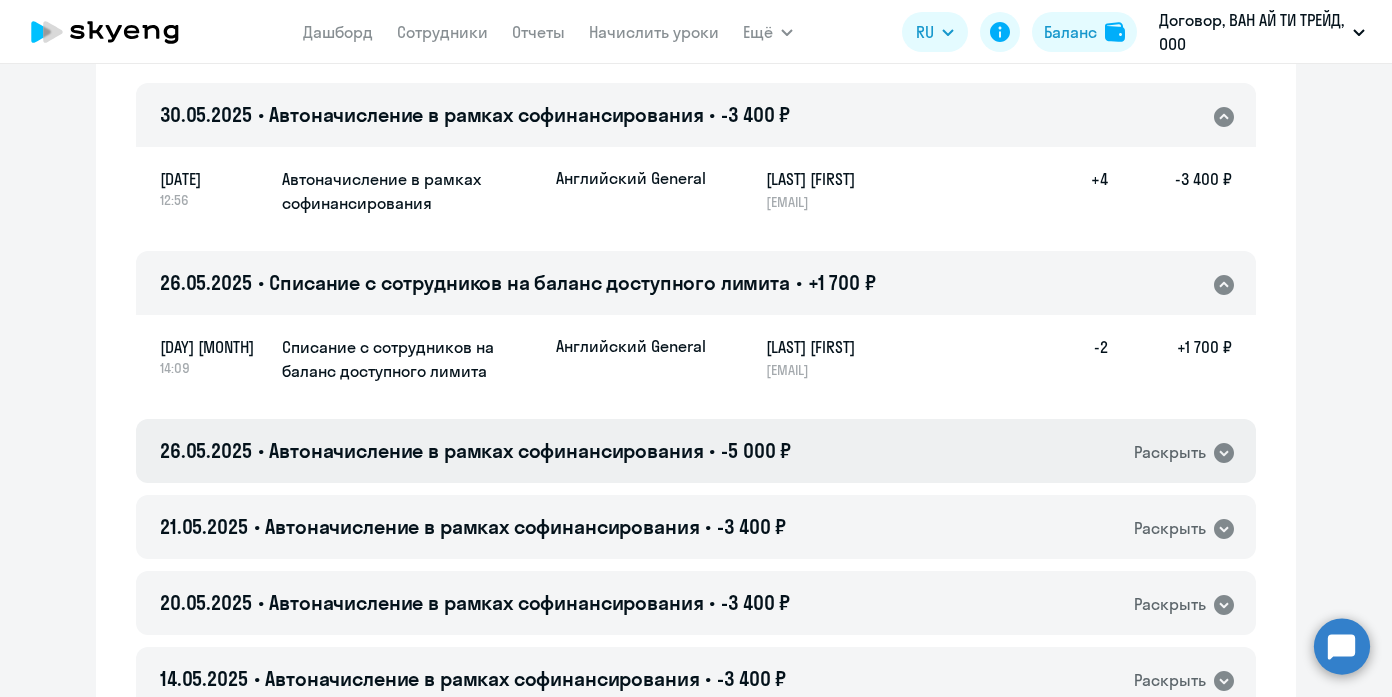 scroll, scrollTop: 4263, scrollLeft: 0, axis: vertical 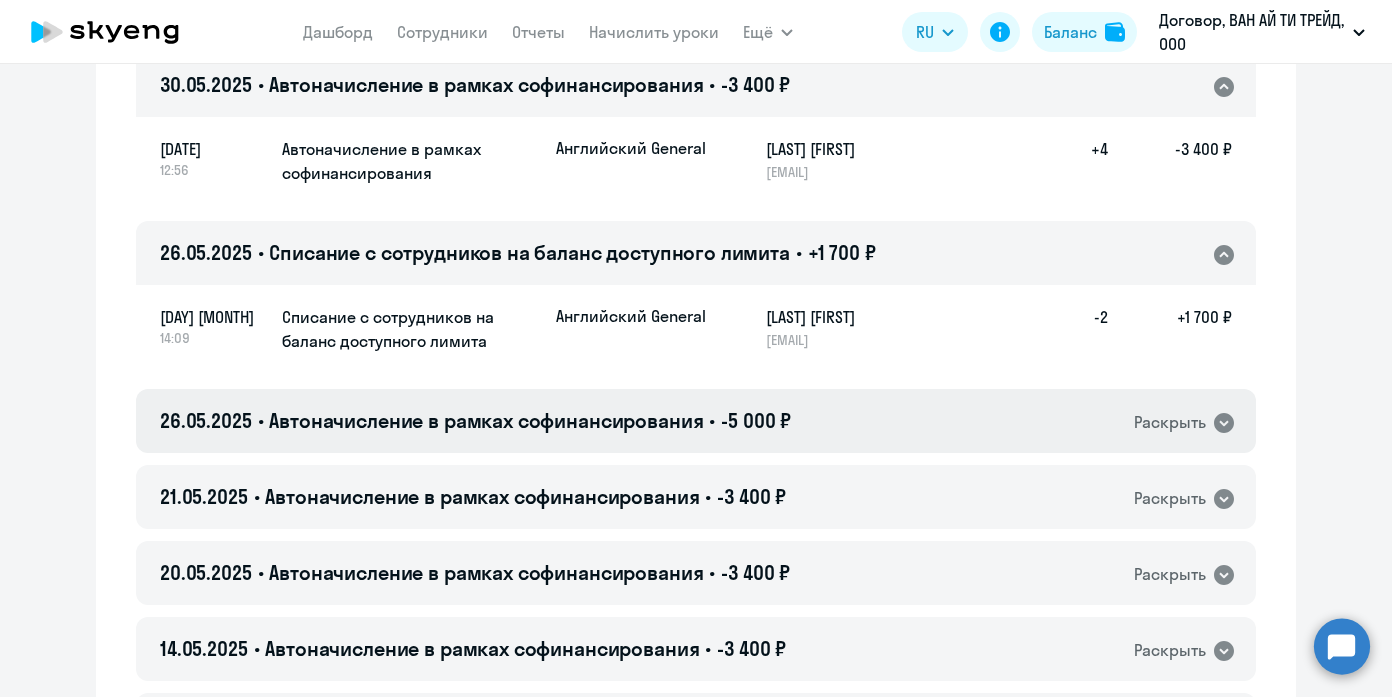 click on "Раскрыть" 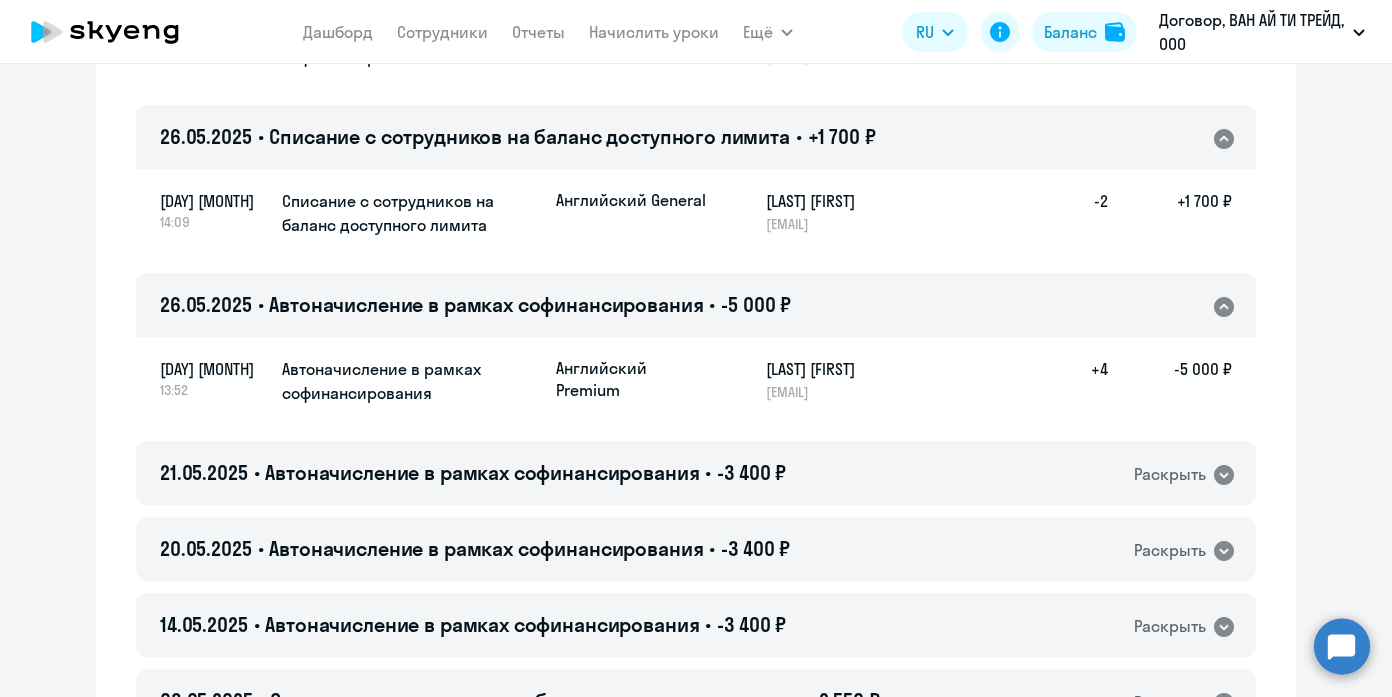 scroll, scrollTop: 4386, scrollLeft: 0, axis: vertical 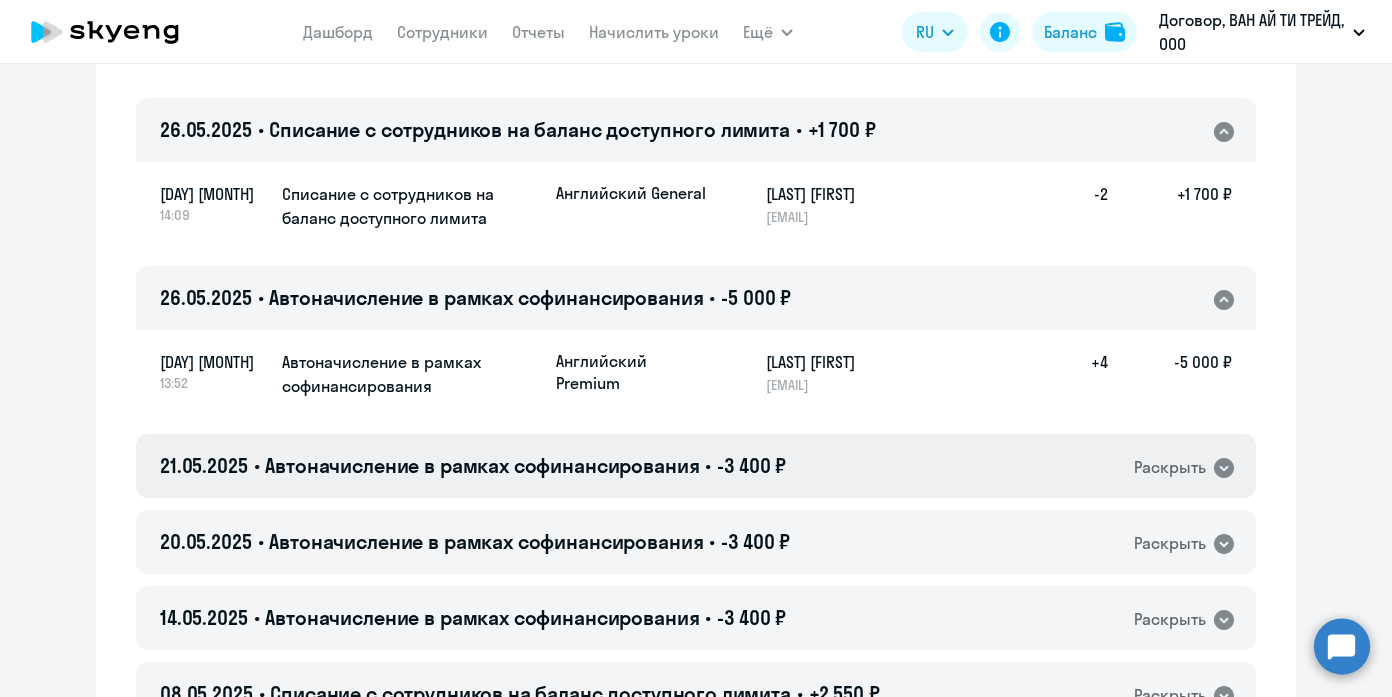 click on "21.05.2025 • Автоначисление в рамках софинансирования • -3 400 ₽  Раскрыть" 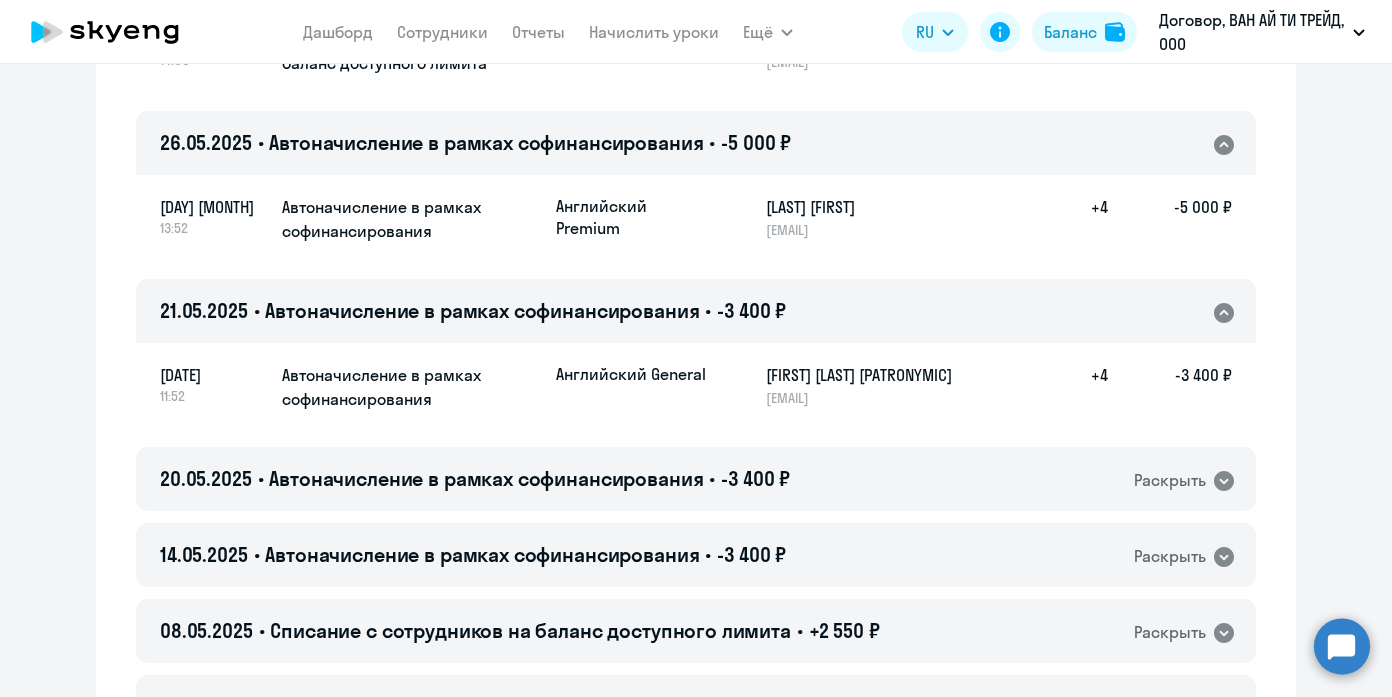 scroll, scrollTop: 4606, scrollLeft: 0, axis: vertical 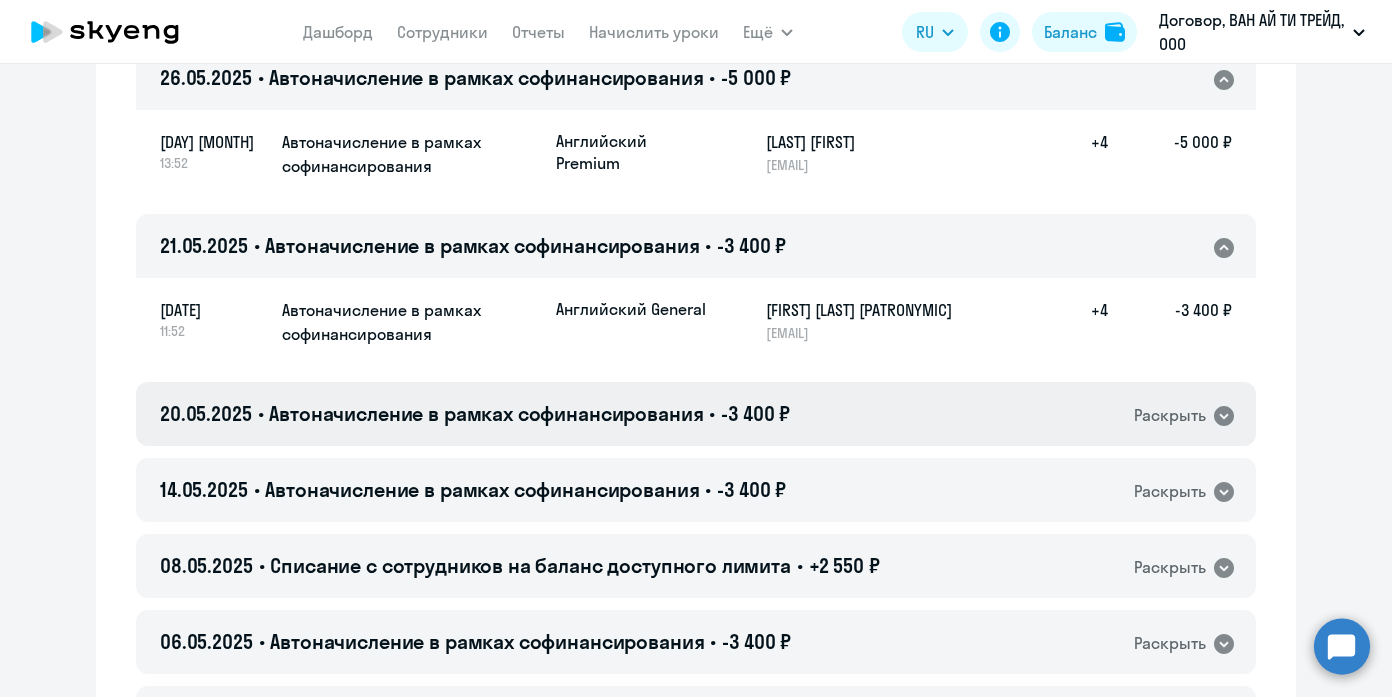 click on "20.05.2025 • Автоначисление в рамках софинансирования • -3 400 ₽  Раскрыть" 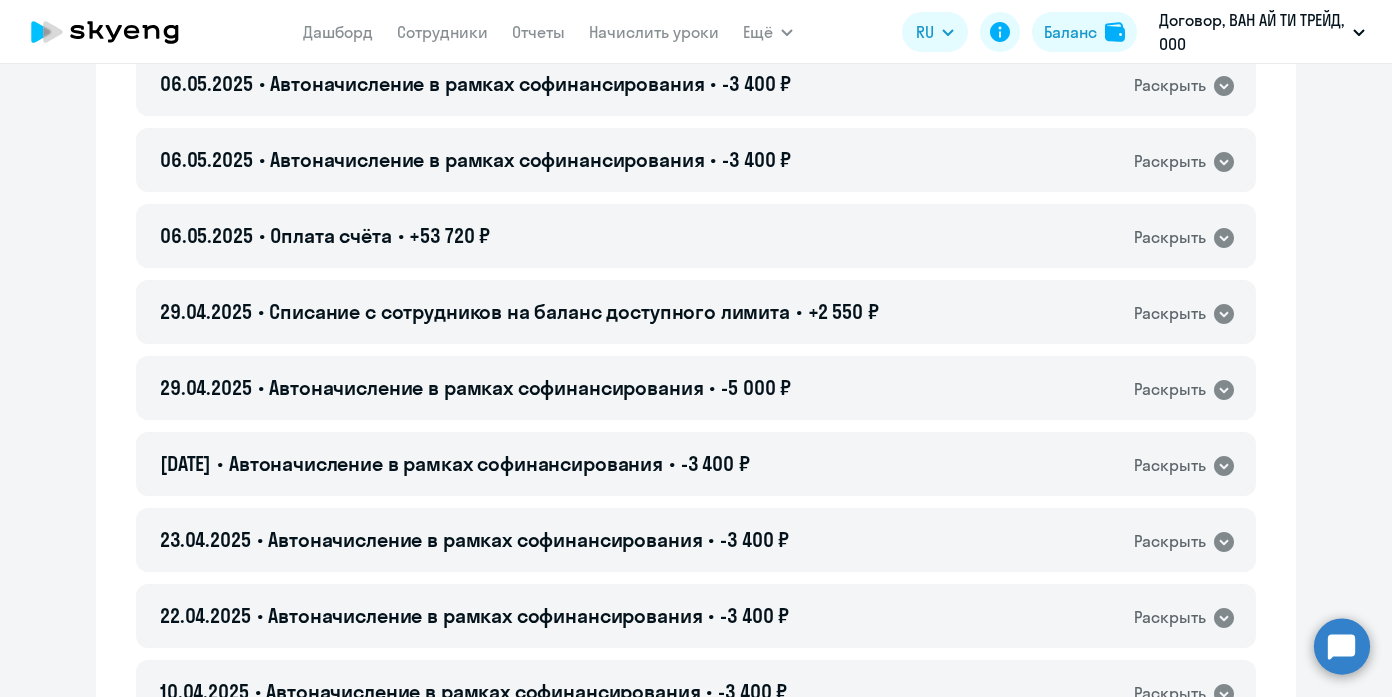 scroll, scrollTop: 5329, scrollLeft: 0, axis: vertical 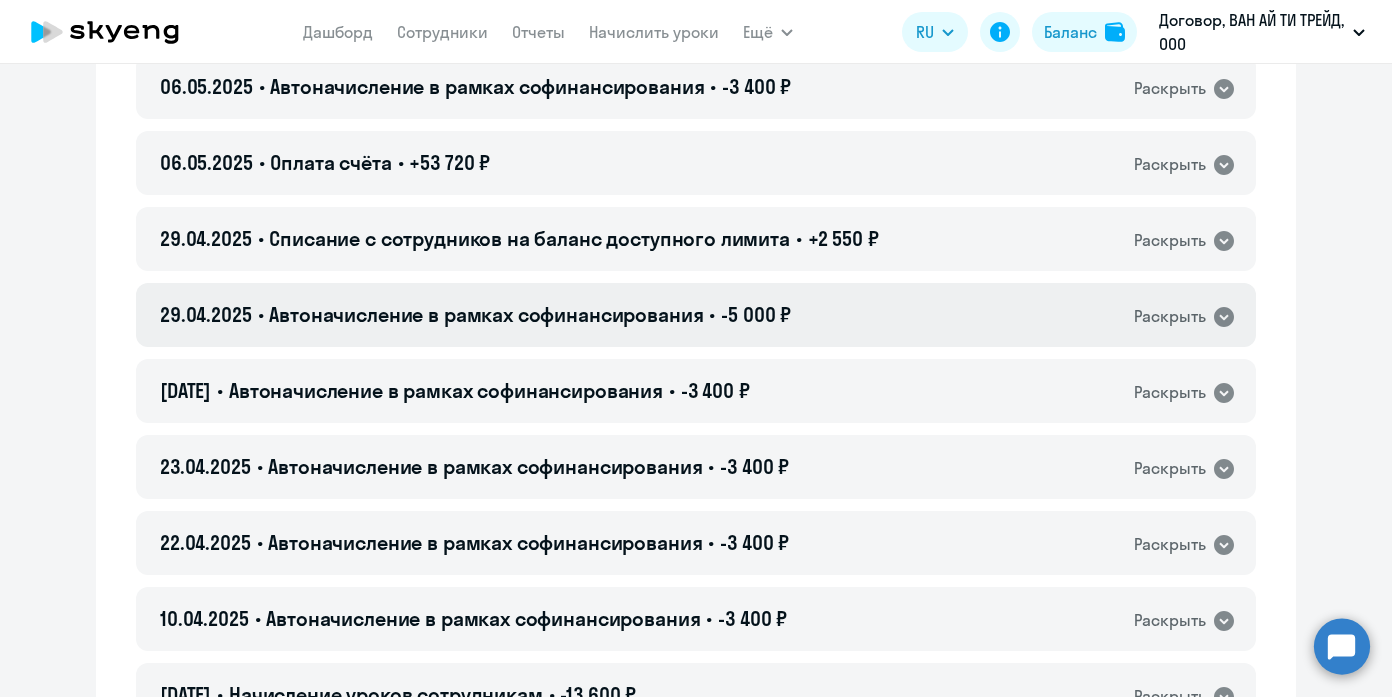 click 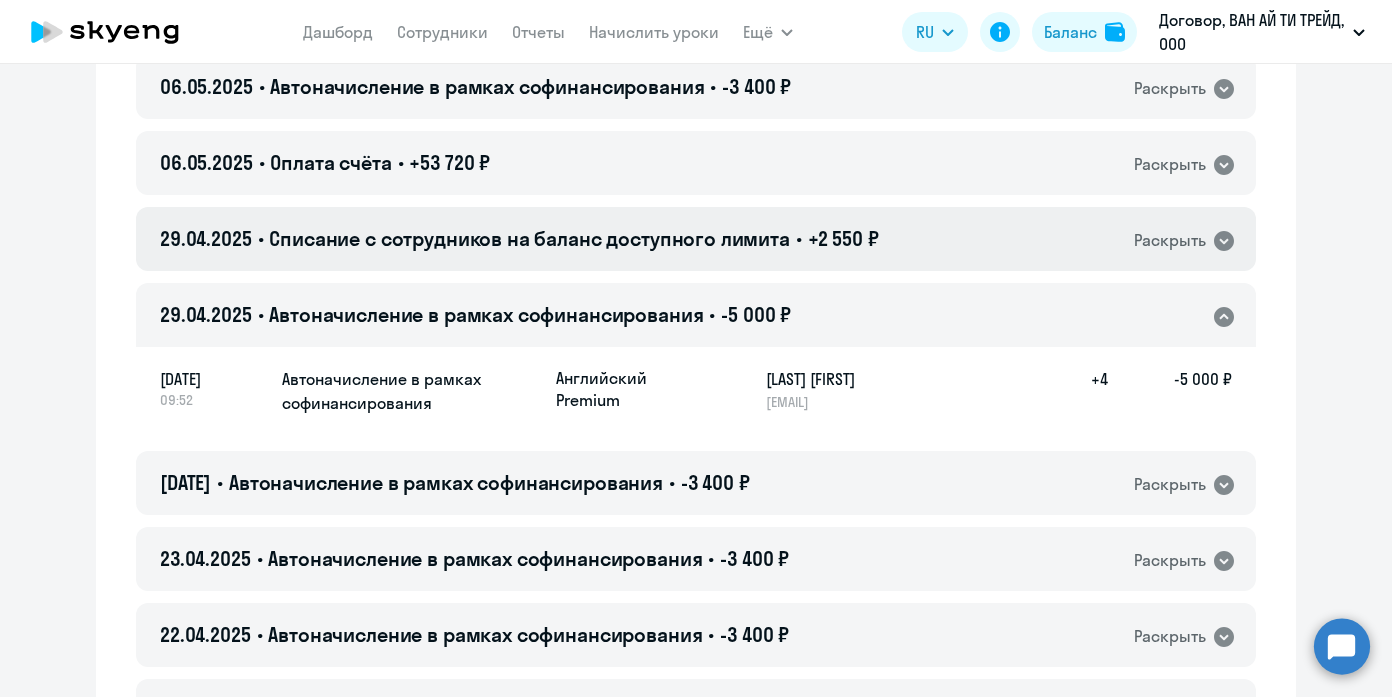 click on "29.04.2025 • Списание с сотрудников на баланс доступного лимита • +2 550 ₽  Раскрыть" 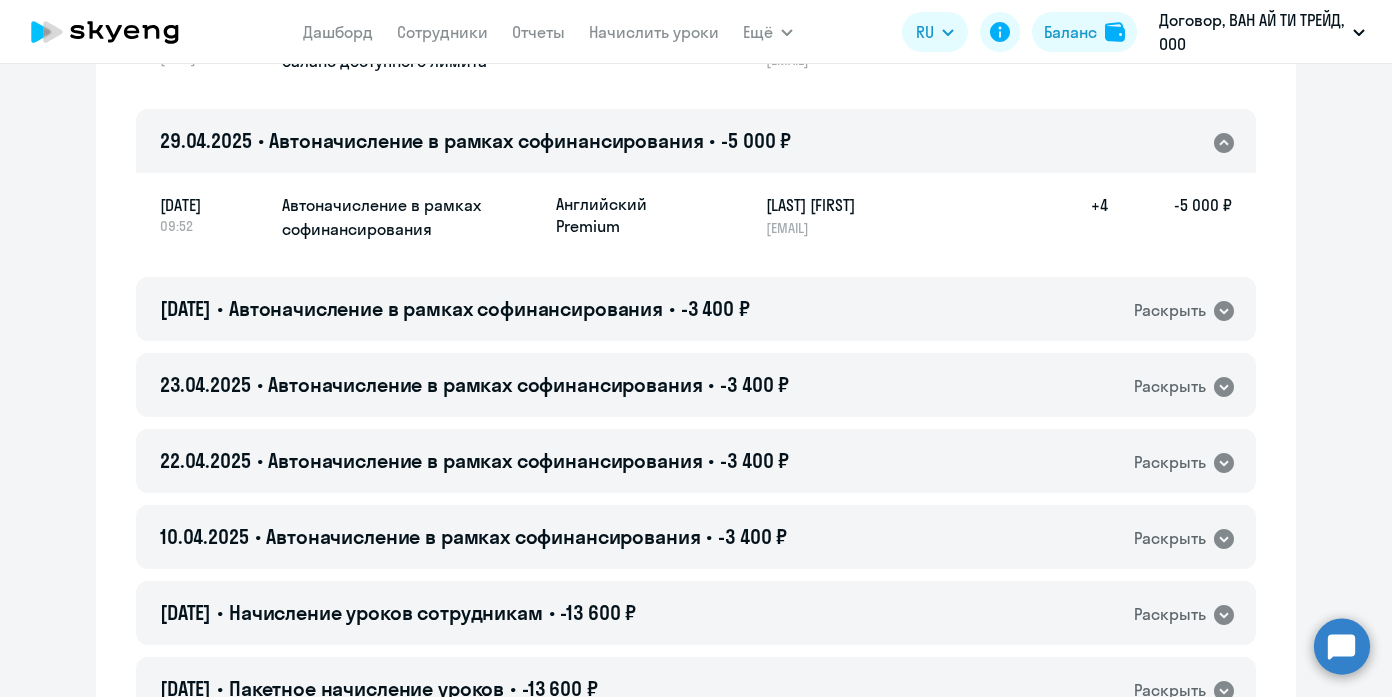 scroll, scrollTop: 5734, scrollLeft: 0, axis: vertical 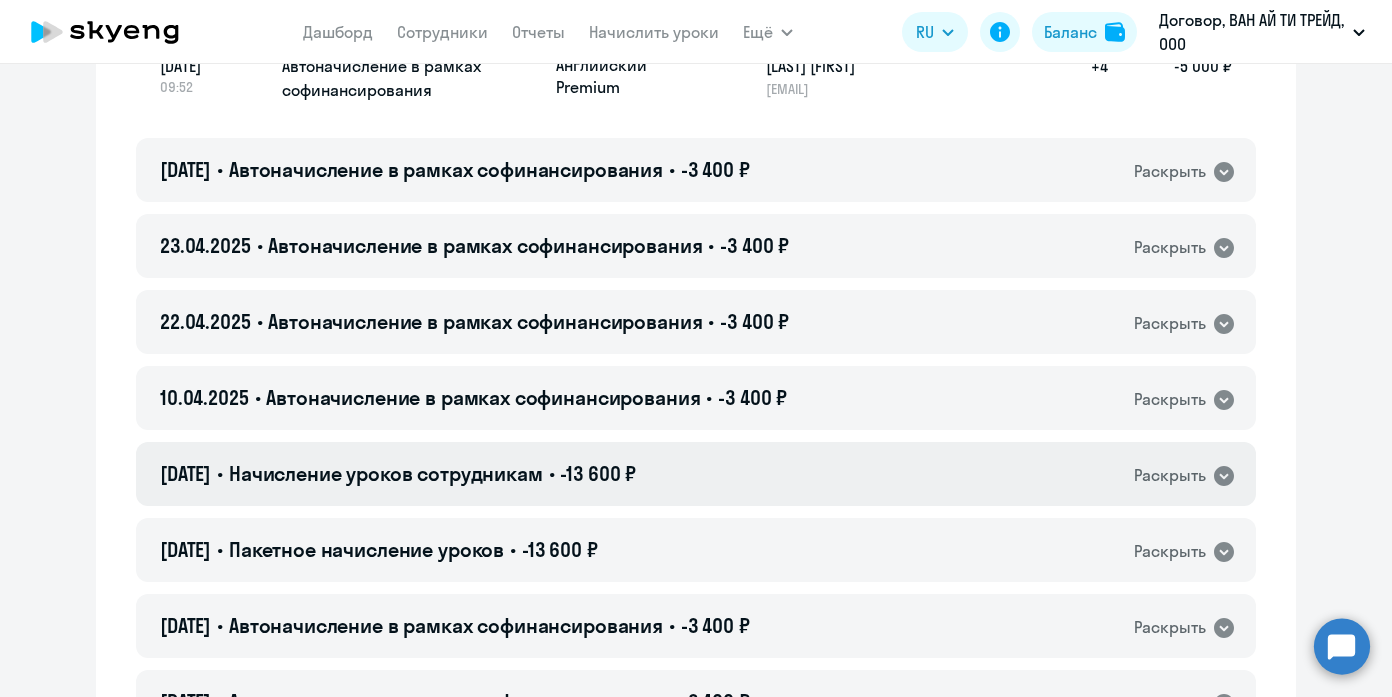 click on "07.04.2025 • Начисление уроков сотрудникам • -13 600 ₽  Раскрыть" 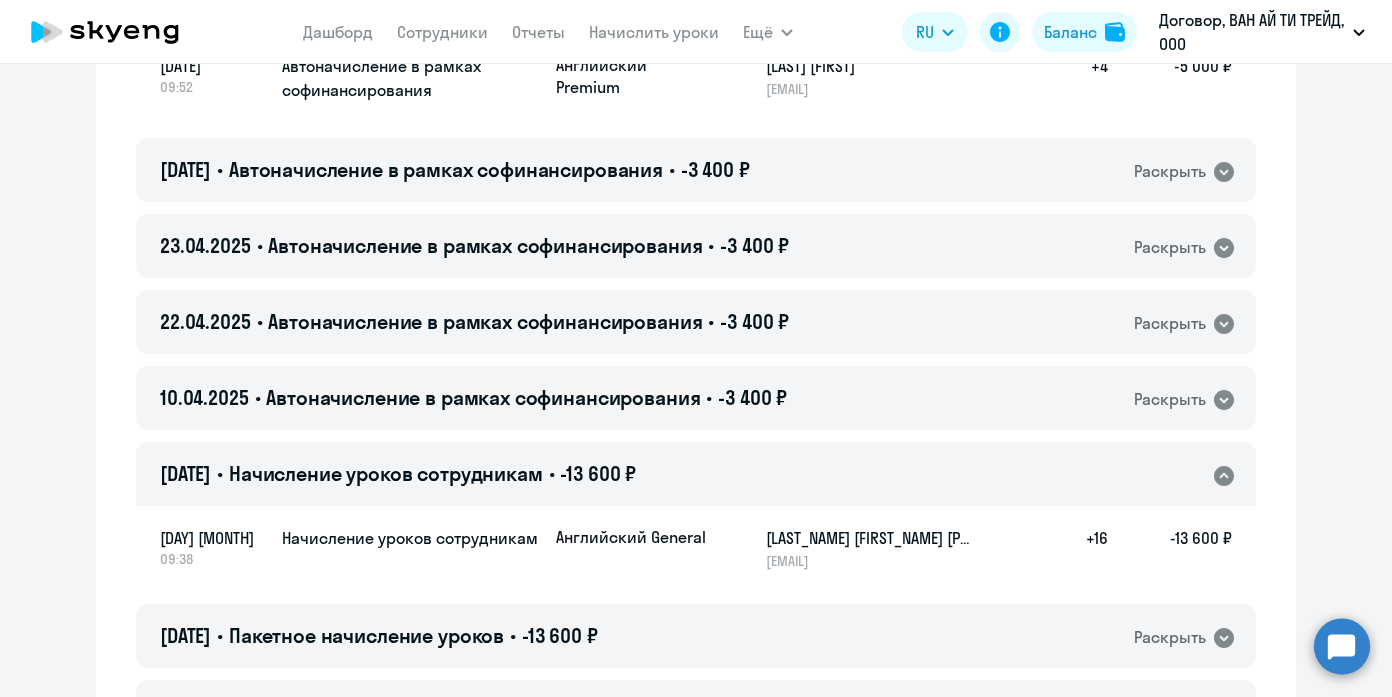 click on "07.04.2025 • Начисление уроков сотрудникам • -13 600 ₽  Раскрыть" 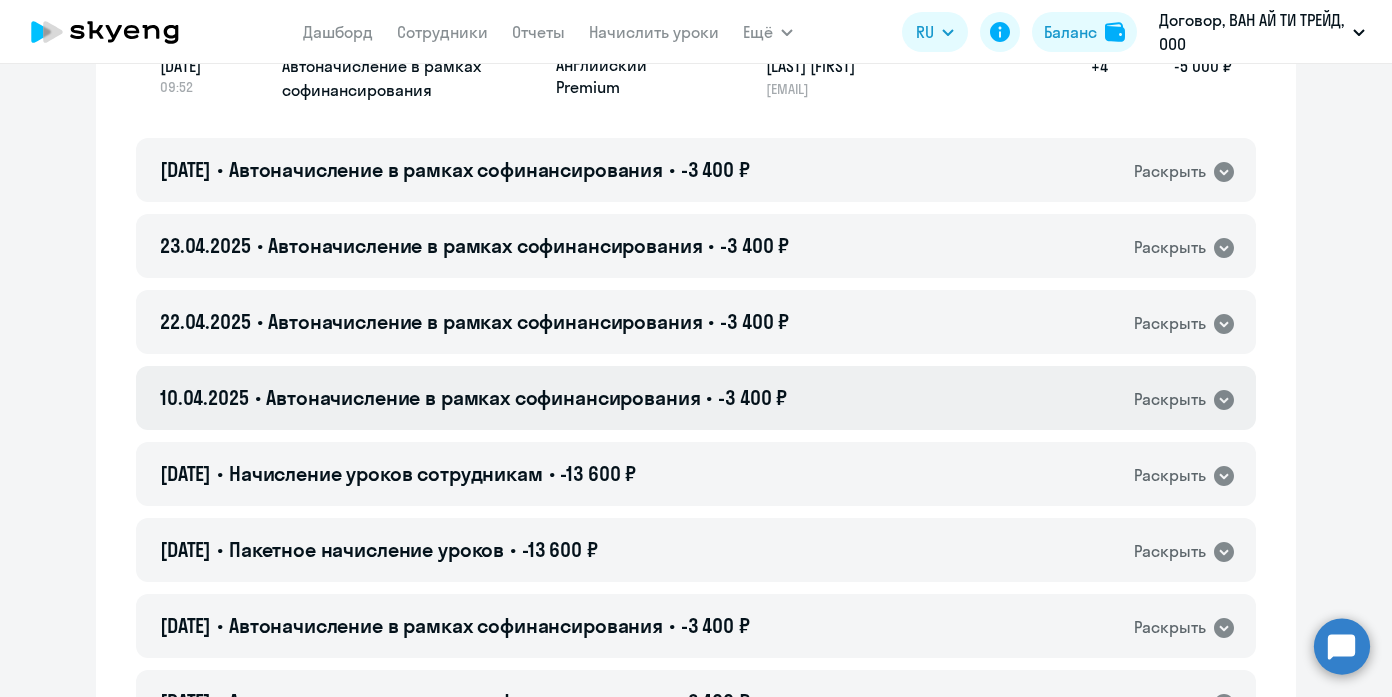 click on "Раскрыть" 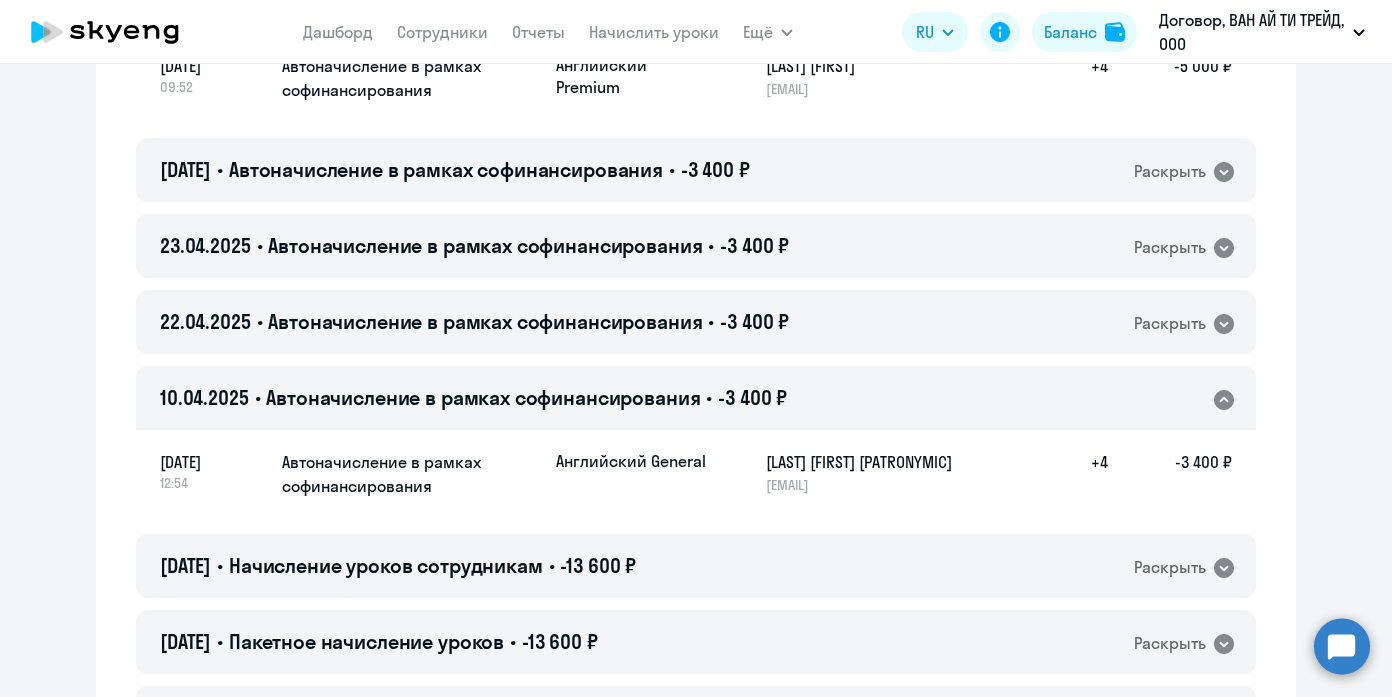 click on "Раскрыть" 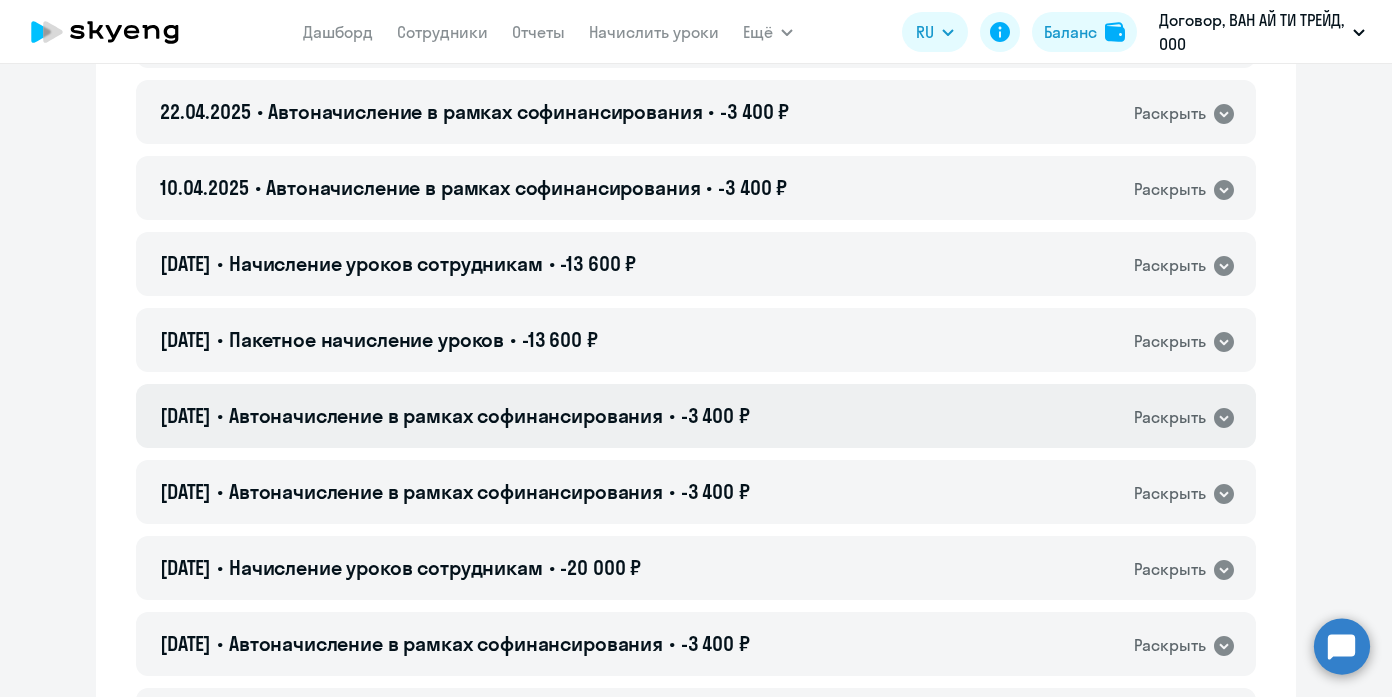 scroll, scrollTop: 5952, scrollLeft: 0, axis: vertical 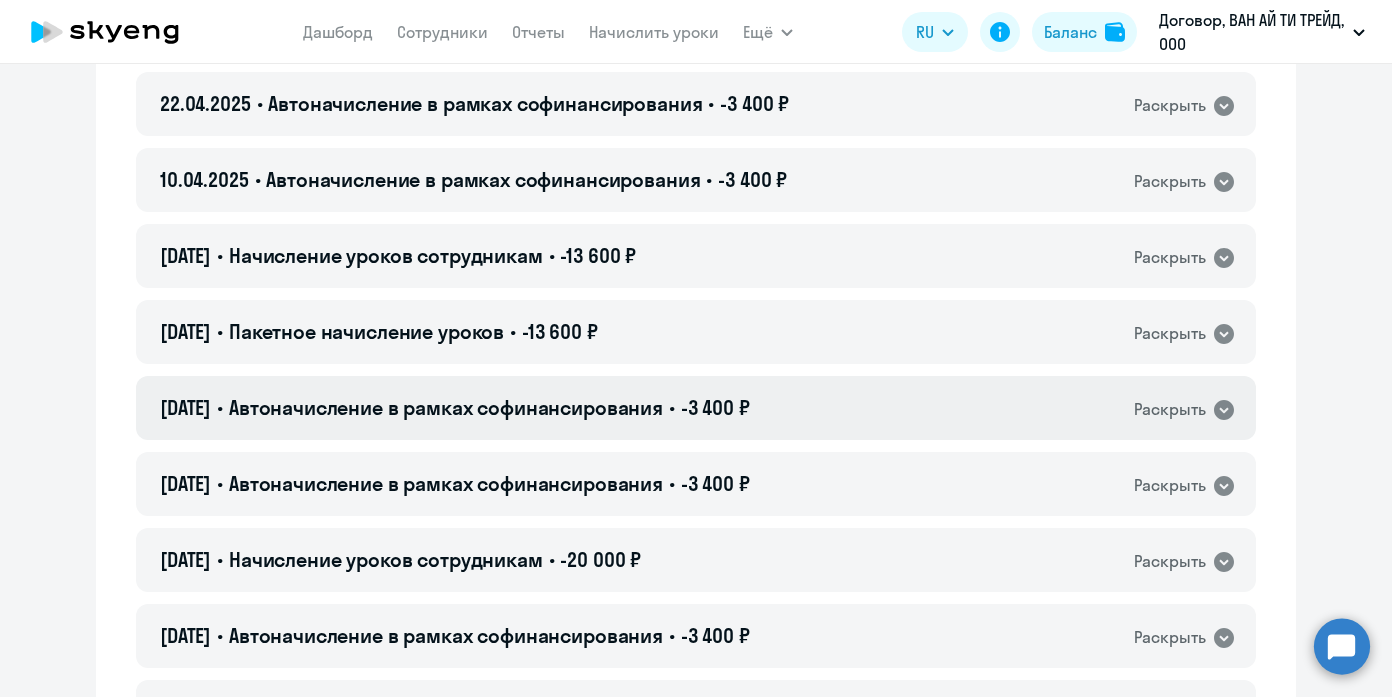 click on "Раскрыть" 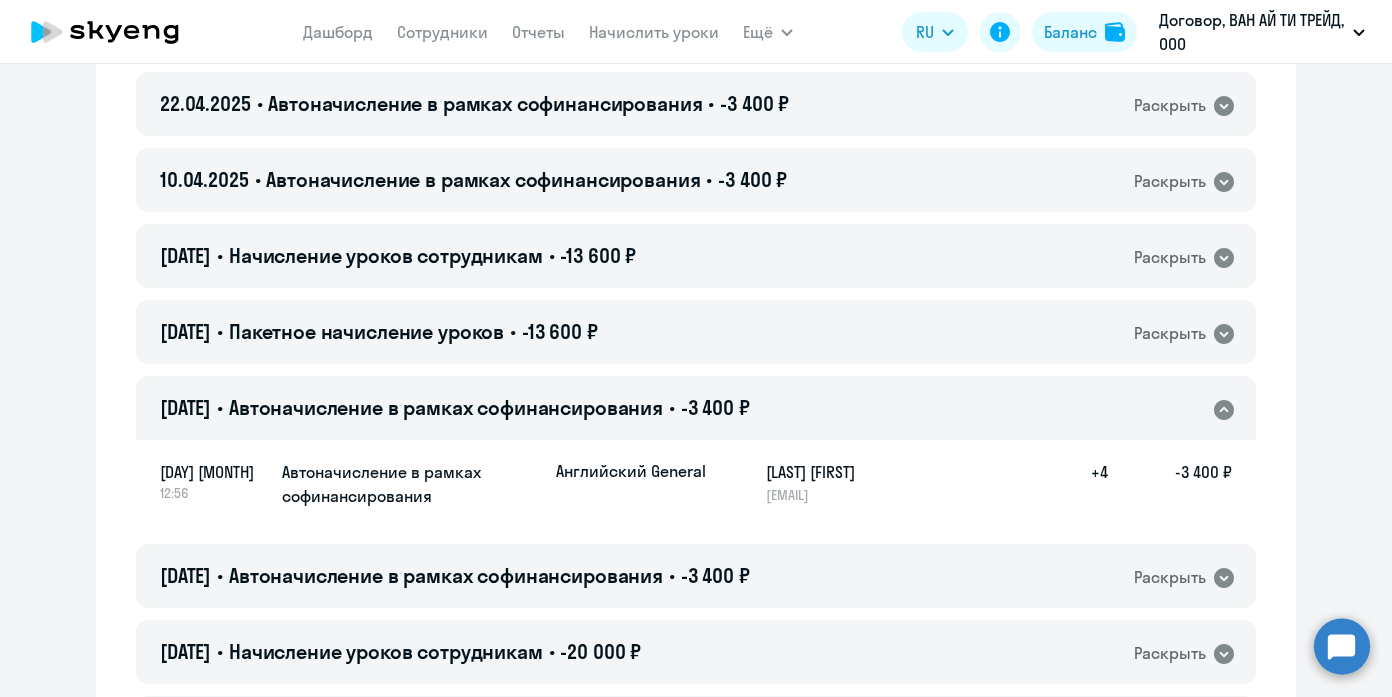 click on "Раскрыть" 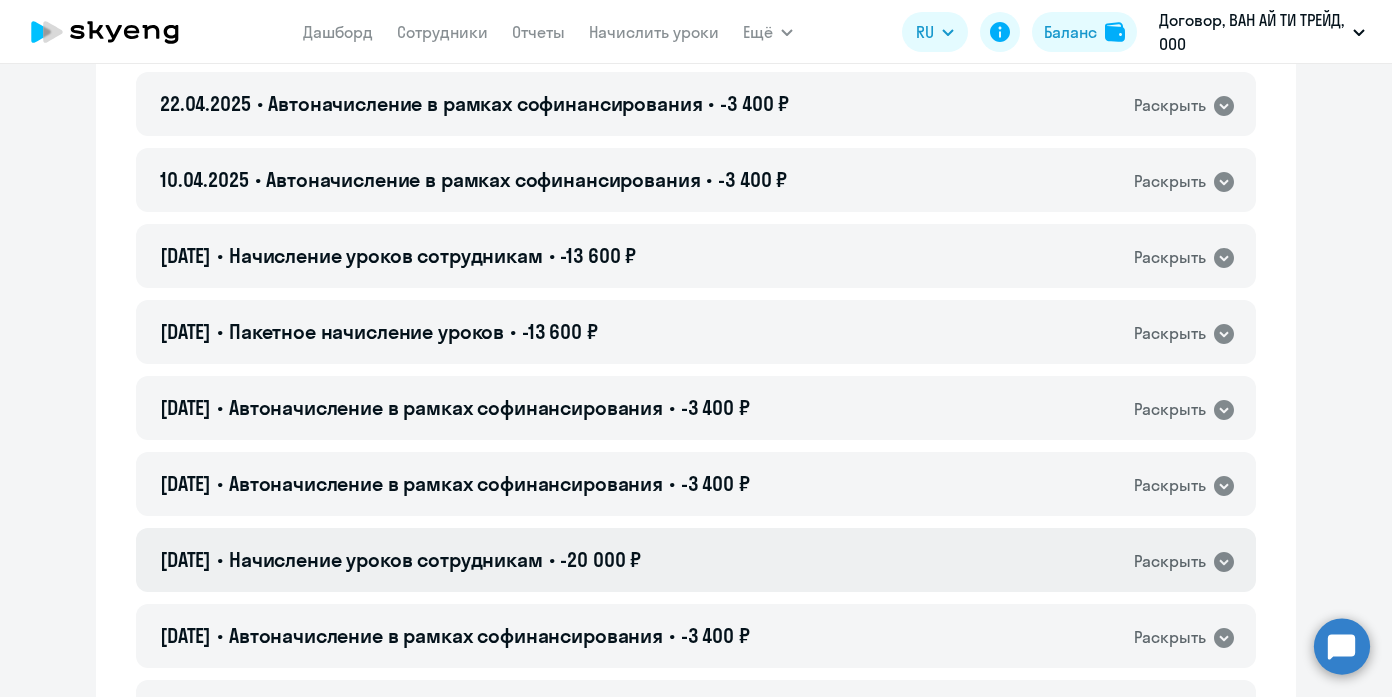 click on "Раскрыть" 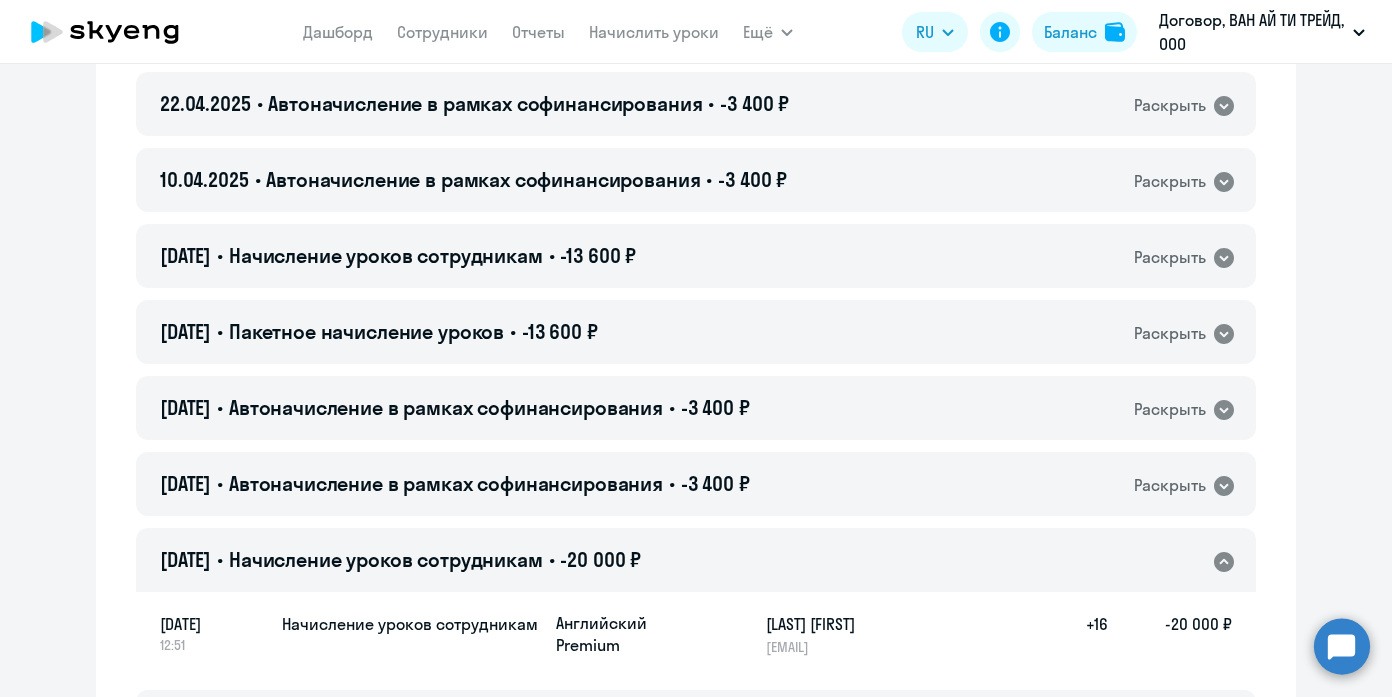 click on "Раскрыть" 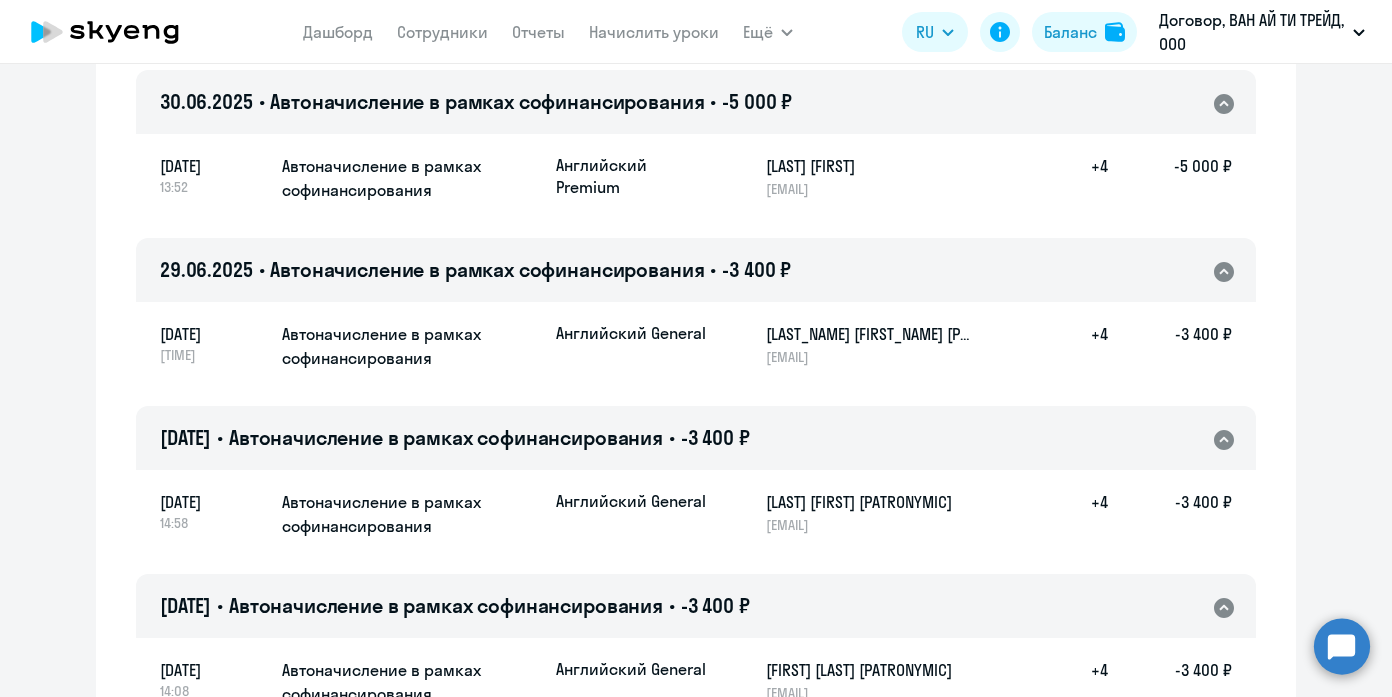 scroll, scrollTop: 0, scrollLeft: 0, axis: both 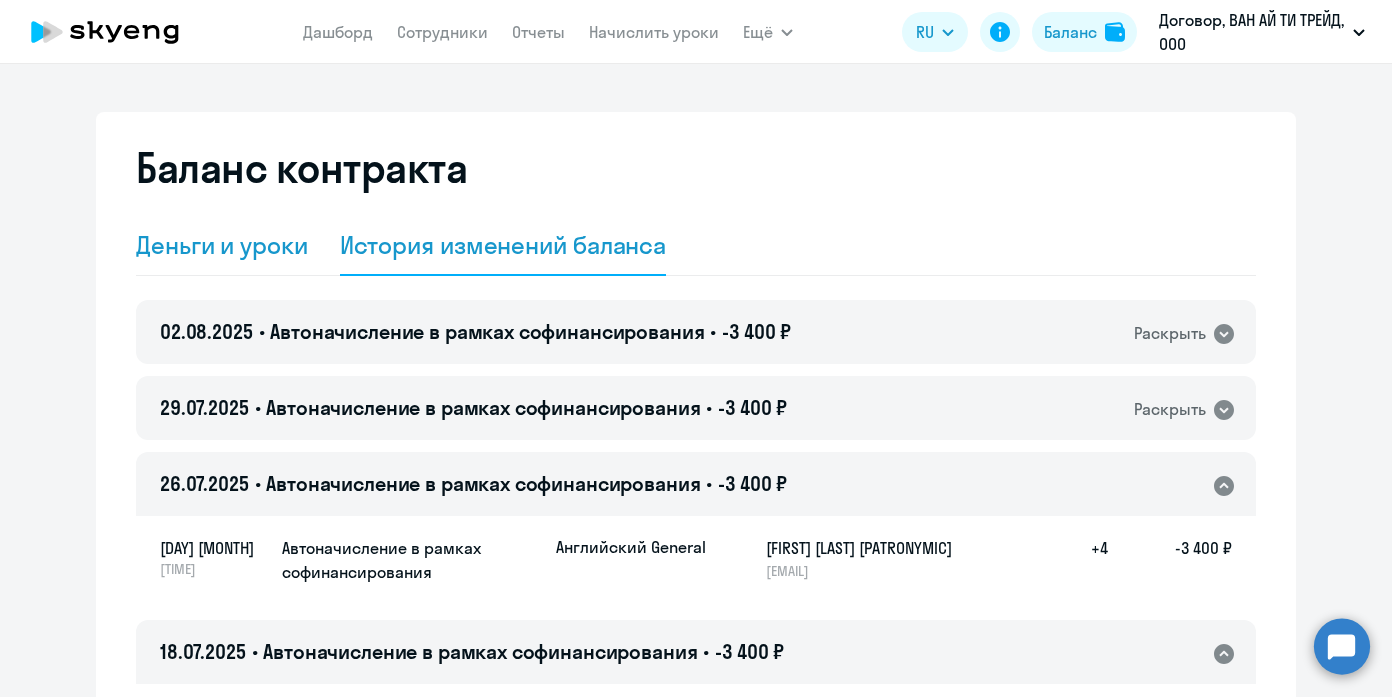 click on "Деньги и уроки" 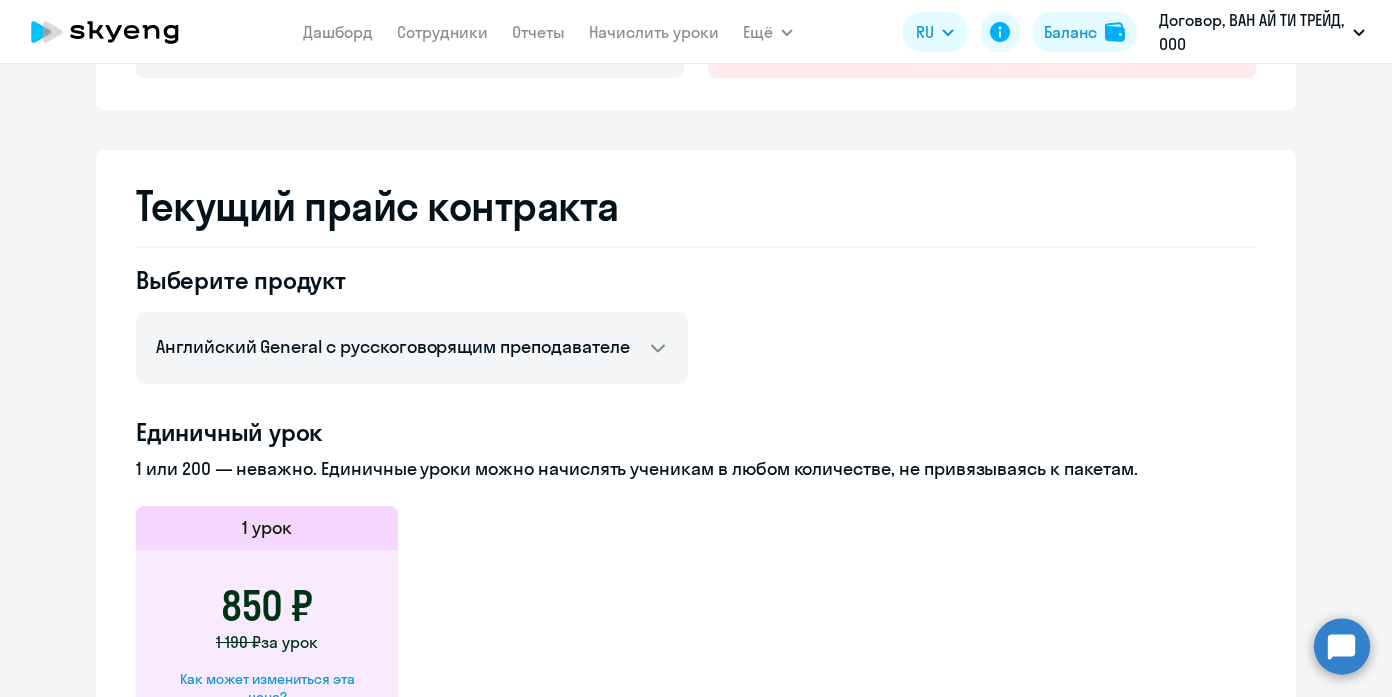 scroll, scrollTop: 316, scrollLeft: 0, axis: vertical 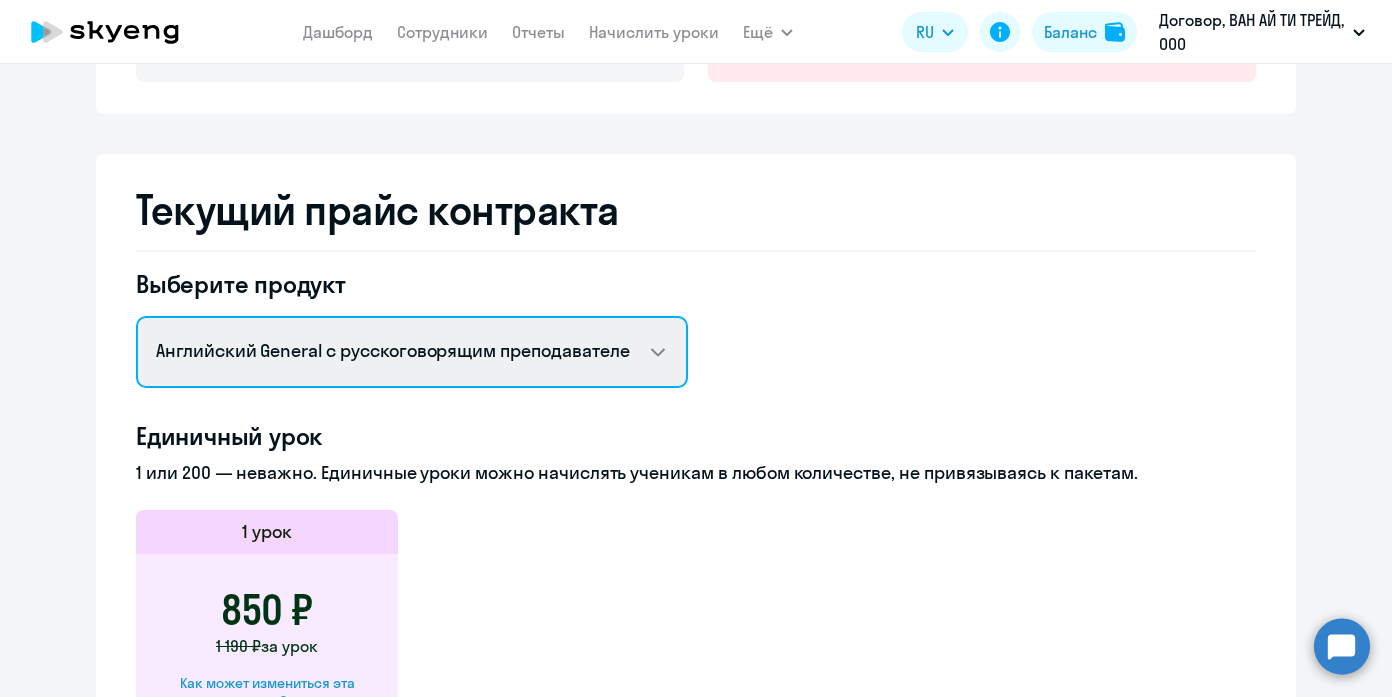 click on "Текущий прайс контракта Выберите продукт  Английский General с русскоговорящим преподавателем   Английский General с англоговорящим преподавателем   Премиум английский с русскоговорящим преподавателем   Talks 15 минутные разговоры на английском  Единичный урок  1 или 200 — неважно. Единичные уроки можно начислять ученикам в любом количестве, не привязываясь к пакетам.  1 урок  850 ₽  1 190 ₽  за урок  Как может измениться эта цена?  Пакетное предложение  Специальное предложение для начисления ученикам. Чем больше уроков в пакете, тем выгоднее цена.  4 урока  850 ₽  1 190 ₽" 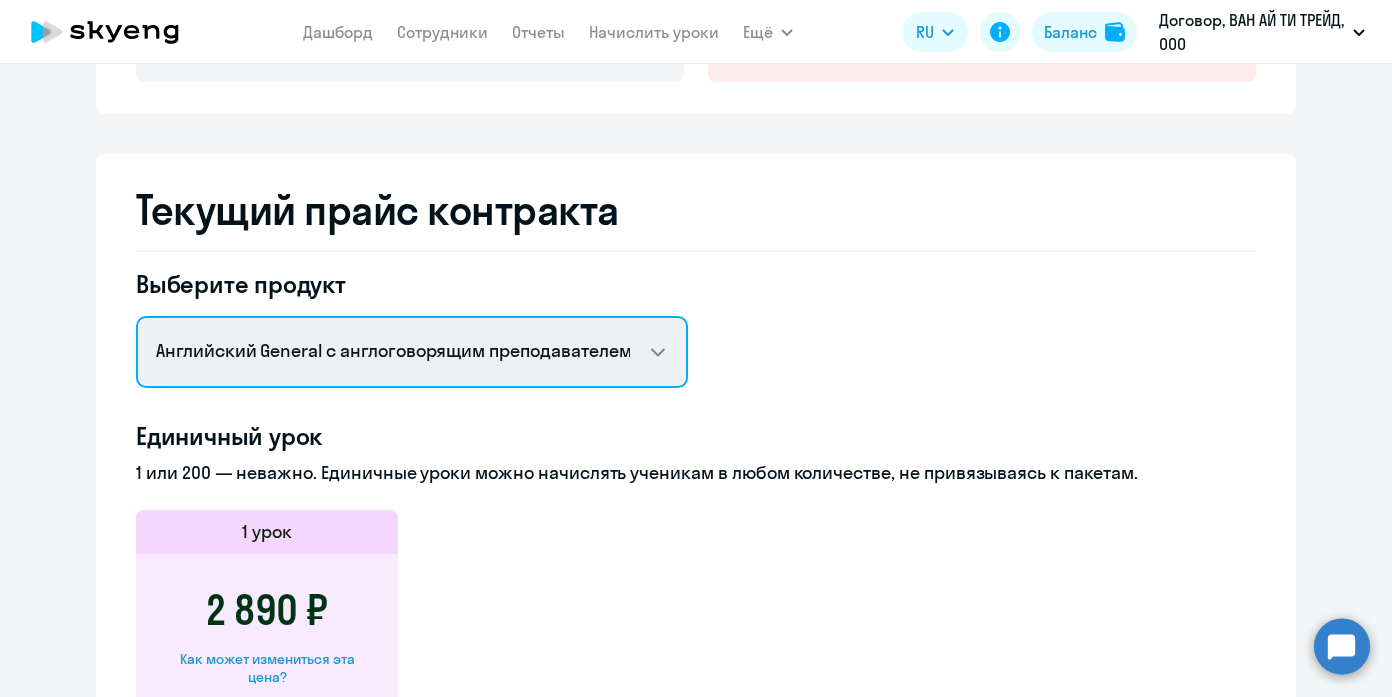 click on "Текущий прайс контракта Выберите продукт  Английский General с русскоговорящим преподавателем   Английский General с англоговорящим преподавателем   Премиум английский с русскоговорящим преподавателем   Talks 15 минутные разговоры на английском  Единичный урок  1 или 200 — неважно. Единичные уроки можно начислять ученикам в любом количестве, не привязываясь к пакетам.  1 урок  2 890 ₽   Как может измениться эта цена?  Пакетное предложение  Специальное предложение для начисления ученикам. Чем больше уроков в пакете, тем выгоднее цена.  4 урока  2 890 ₽   Стоимость: 11 560 ₽" 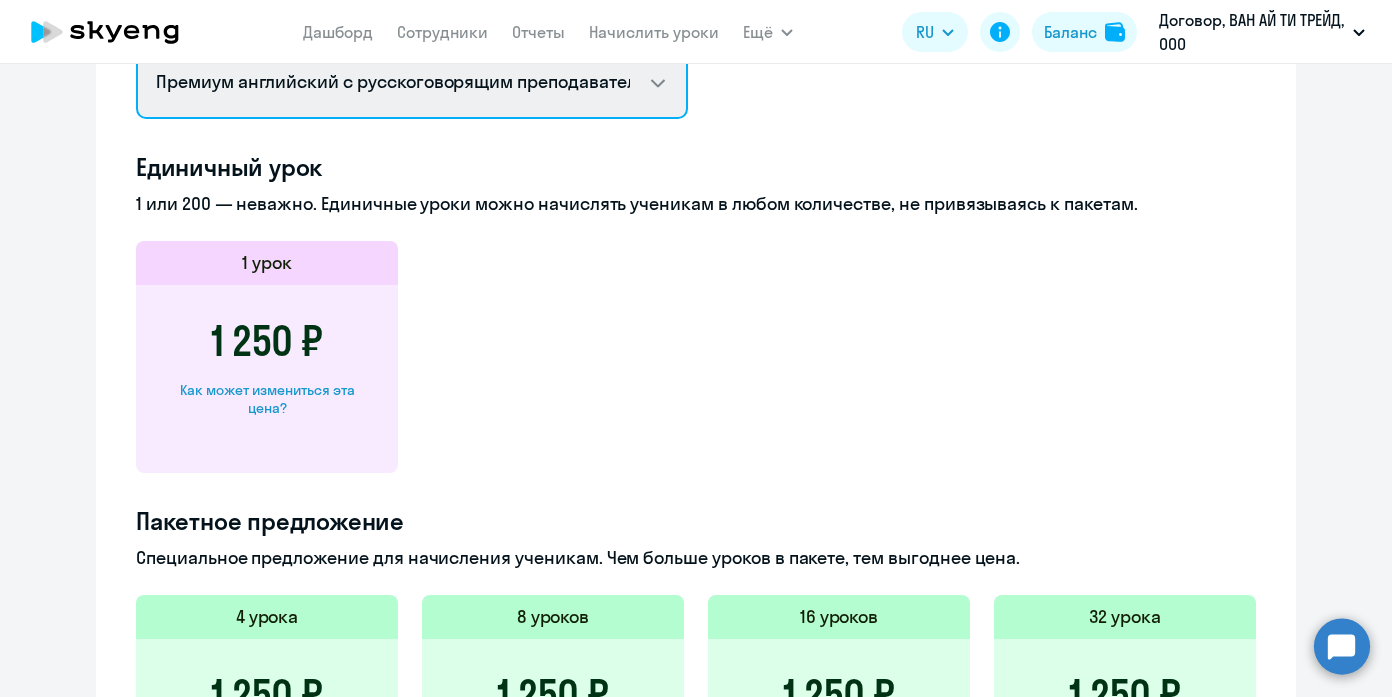 scroll, scrollTop: 546, scrollLeft: 0, axis: vertical 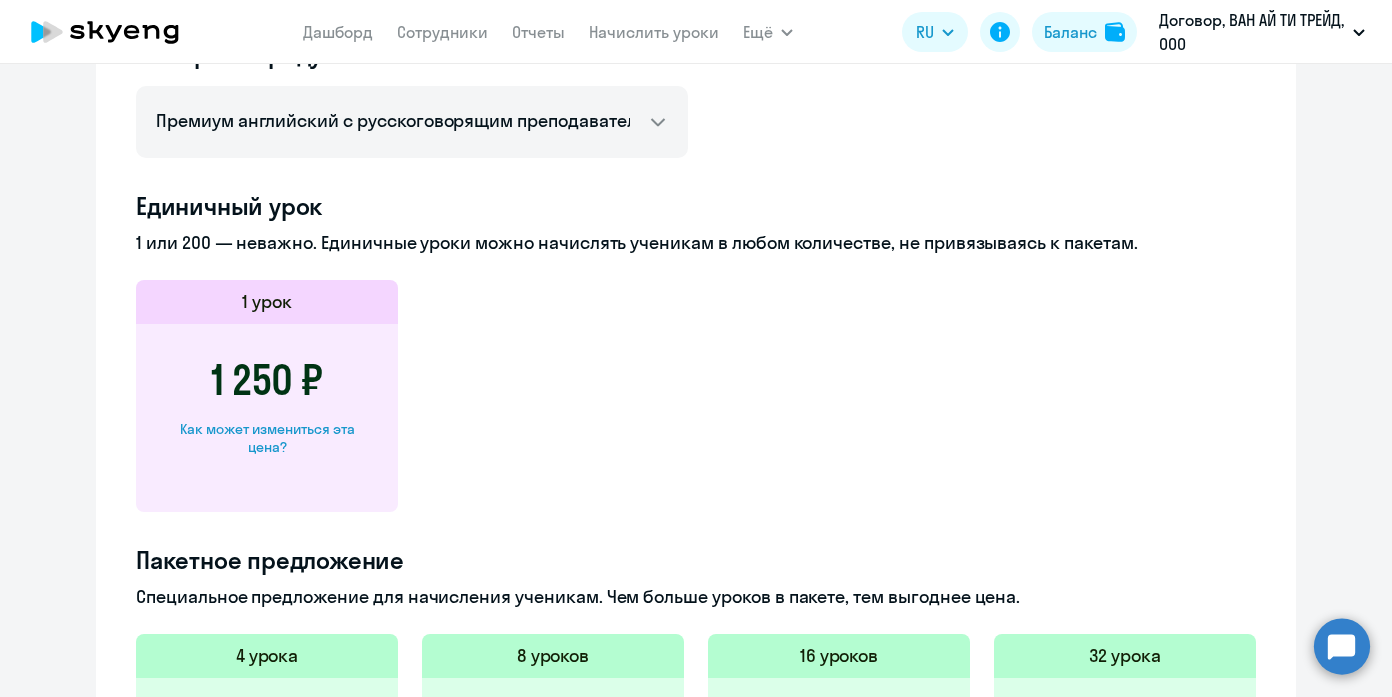 click on "Как может измениться эта цена?" 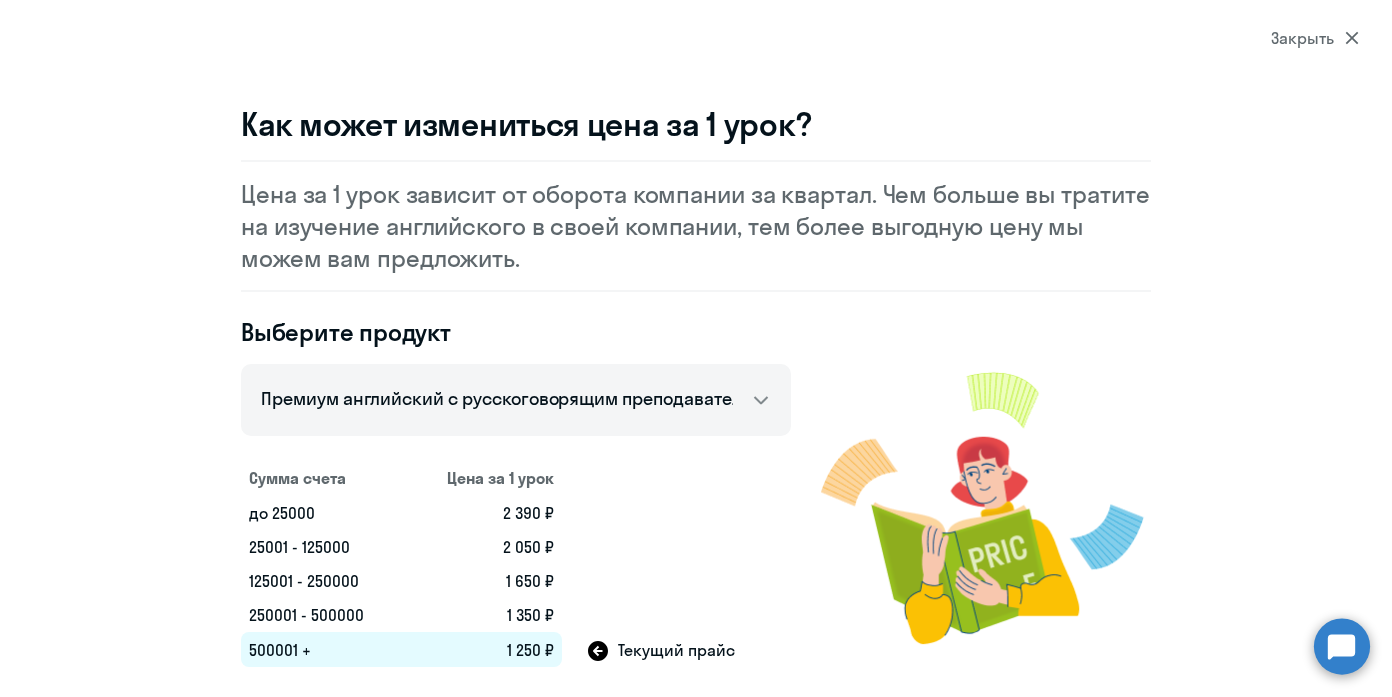 click on "Закрыть
Как может измениться цена за 1 урок?  Цена за 1 урок зависит от оборота компании за квартал. Чем больше вы тратите на изучение английского в своей компании, тем более выгодную цену мы можем вам предложить.  Выберите продукт  Английский General с русскоговорящим преподавателем   Английский General с англоговорящим преподавателем   Премиум английский с русскоговорящим преподавателем   Talks 15 минутные разговоры на английском   Сумма счета   Цена за 1 урок  до 25000  2 390 ₽  25001 - 125000  2 050 ₽  125001 - 250000  1 650 ₽  250001 - 500000  1 350 ₽  500001 +  1 250 ₽
Текущий прайс" at bounding box center [696, 348] 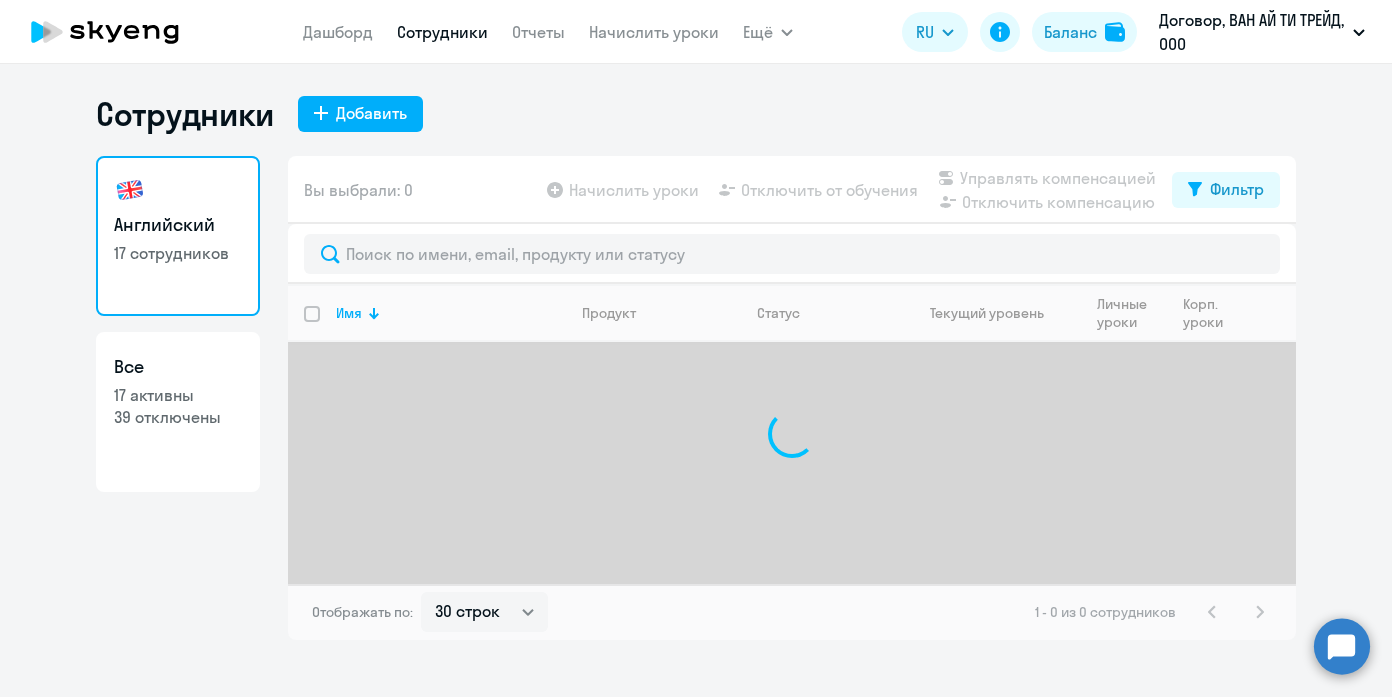 select on "30" 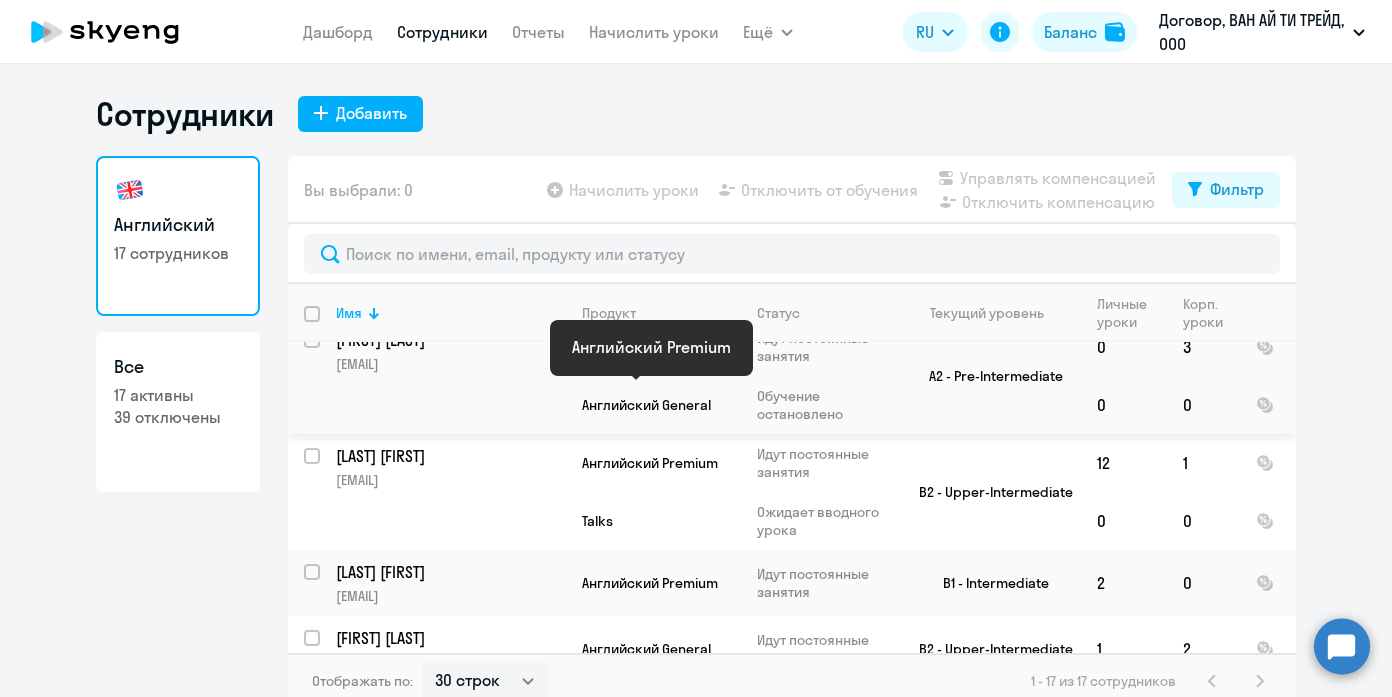 scroll, scrollTop: 1093, scrollLeft: 0, axis: vertical 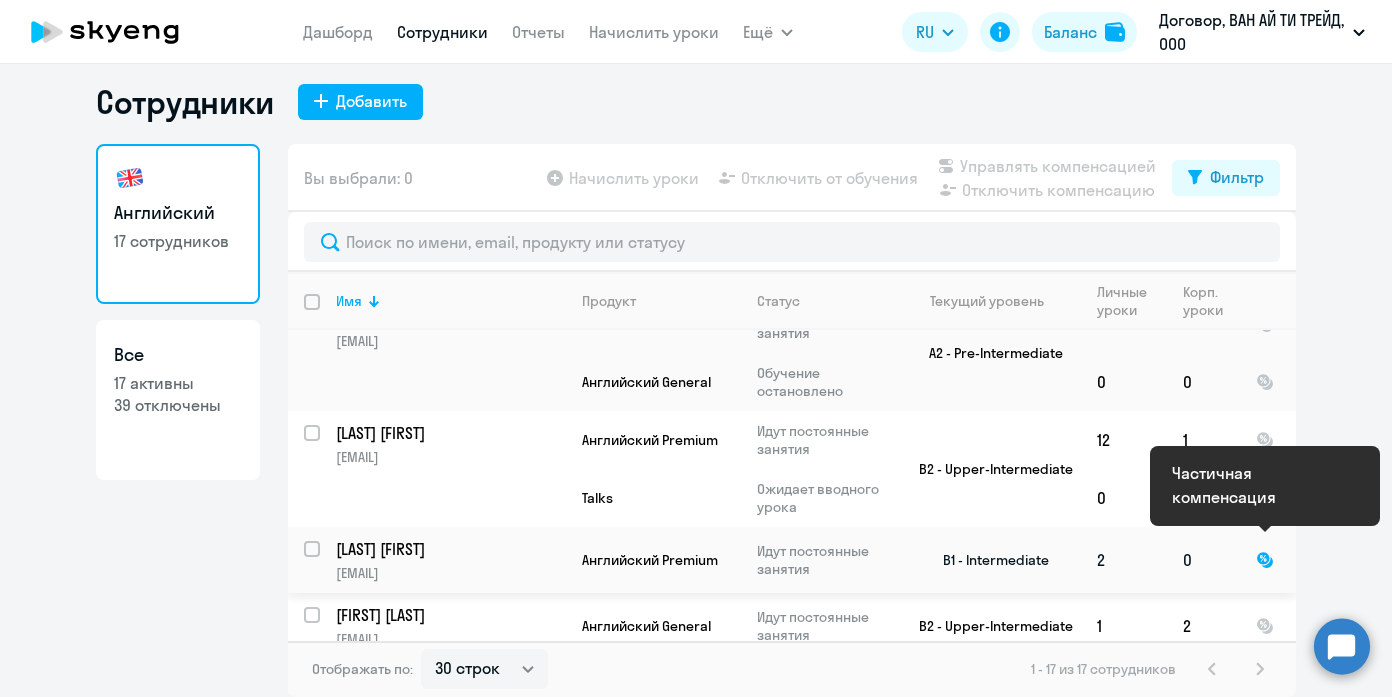 click 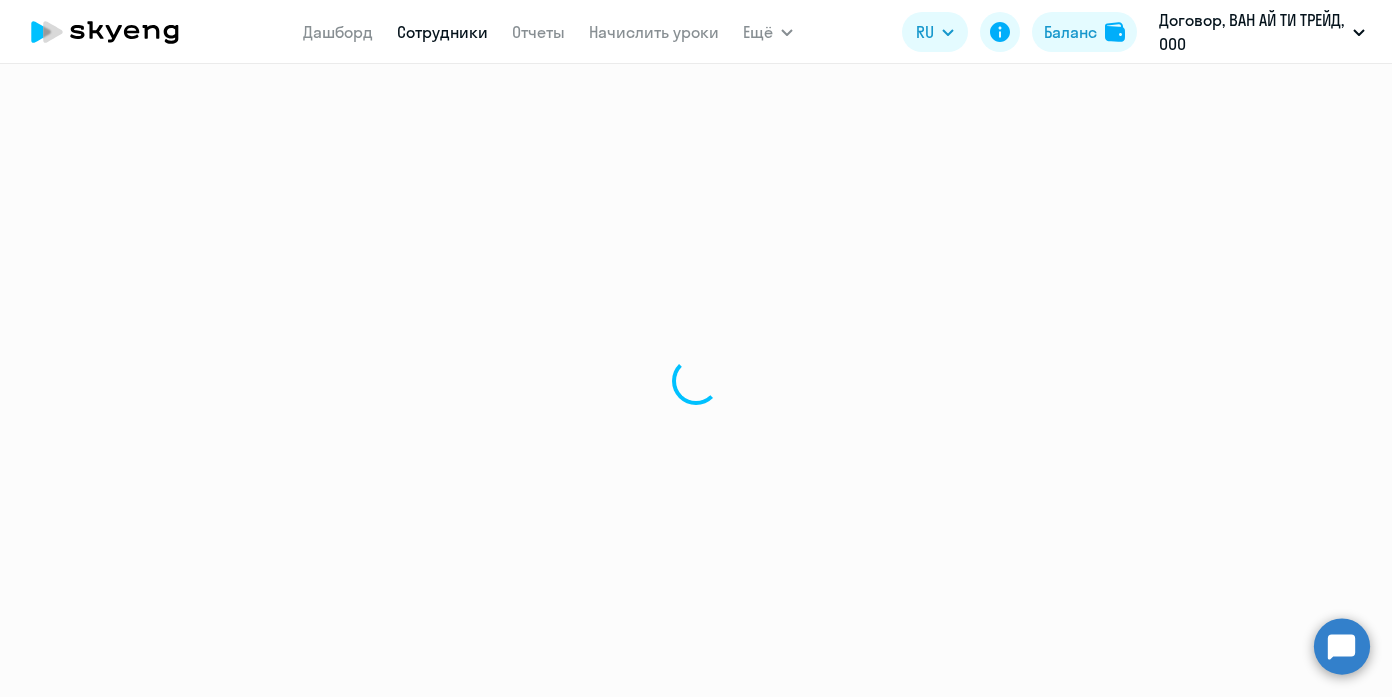 scroll, scrollTop: 0, scrollLeft: 0, axis: both 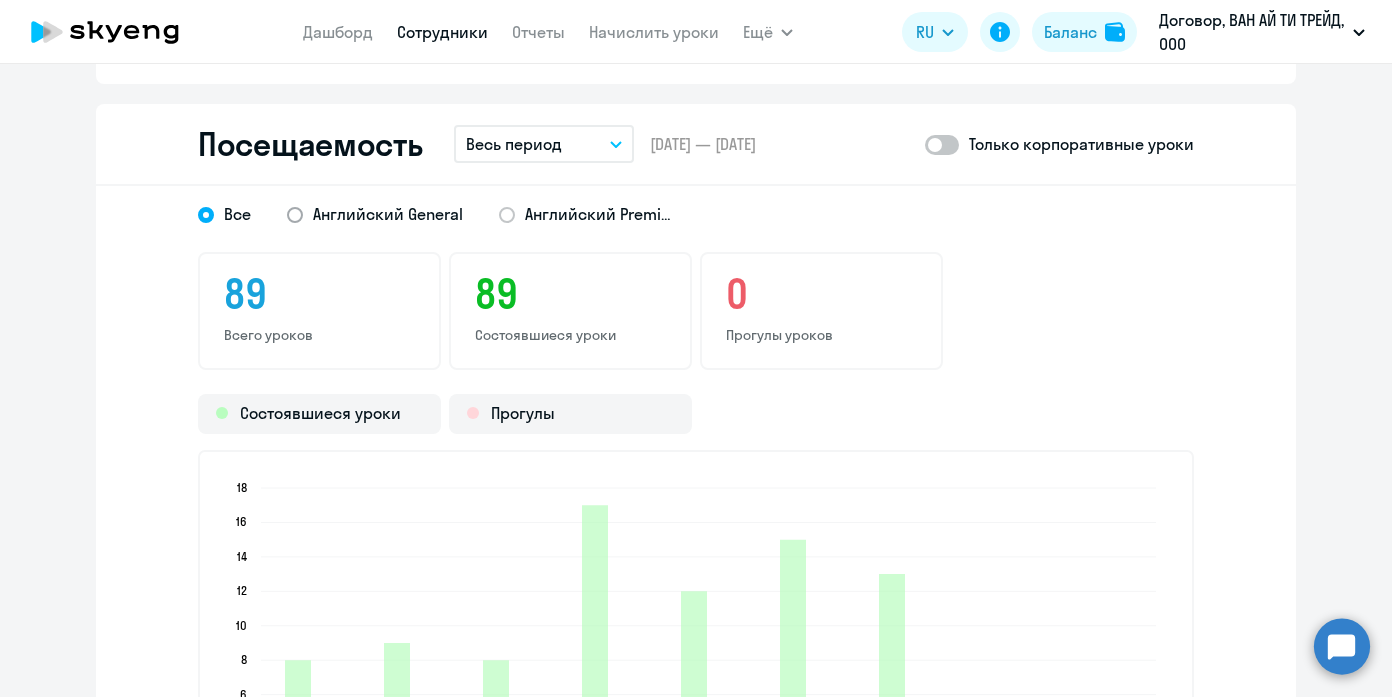 click on "Английский General" 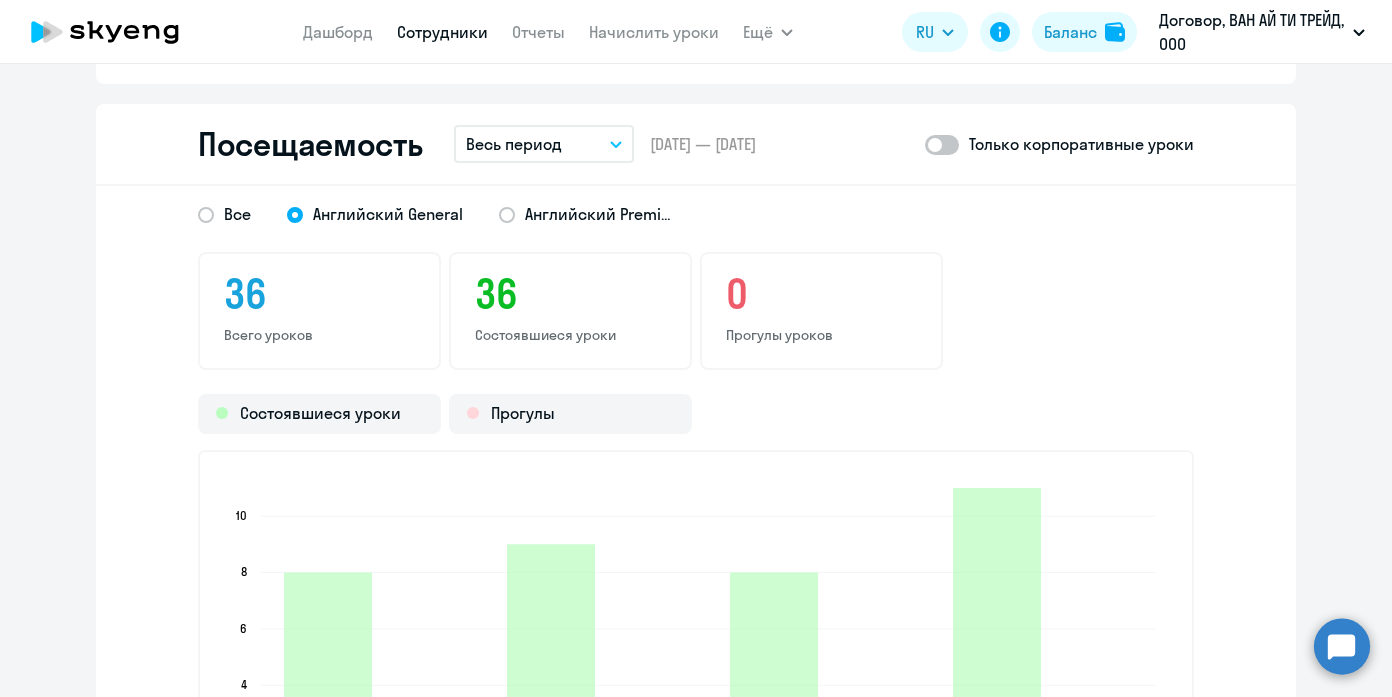 click on "Только корпоративные уроки" 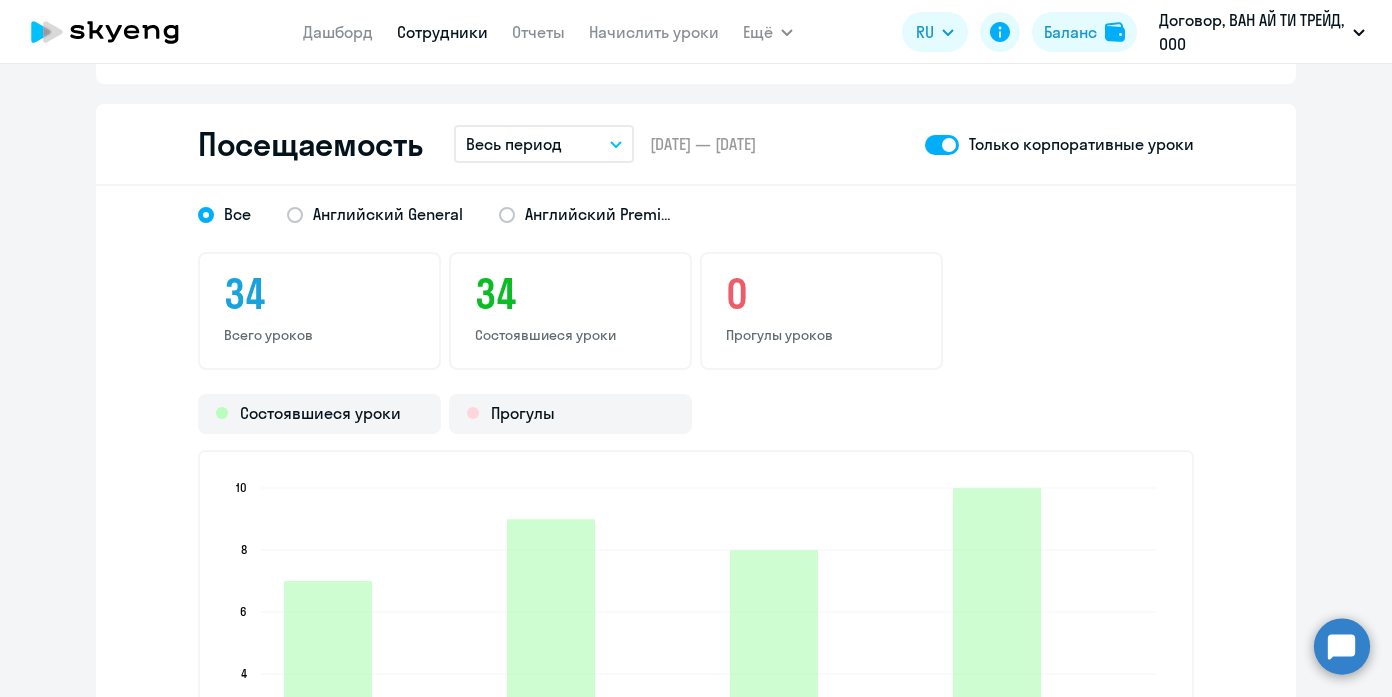 click 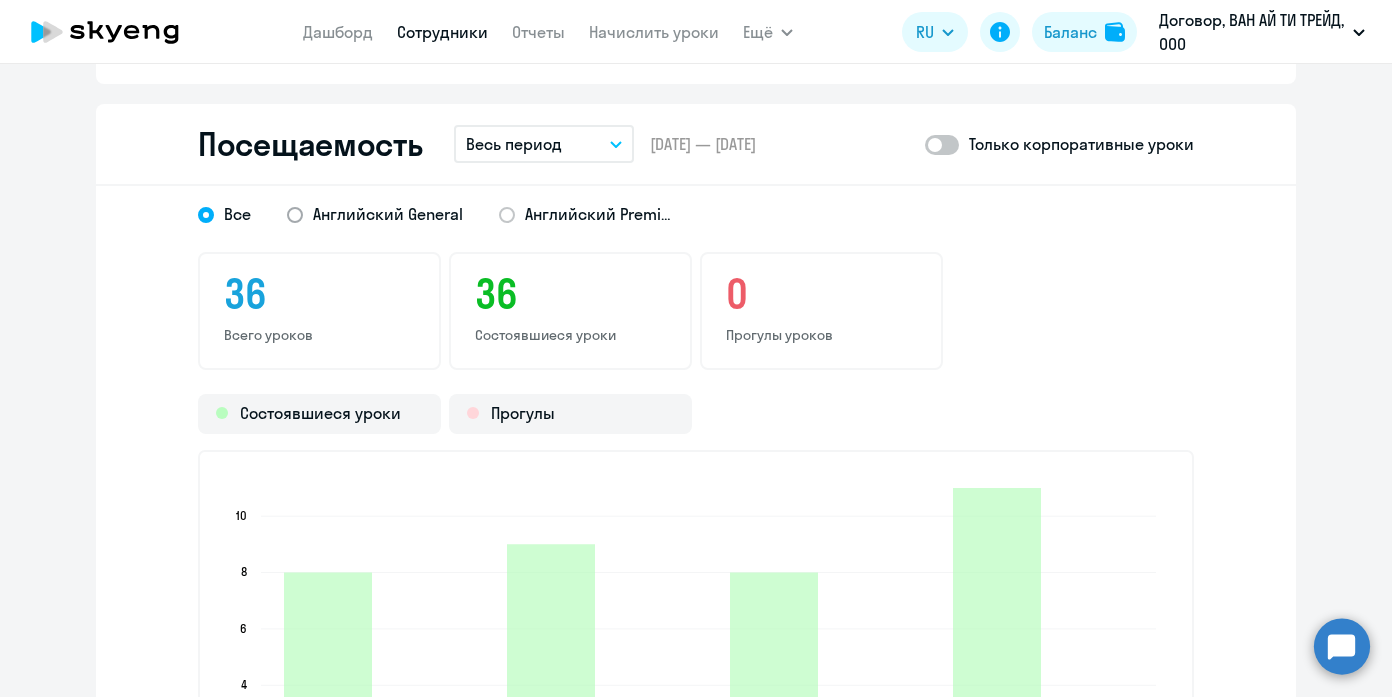 click on "Английский General" 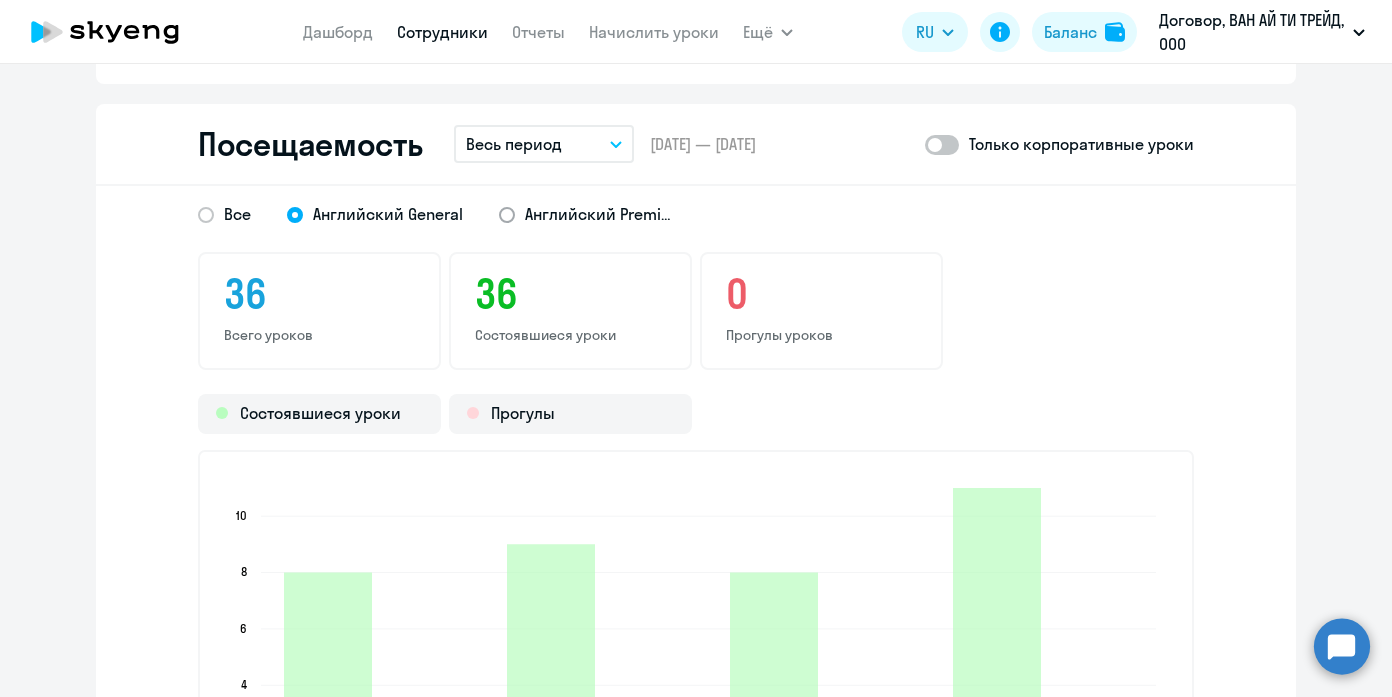 click on "Английский Premium" 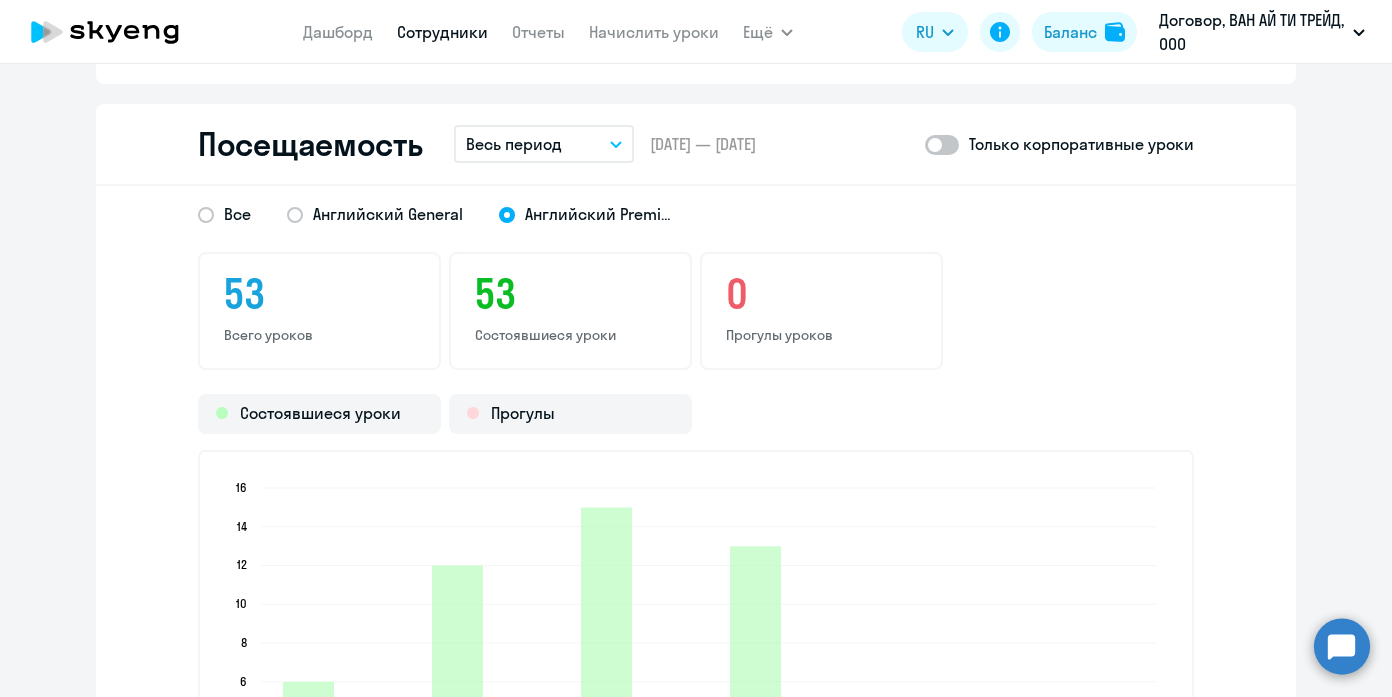 click 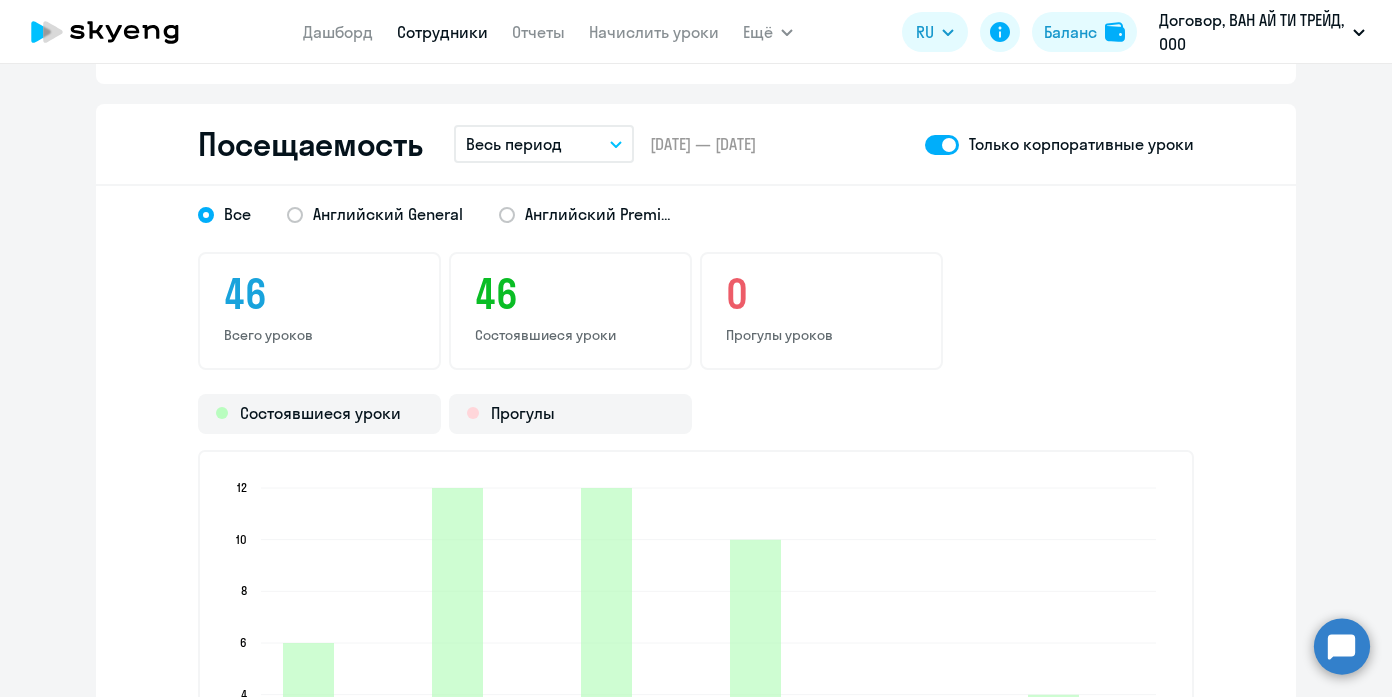 click 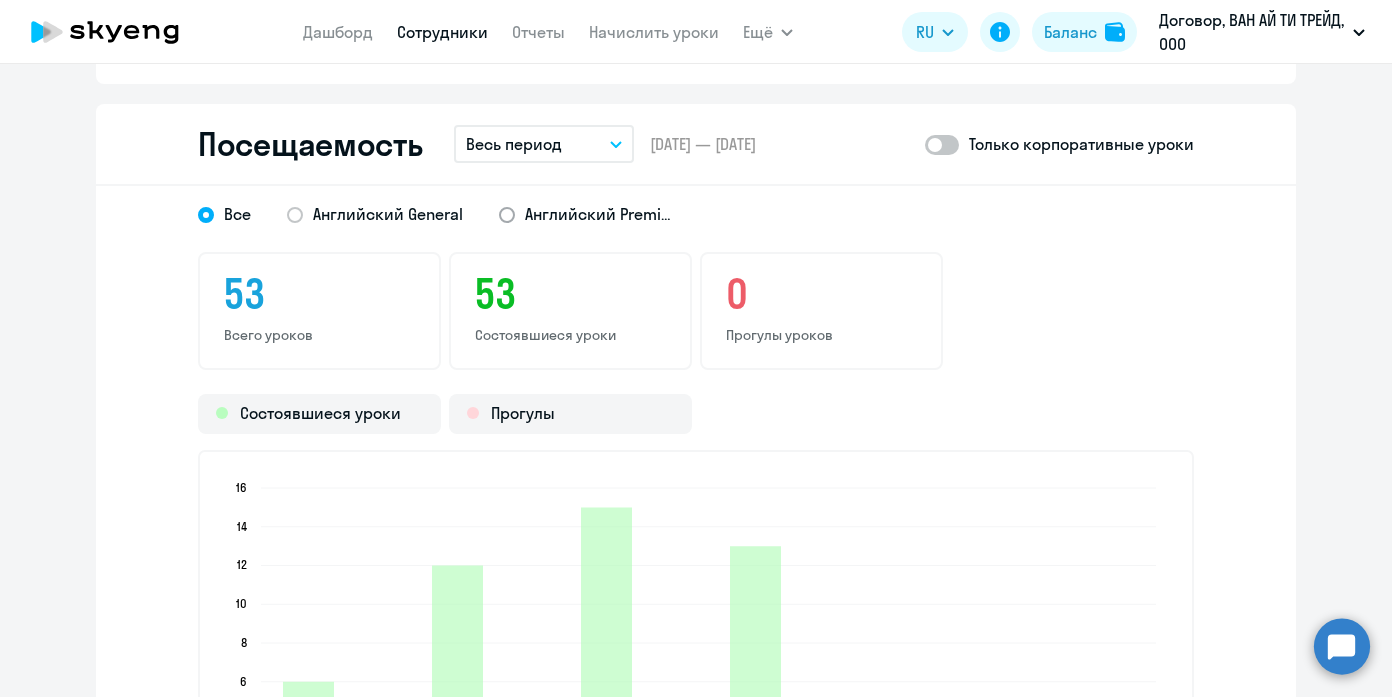 click on "Английский Premium" 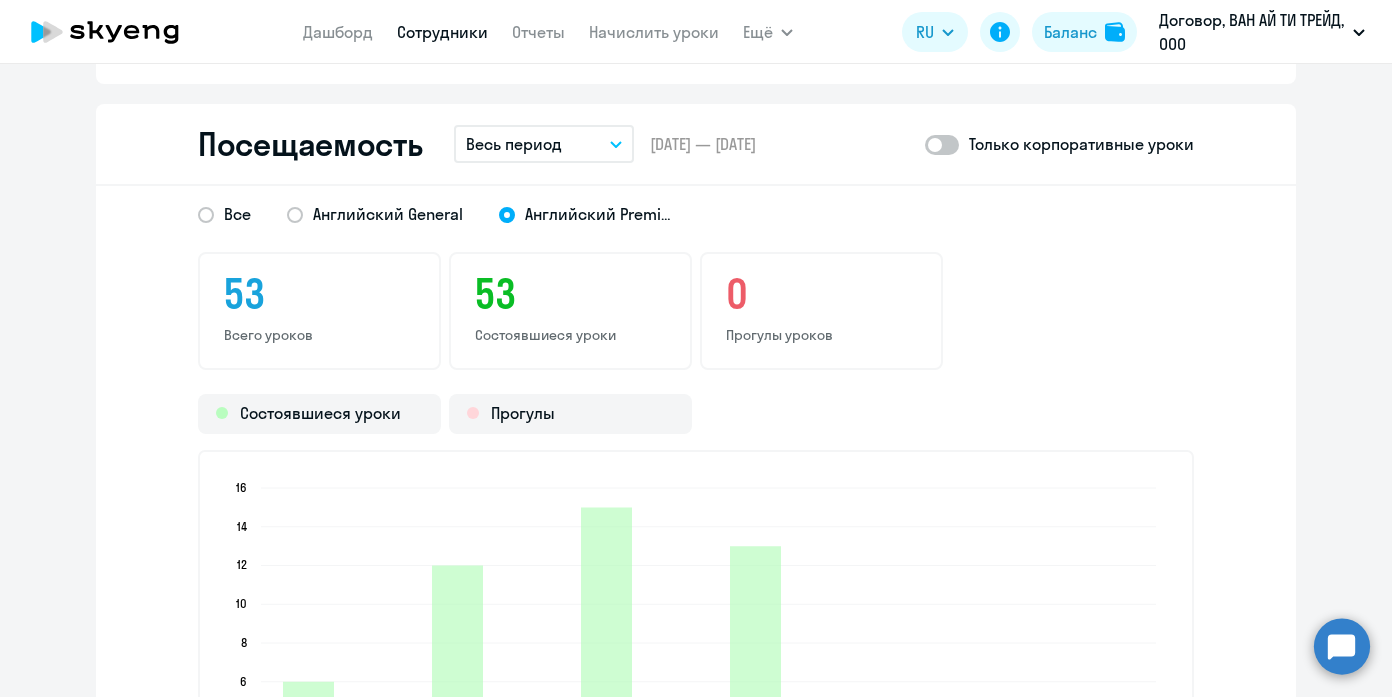 click 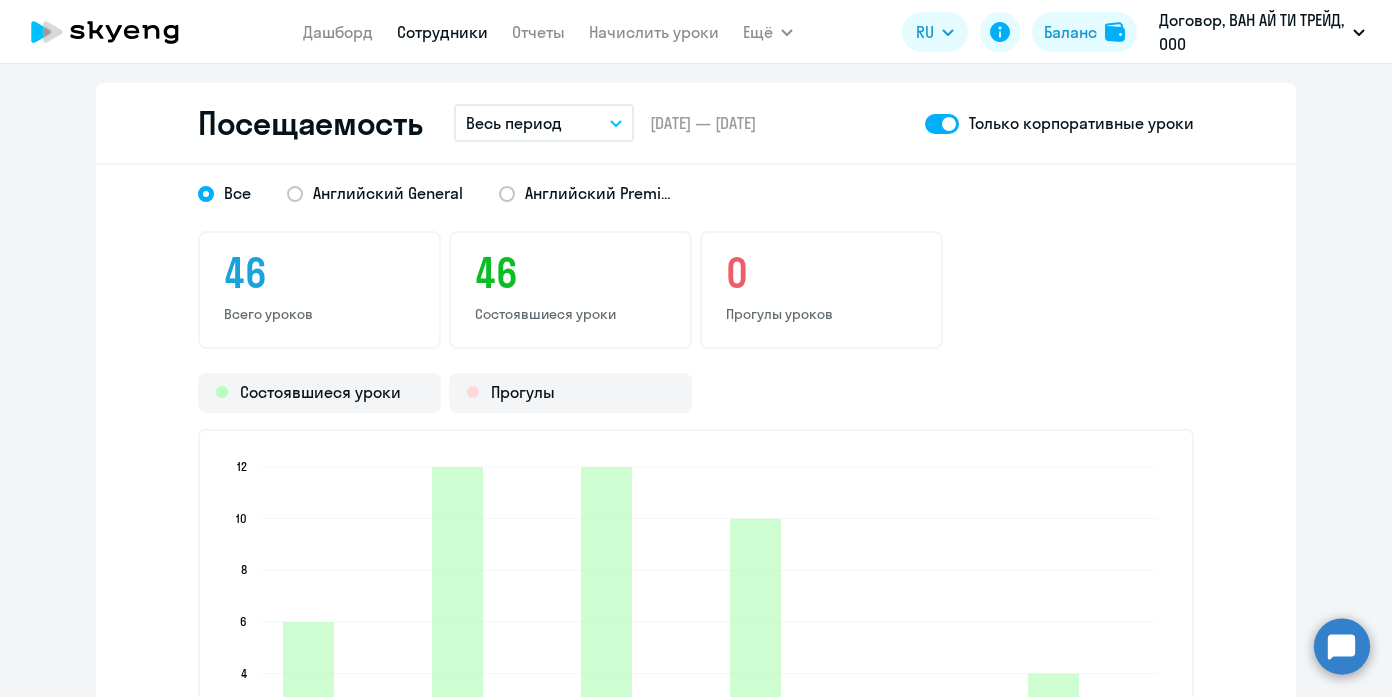 scroll, scrollTop: 2488, scrollLeft: 0, axis: vertical 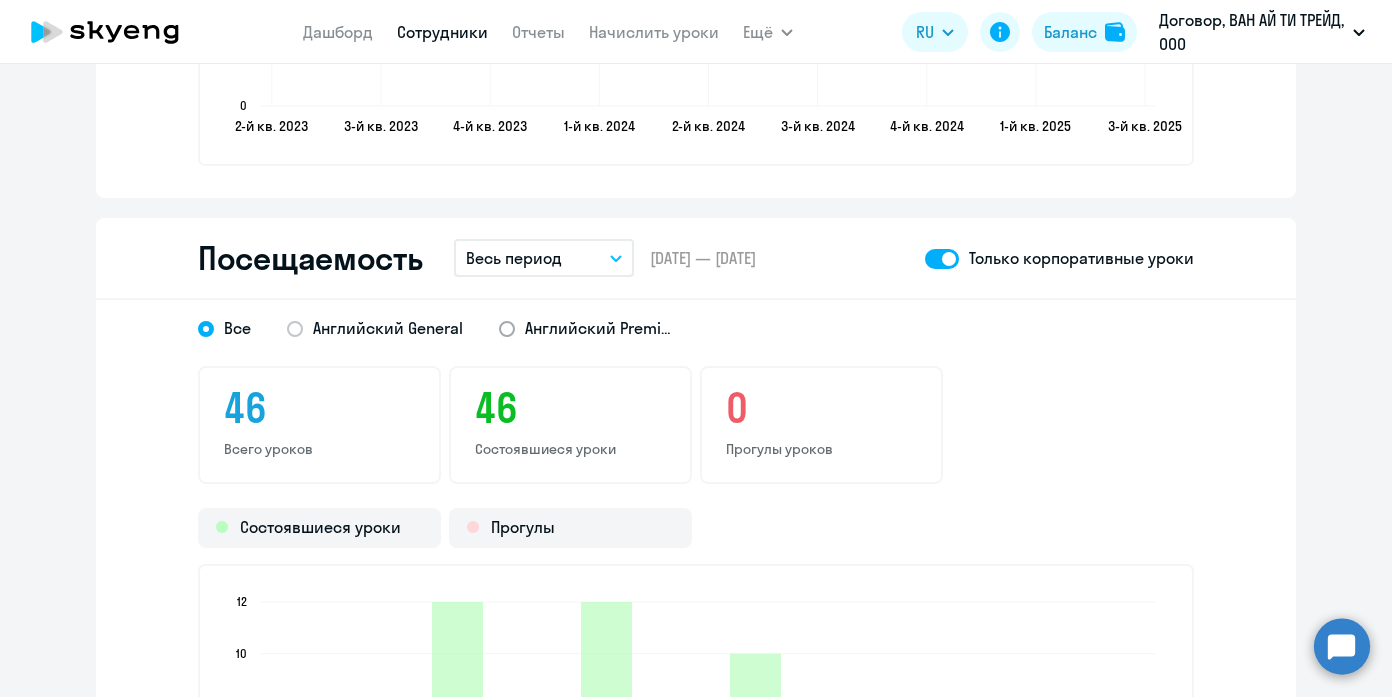 click on "Английский Premium" 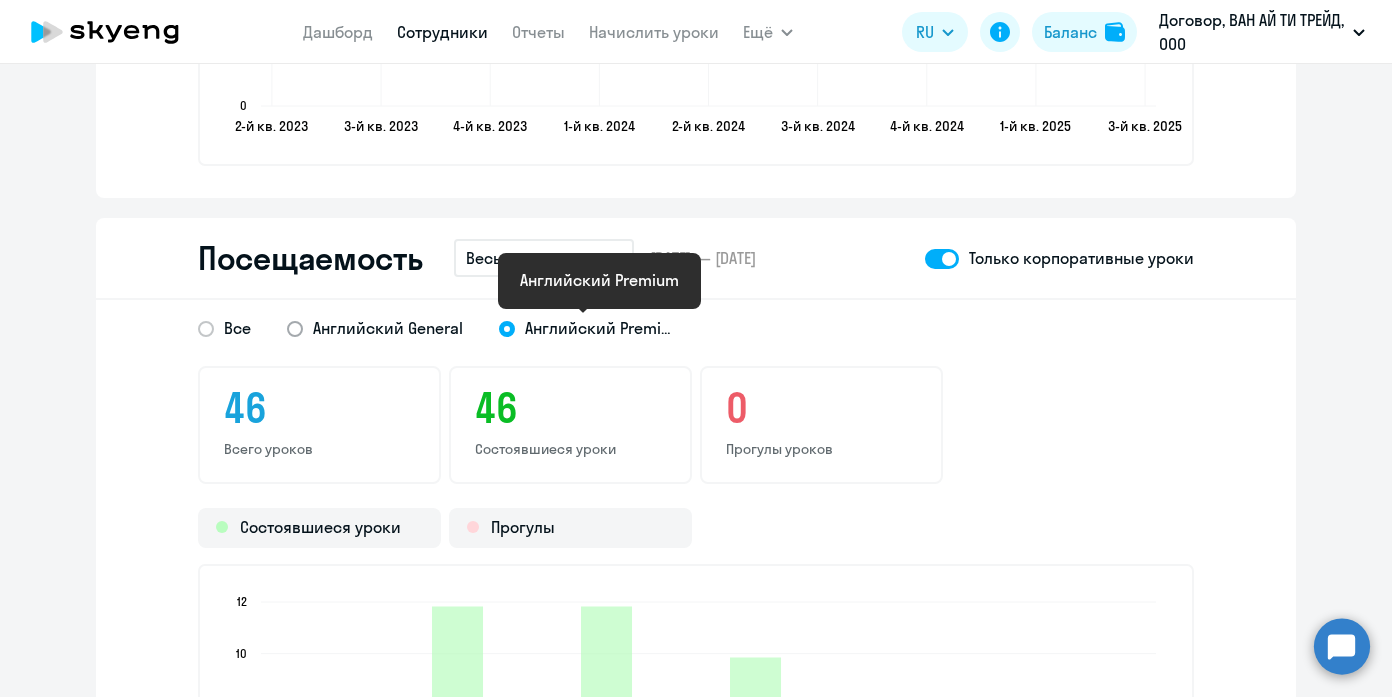 click on "Английский General" 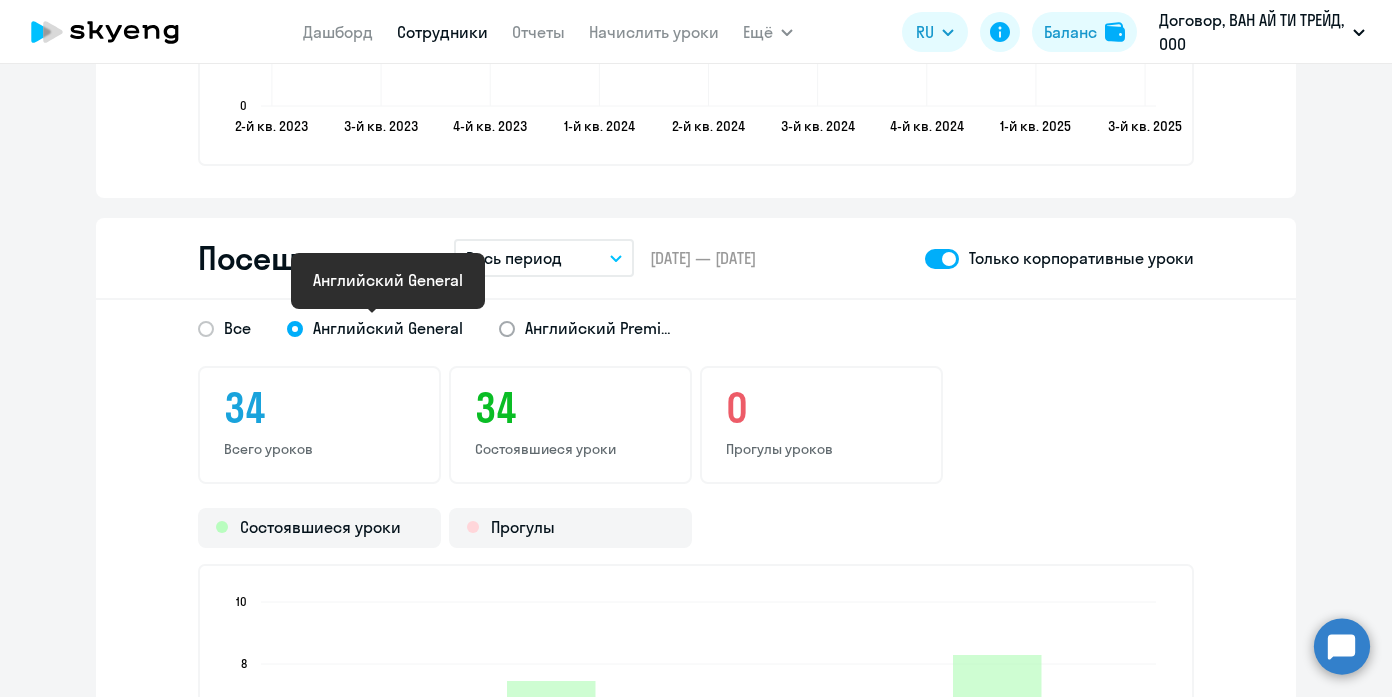 click on "Английский Premium" 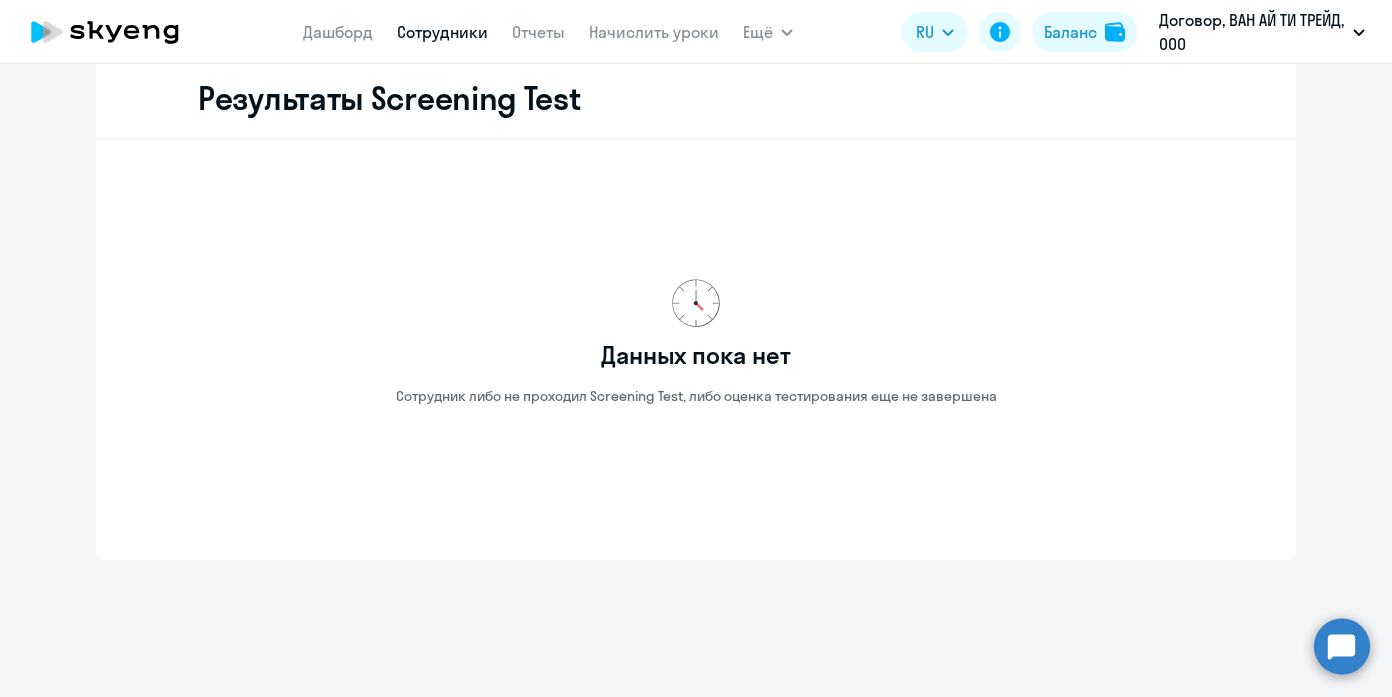 scroll, scrollTop: 3463, scrollLeft: 0, axis: vertical 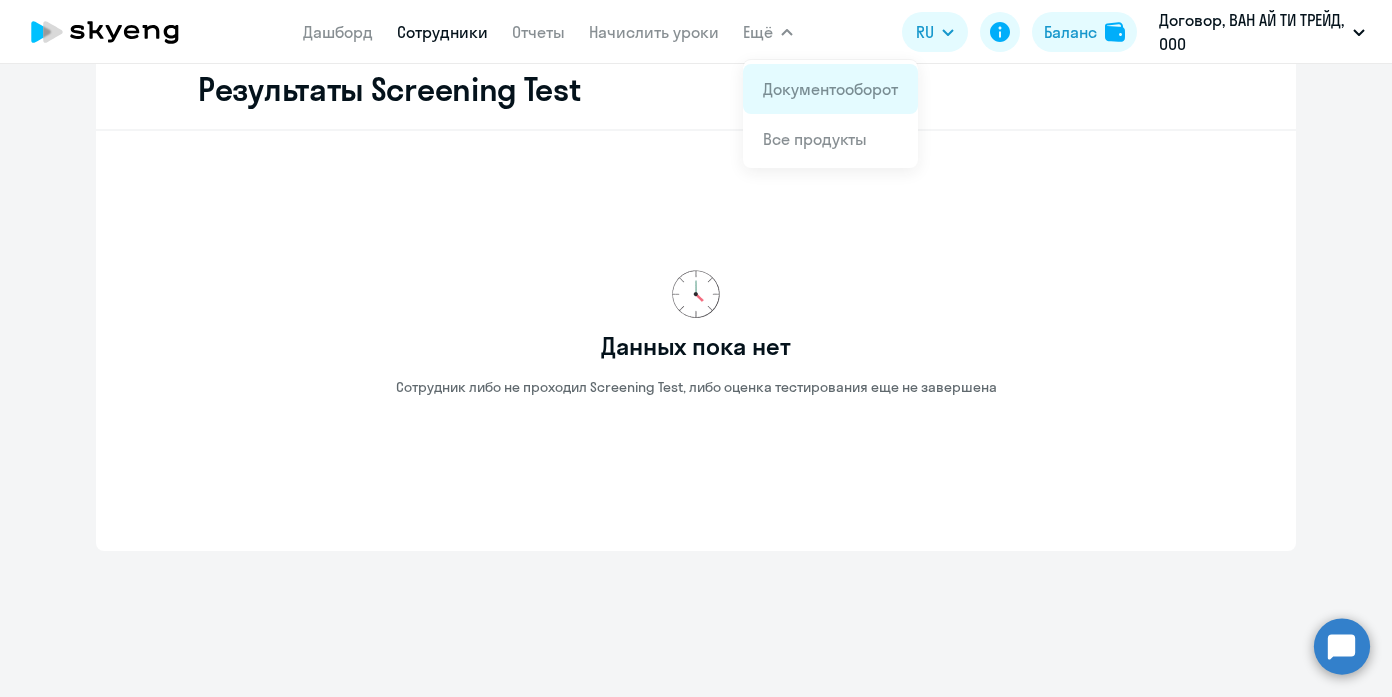 click on "Документооборот" at bounding box center (830, 89) 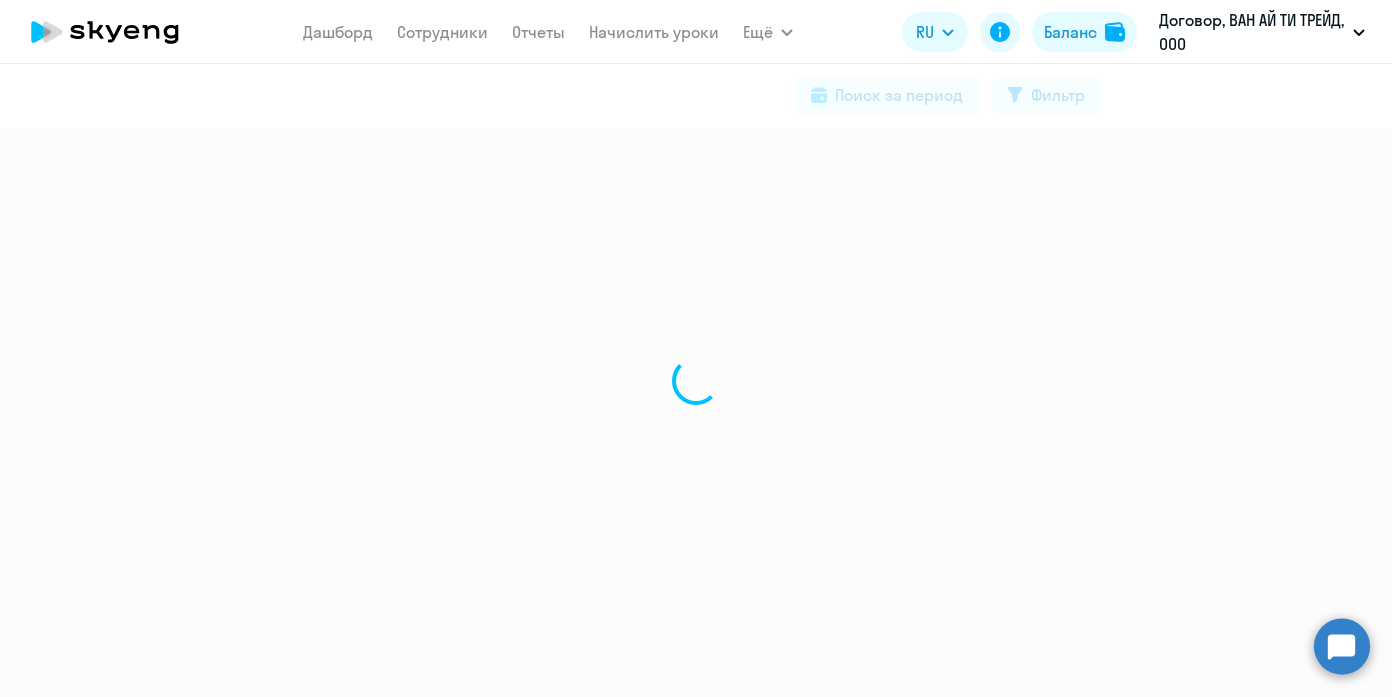 scroll, scrollTop: 0, scrollLeft: 0, axis: both 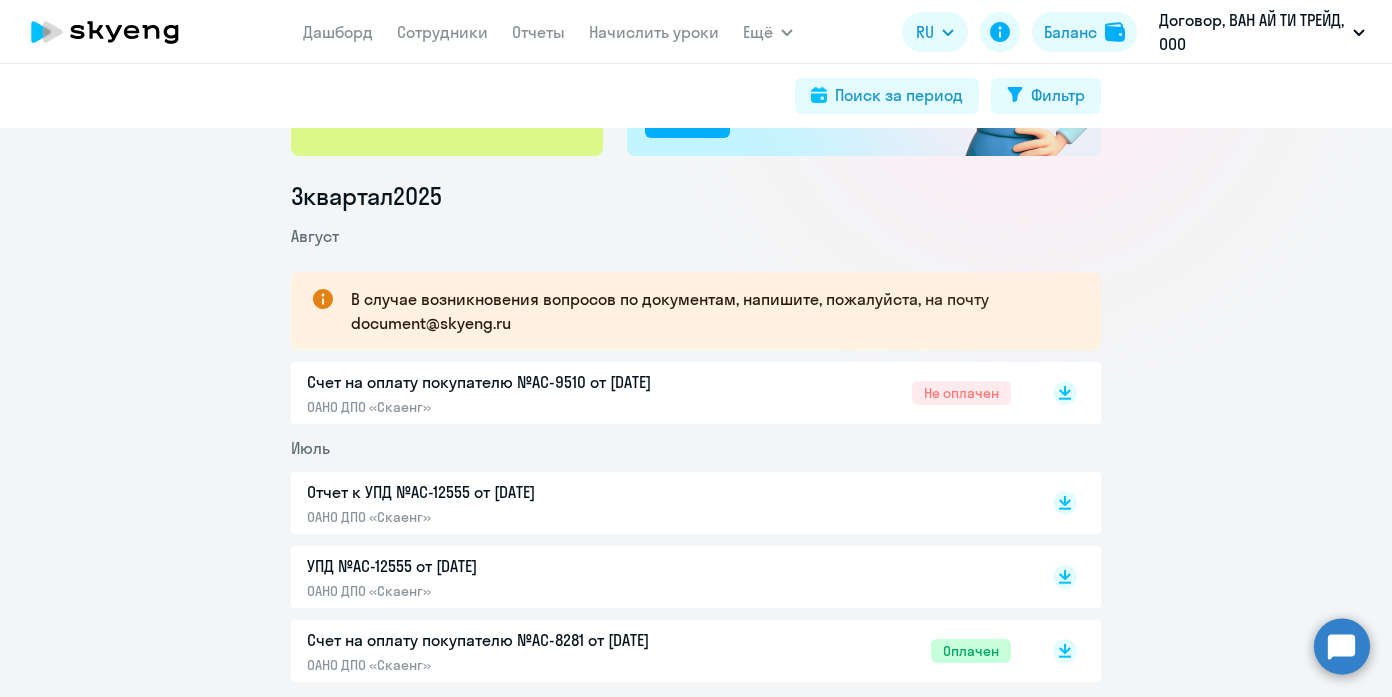 click on "Отчет к УПД №AC-12555 от [DATE]  ОАНО ДПО «Скаенг»" 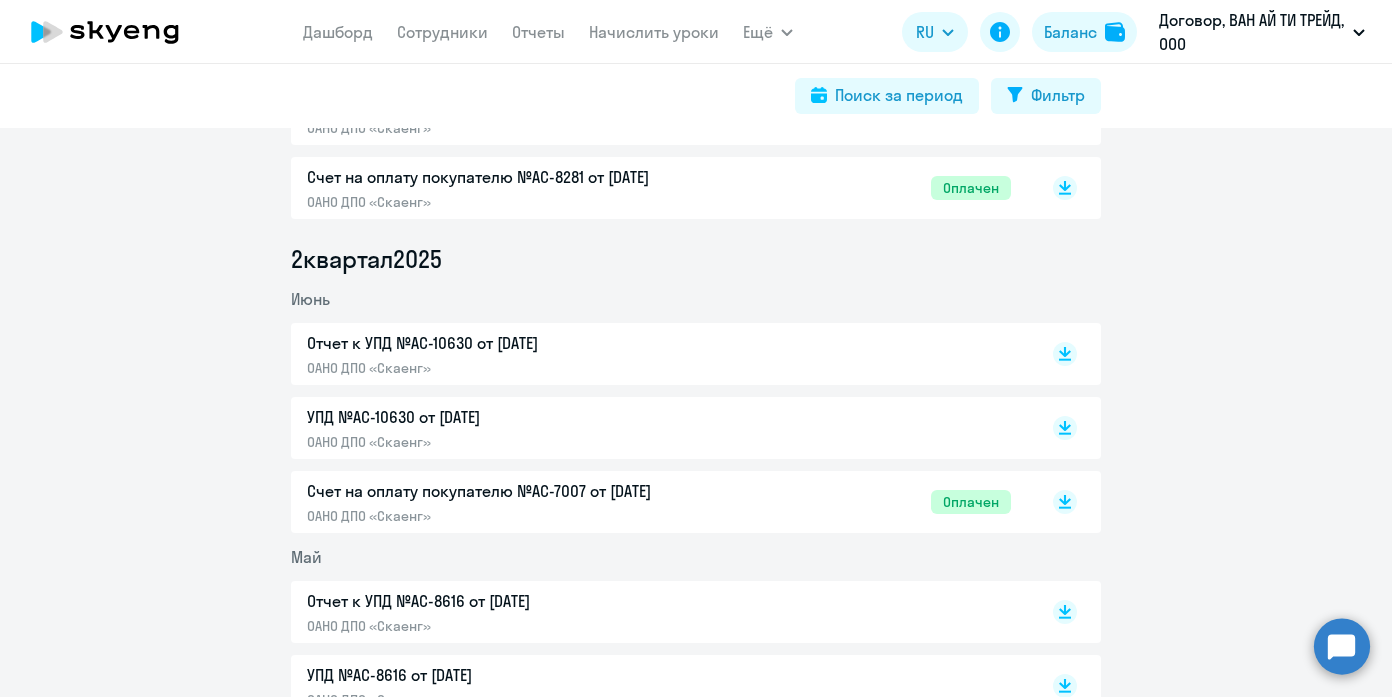 scroll, scrollTop: 688, scrollLeft: 0, axis: vertical 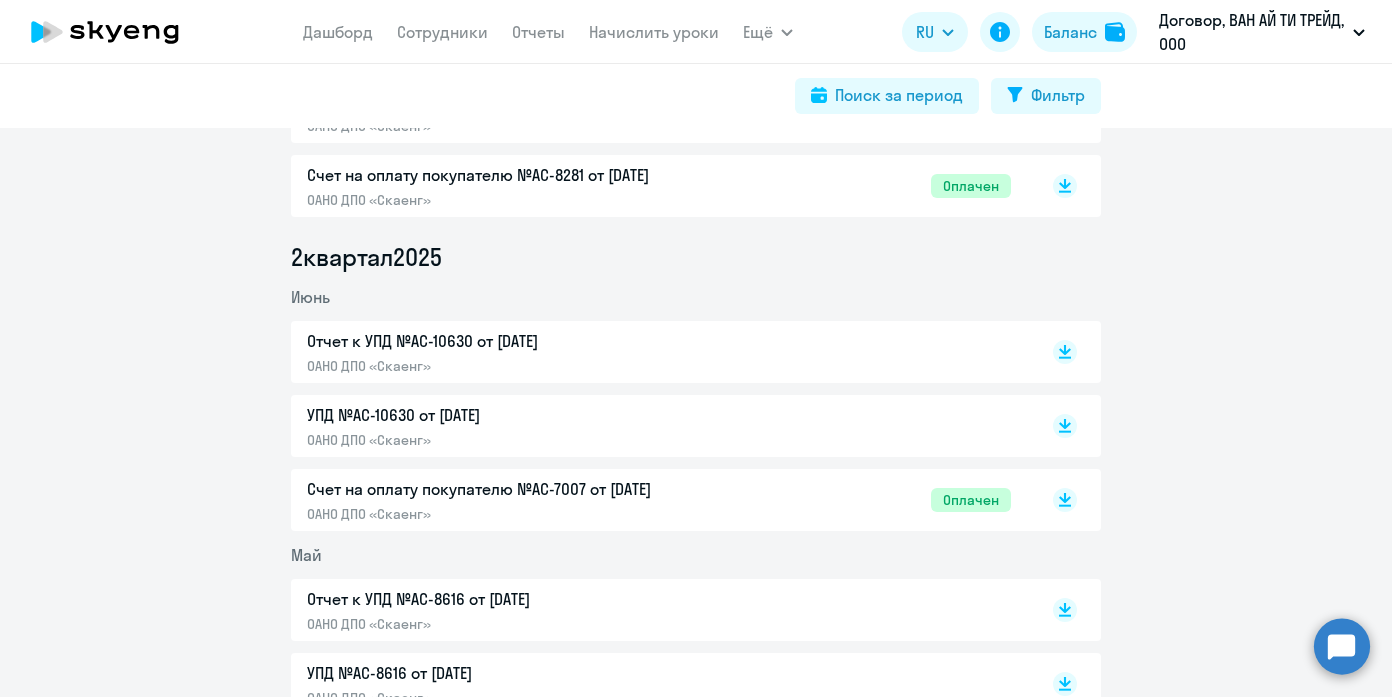click on "ОАНО ДПО «Скаенг»" 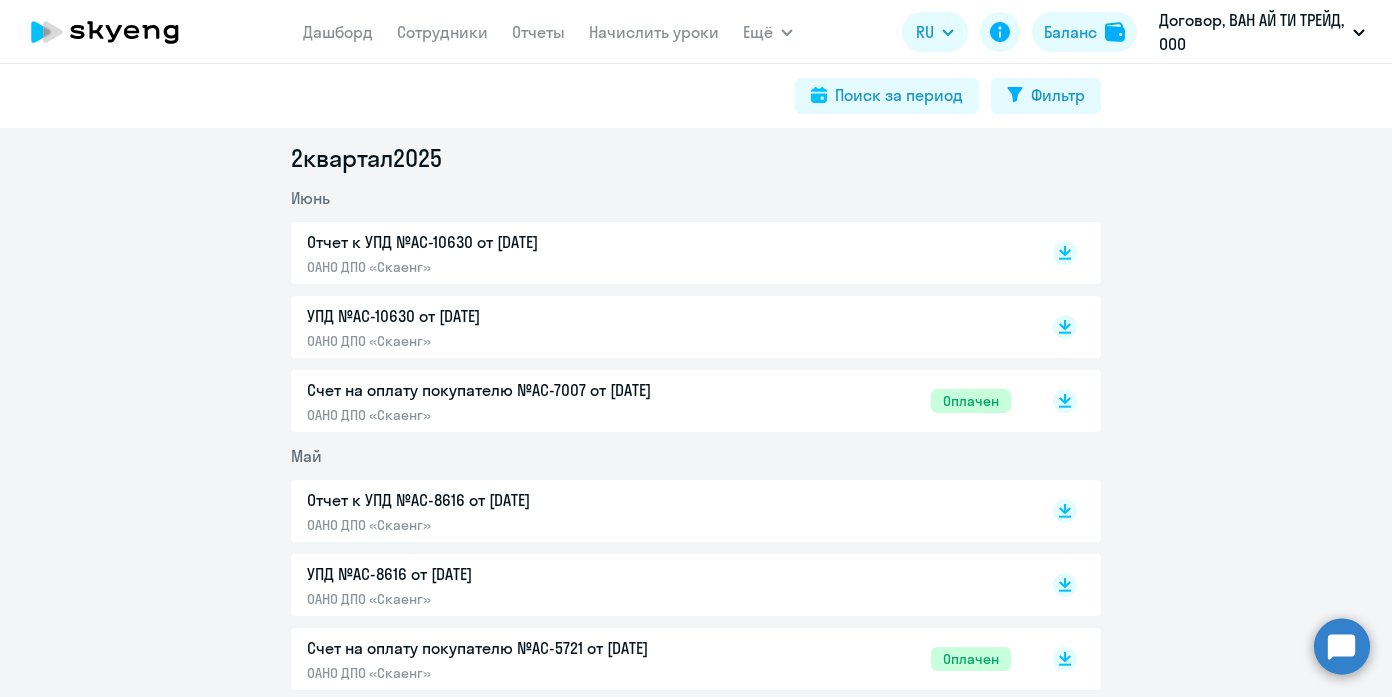 scroll, scrollTop: 904, scrollLeft: 0, axis: vertical 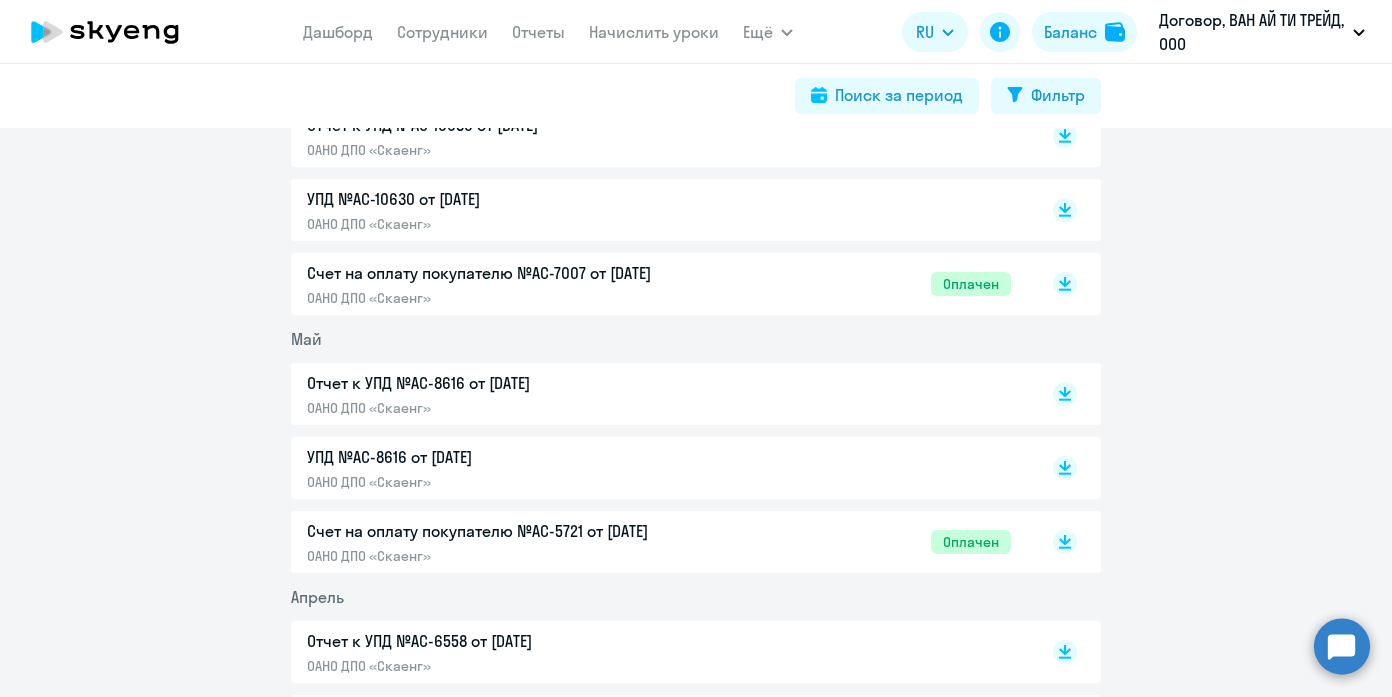 click on "ОАНО ДПО «Скаенг»" 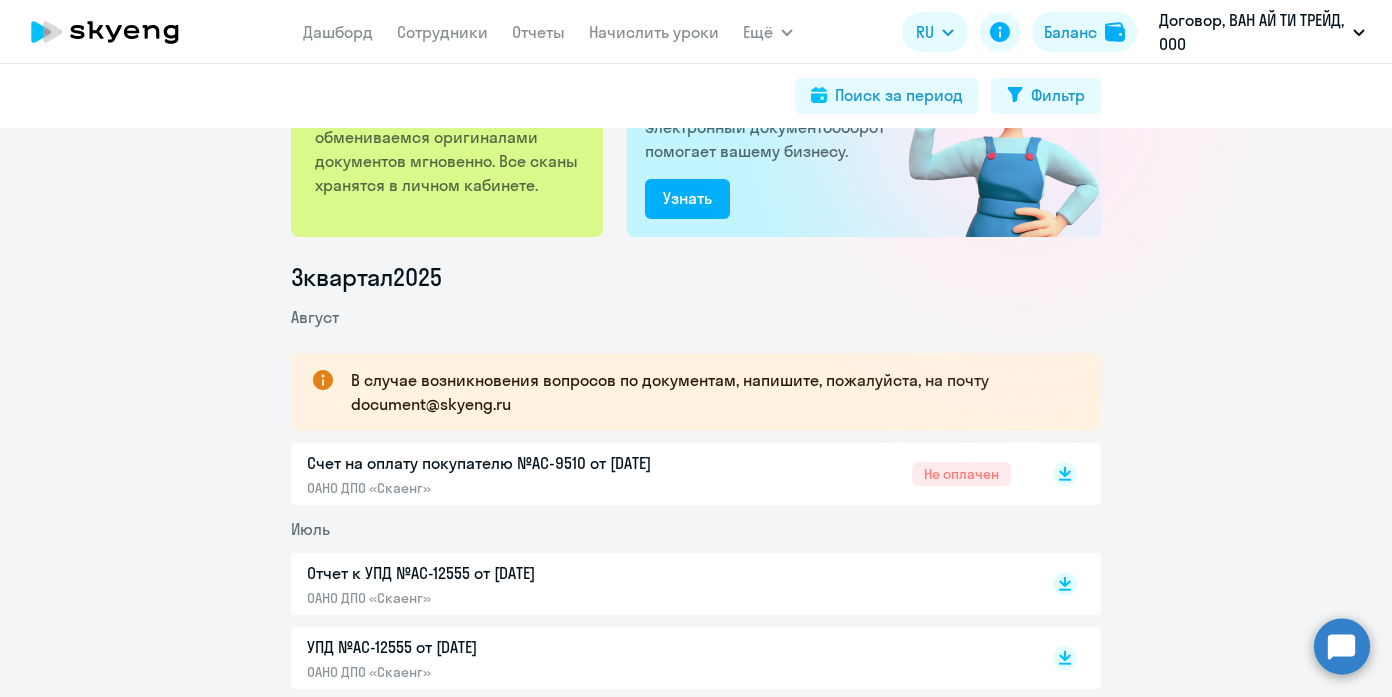 scroll, scrollTop: 0, scrollLeft: 0, axis: both 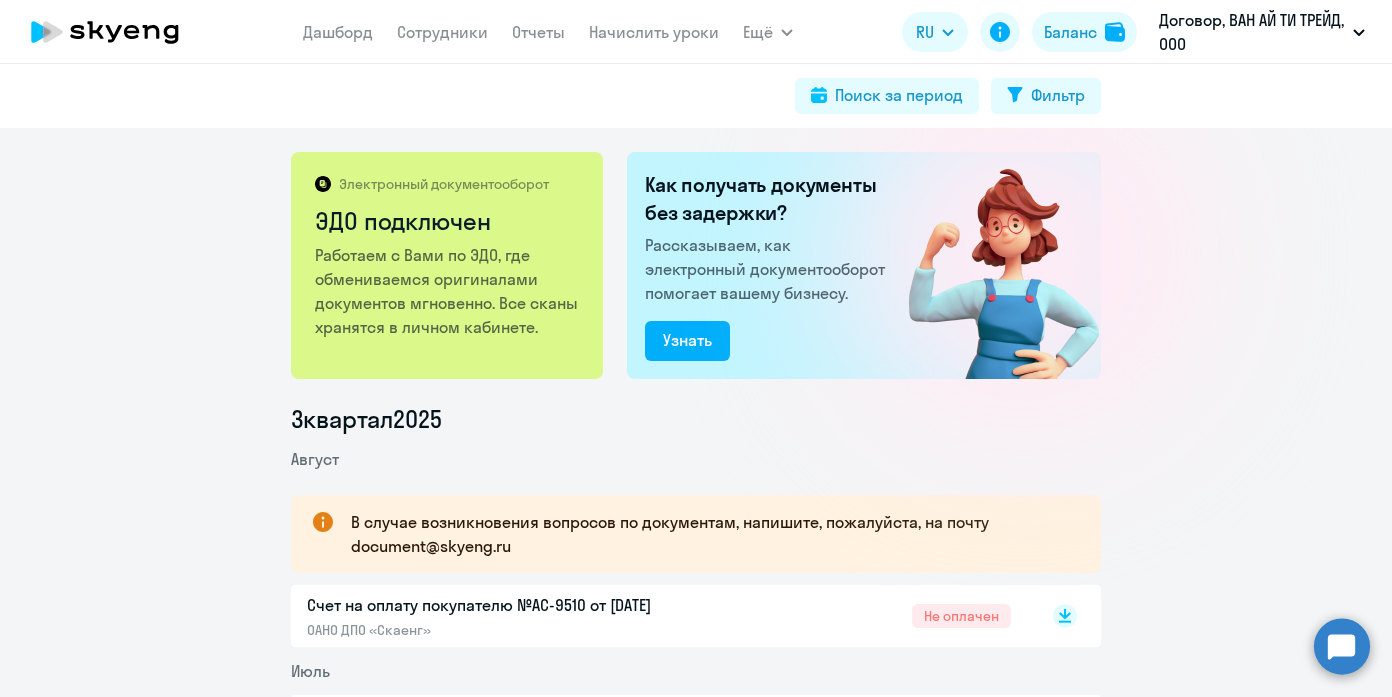 click on "Дашборд
Сотрудники
Отчеты
Начислить уроки" 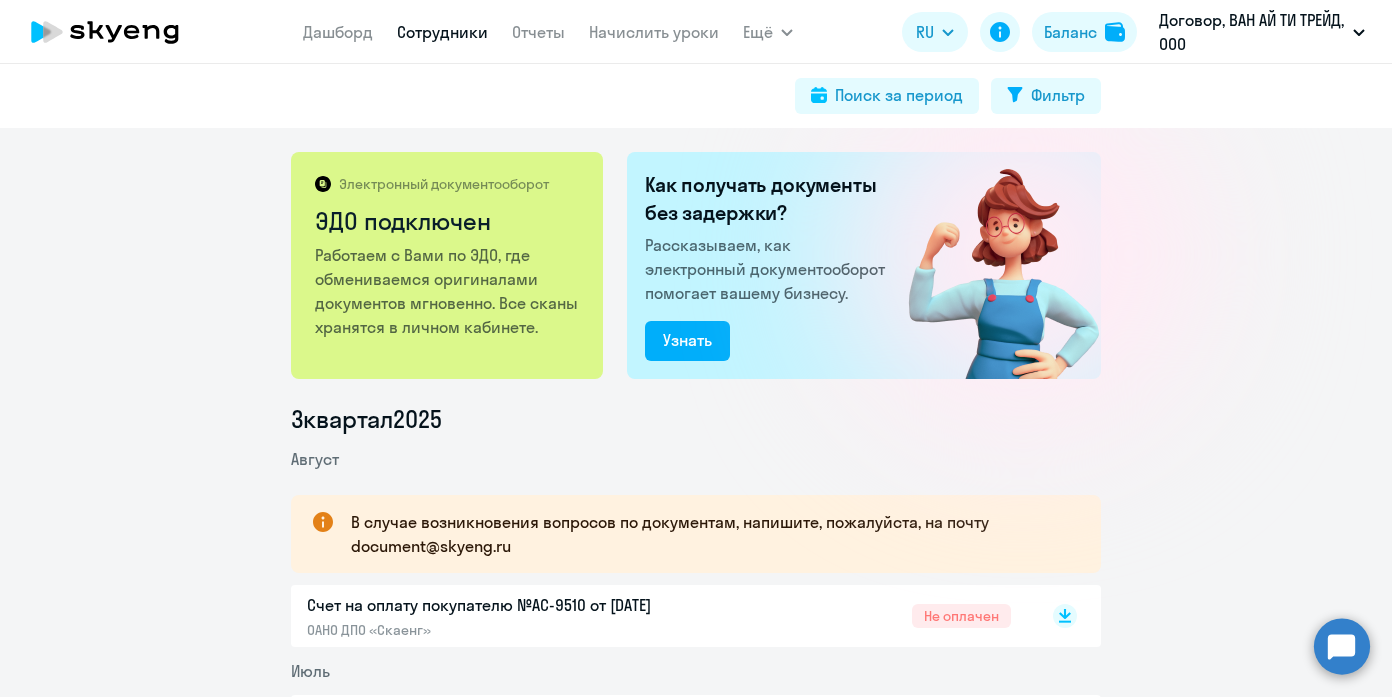 click on "Сотрудники" at bounding box center (442, 32) 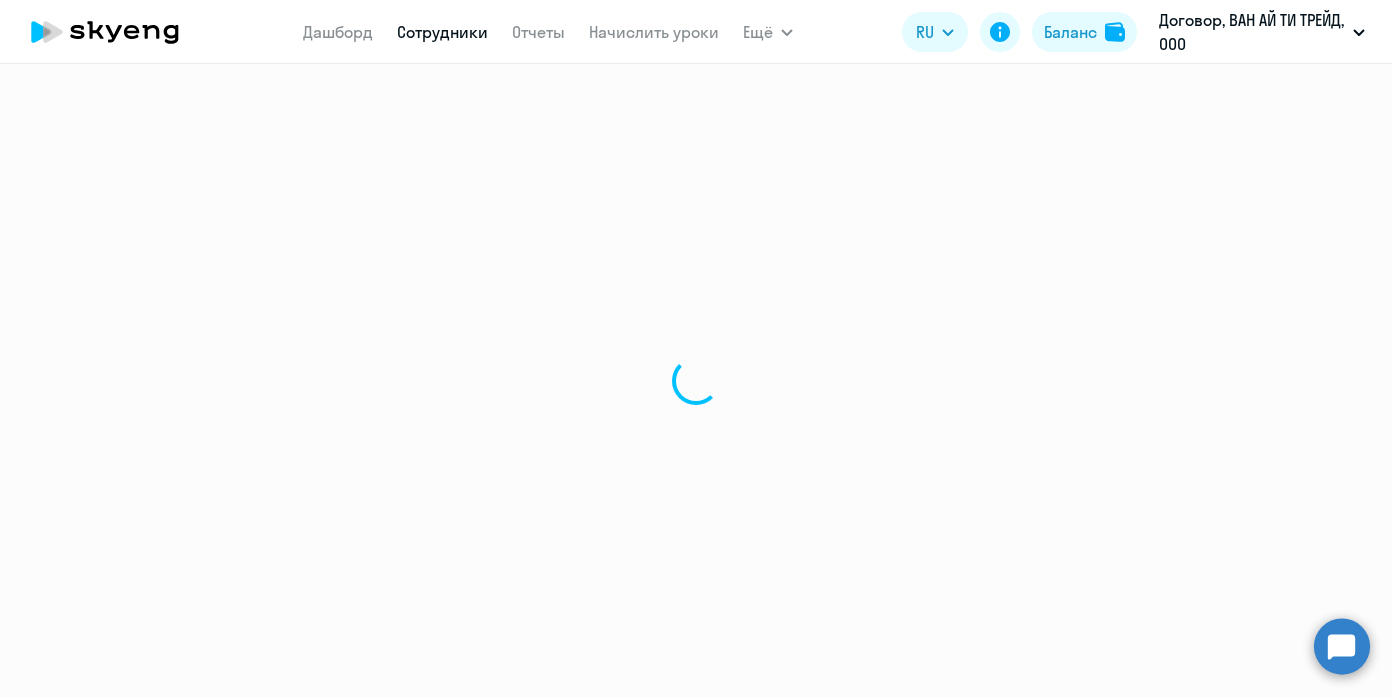 select on "30" 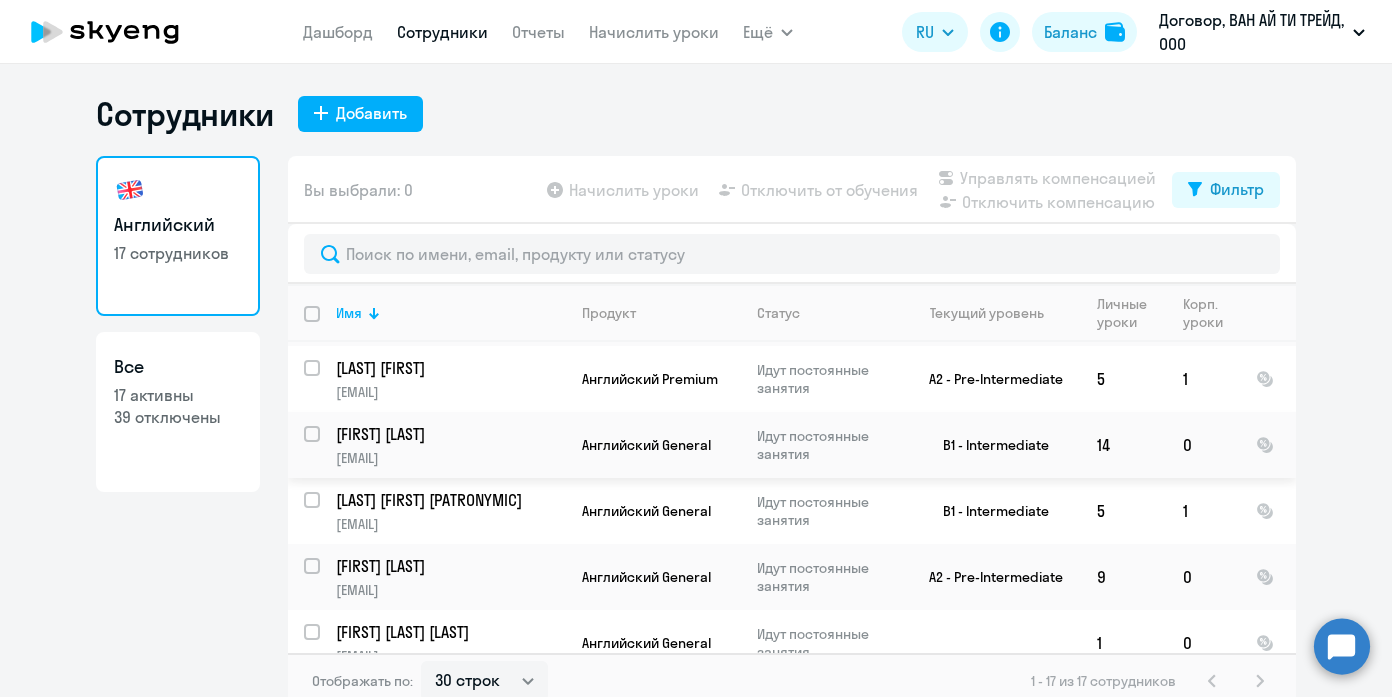 scroll, scrollTop: 362, scrollLeft: 0, axis: vertical 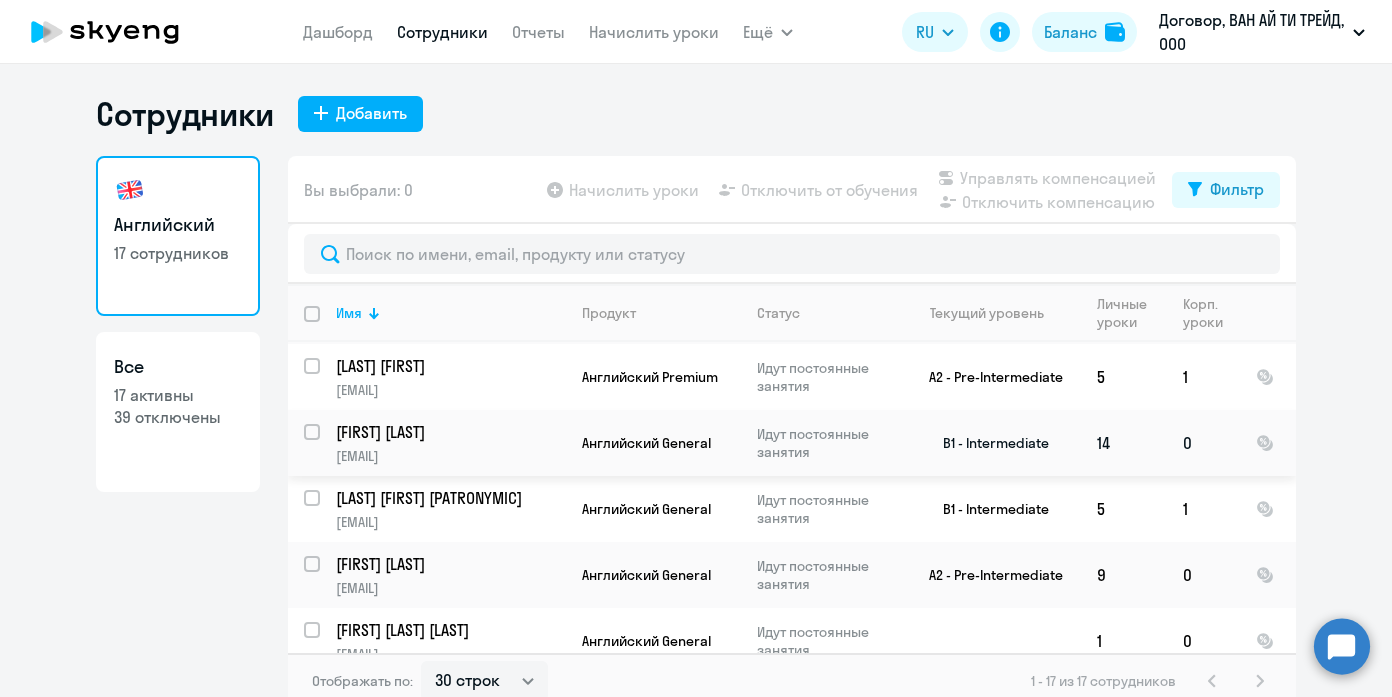click on "14" 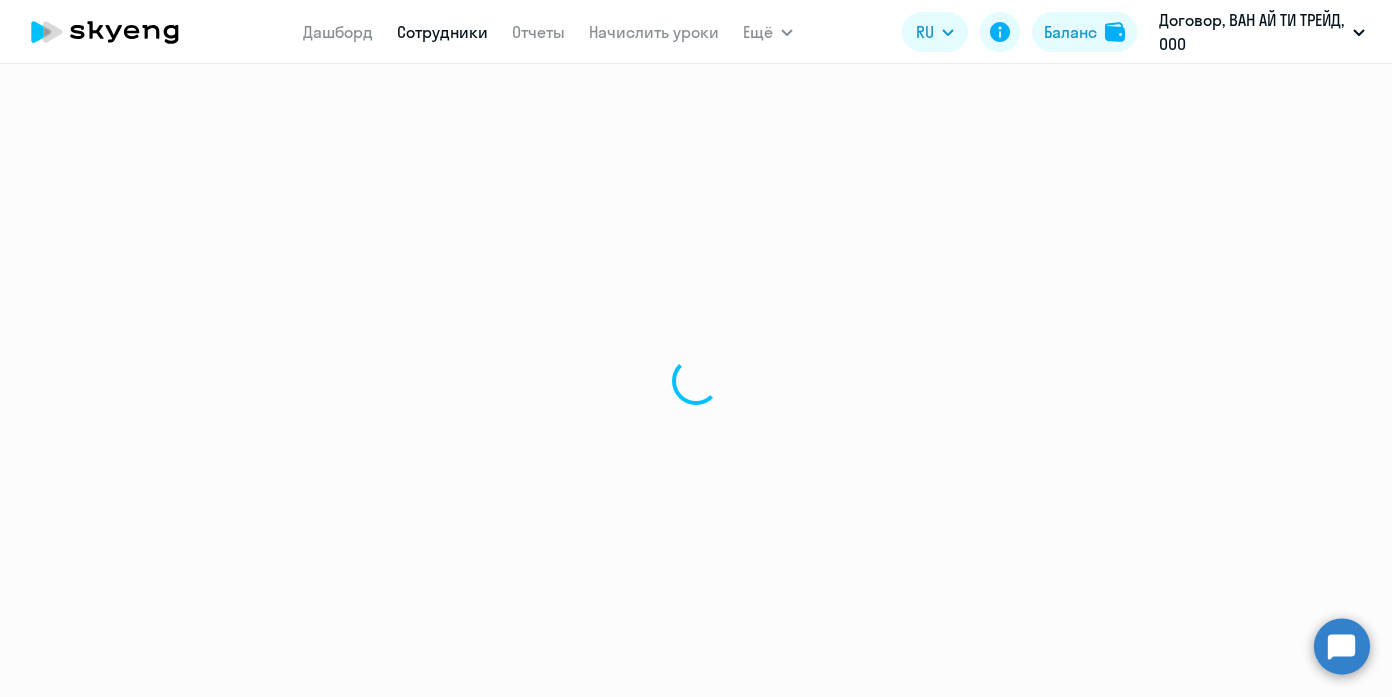 select on "english" 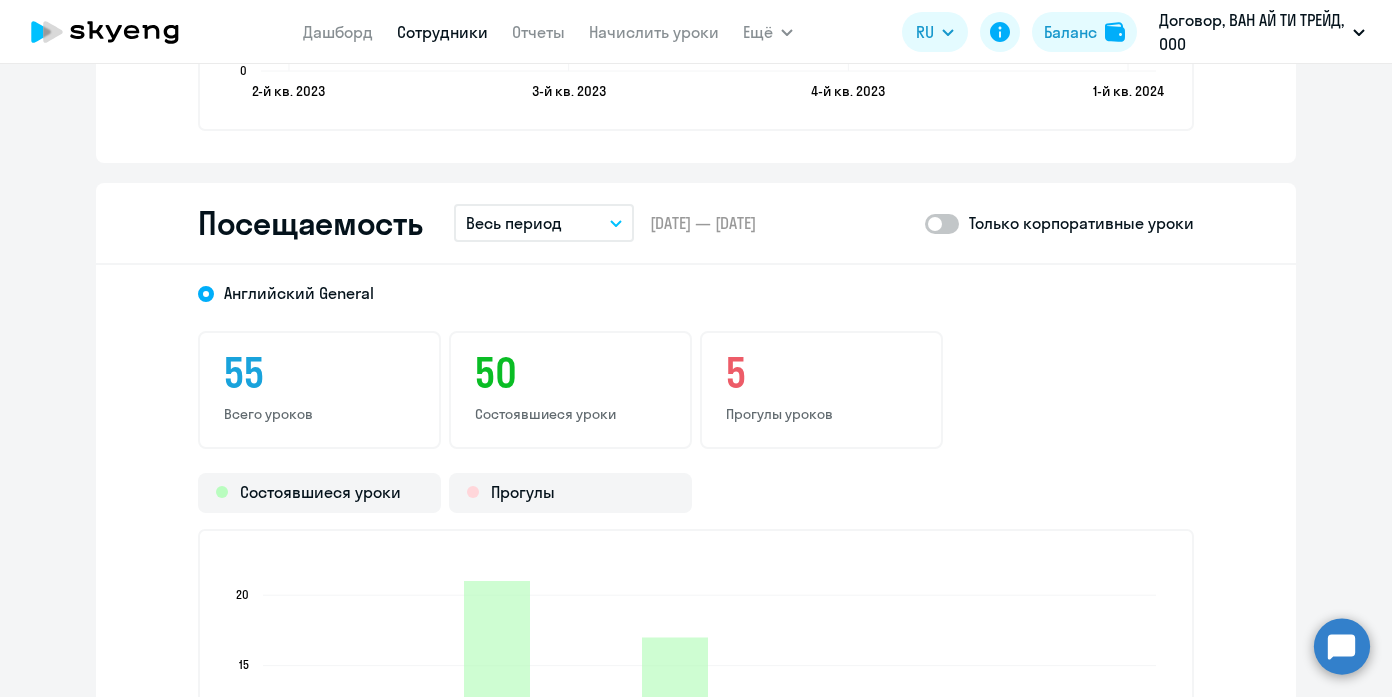 scroll, scrollTop: 2512, scrollLeft: 0, axis: vertical 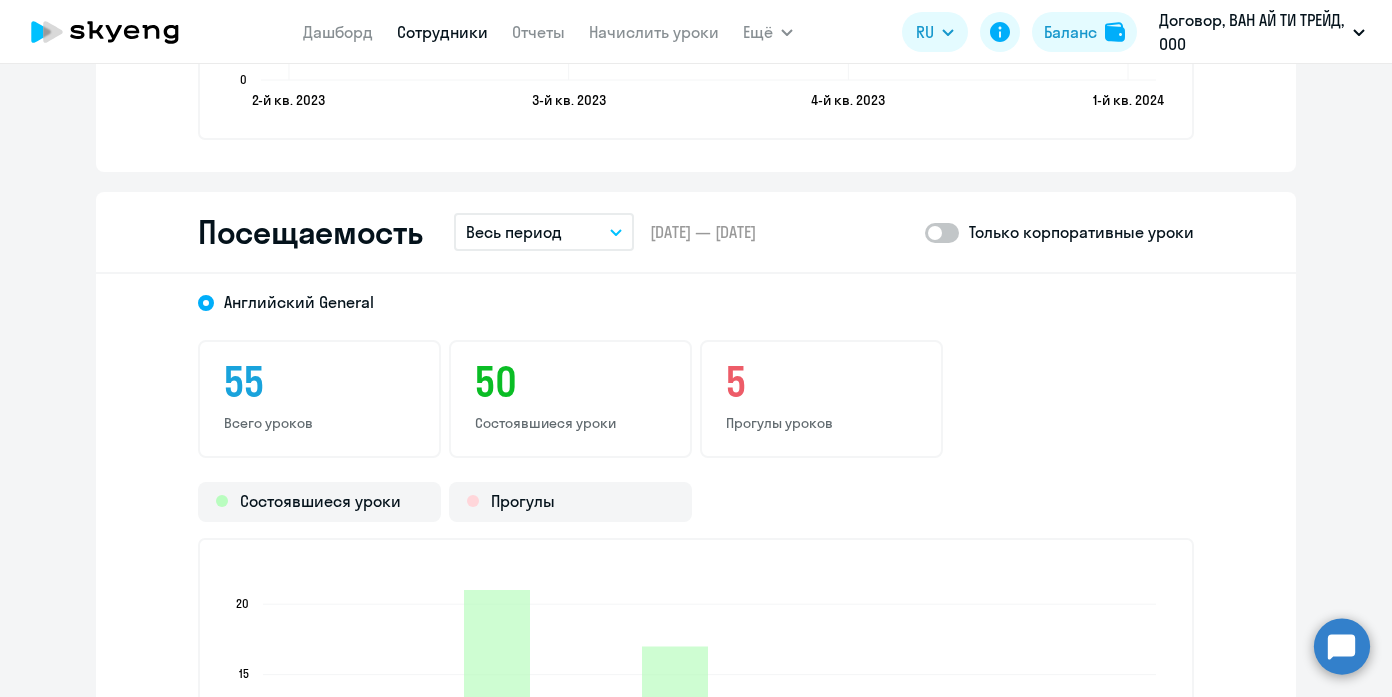 click 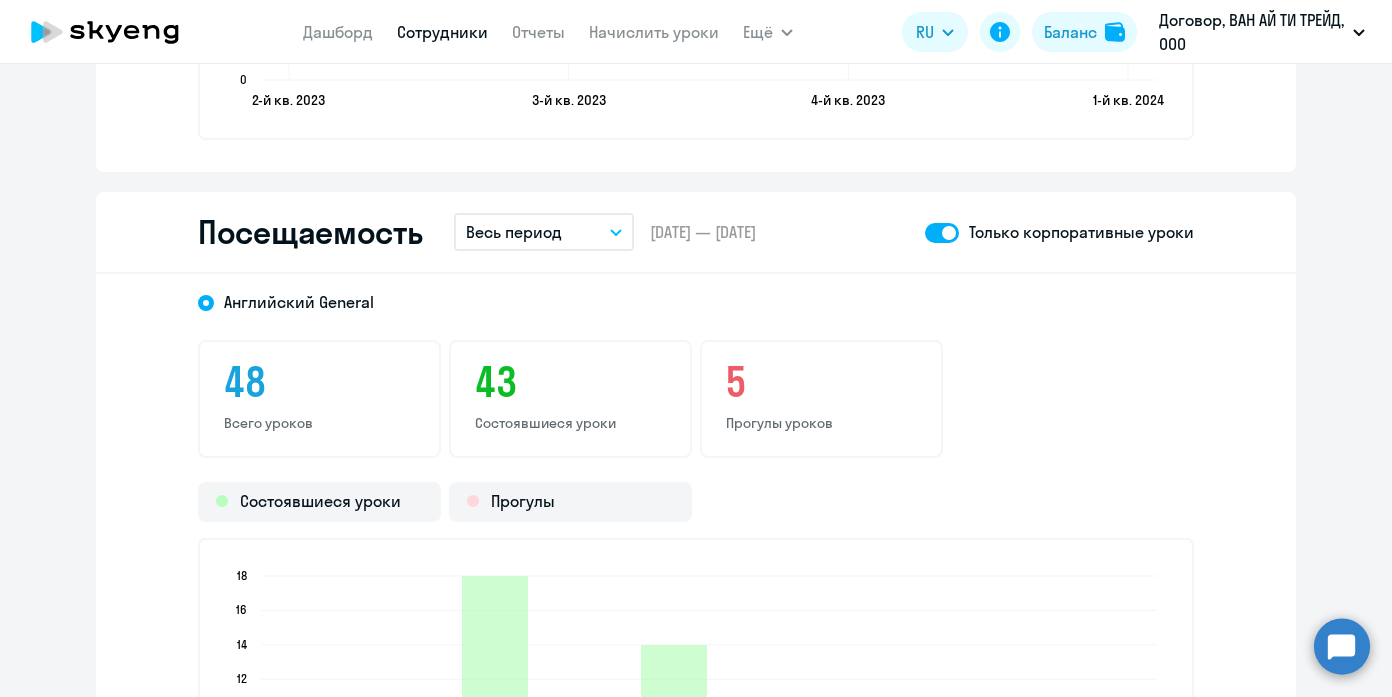 click 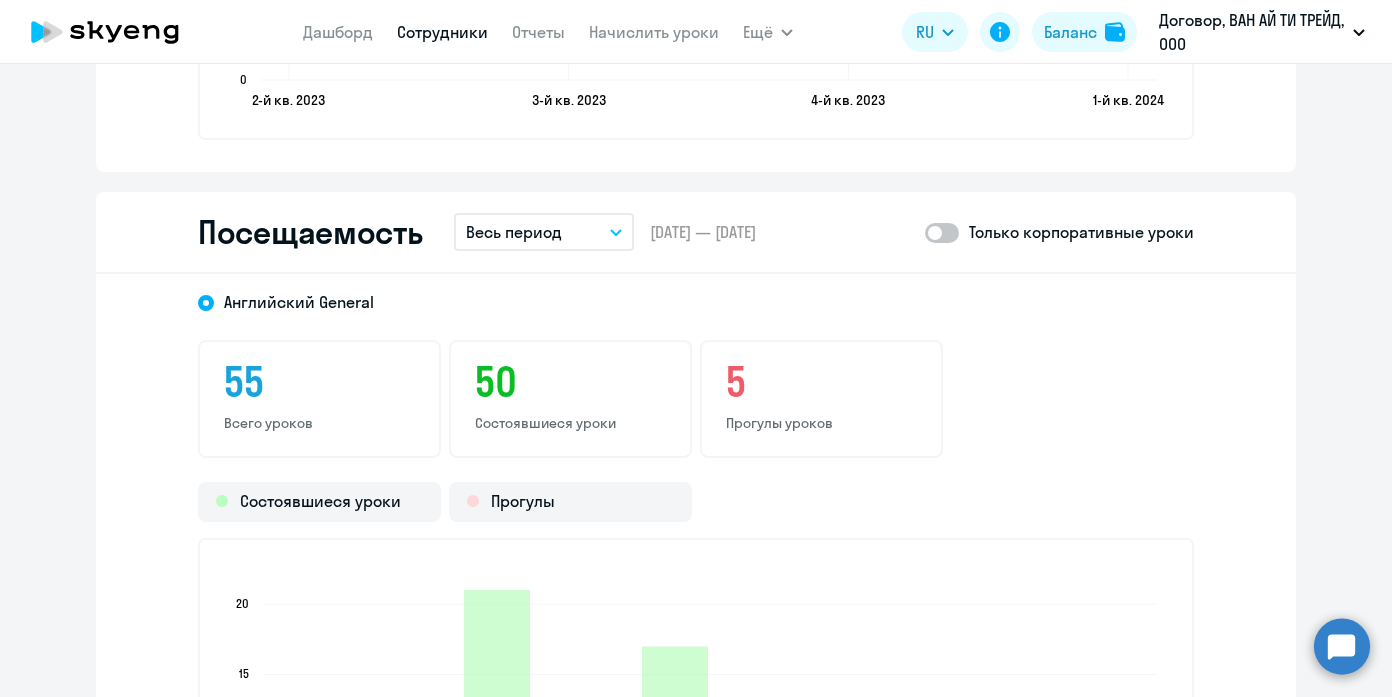 click 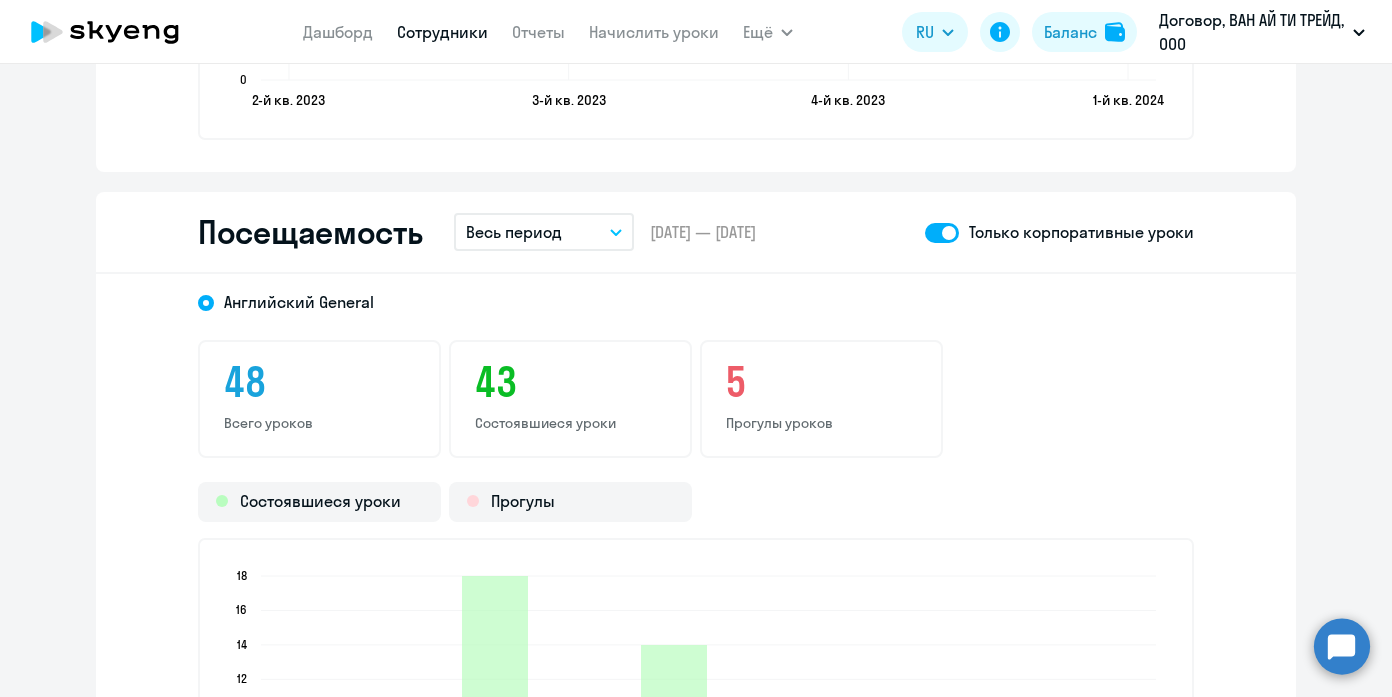 click 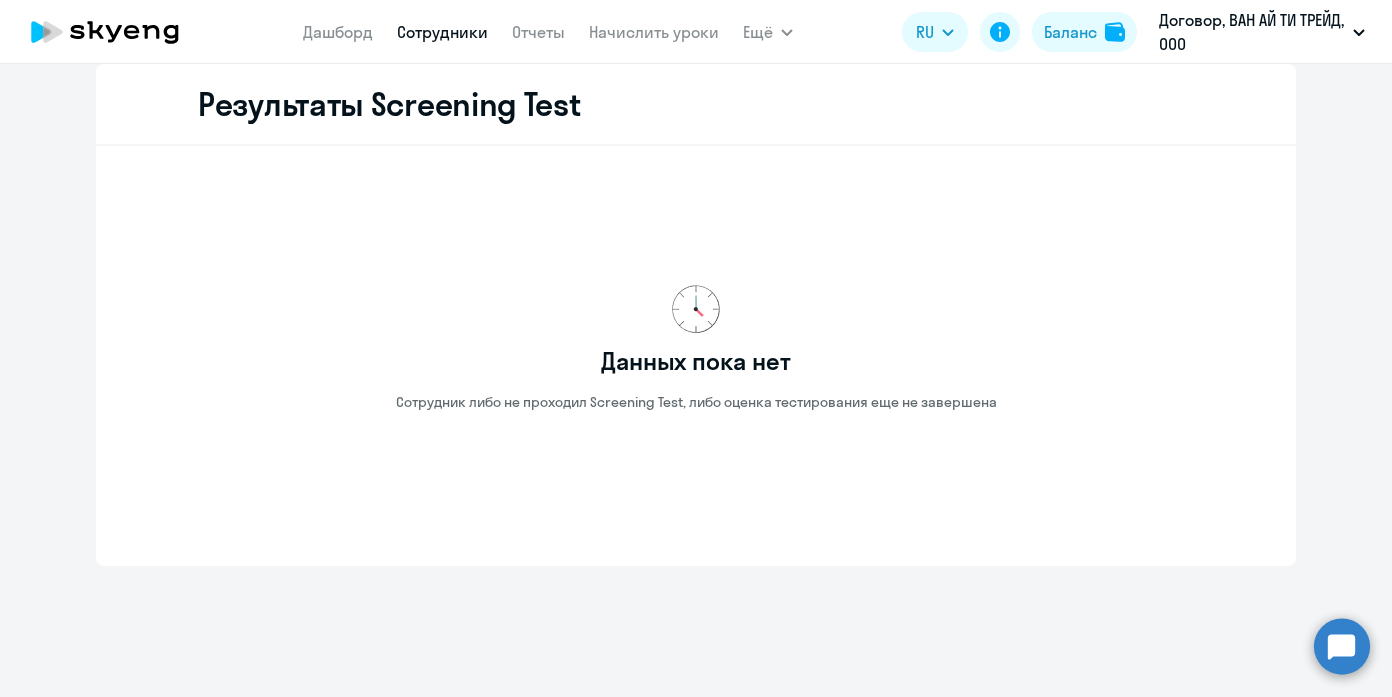 scroll, scrollTop: 3461, scrollLeft: 0, axis: vertical 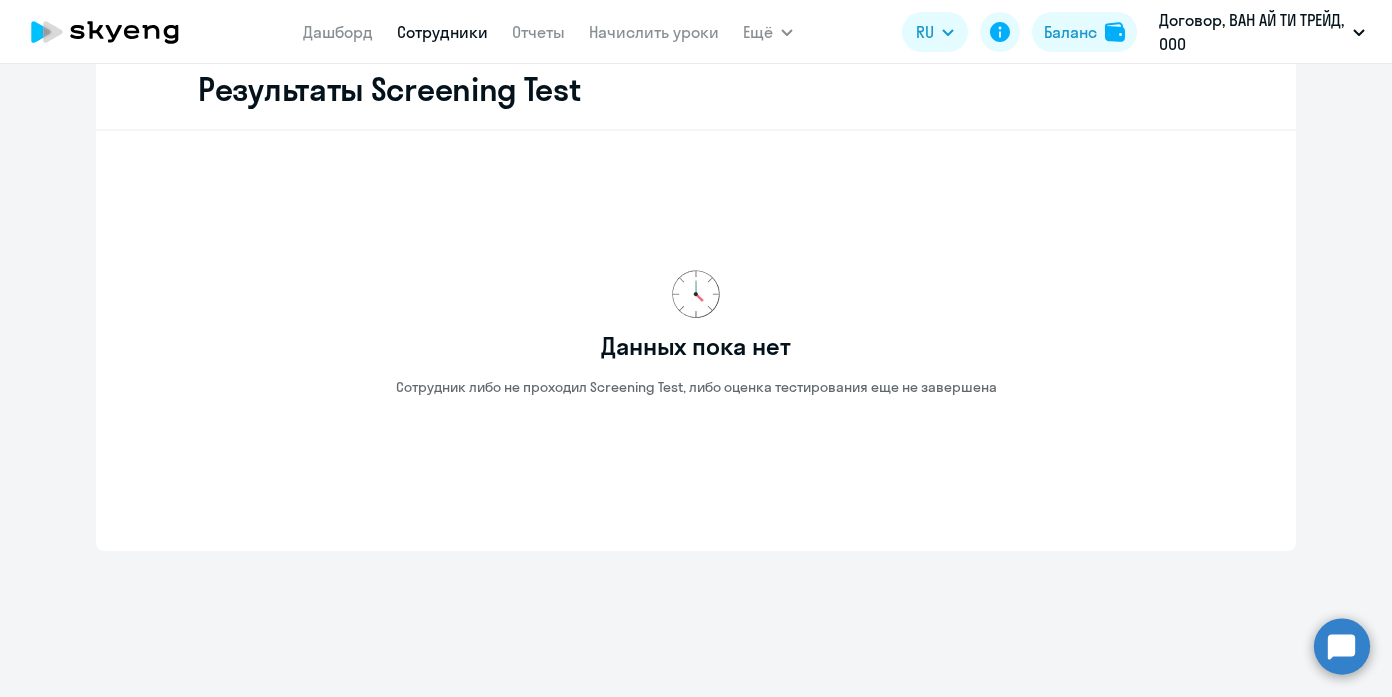 click on "Сотрудники" at bounding box center (442, 32) 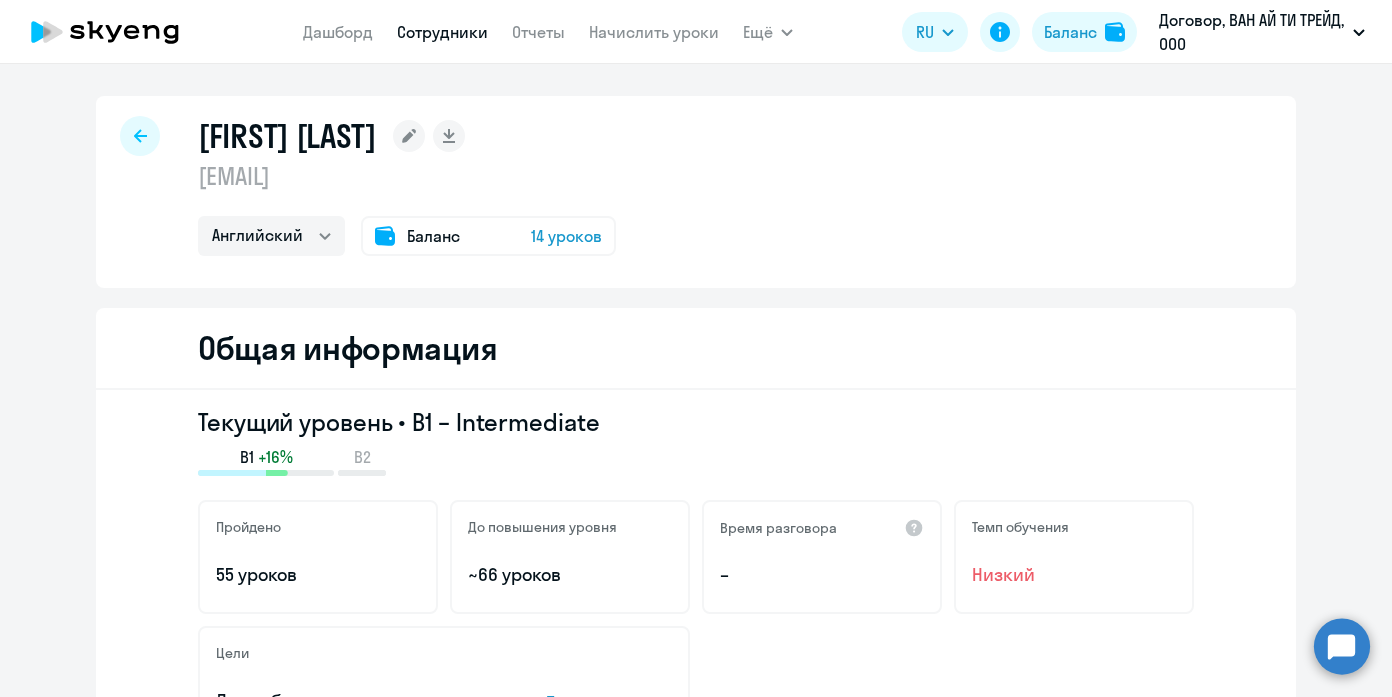 select on "30" 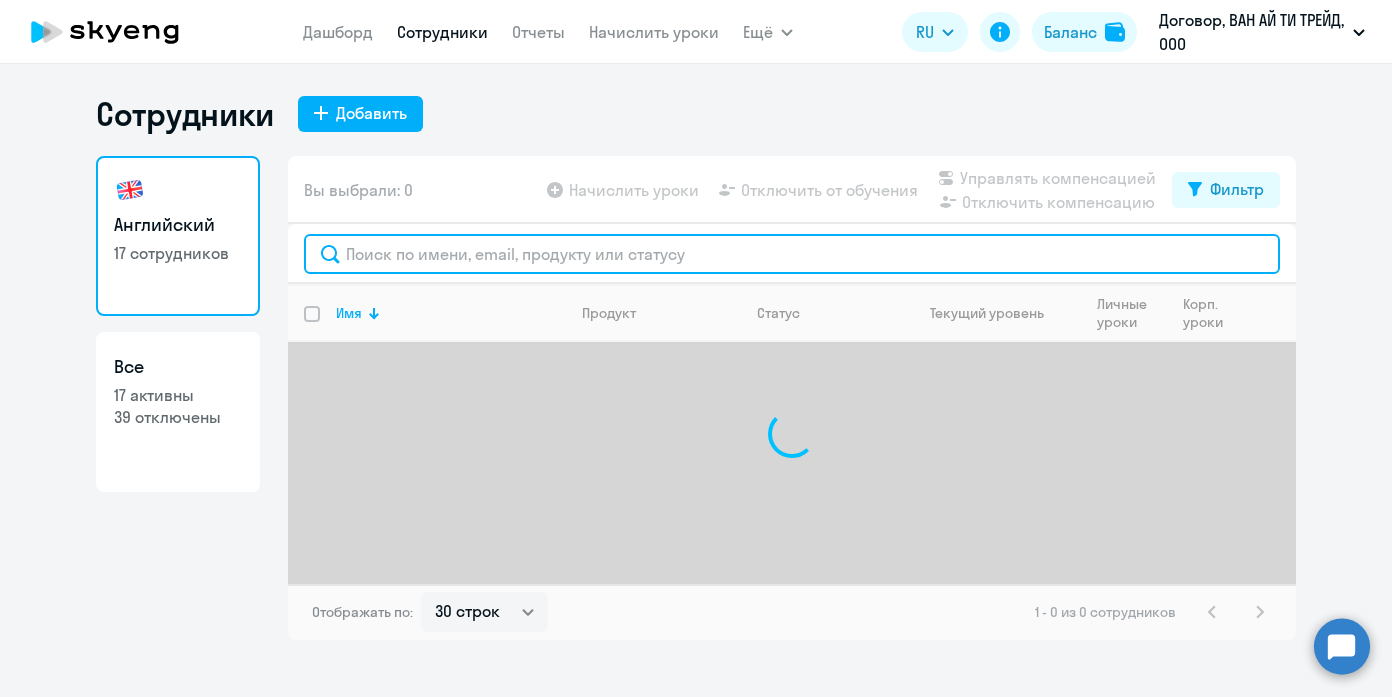 click 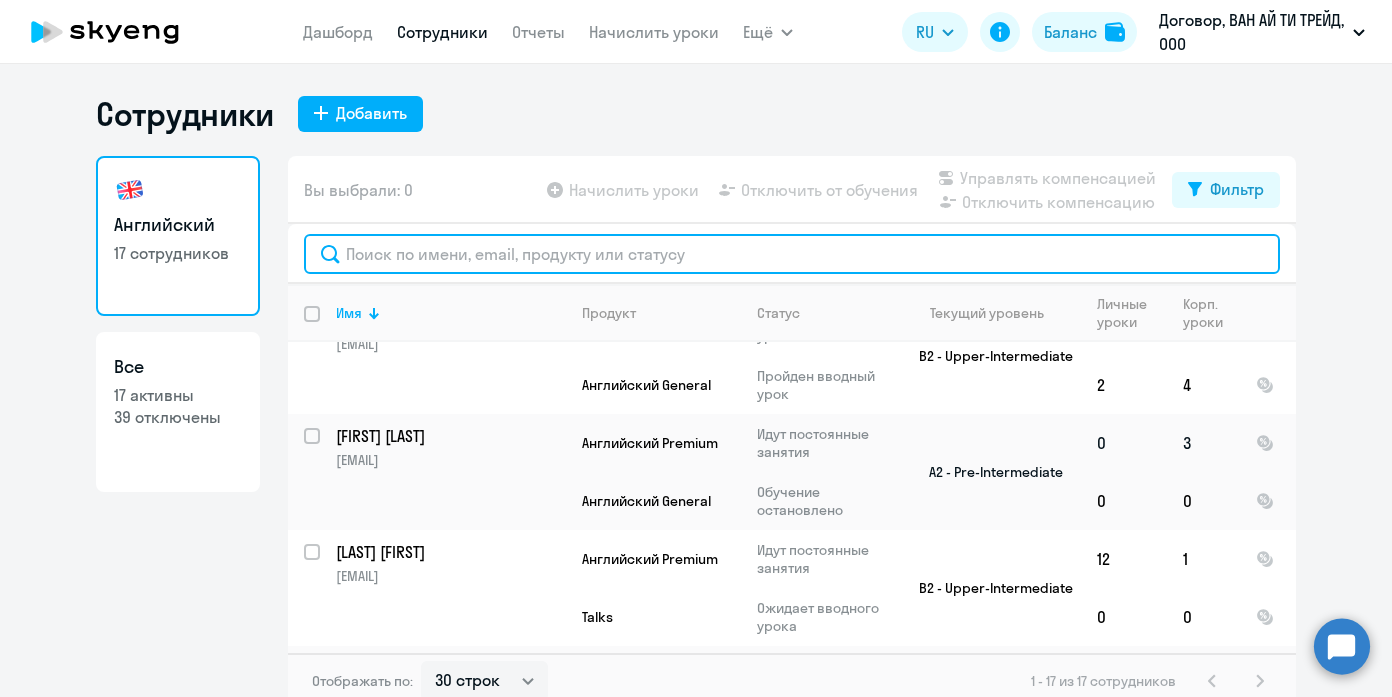 scroll, scrollTop: 1005, scrollLeft: 0, axis: vertical 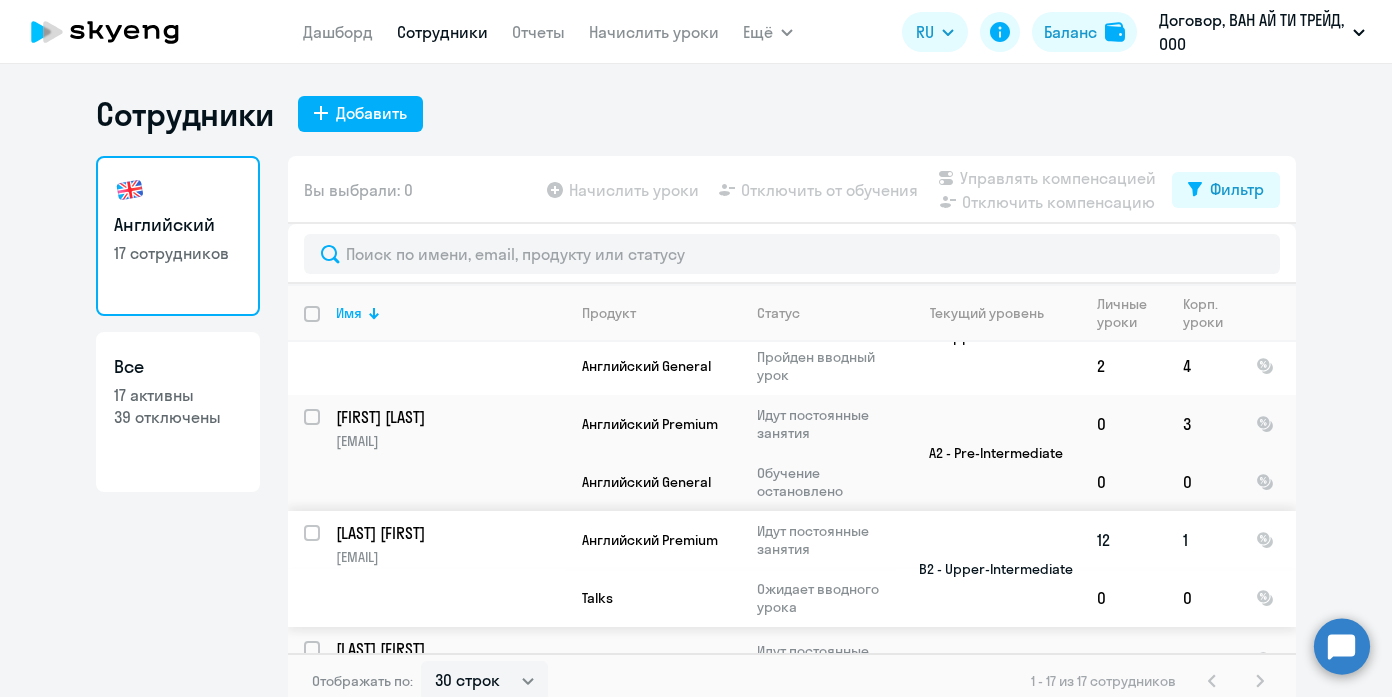 click on "[LAST] [FIRST]" 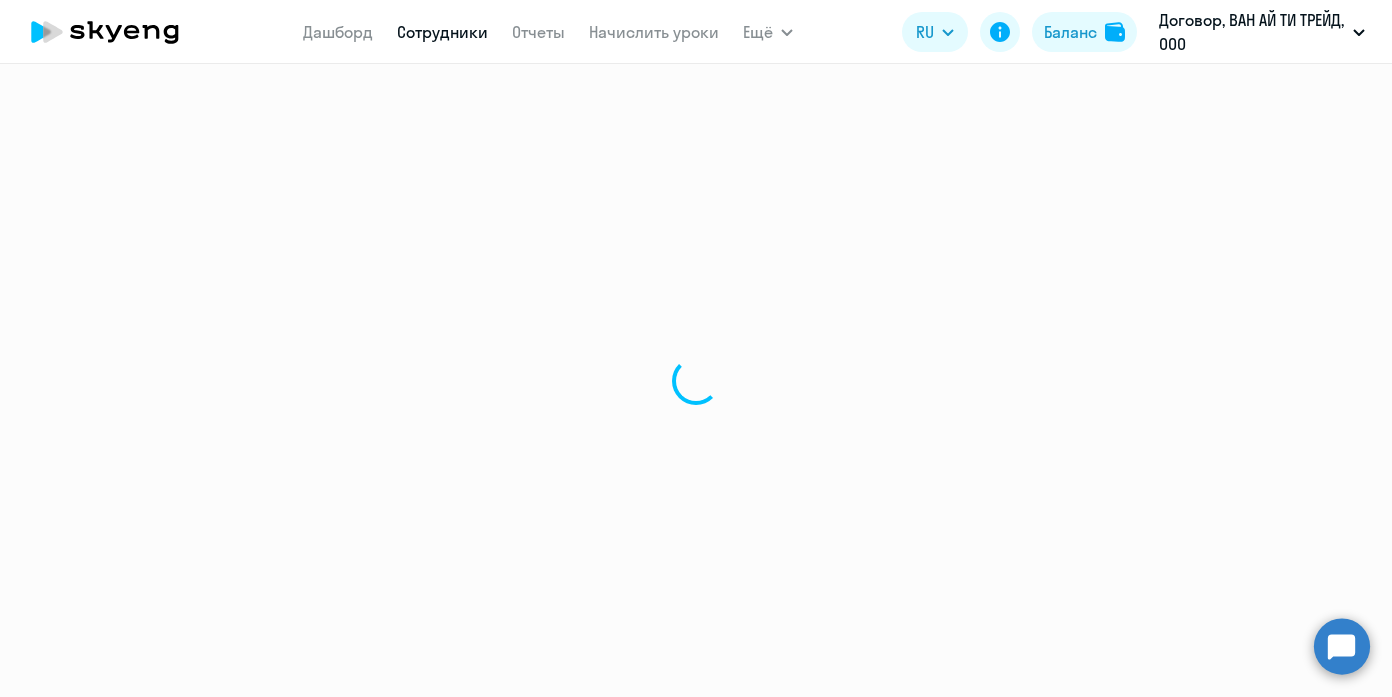 select on "english" 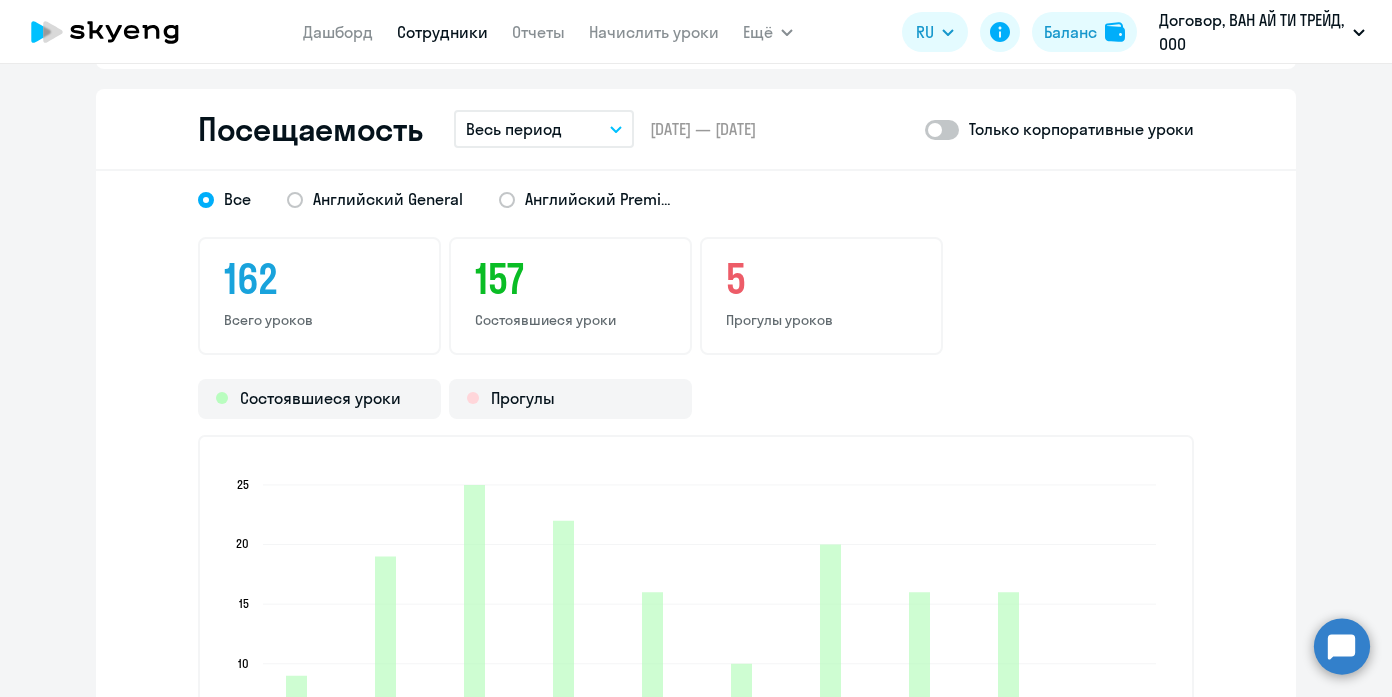 scroll, scrollTop: 2628, scrollLeft: 0, axis: vertical 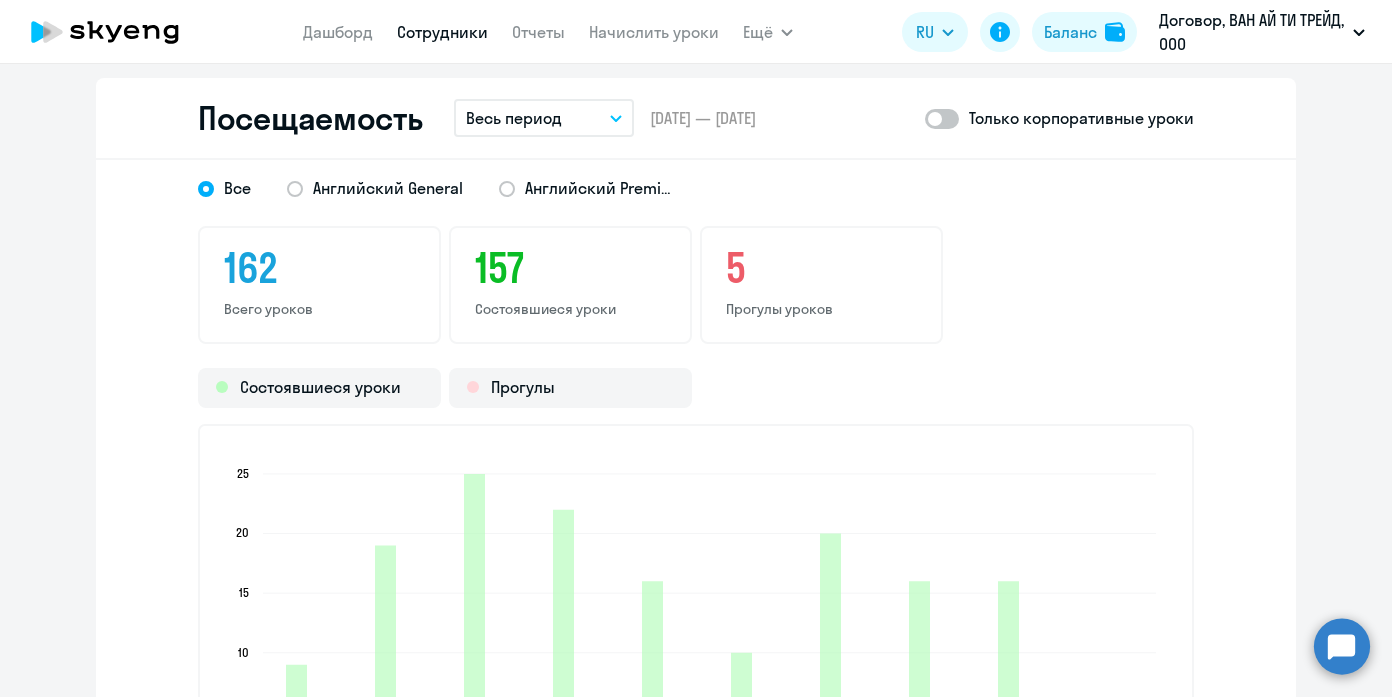 click 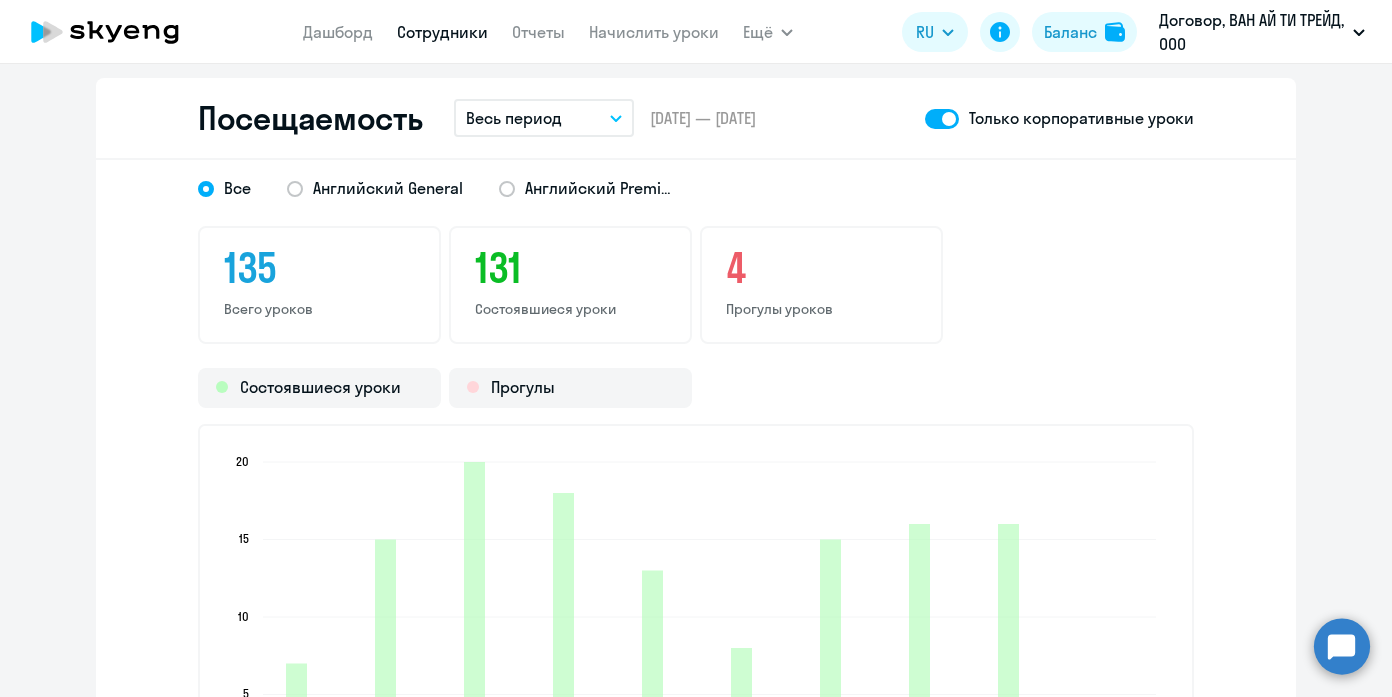 click 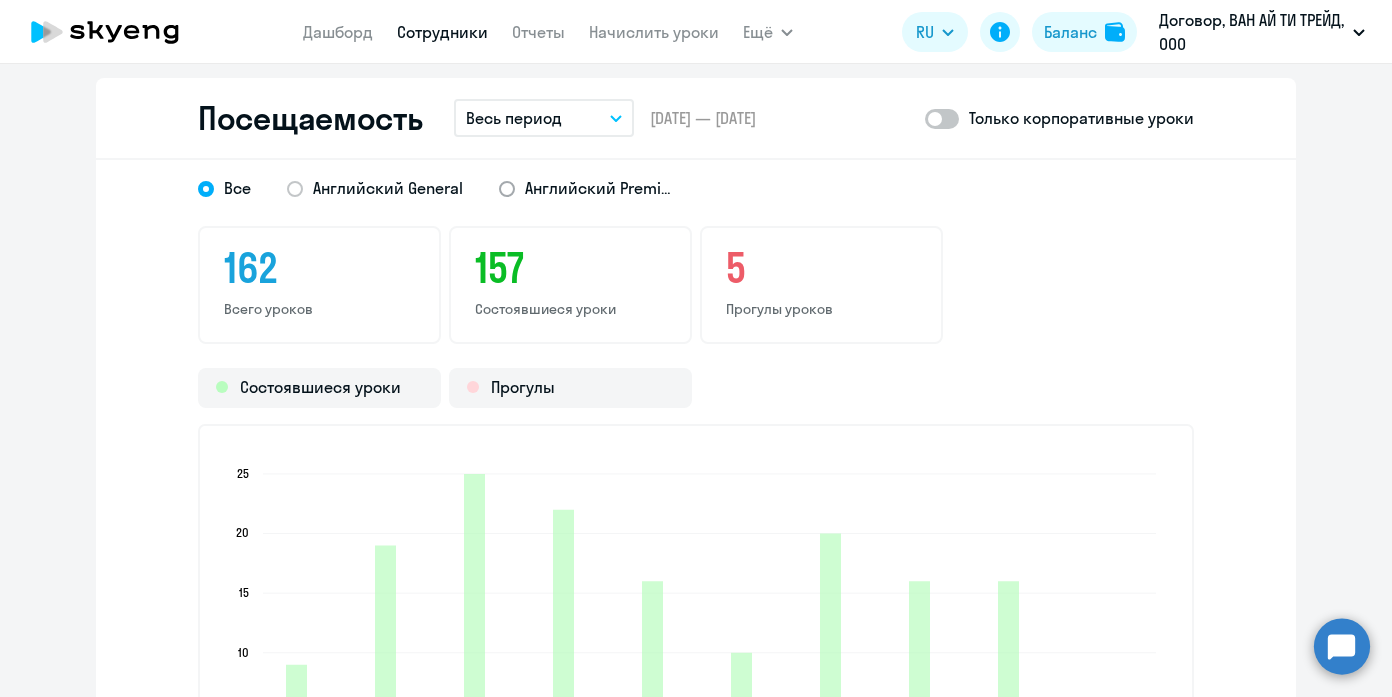 click 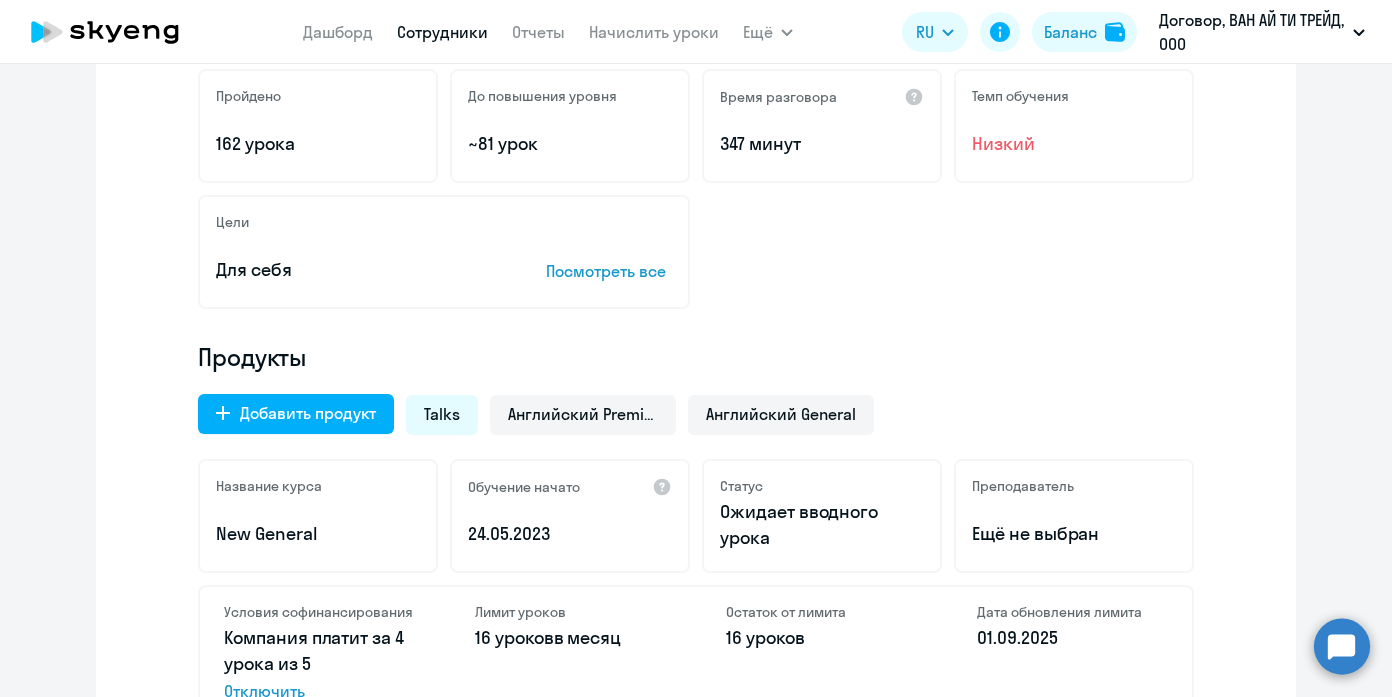 scroll, scrollTop: 0, scrollLeft: 0, axis: both 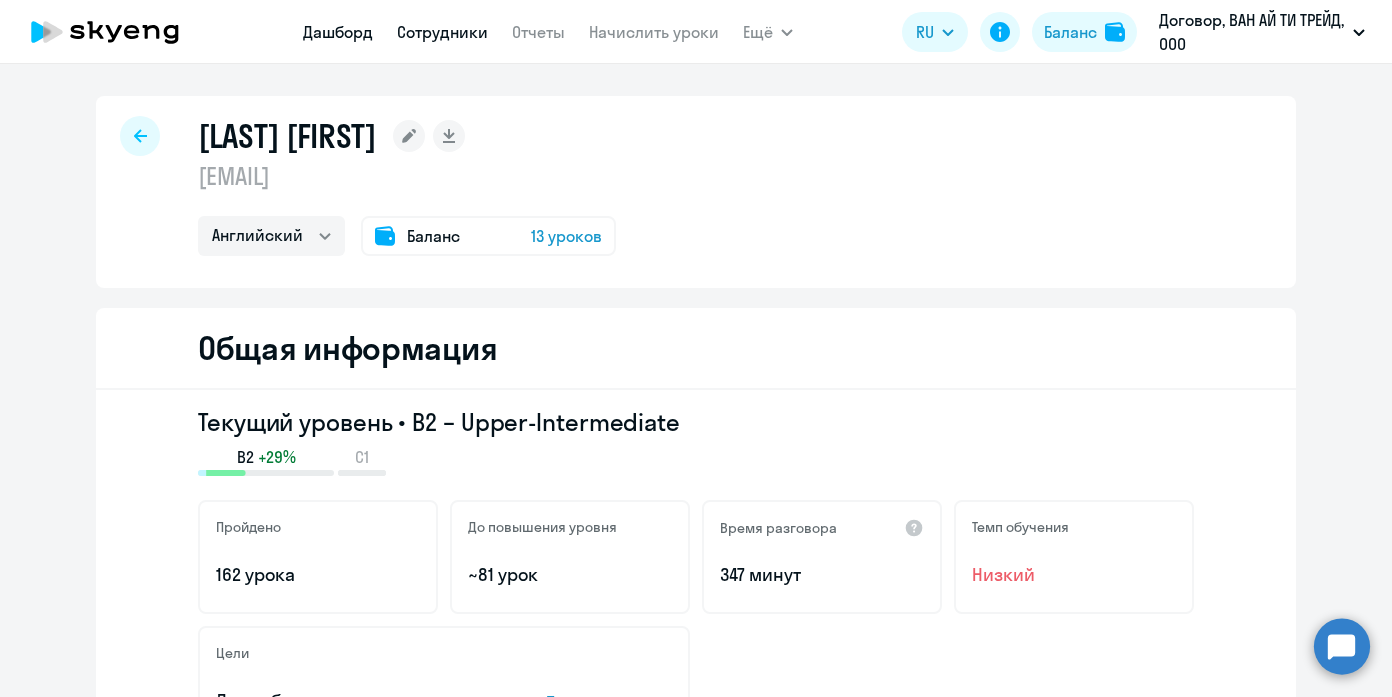 click on "Дашборд" at bounding box center [338, 32] 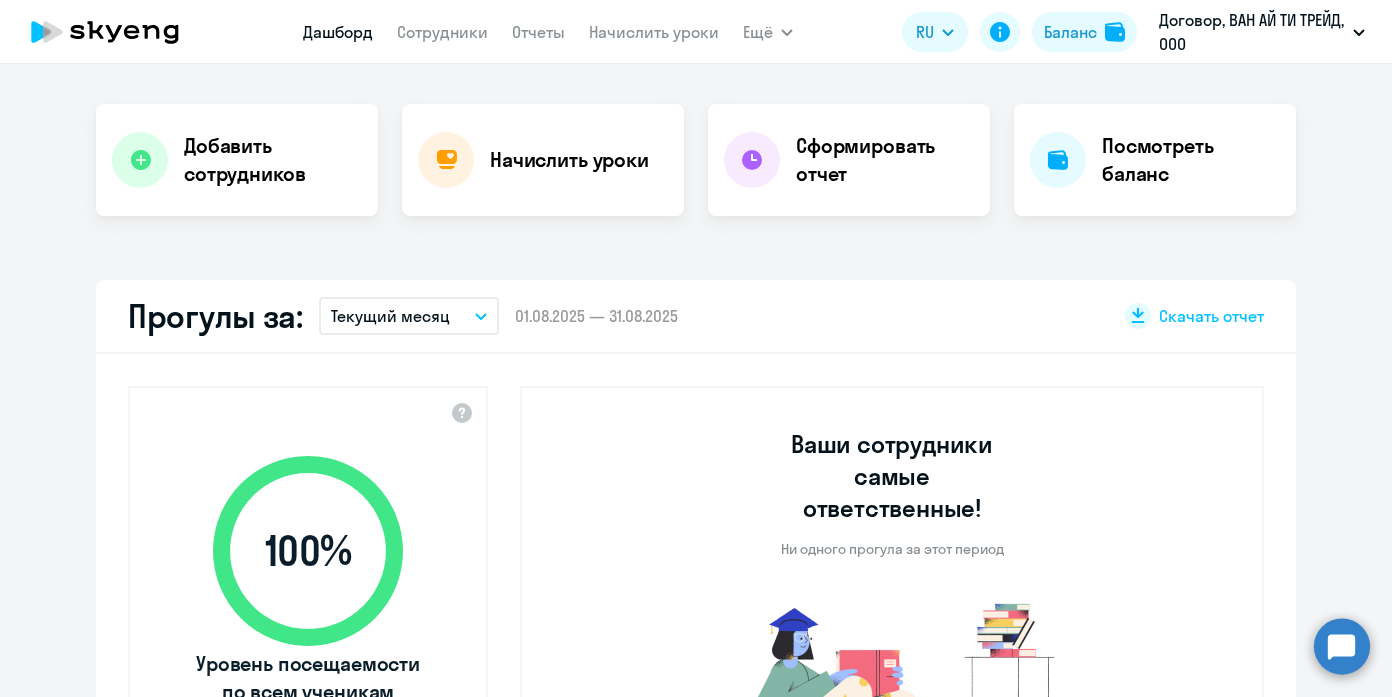 scroll, scrollTop: 414, scrollLeft: 0, axis: vertical 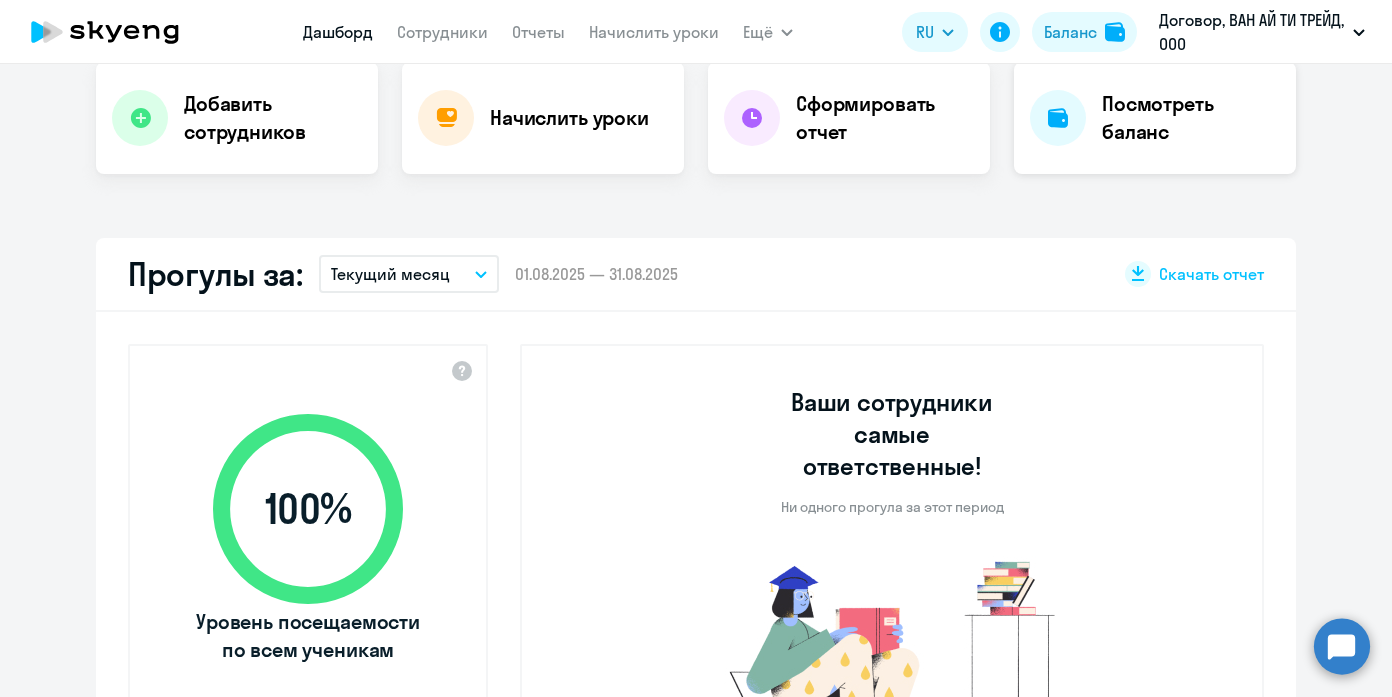 click on "Посмотреть баланс" 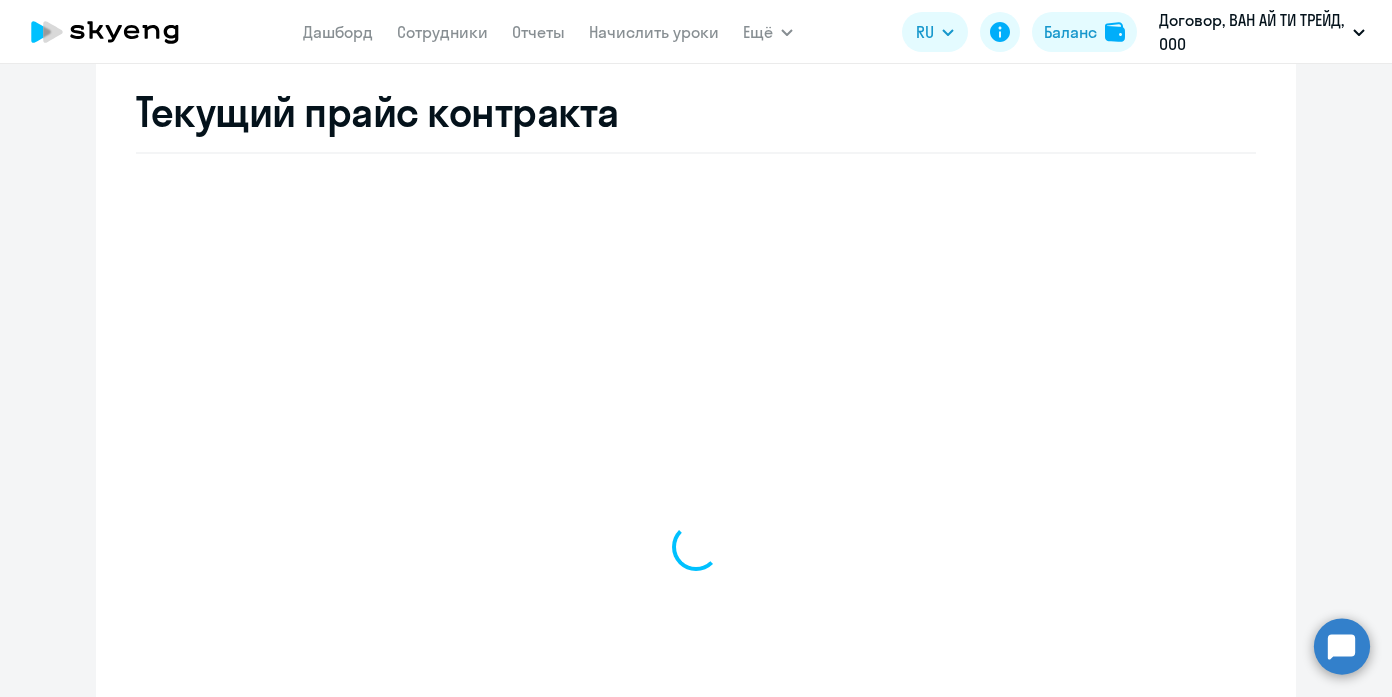 select on "english_adult_not_native_speaker" 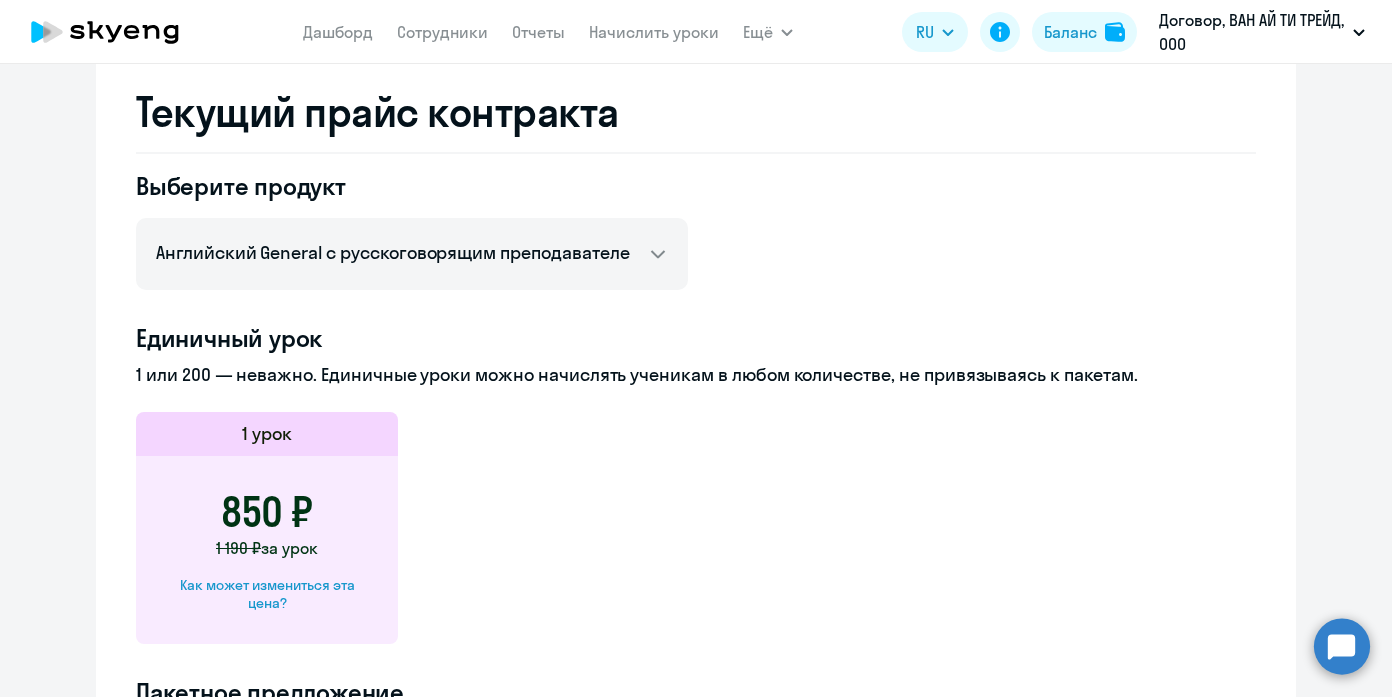 click 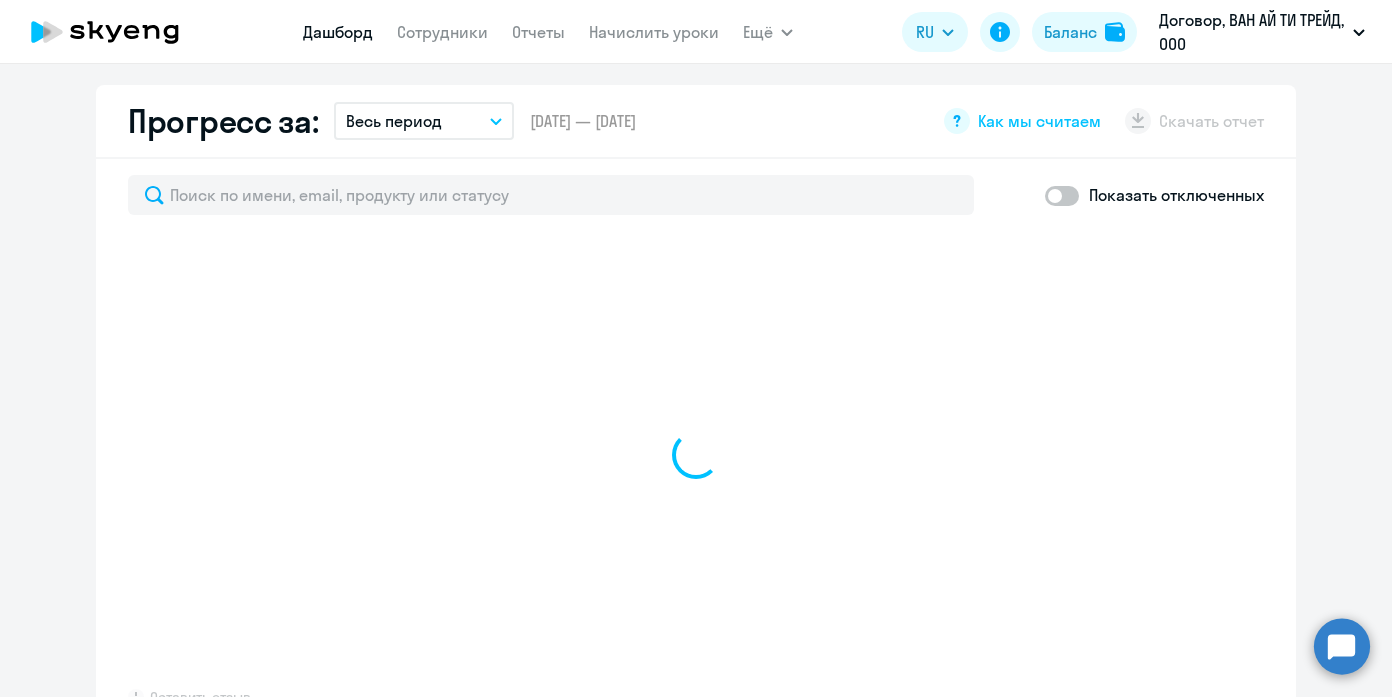 scroll, scrollTop: 1068, scrollLeft: 0, axis: vertical 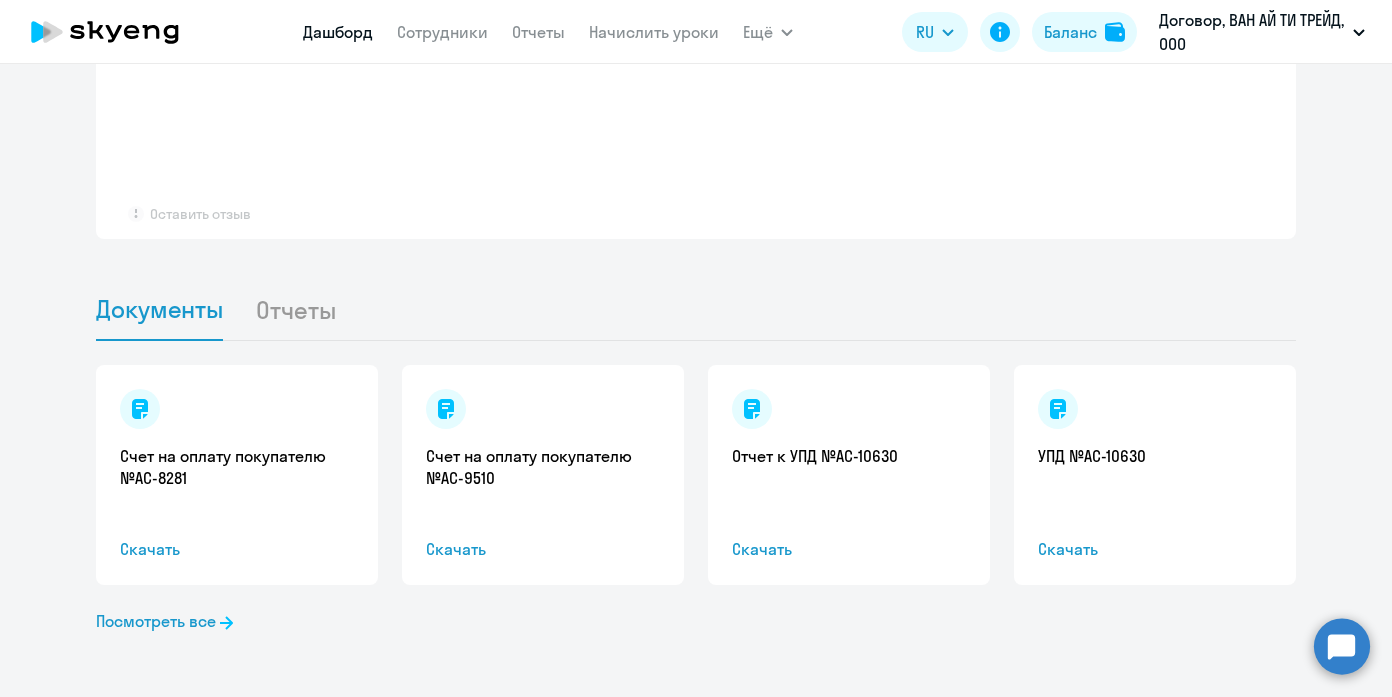 select on "30" 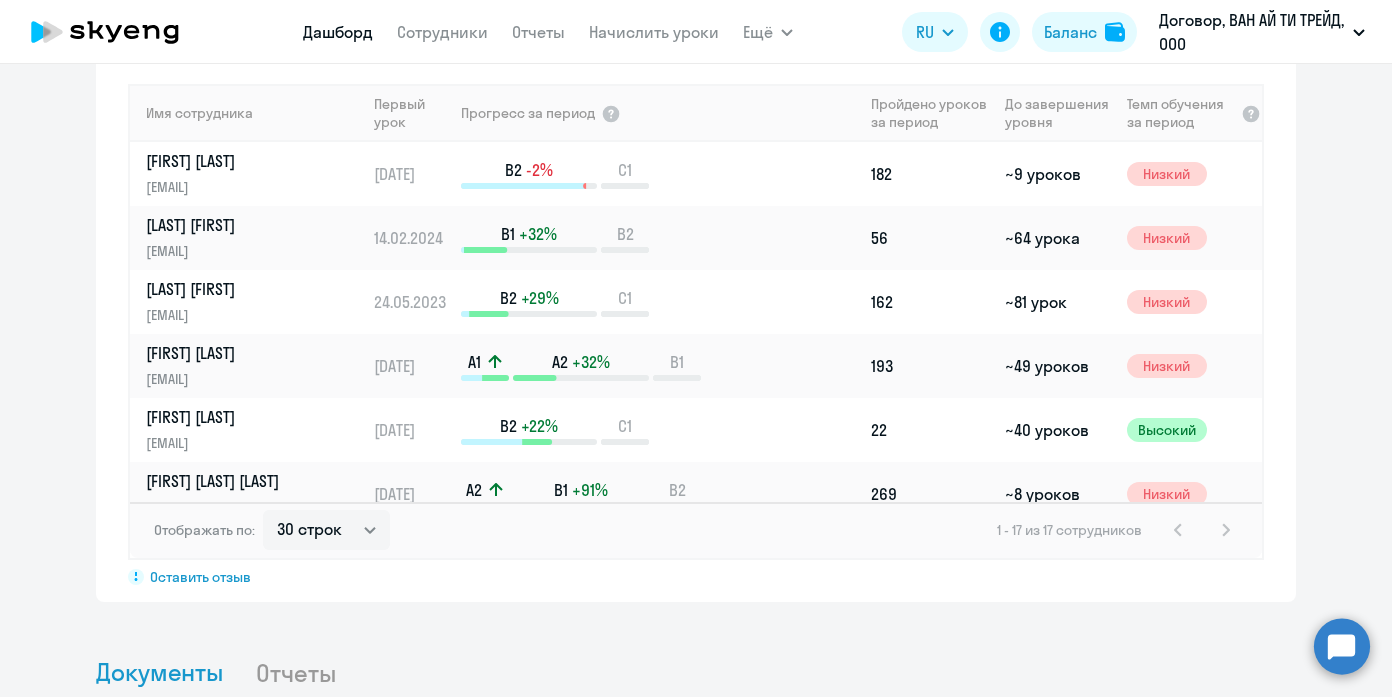 scroll, scrollTop: 1465, scrollLeft: 0, axis: vertical 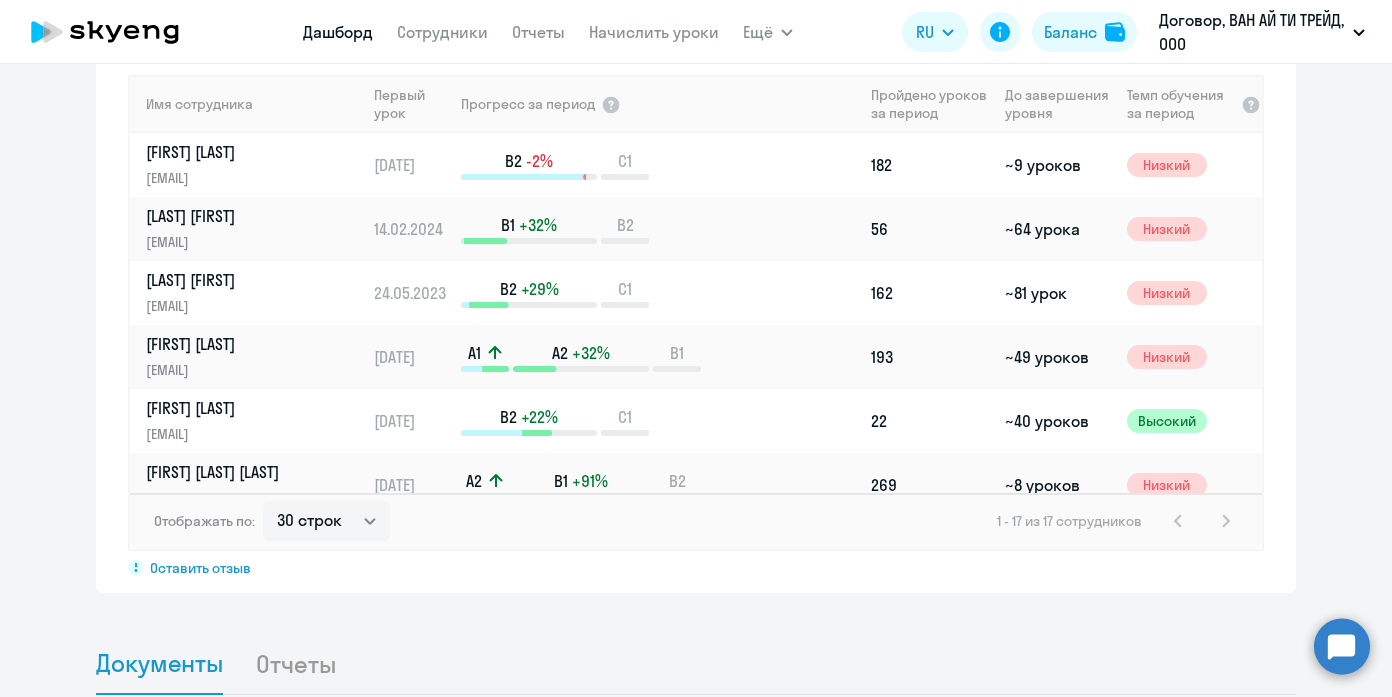 click on "1 - 17 из 17 сотрудников" 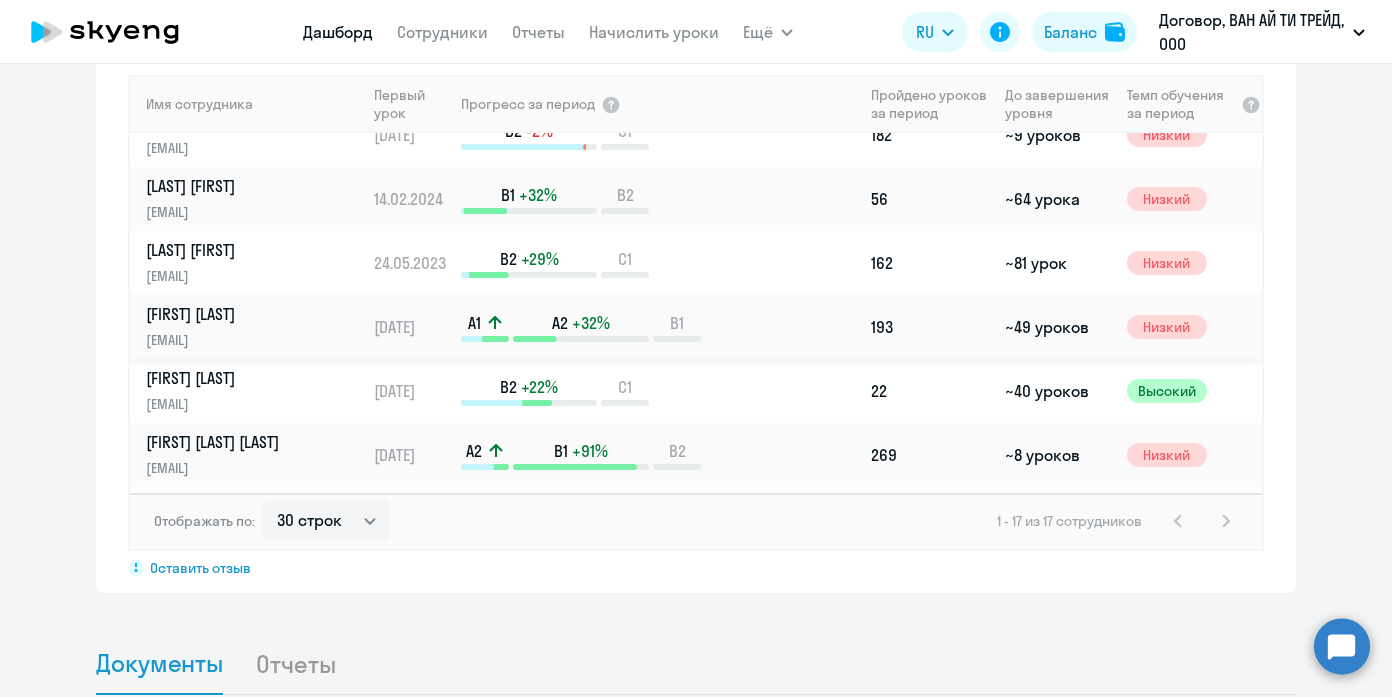 scroll, scrollTop: 0, scrollLeft: 0, axis: both 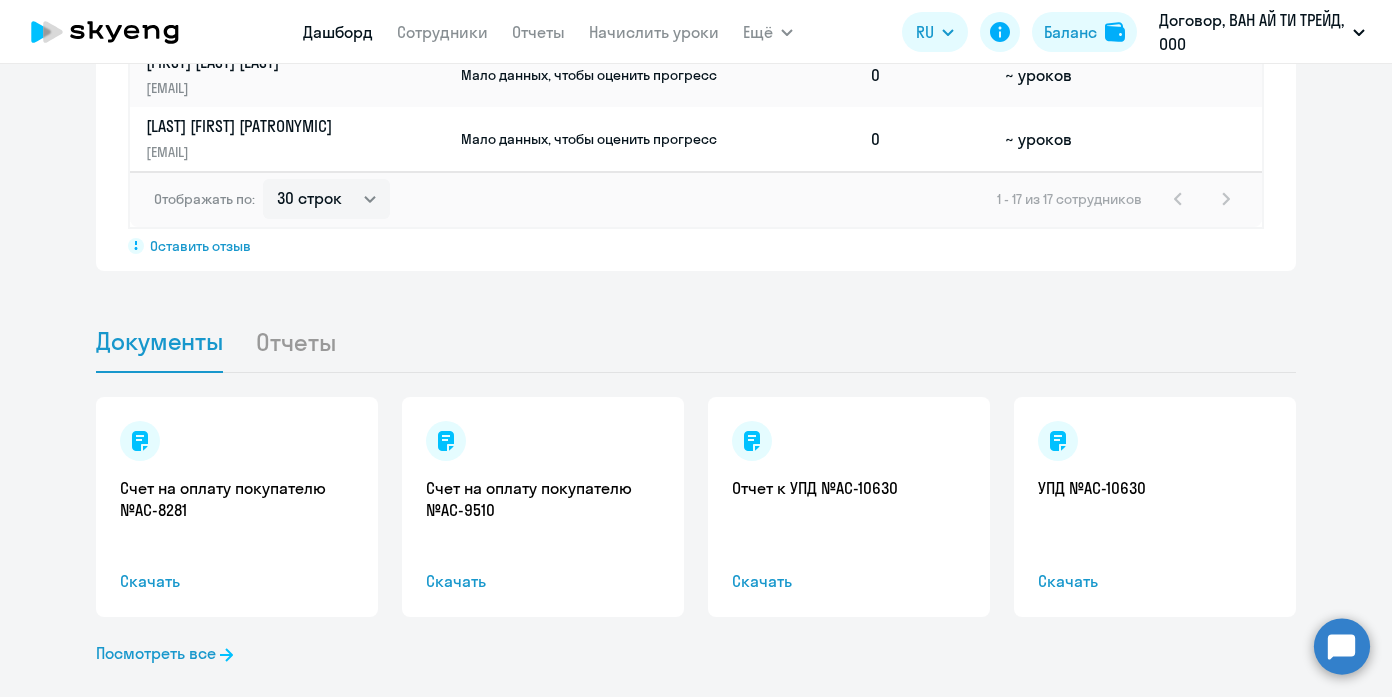 click on "Отчеты" 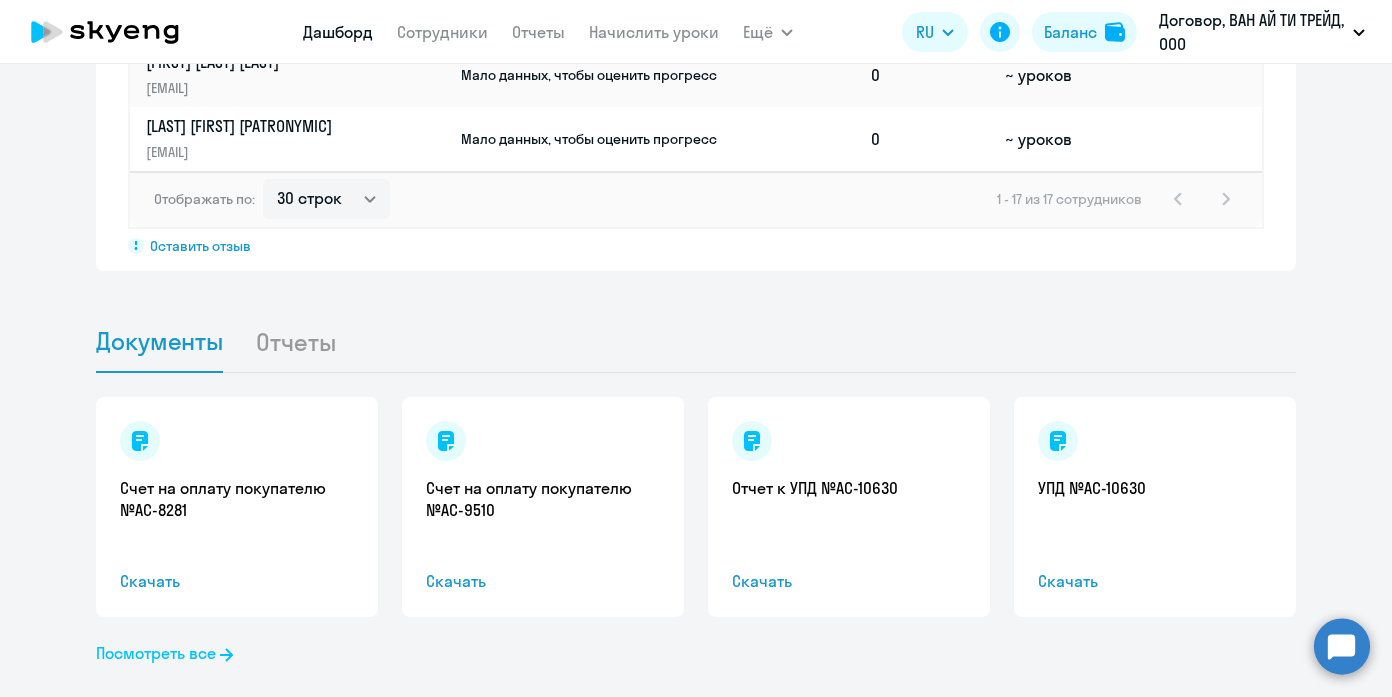 click on "Посмотреть все" 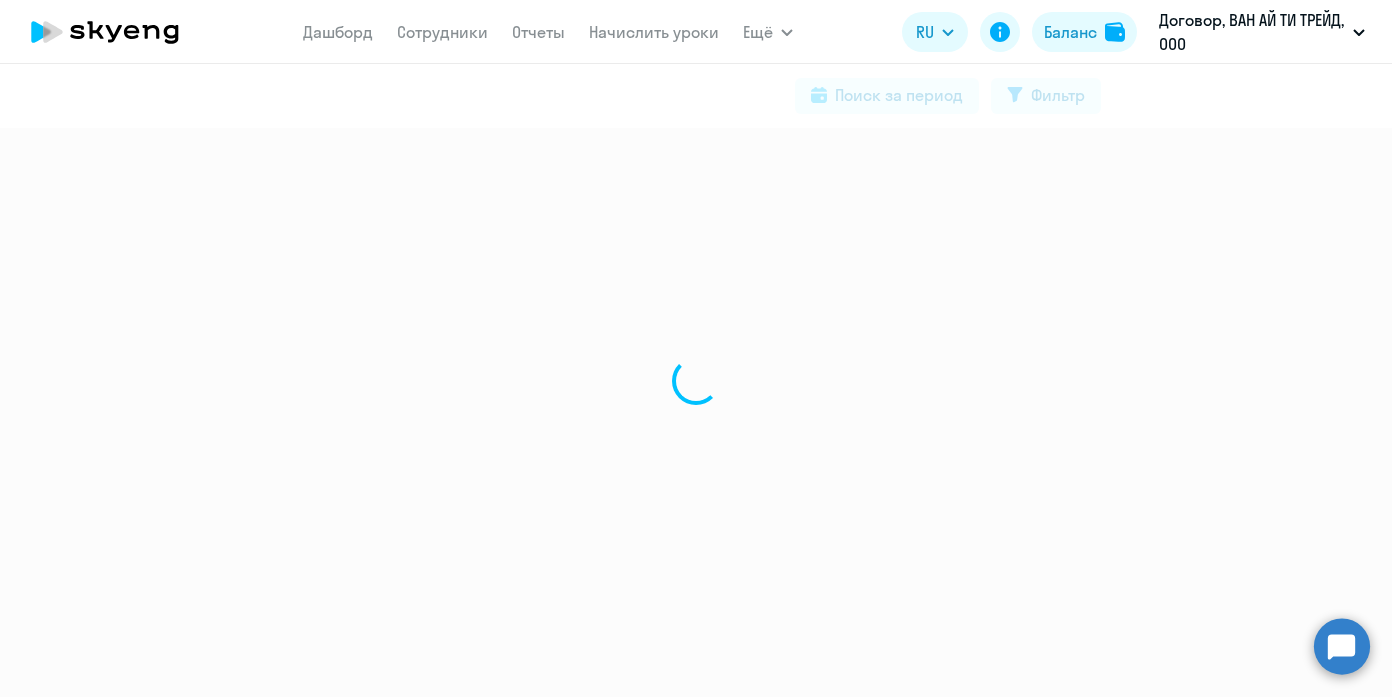 scroll, scrollTop: 0, scrollLeft: 0, axis: both 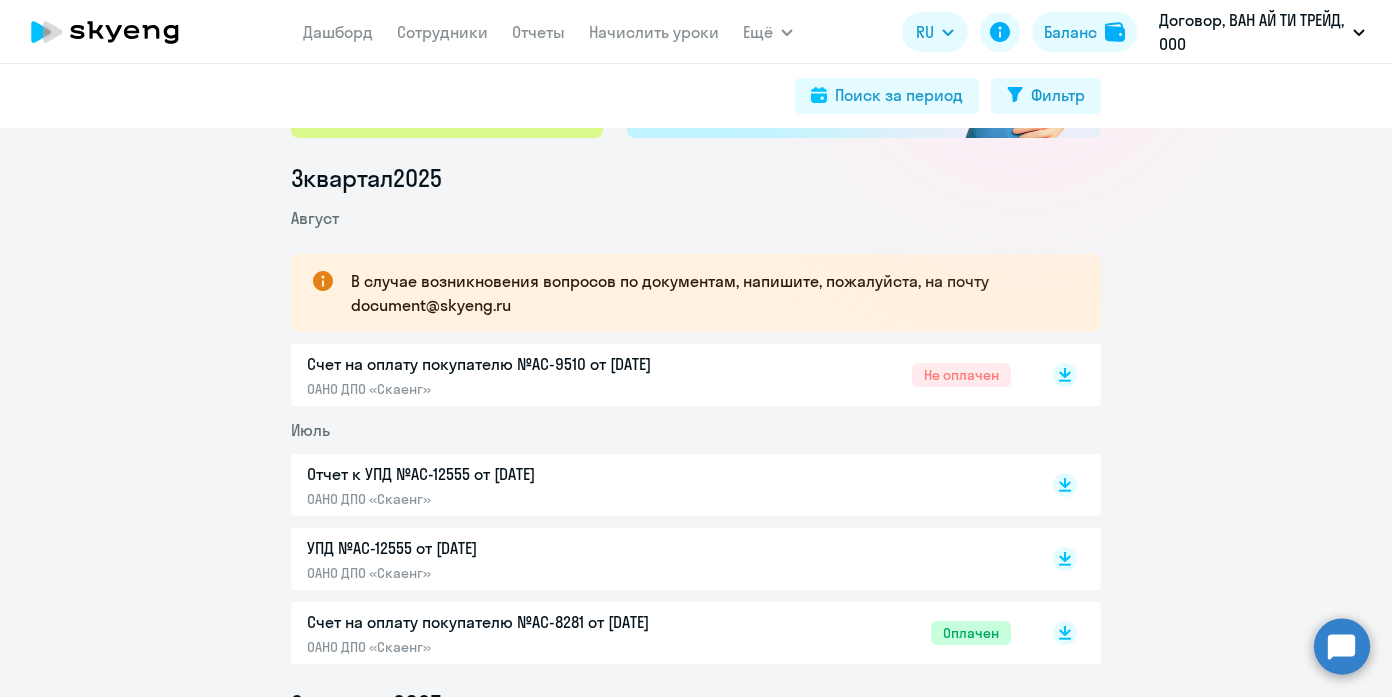 click on "Счет на оплату покупателю №AC-9510 от [DATE]  ОАНО ДПО «Скаенг»" 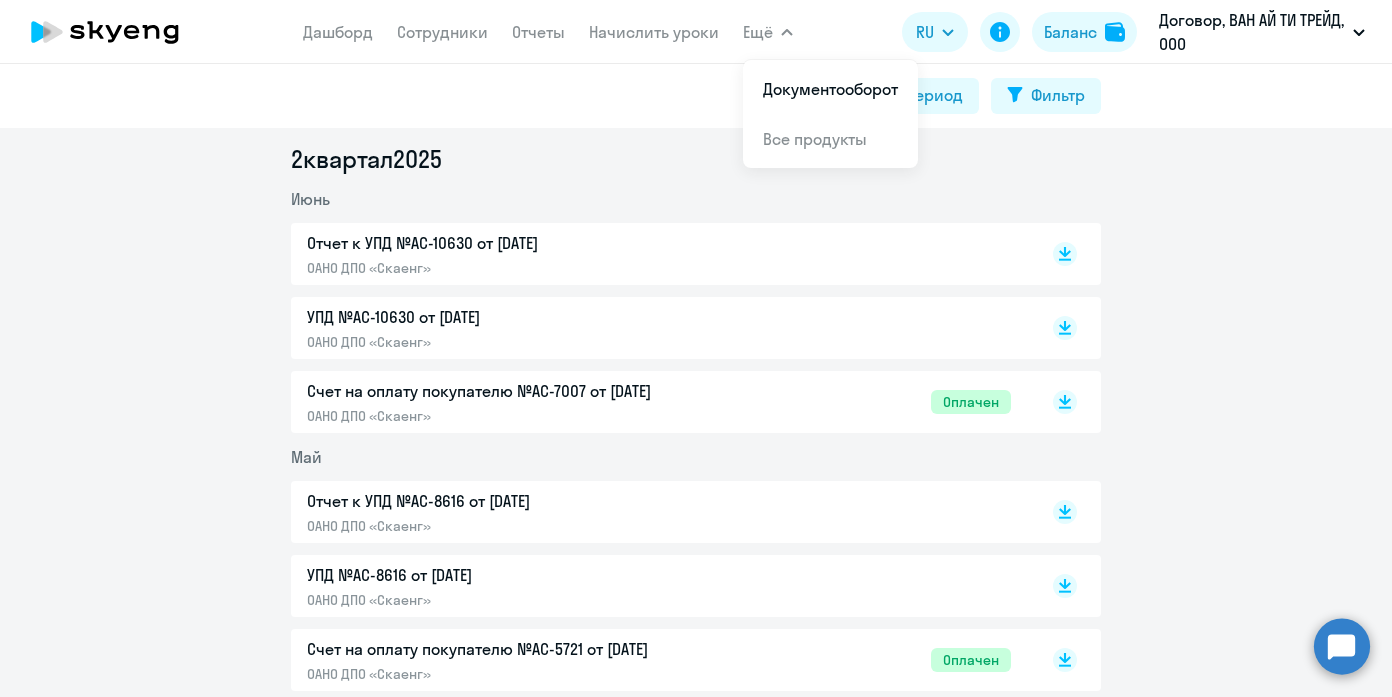 scroll, scrollTop: 798, scrollLeft: 0, axis: vertical 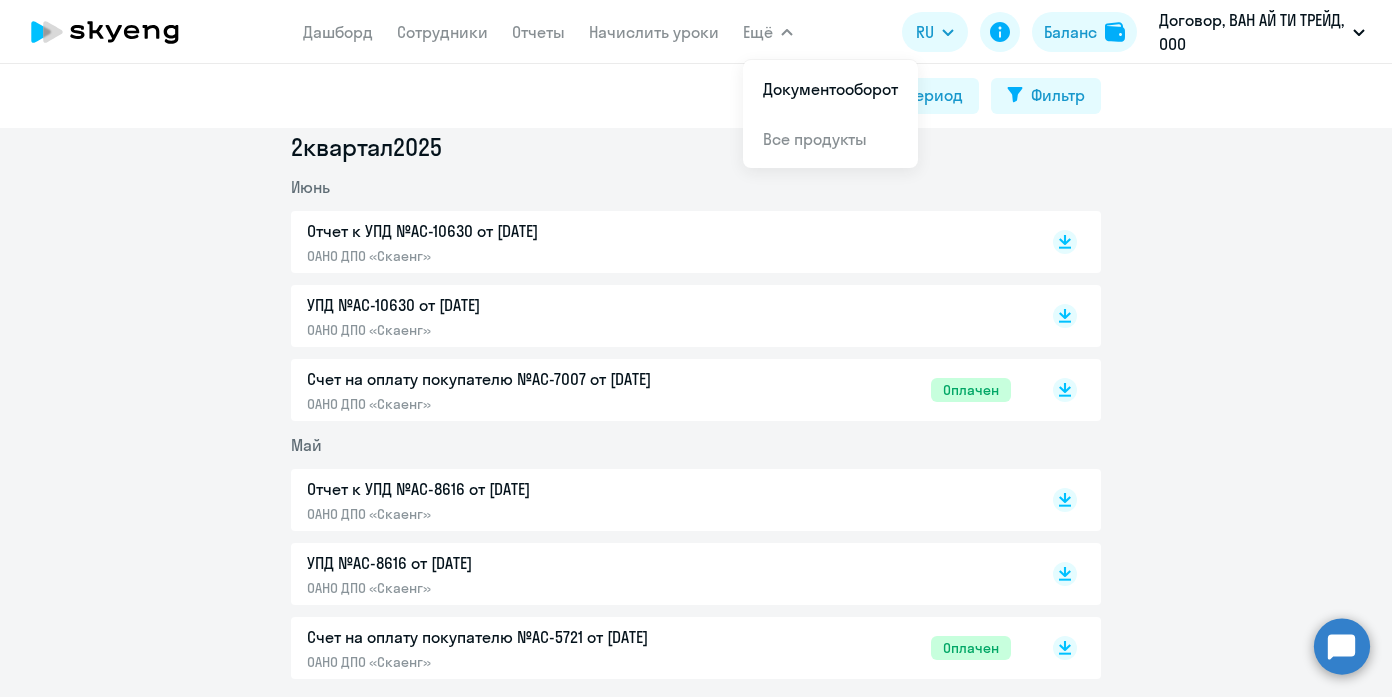click on "Счет на оплату покупателю №AC-7007 от [DATE]" 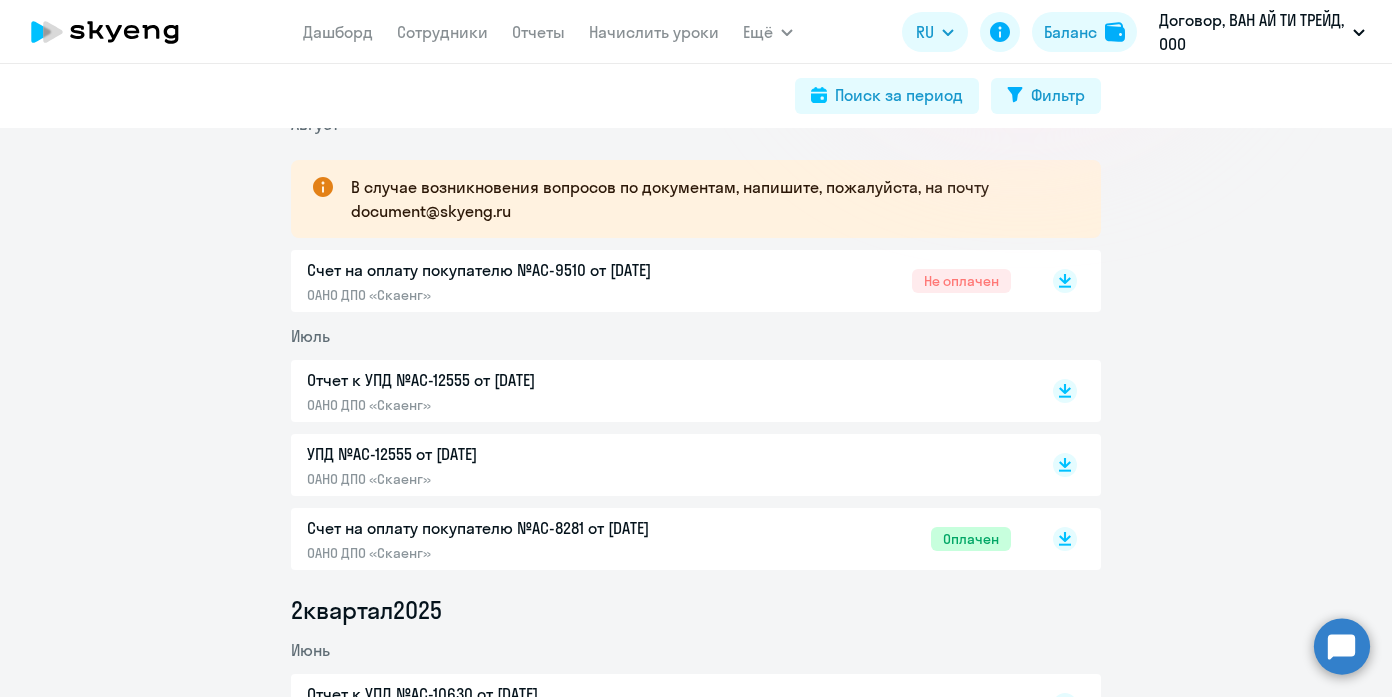 scroll, scrollTop: 391, scrollLeft: 0, axis: vertical 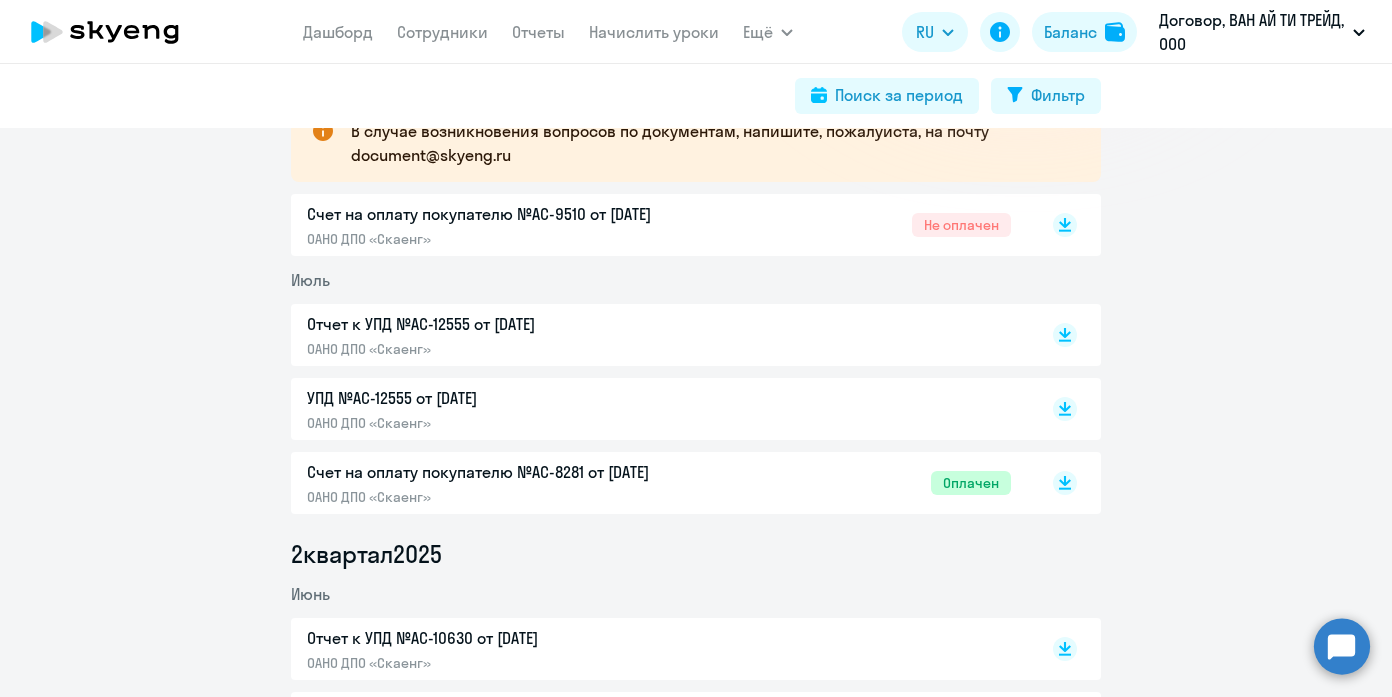 click on "Счет на оплату покупателю №AC-8281 от [DATE]" 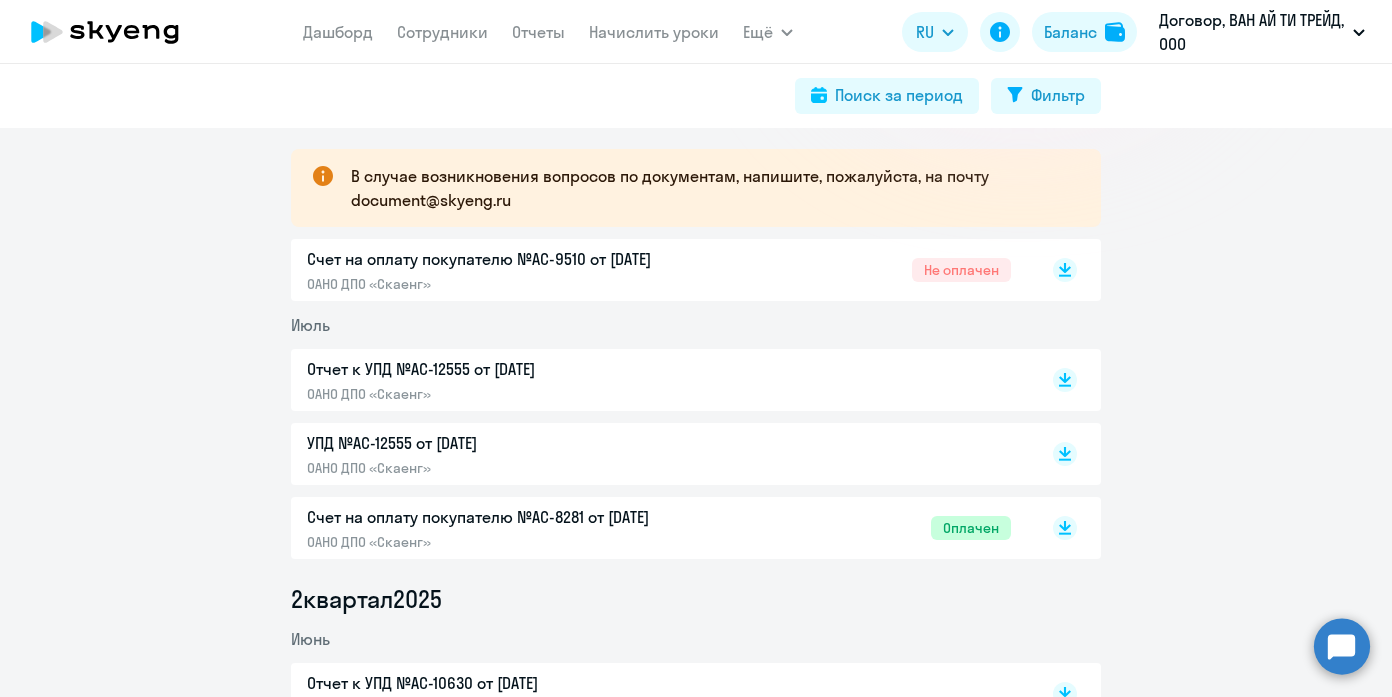 scroll, scrollTop: 344, scrollLeft: 0, axis: vertical 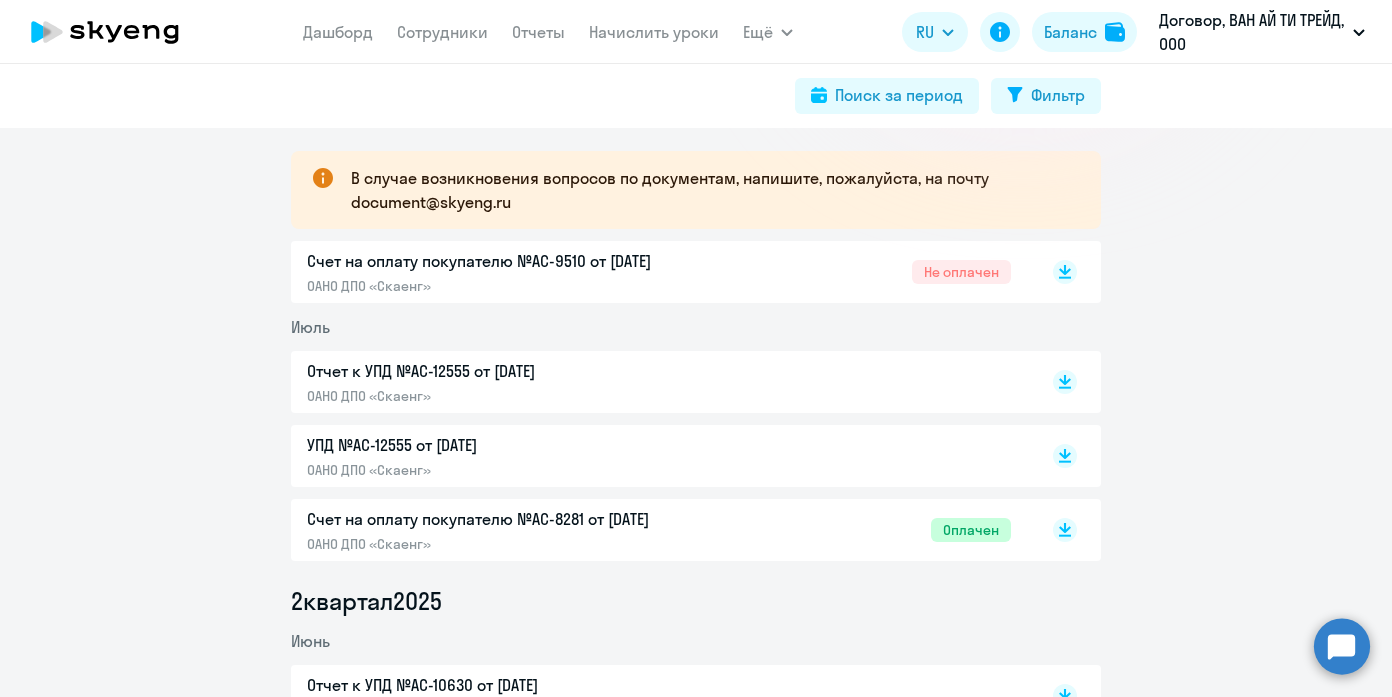 click on "Отчет к УПД №AC-12555 от [DATE]  ОАНО ДПО «Скаенг»" 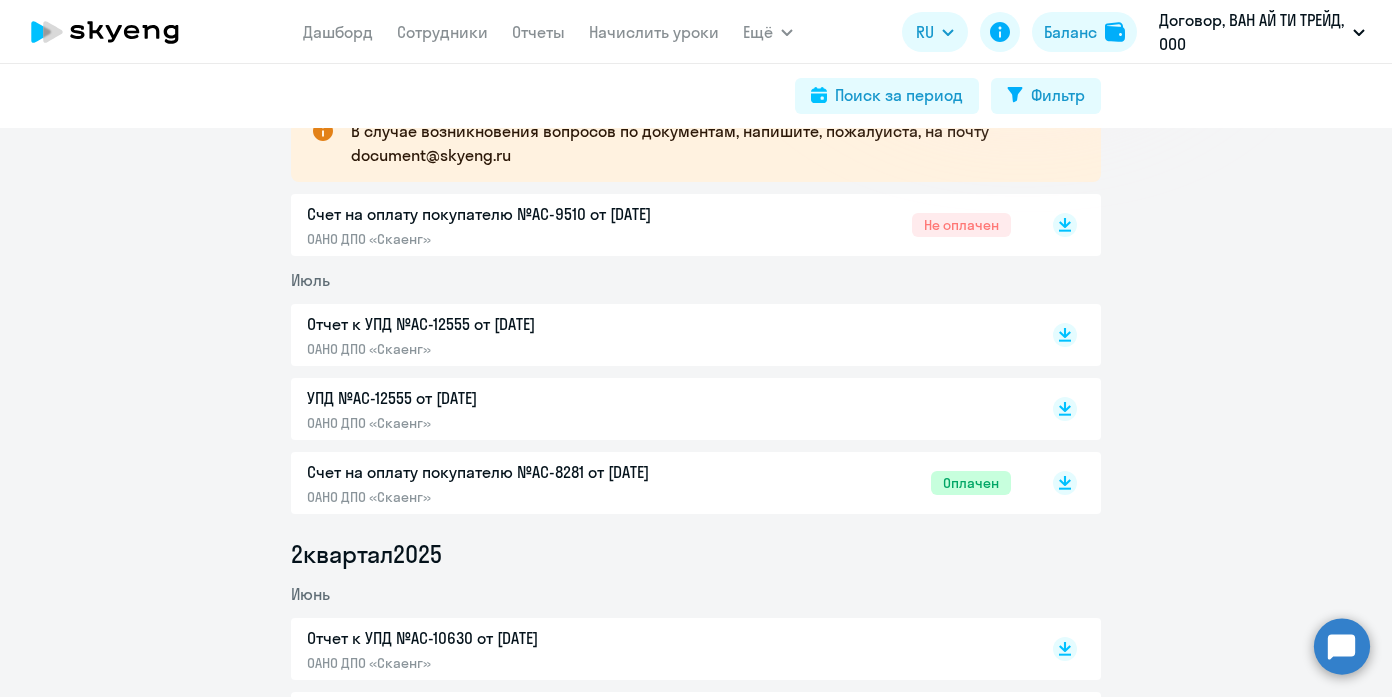 scroll, scrollTop: 399, scrollLeft: 0, axis: vertical 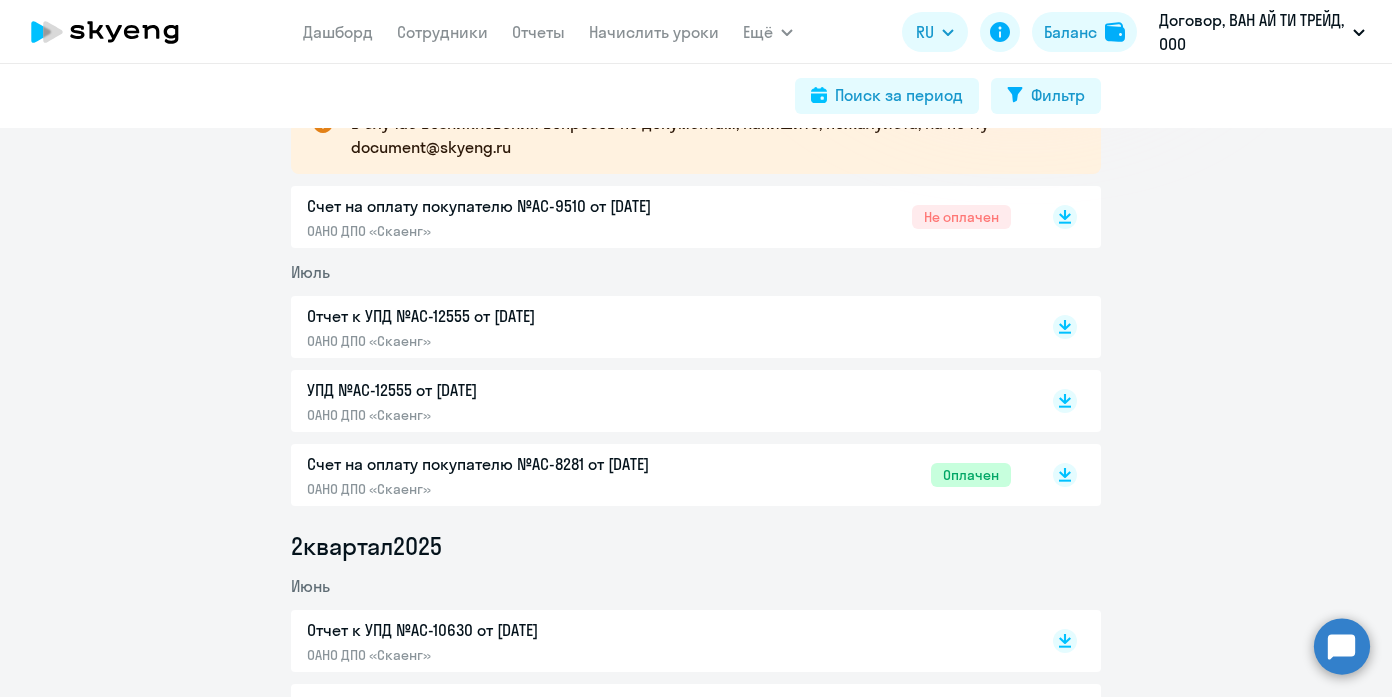 click on "УПД №AC-12555 от [DATE]" 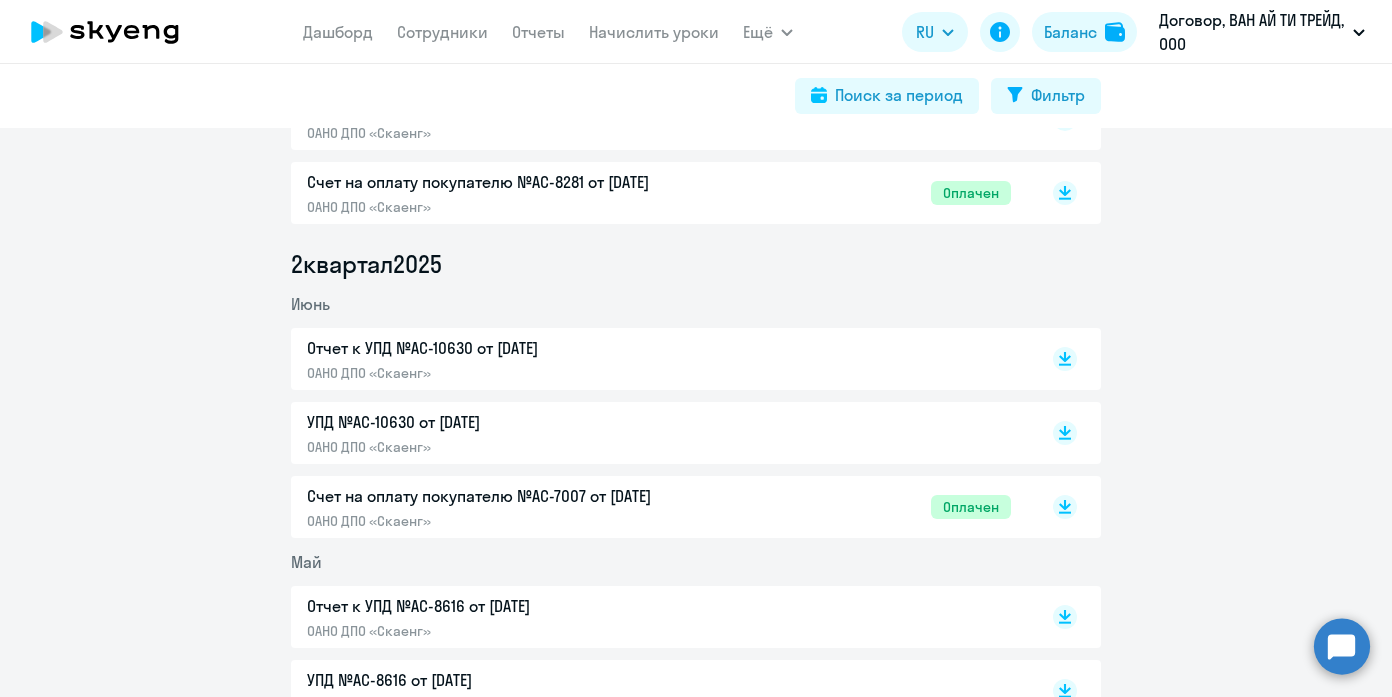 scroll, scrollTop: 724, scrollLeft: 0, axis: vertical 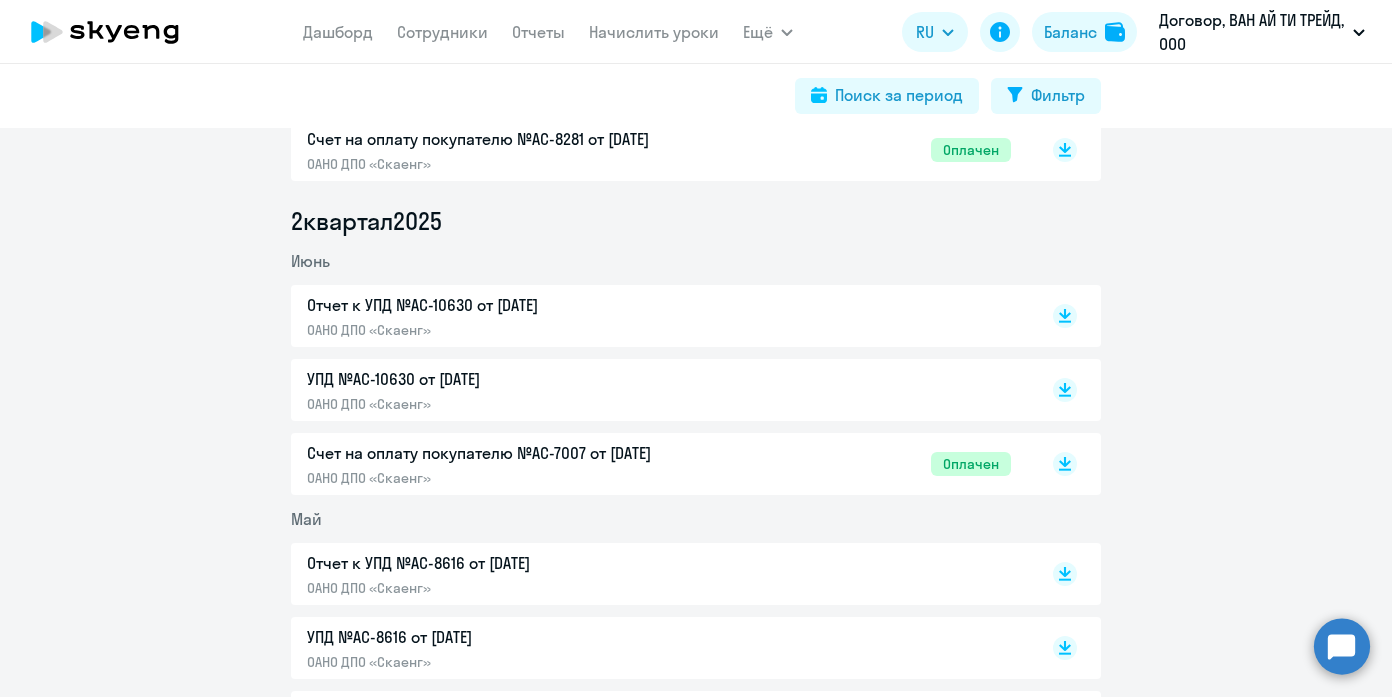 click on "Счет на оплату покупателю №AC-7007 от [DATE]" 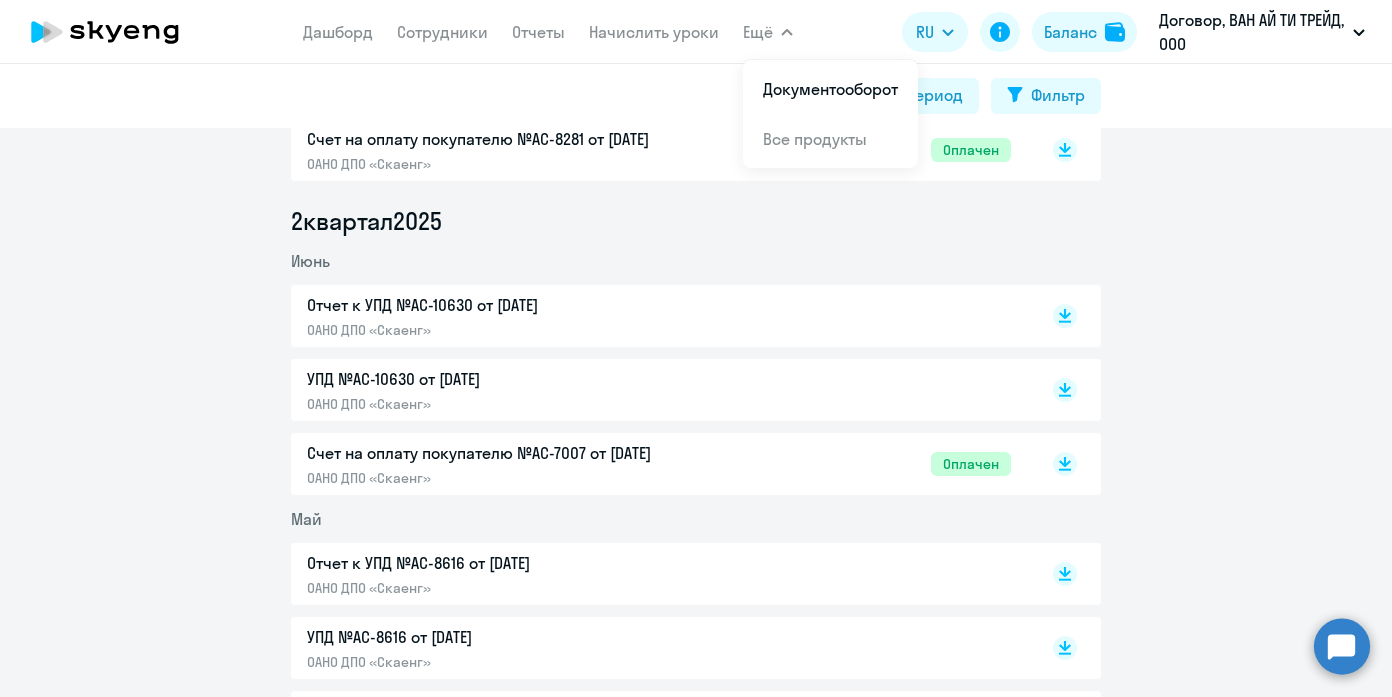 click on "ОАНО ДПО «Скаенг»" 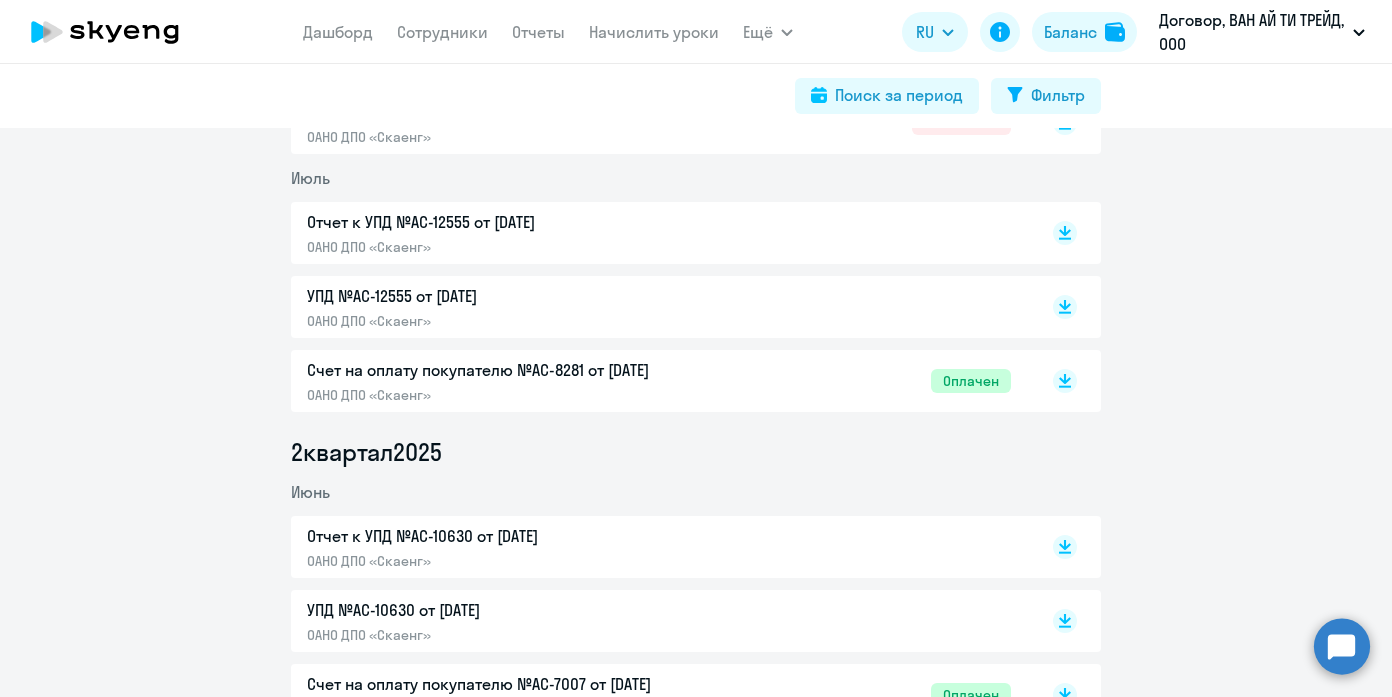 scroll, scrollTop: 0, scrollLeft: 0, axis: both 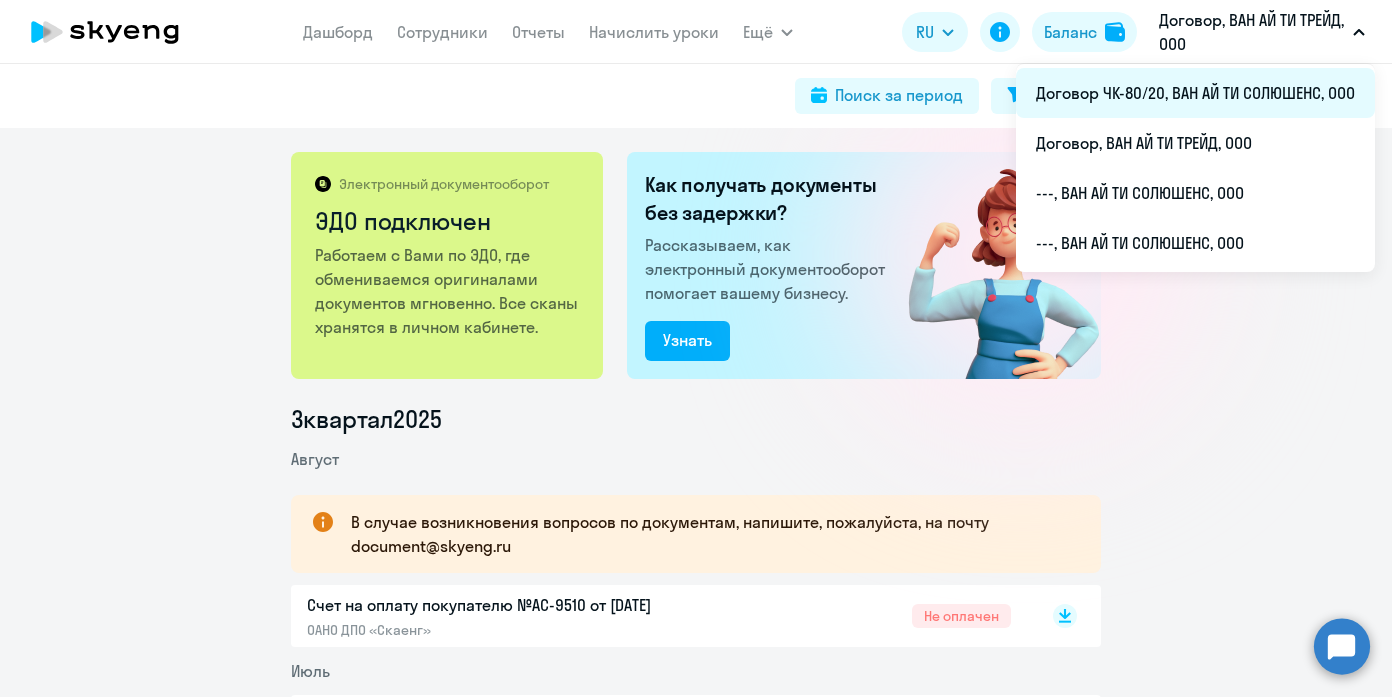 click on "Договор ЧК-80/20, ВАН АЙ ТИ СОЛЮШЕНС, ООО" at bounding box center (1195, 93) 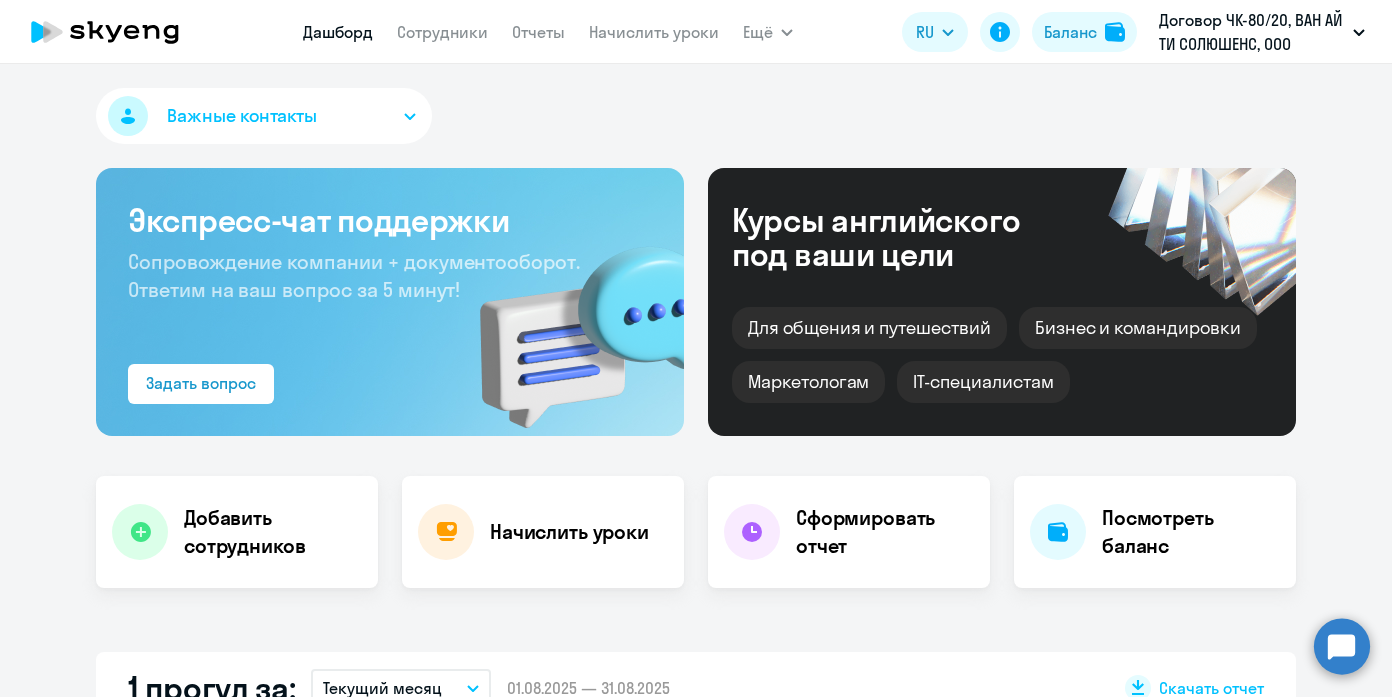 select on "30" 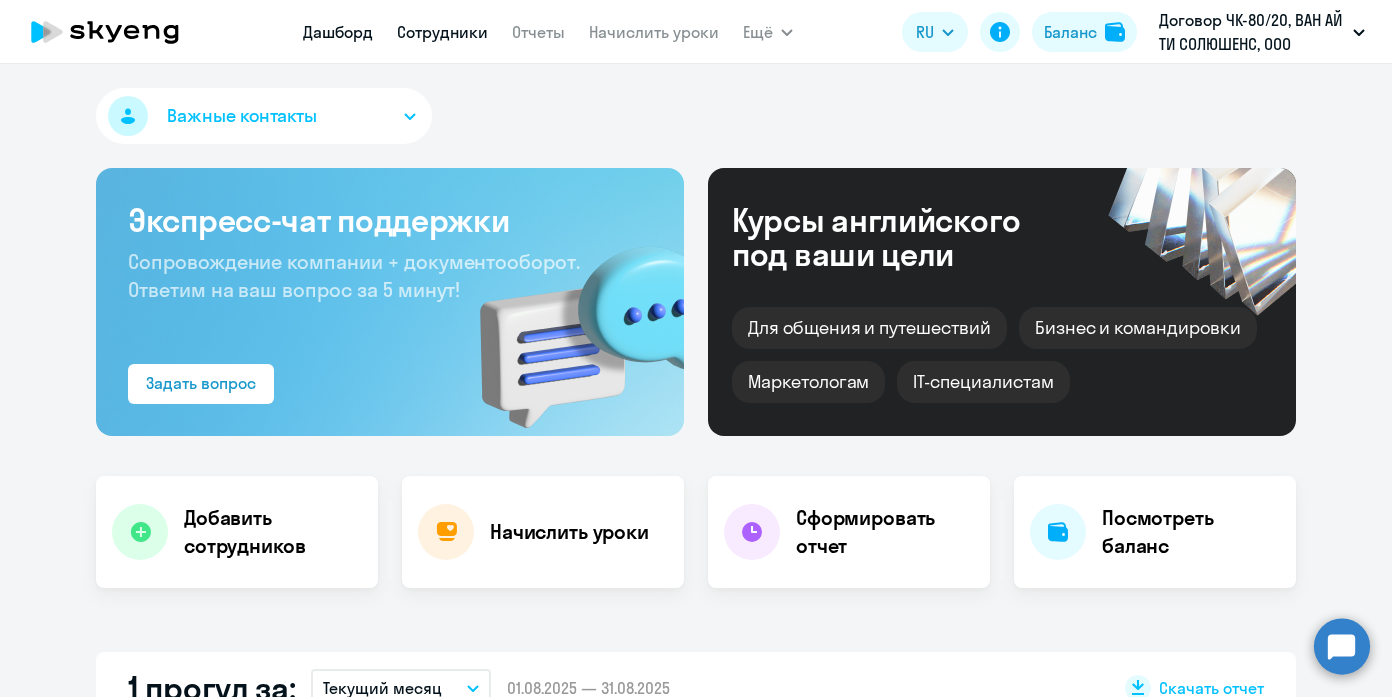 click on "Сотрудники" at bounding box center [442, 32] 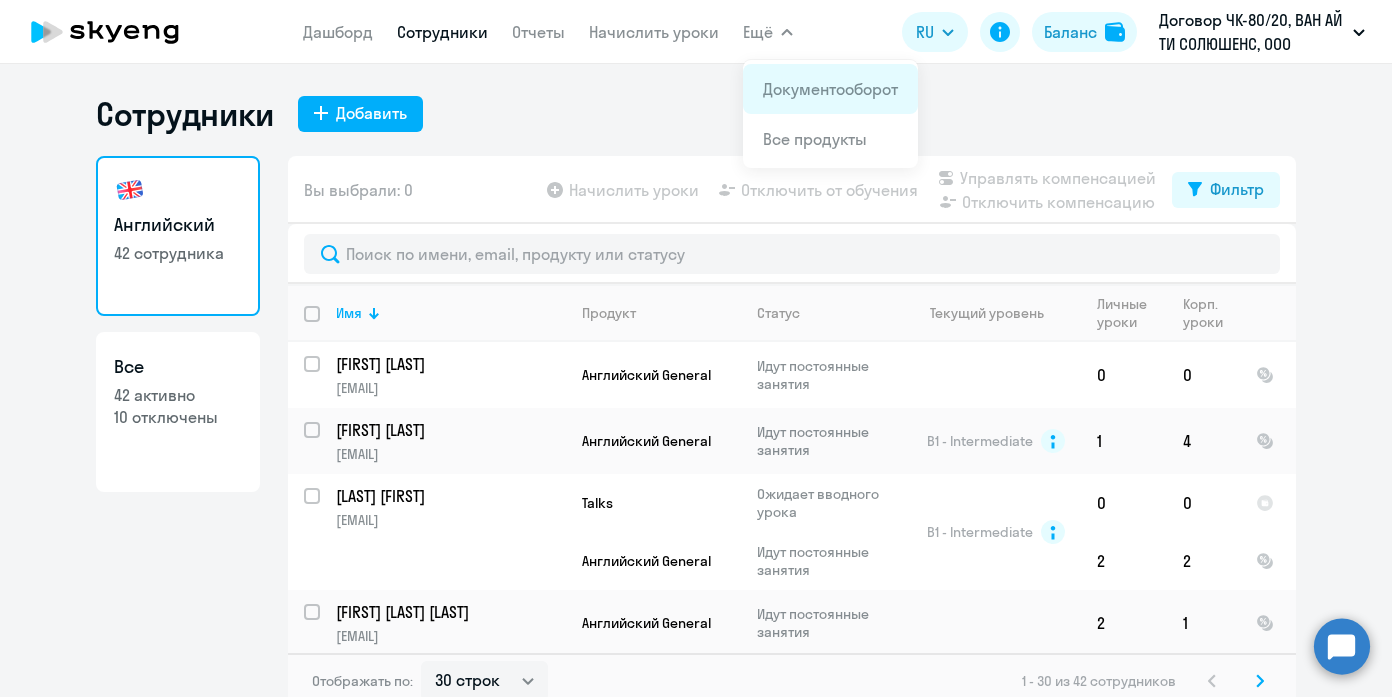 click on "Документооборот" at bounding box center (830, 89) 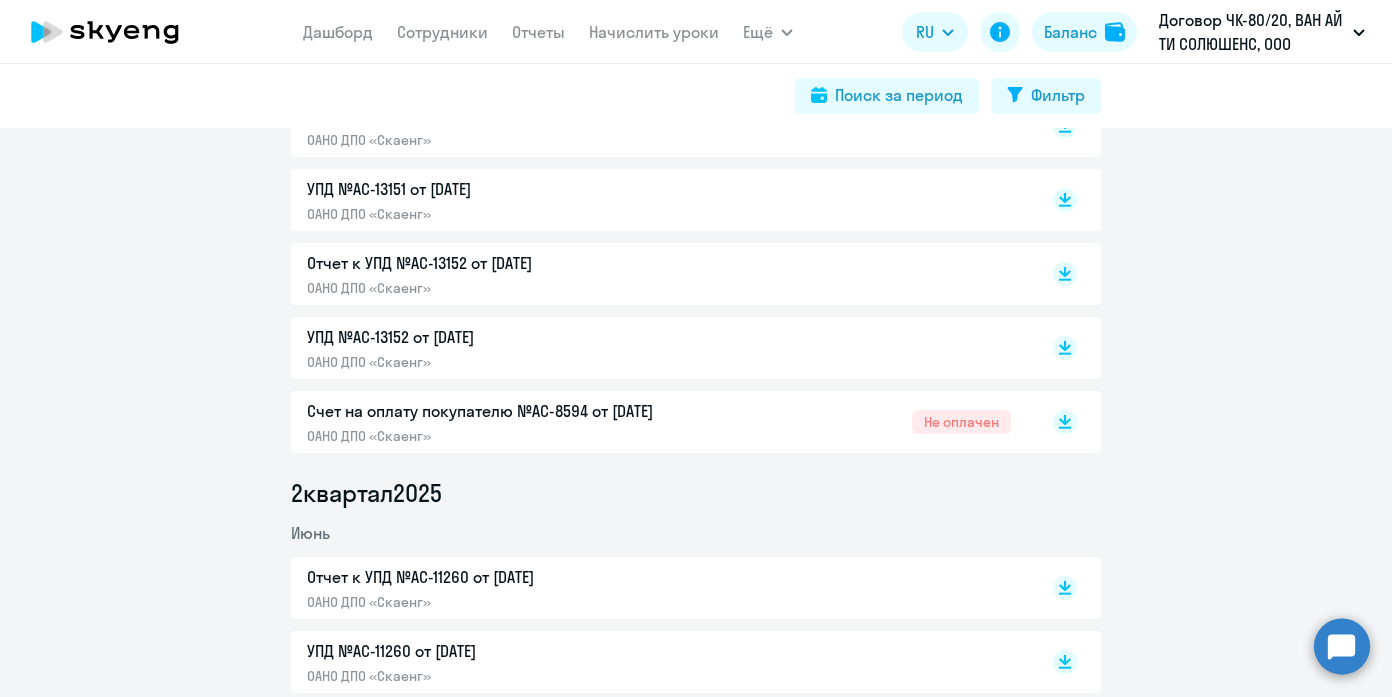 scroll, scrollTop: 675, scrollLeft: 0, axis: vertical 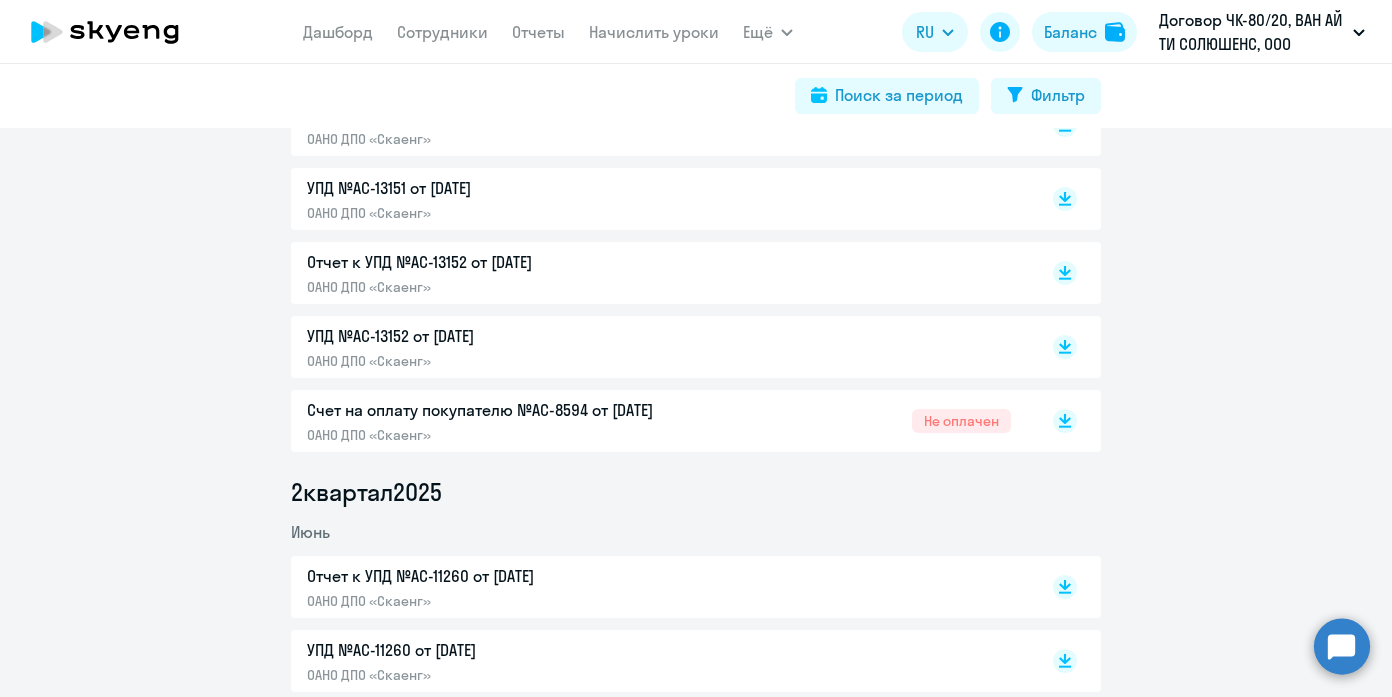 click on "Счет на оплату покупателю №AC-8594 от [DATE]" 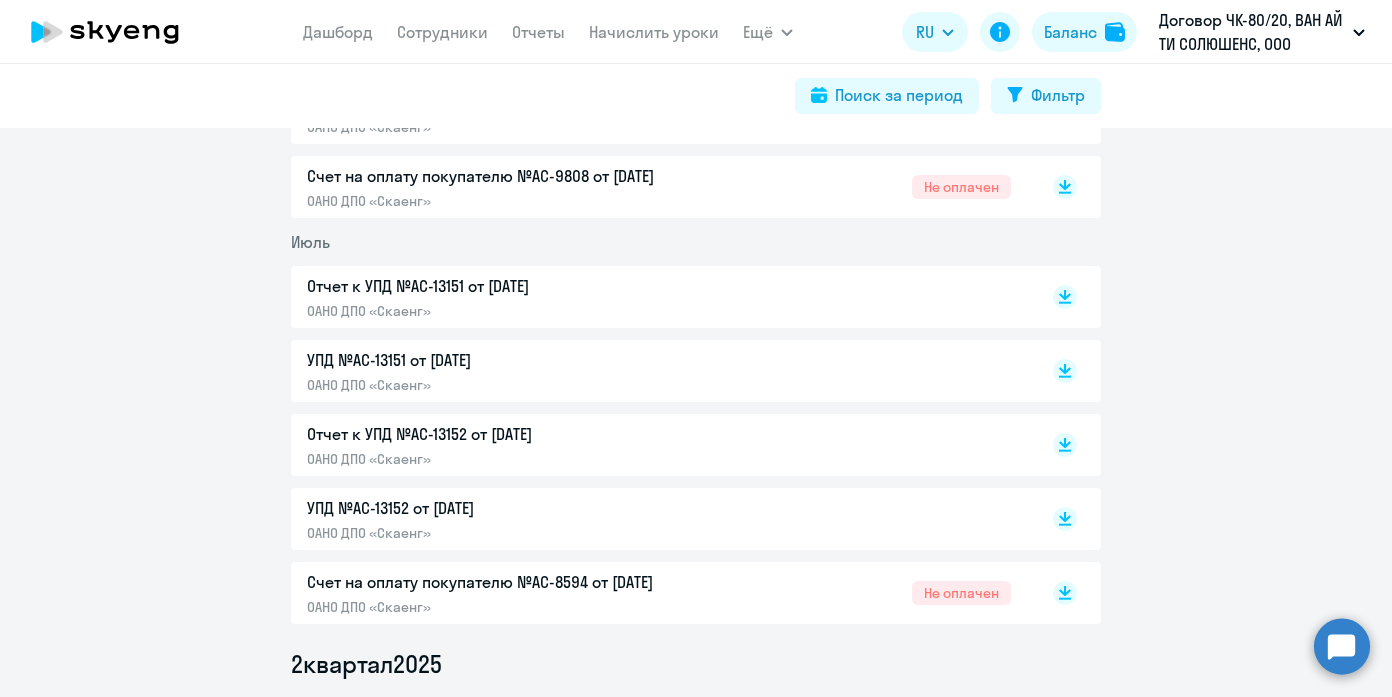 scroll, scrollTop: 507, scrollLeft: 0, axis: vertical 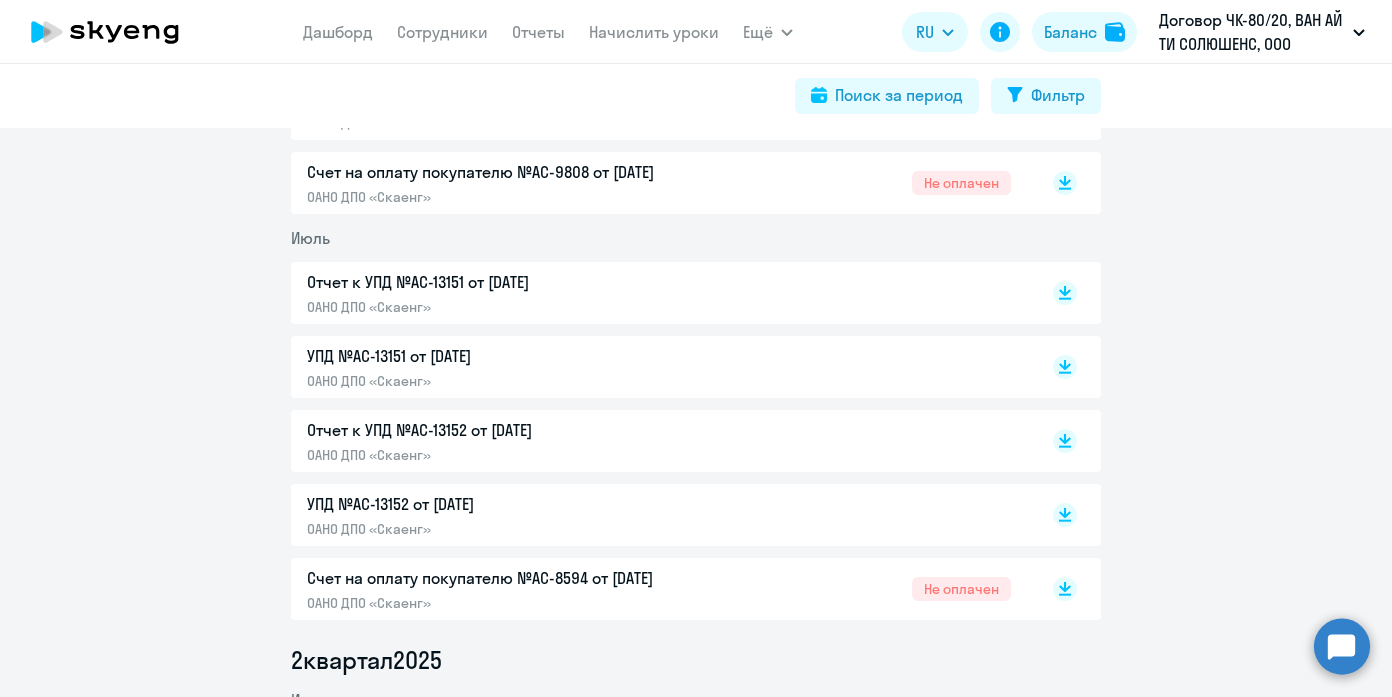 click on "Отчет к УПД №AC-13152 от [DATE]" 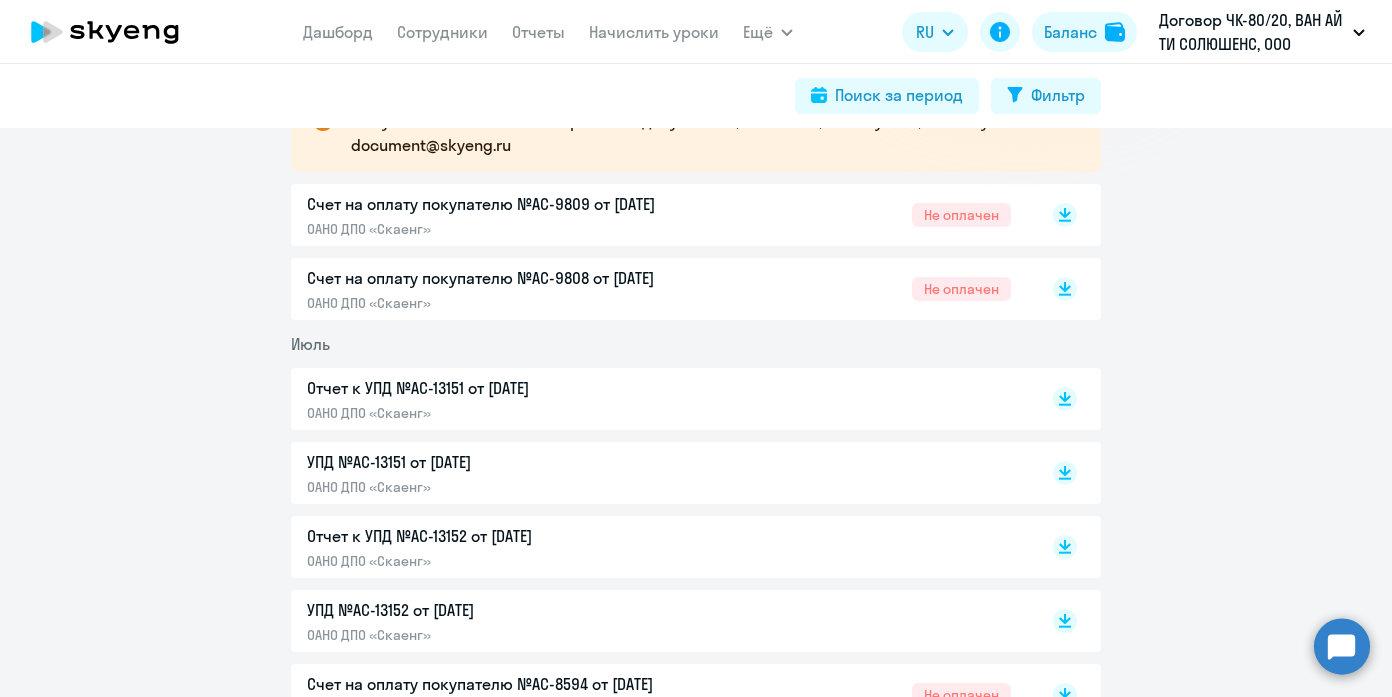 scroll, scrollTop: 374, scrollLeft: 0, axis: vertical 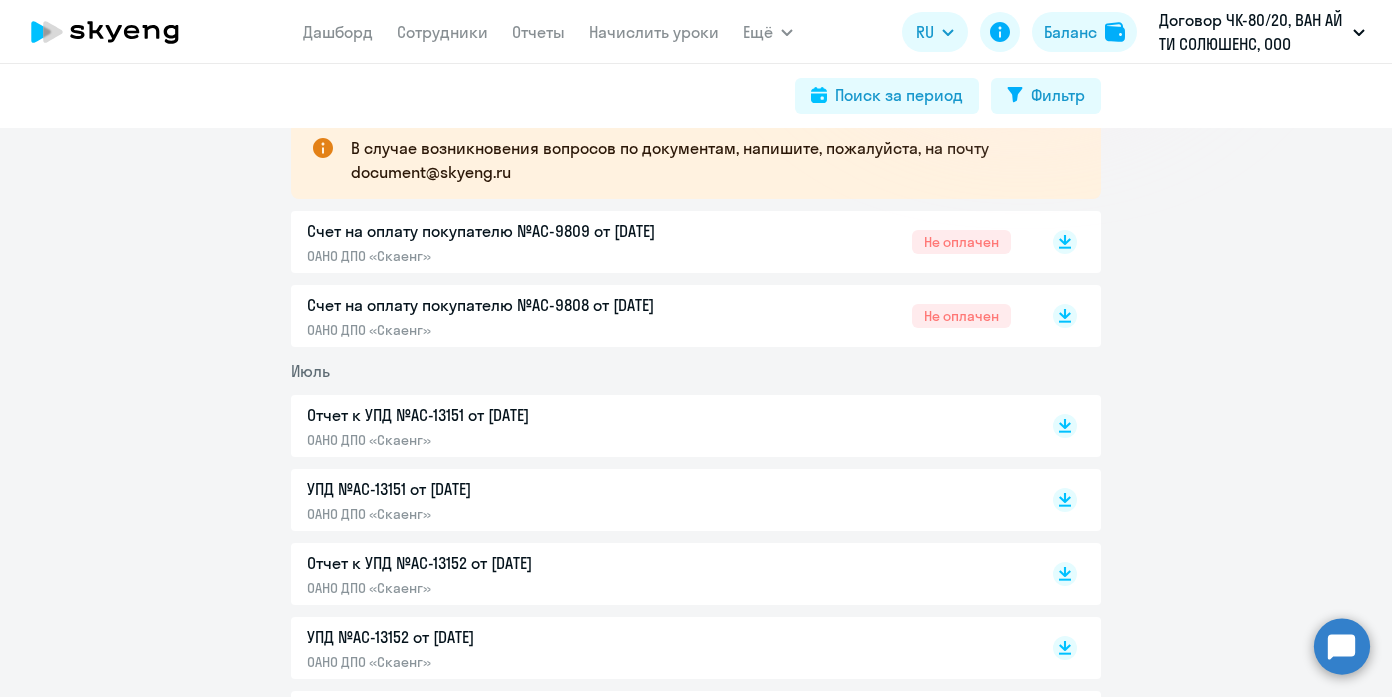 click on "Счет на оплату покупателю №AC-9808 от [DATE]  ОАНО ДПО «Скаенг»  Не оплачен" 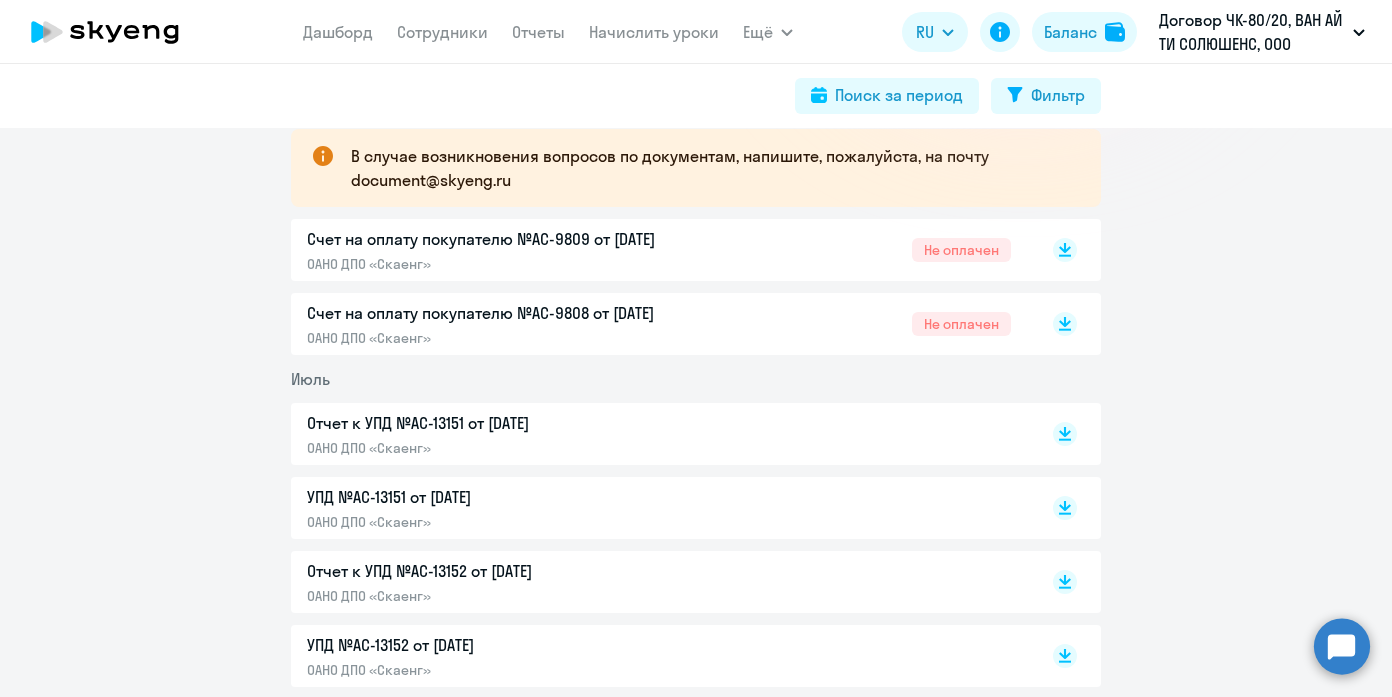 scroll, scrollTop: 369, scrollLeft: 0, axis: vertical 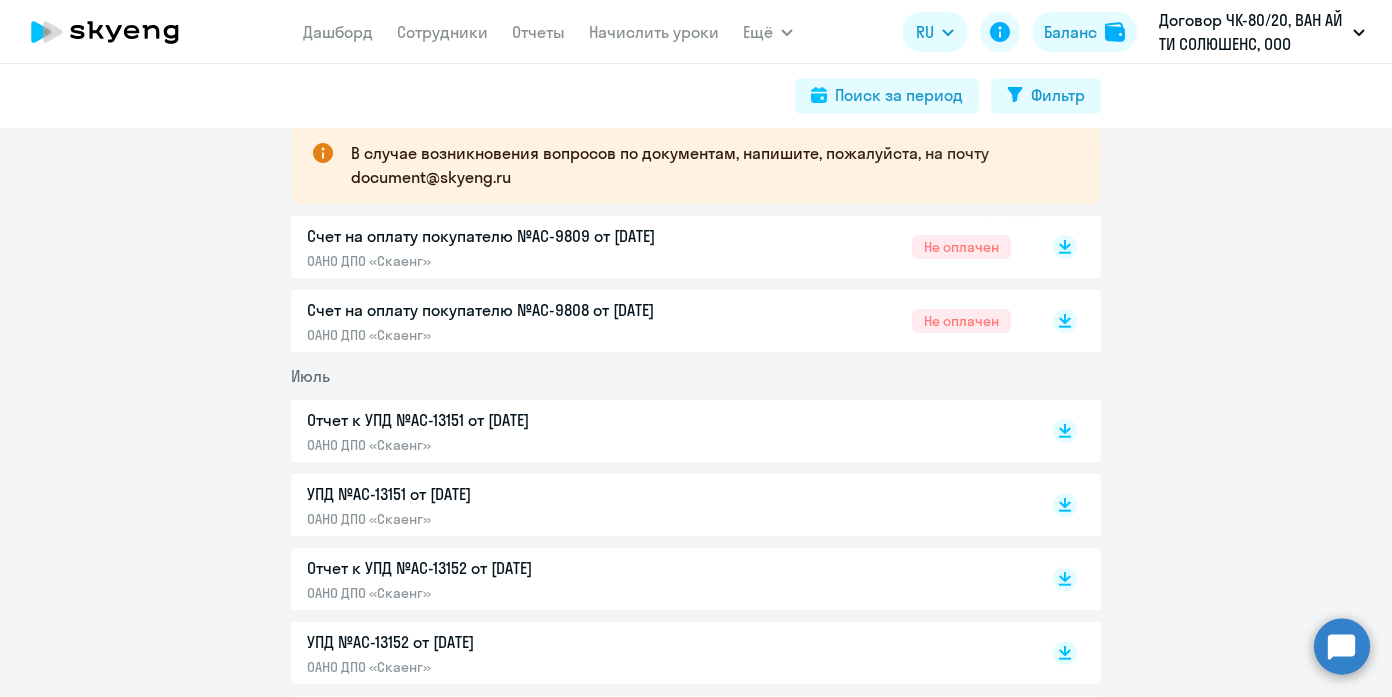 click on "Отчет к УПД №AC-13151 от [DATE]  ОАНО ДПО «Скаенг»" 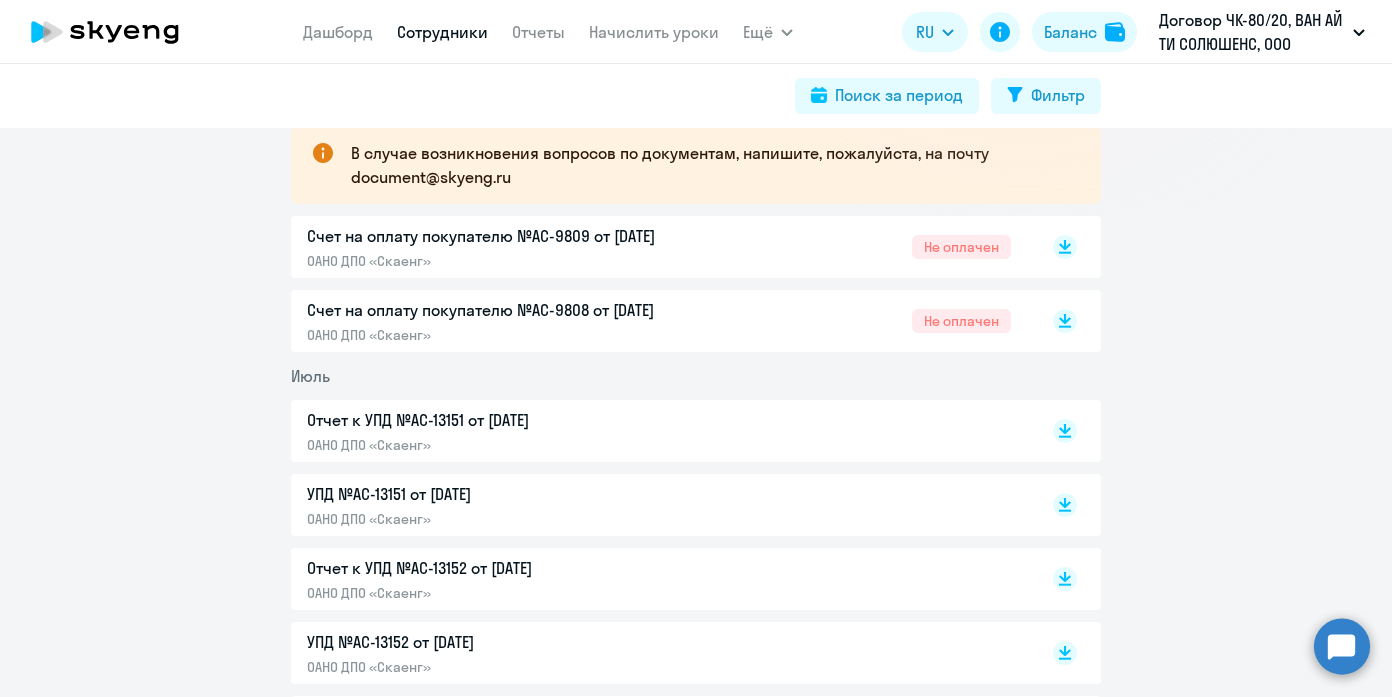 click on "Сотрудники" at bounding box center [442, 32] 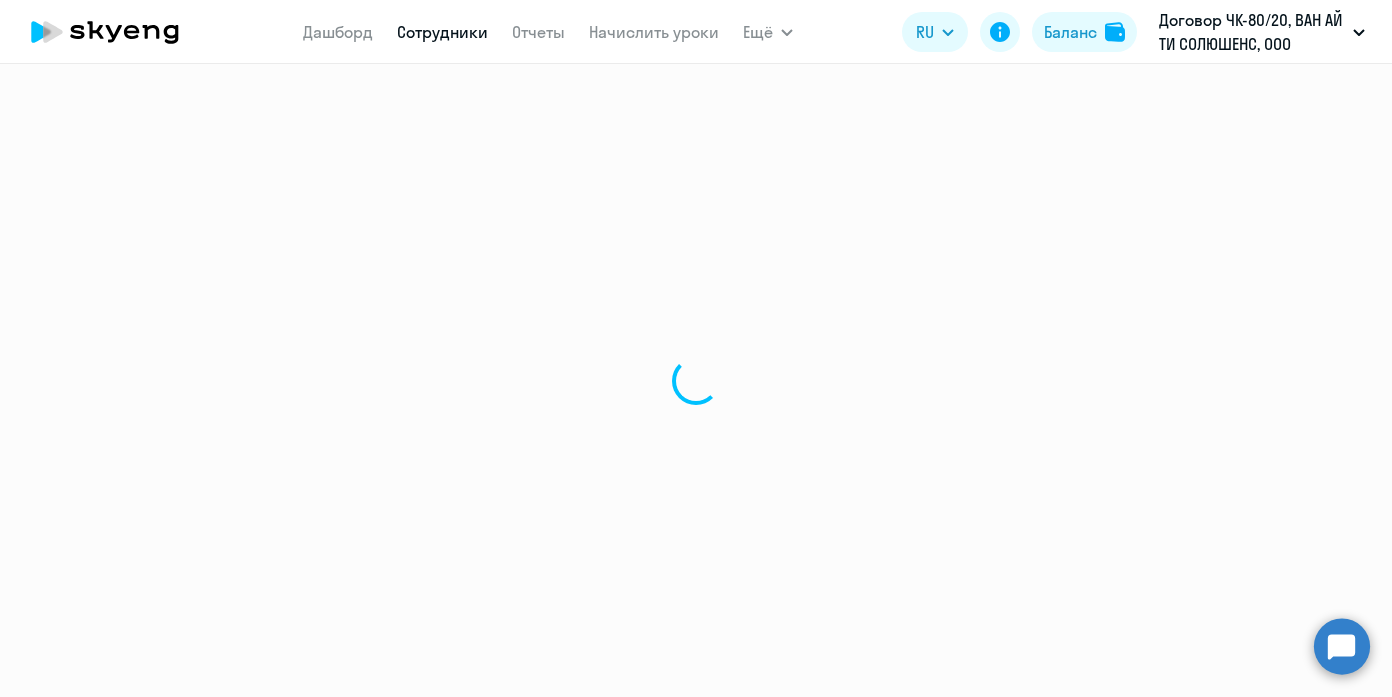 select on "30" 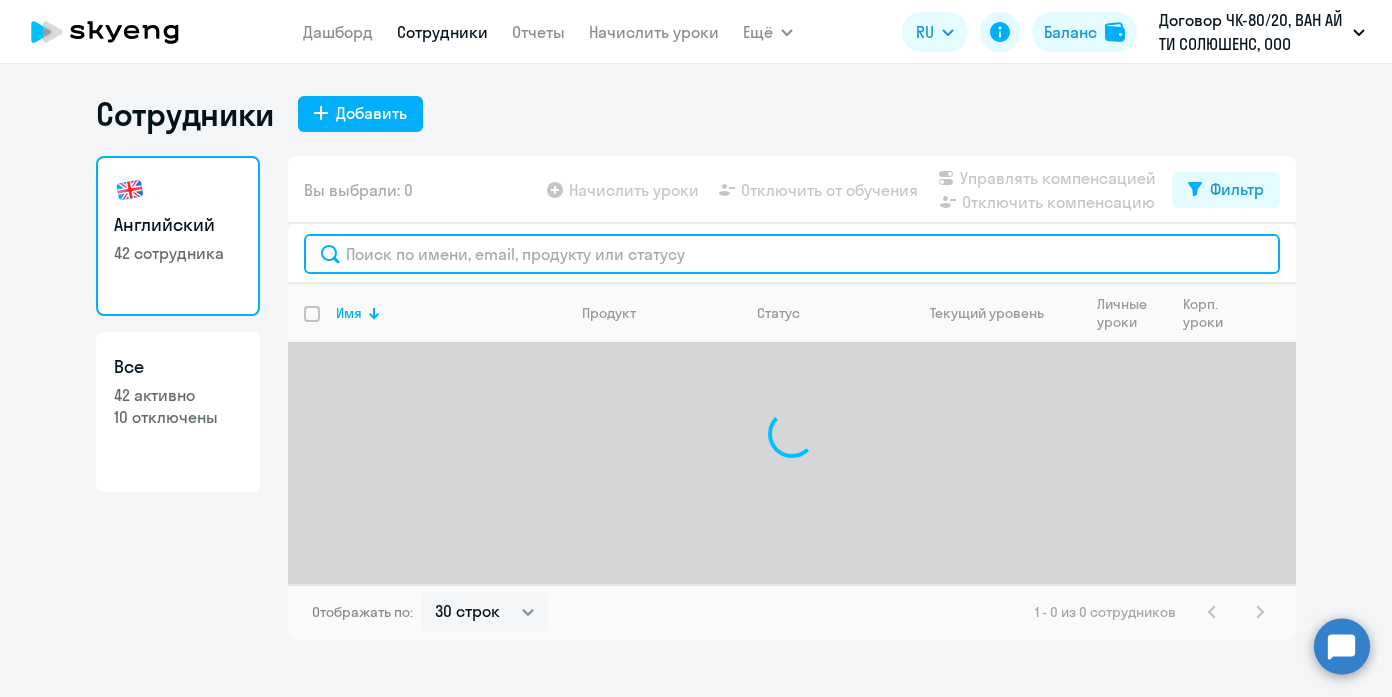 click 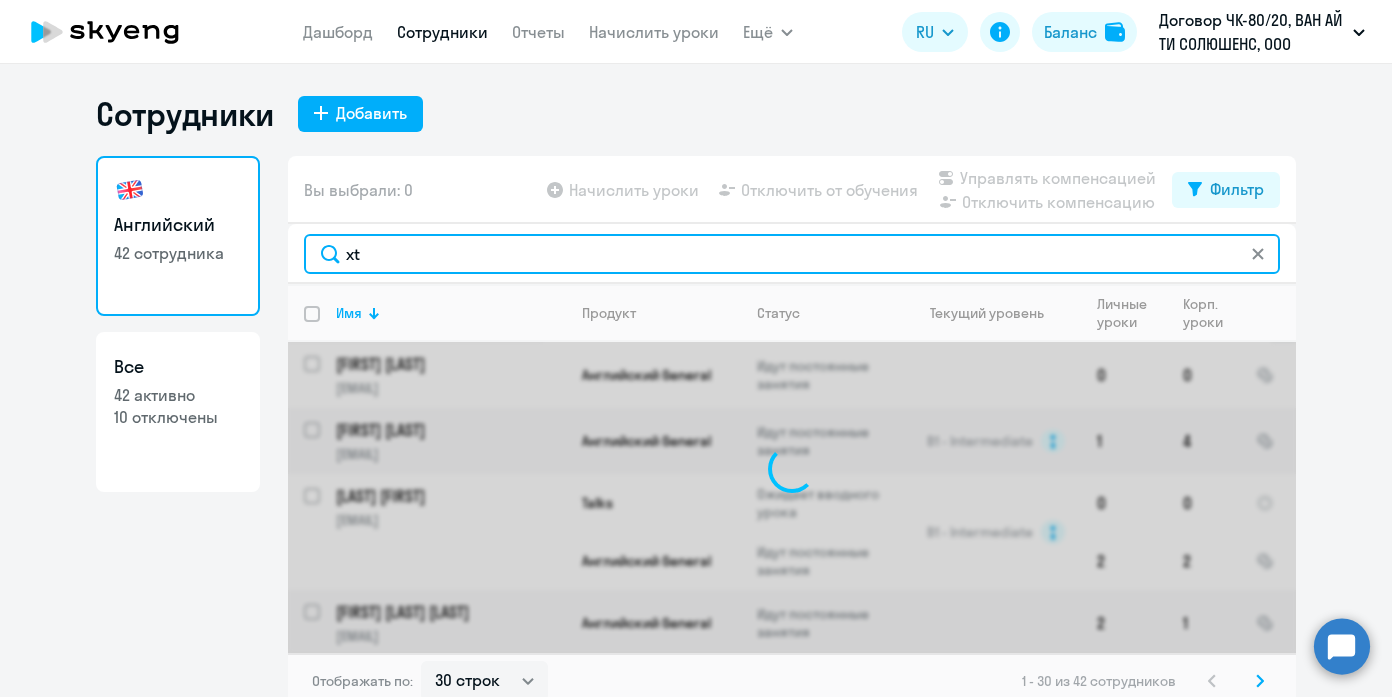 type on "x" 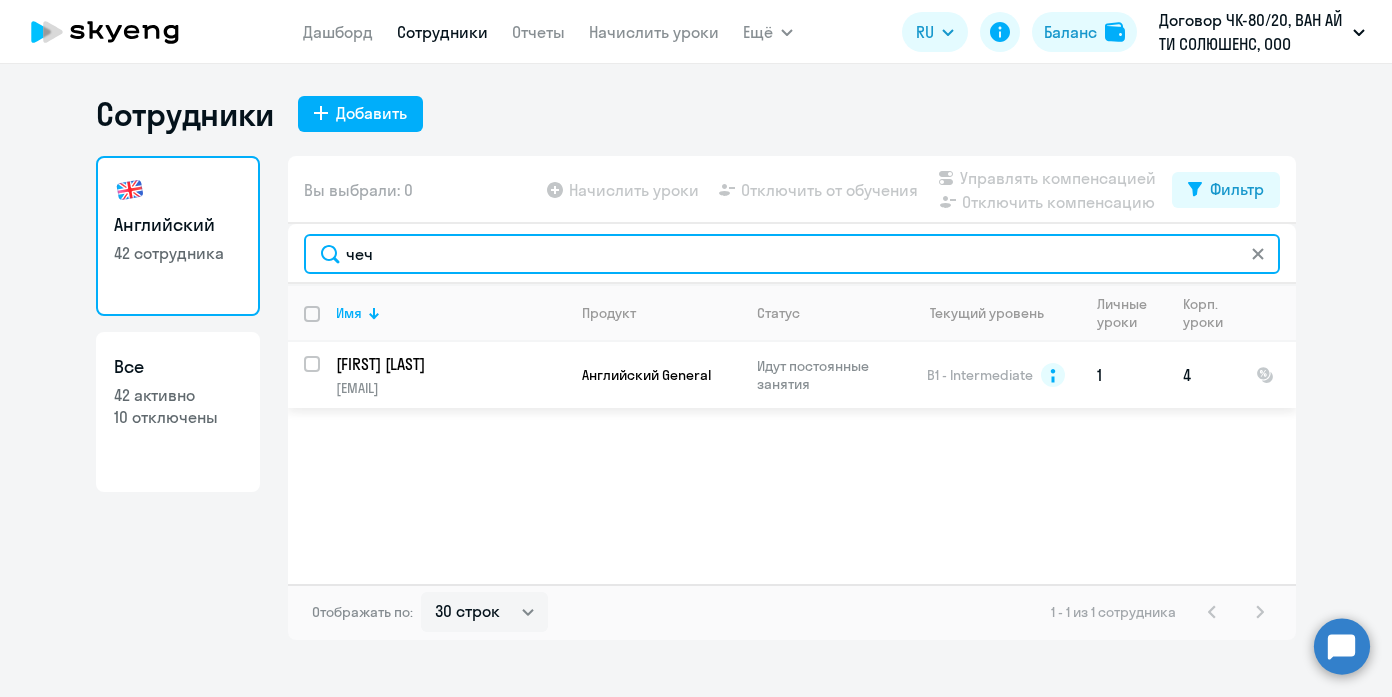 type on "чеч" 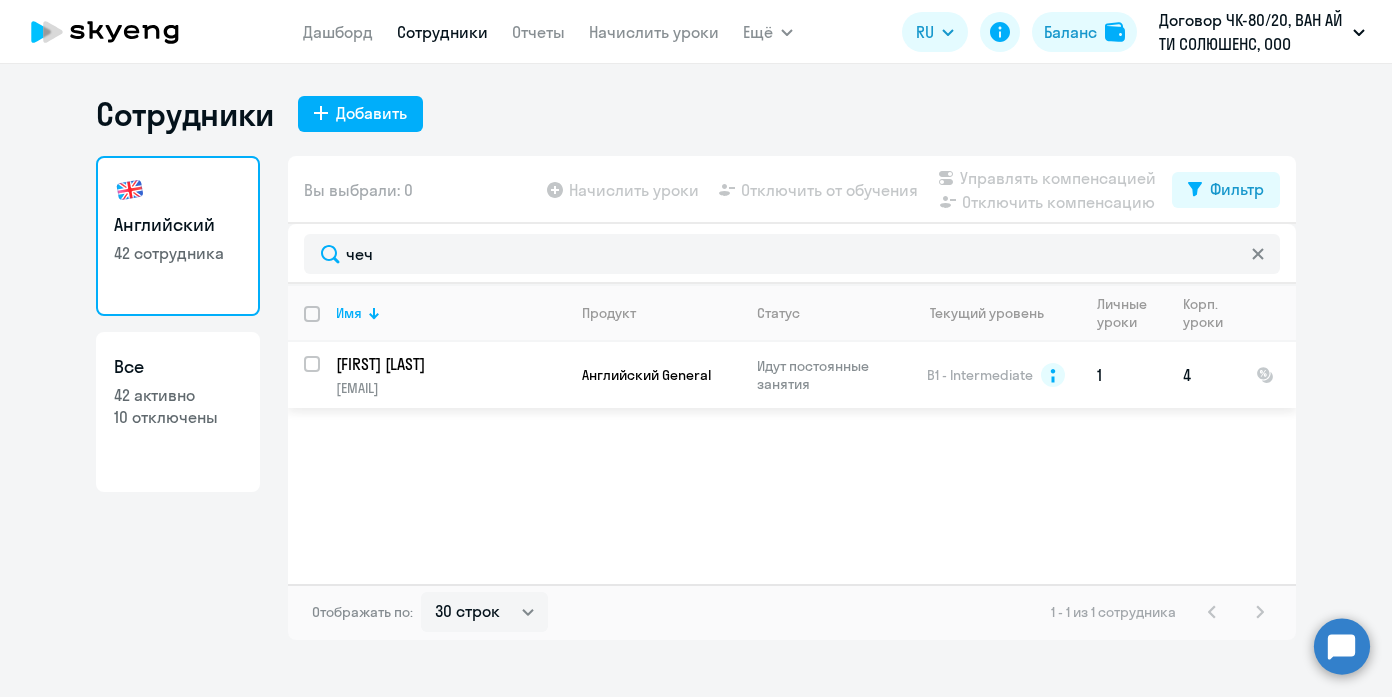click on "[FIRST] [LAST]" 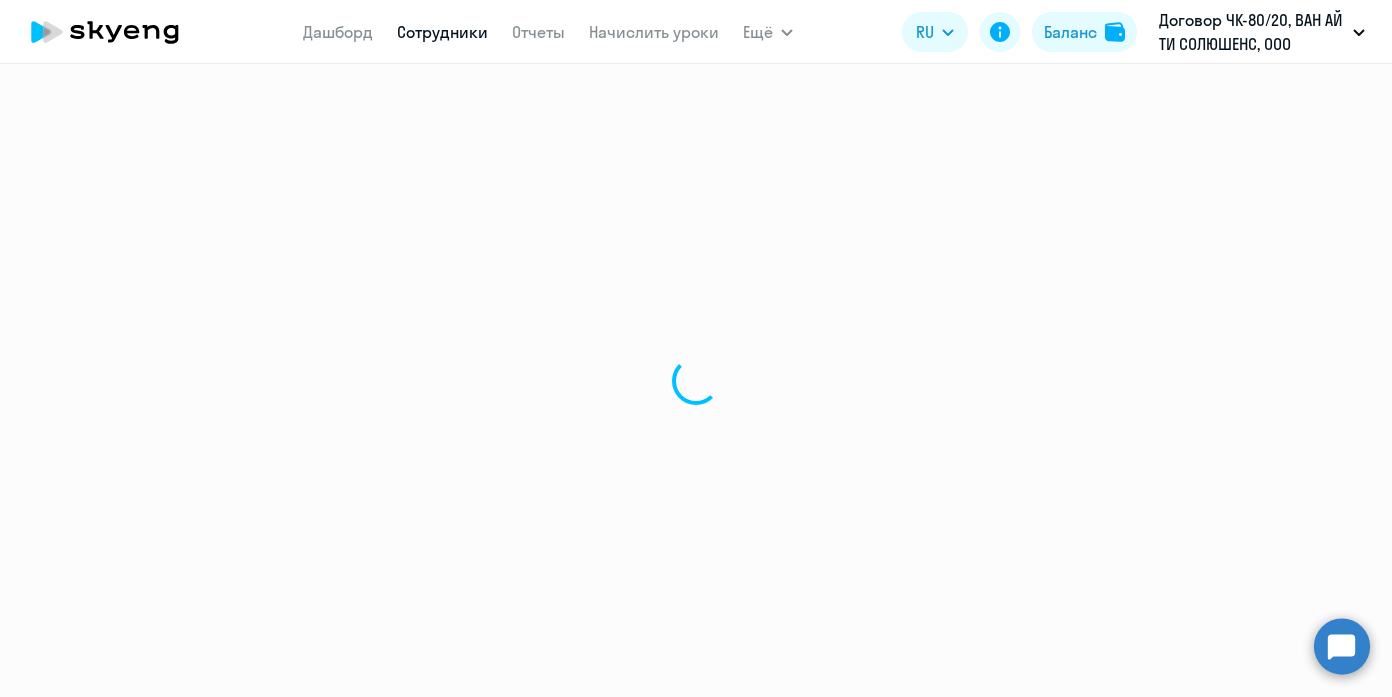 select on "english" 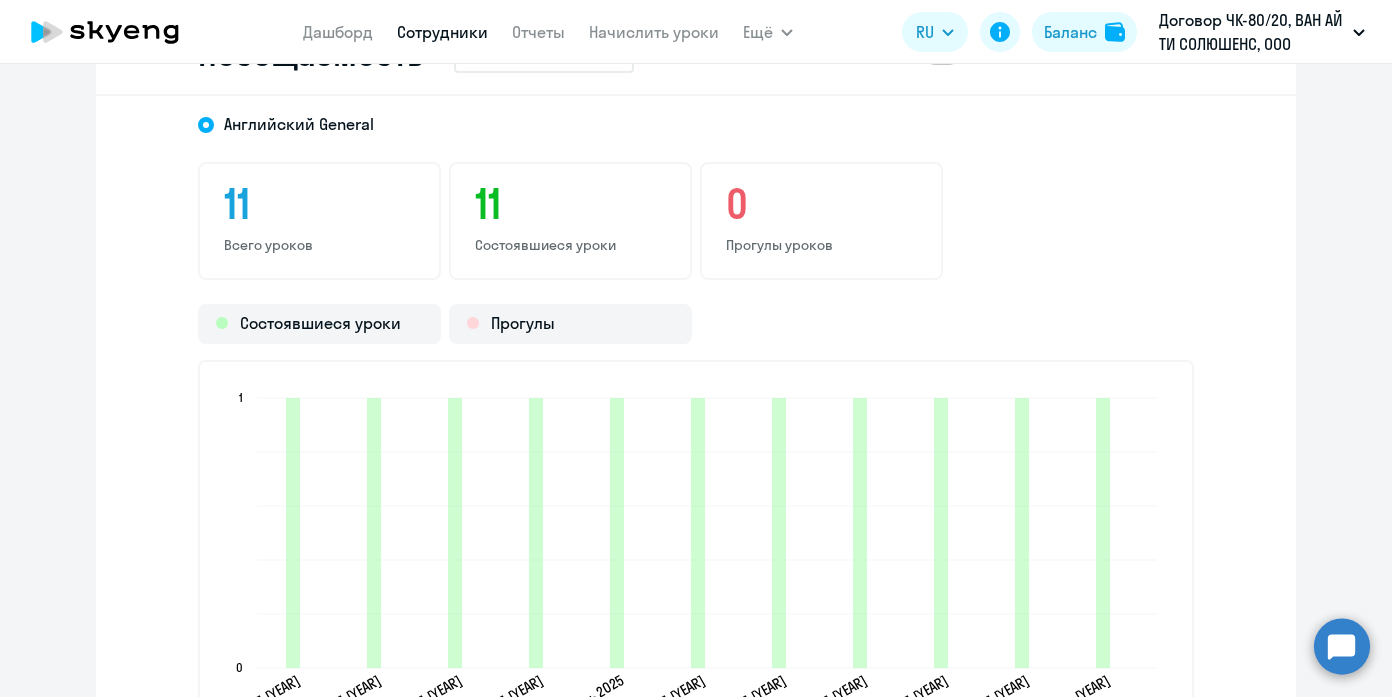 scroll, scrollTop: 2399, scrollLeft: 0, axis: vertical 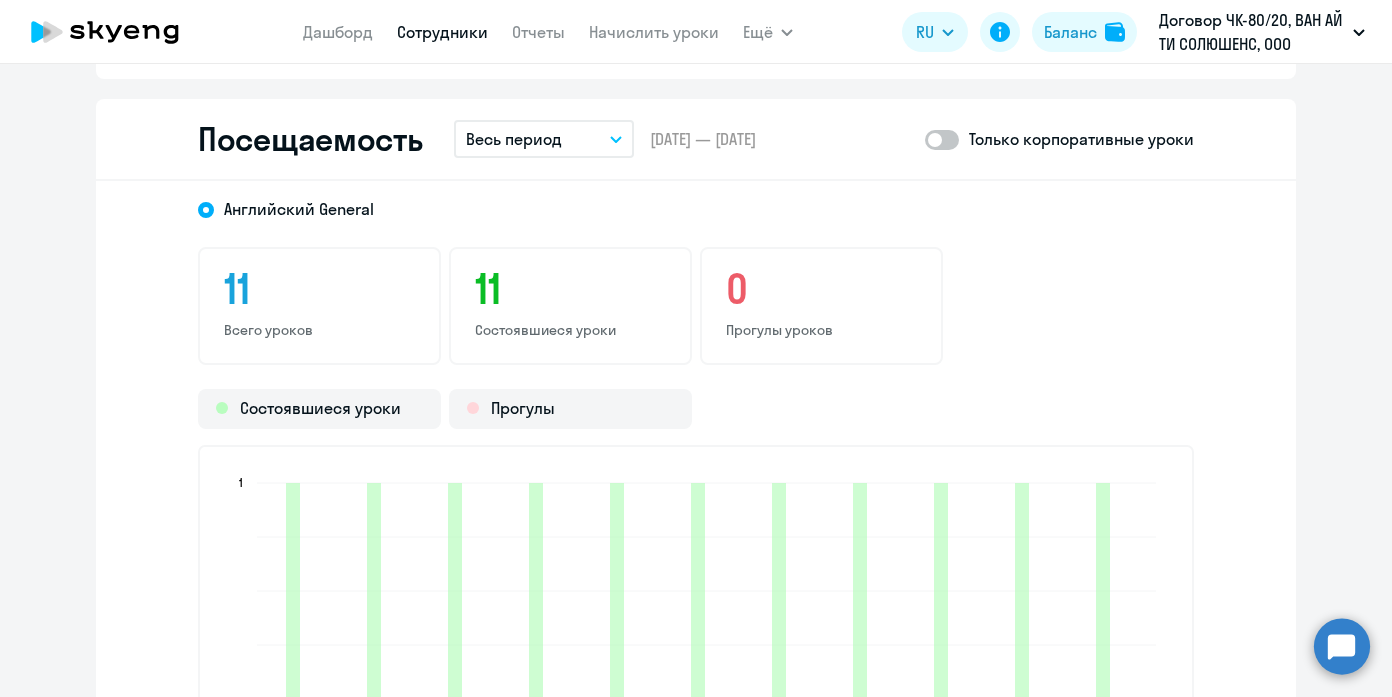 click on "Весь период" at bounding box center [544, 139] 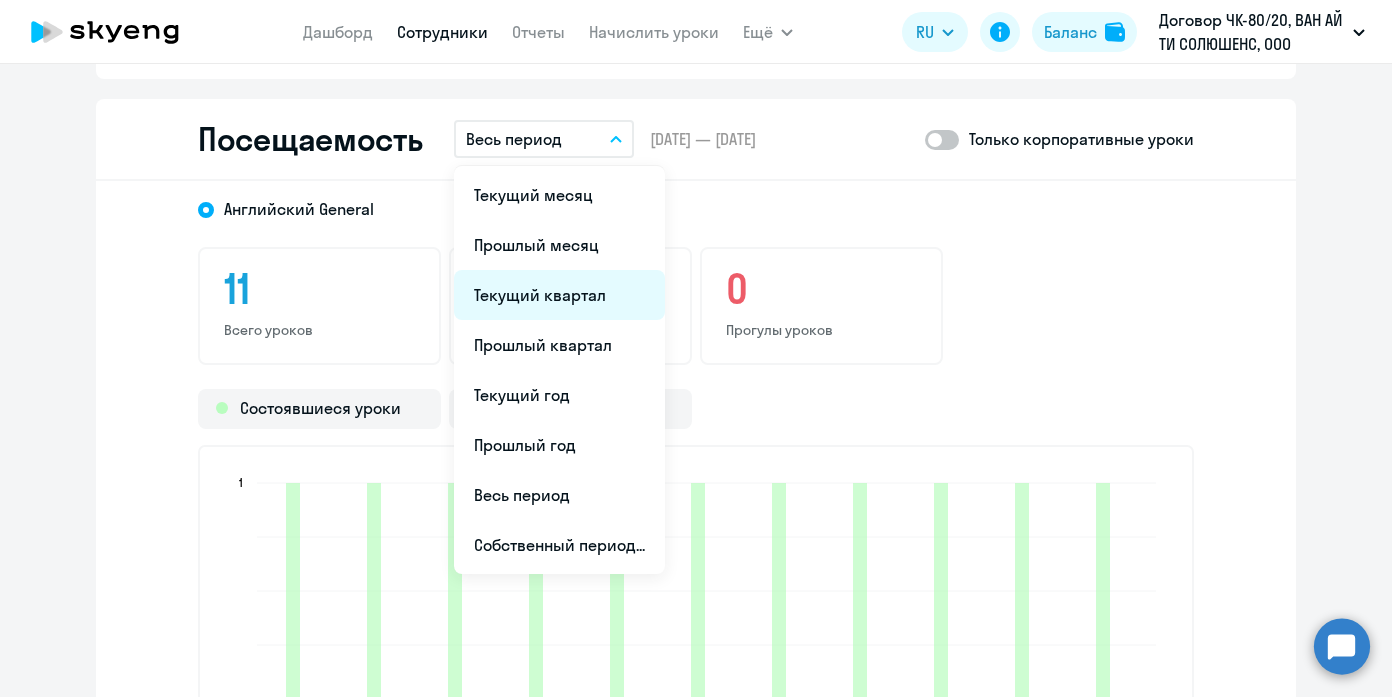 click on "Текущий квартал" at bounding box center [559, 295] 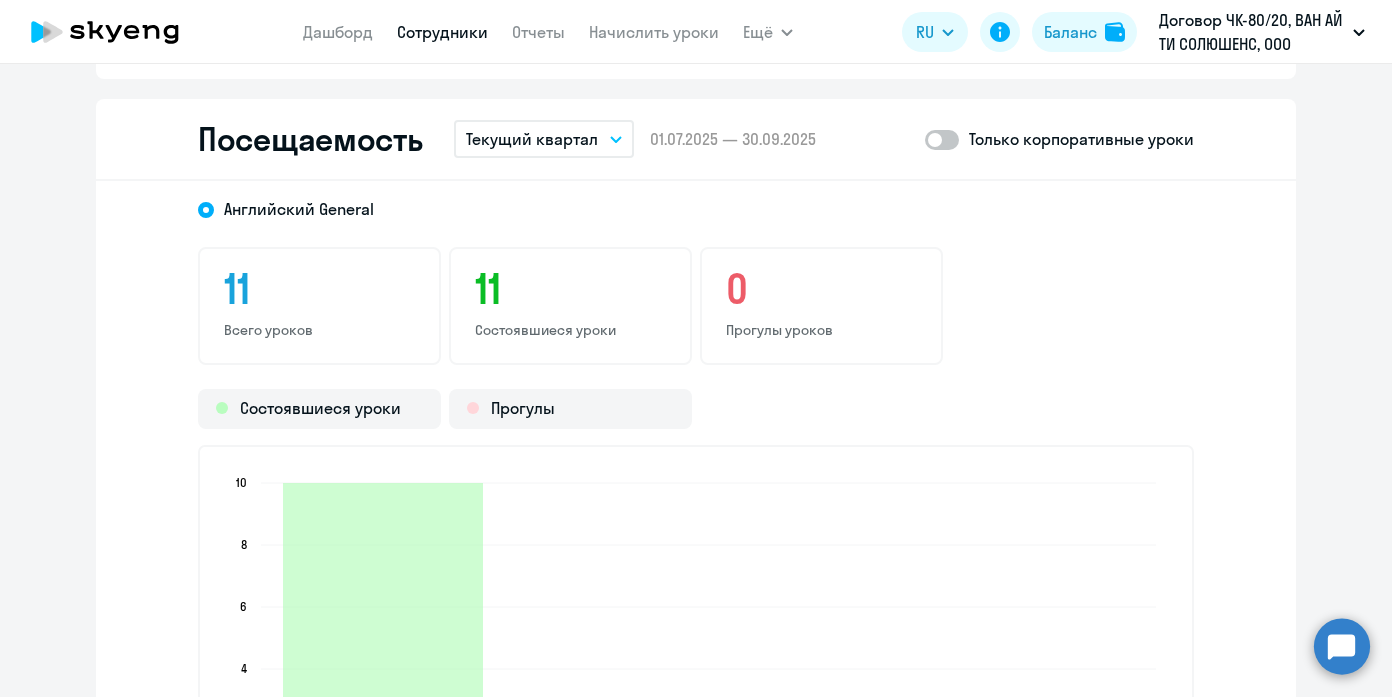 click on "Текущий квартал" at bounding box center [544, 139] 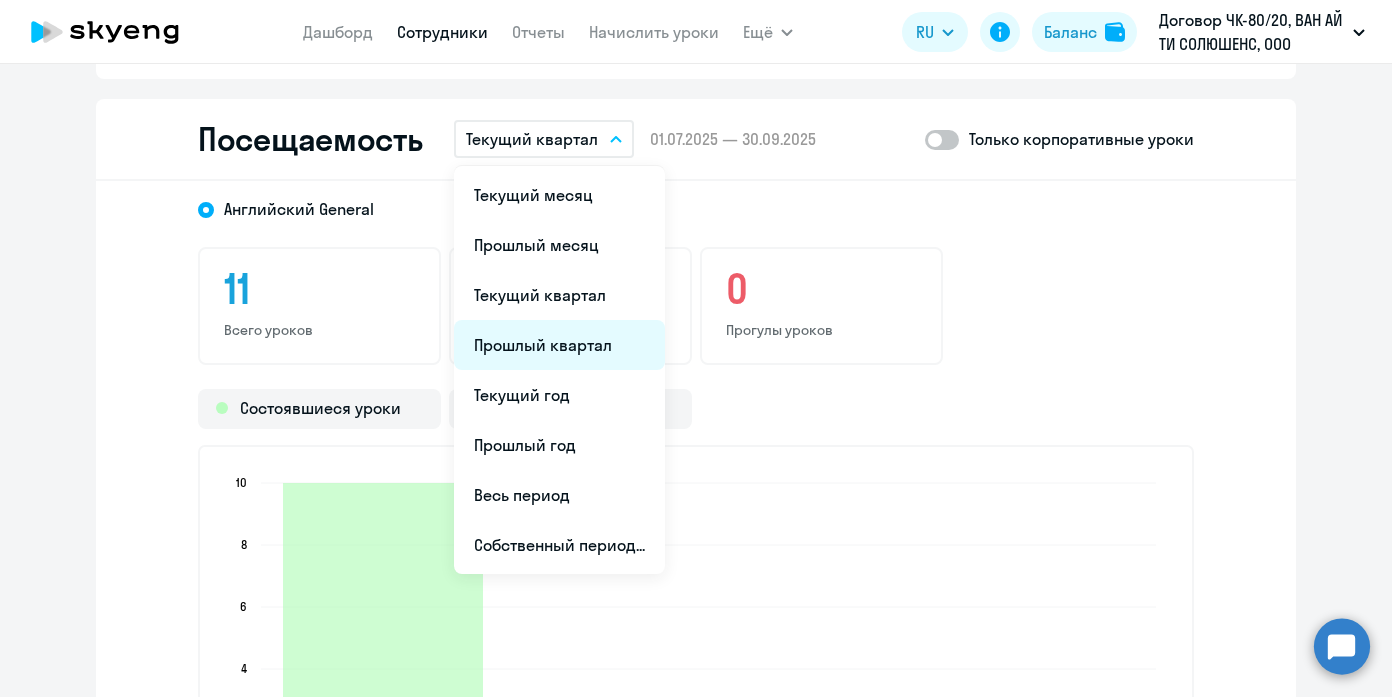 click on "Прошлый квартал" at bounding box center (559, 345) 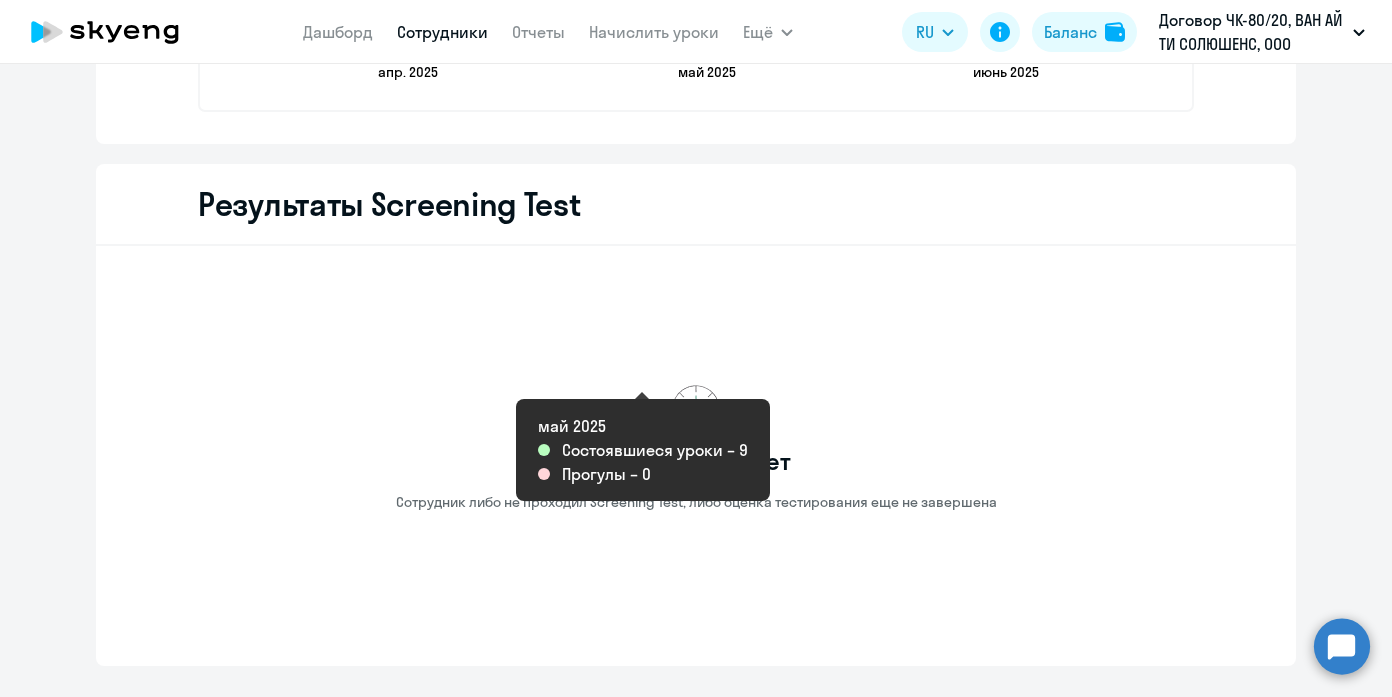 scroll, scrollTop: 3212, scrollLeft: 0, axis: vertical 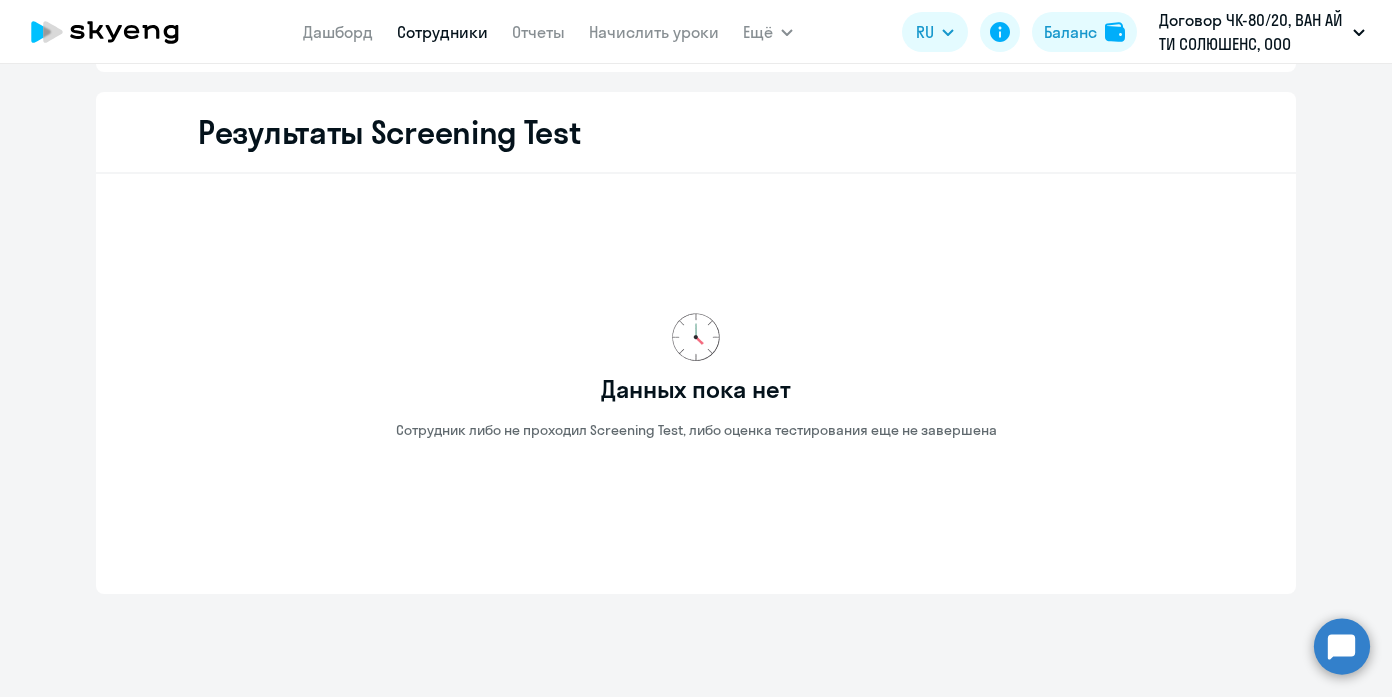 click on "Сотрудники" at bounding box center (442, 32) 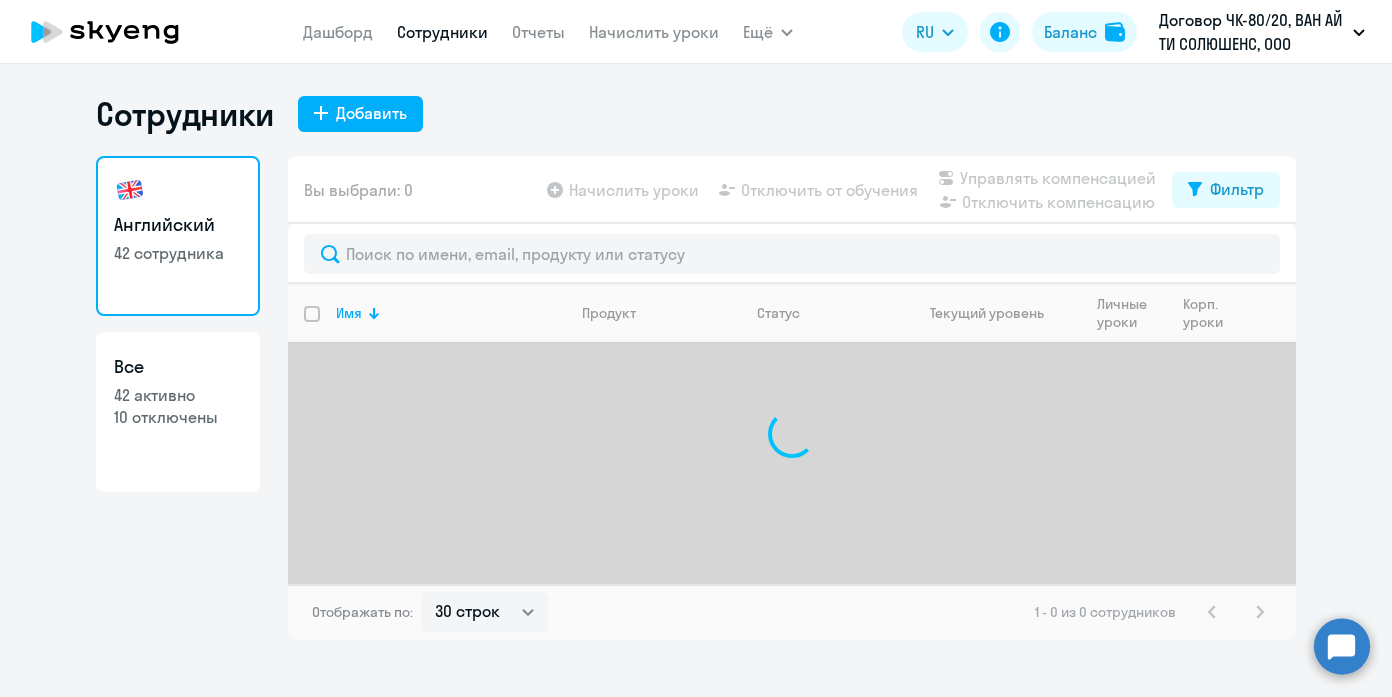 scroll, scrollTop: 0, scrollLeft: 0, axis: both 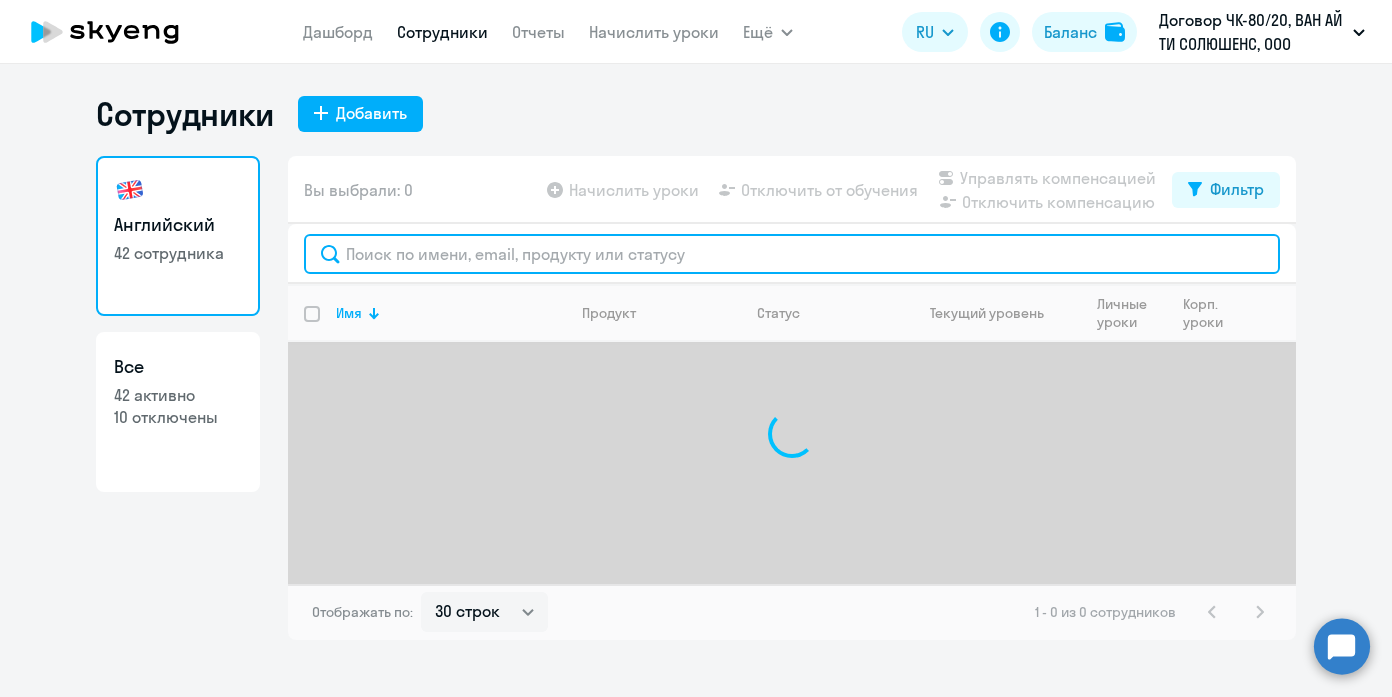 click 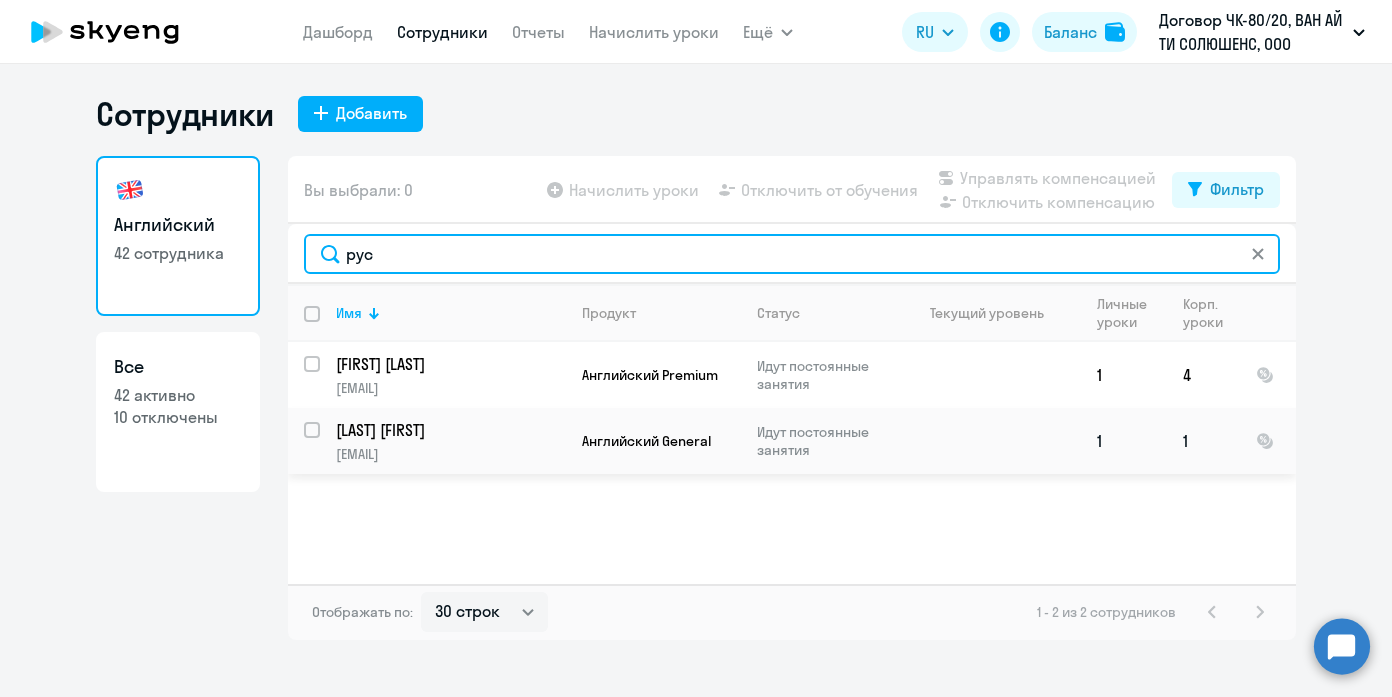 type on "рус" 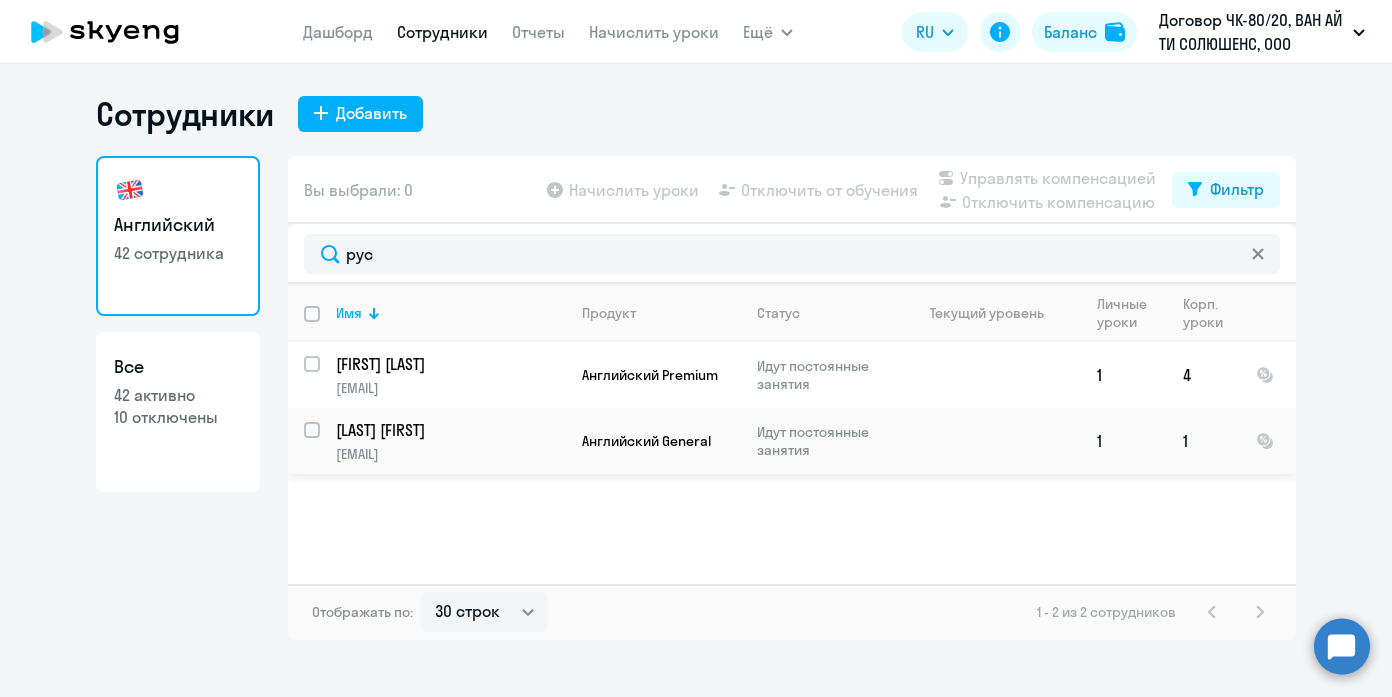 click on "[LAST] [FIRST]" 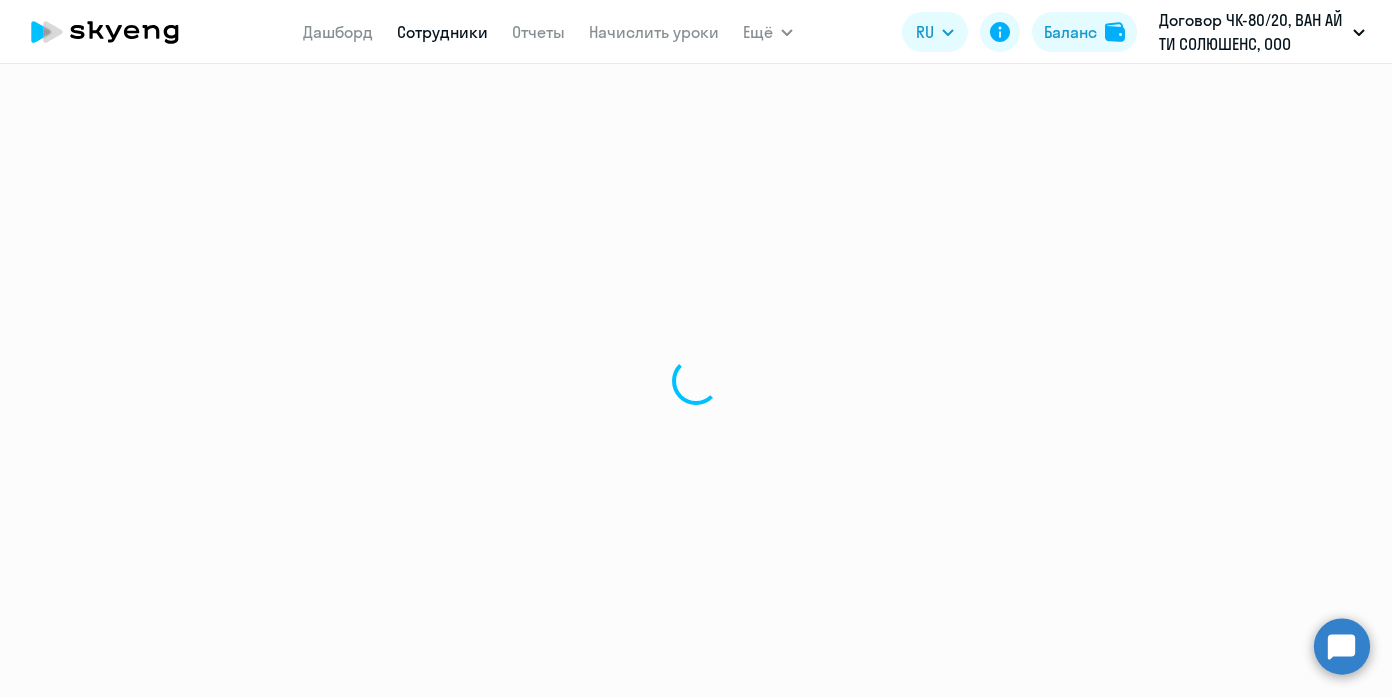 select on "english" 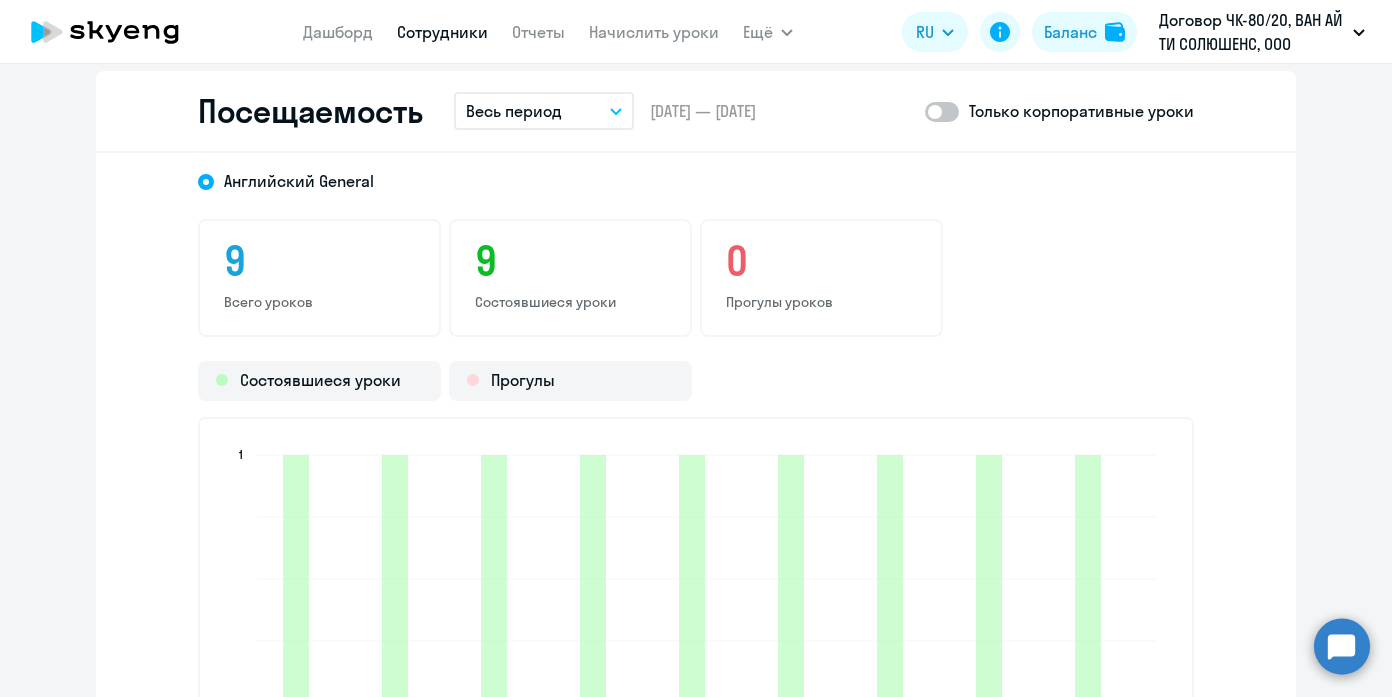 scroll, scrollTop: 2425, scrollLeft: 0, axis: vertical 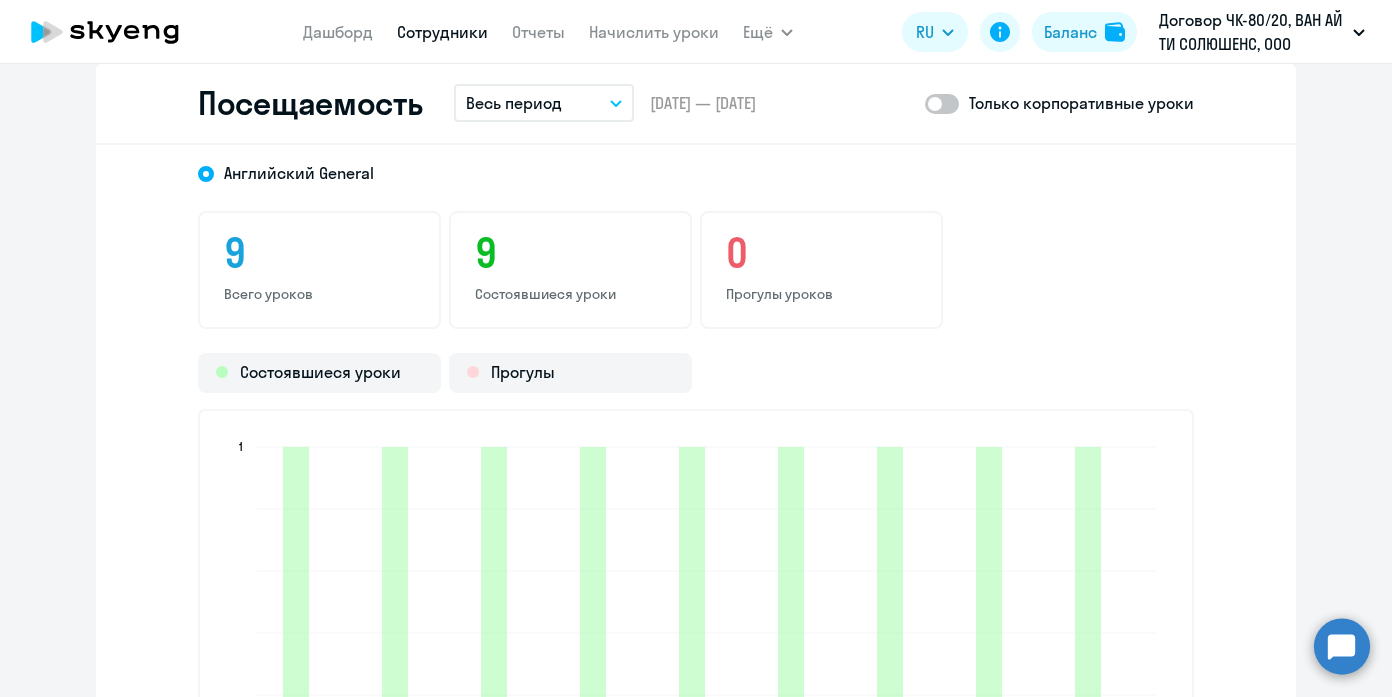 click on "Весь период" at bounding box center (544, 103) 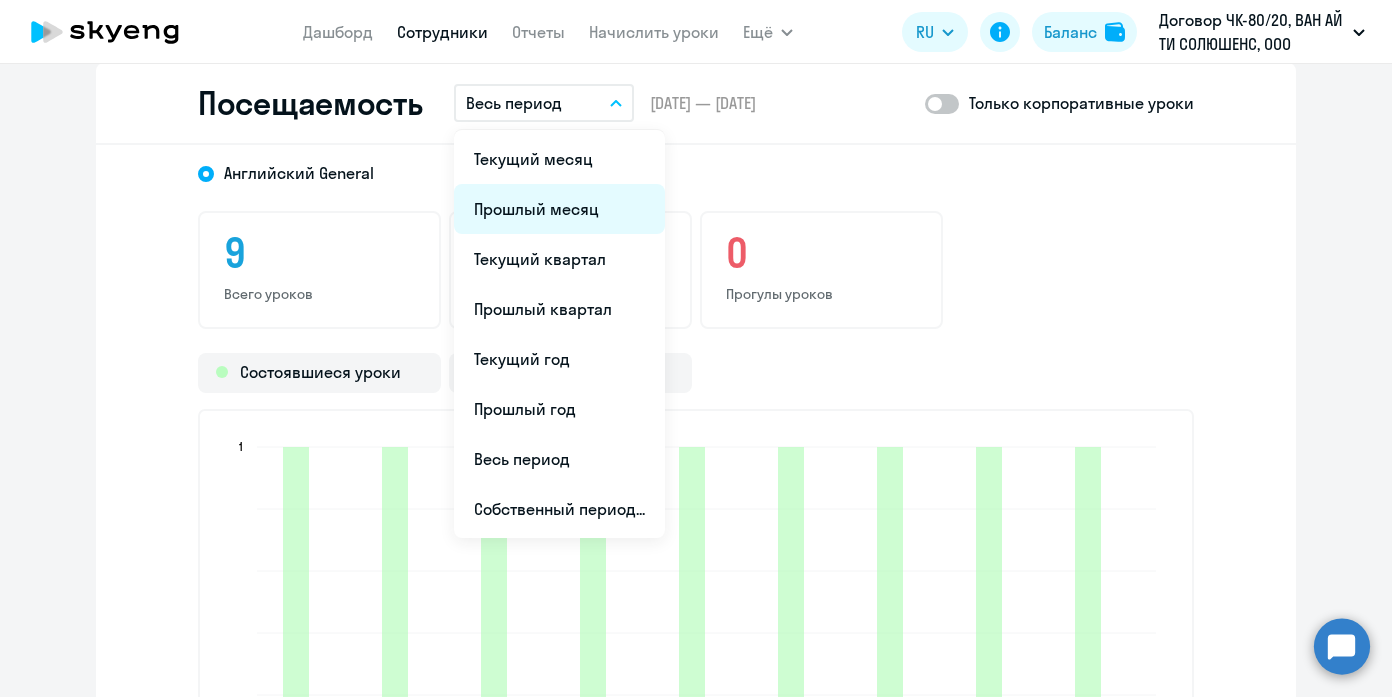 click on "Прошлый месяц" at bounding box center (559, 209) 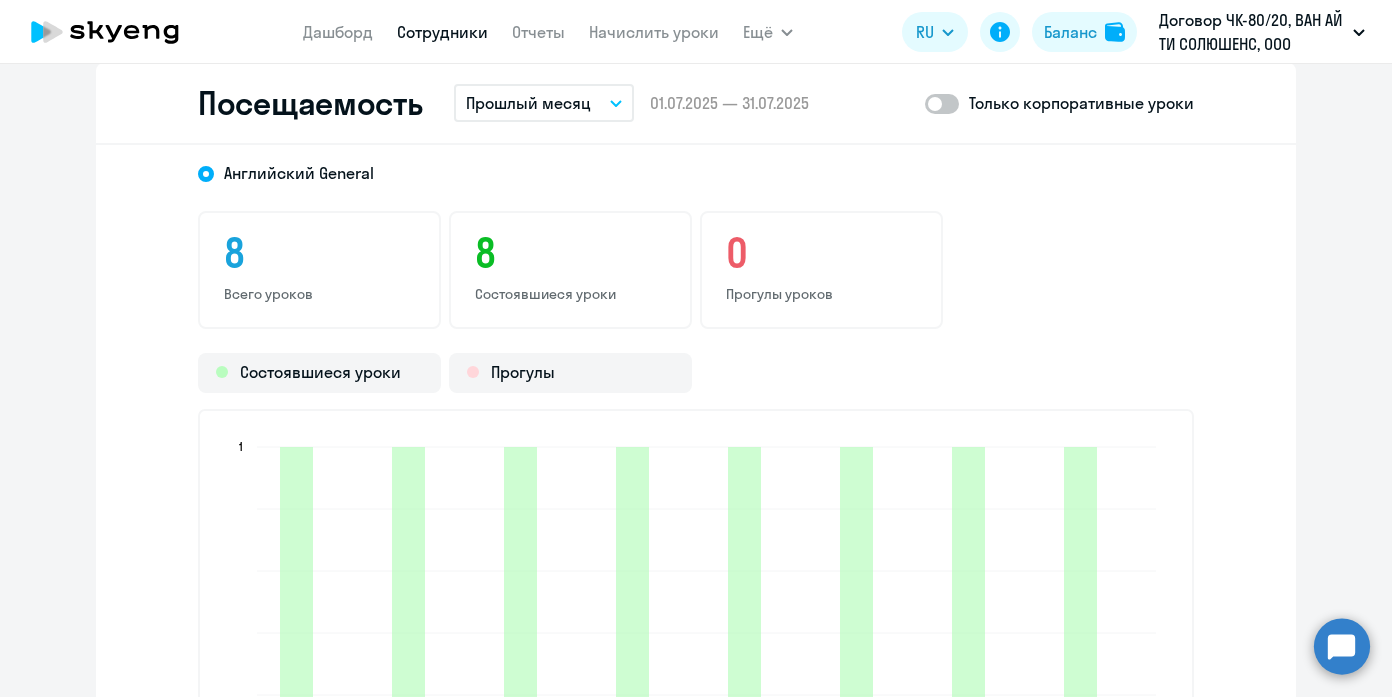 click on "Прошлый месяц" at bounding box center [528, 103] 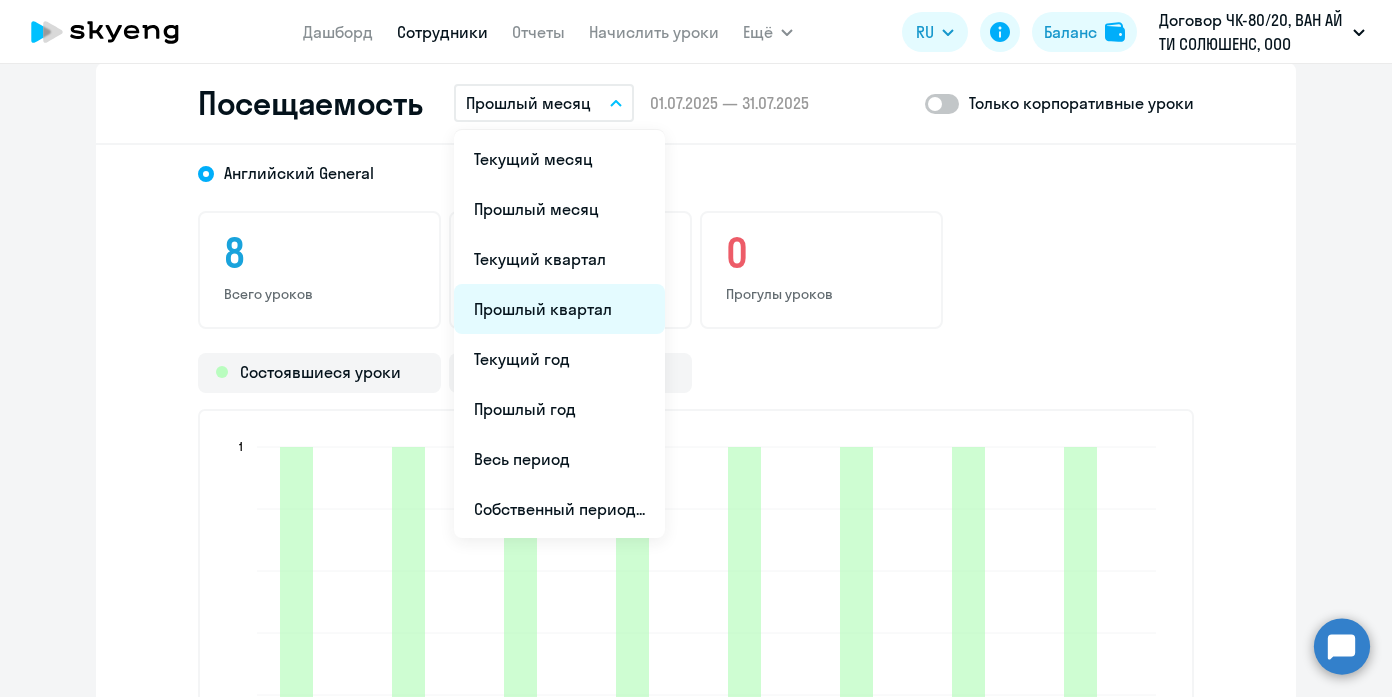 click on "Прошлый квартал" at bounding box center (559, 309) 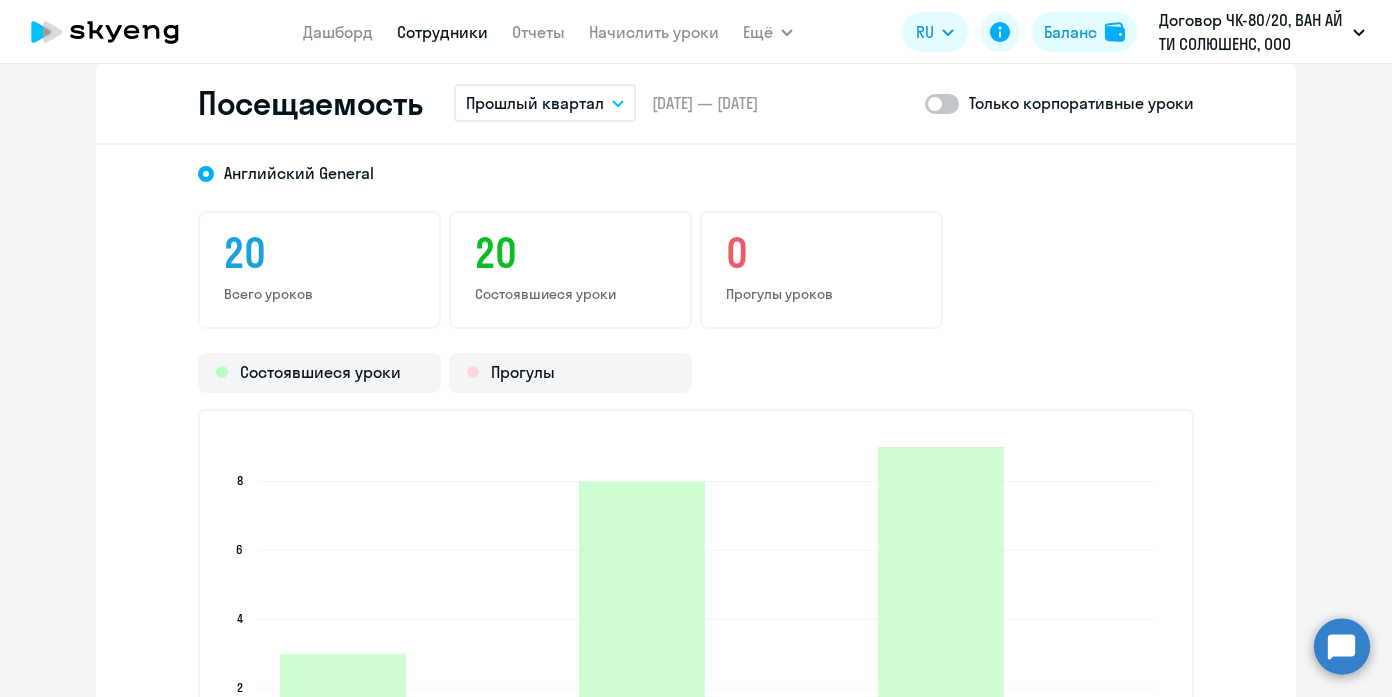 click on "Посещаемость  Прошлый квартал
Текущий месяц   Прошлый месяц   Текущий квартал   Прошлый квартал   Текущий год   Прошлый год   Весь период   Собственный период...  –  [DATE] — [DATE]  Только корпоративные уроки" 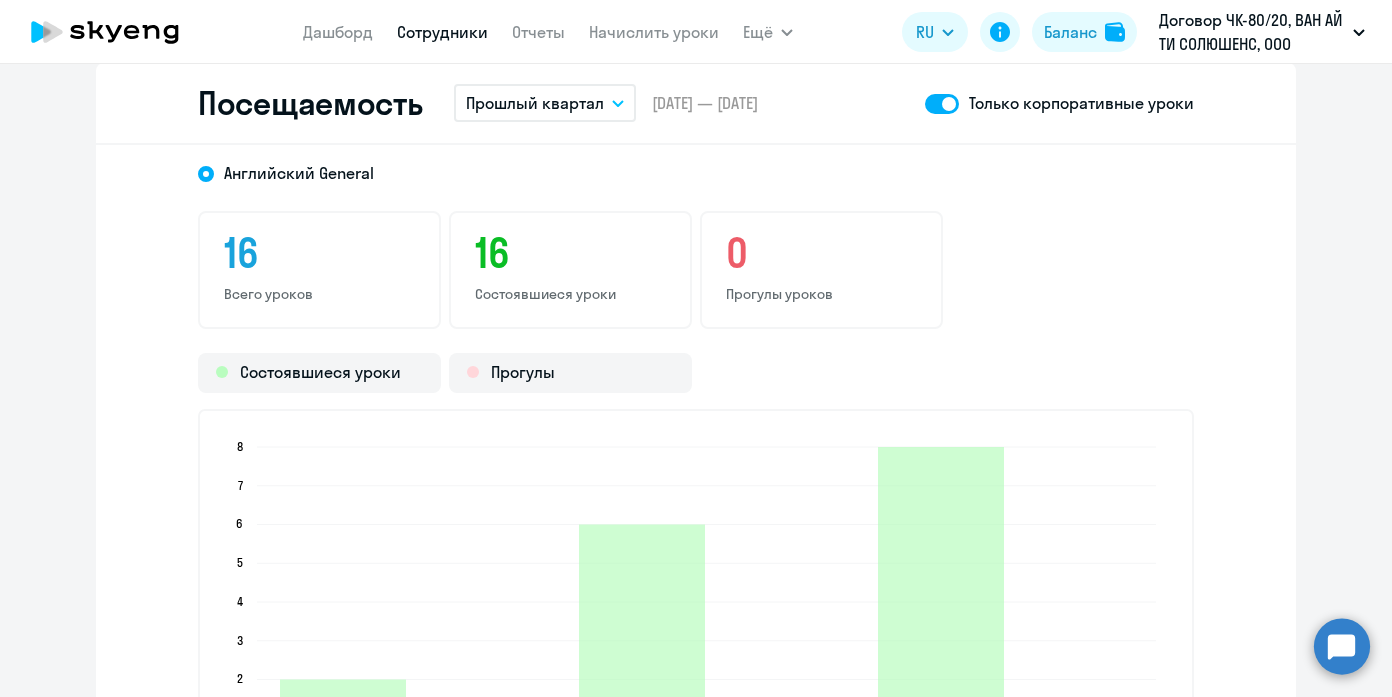 click 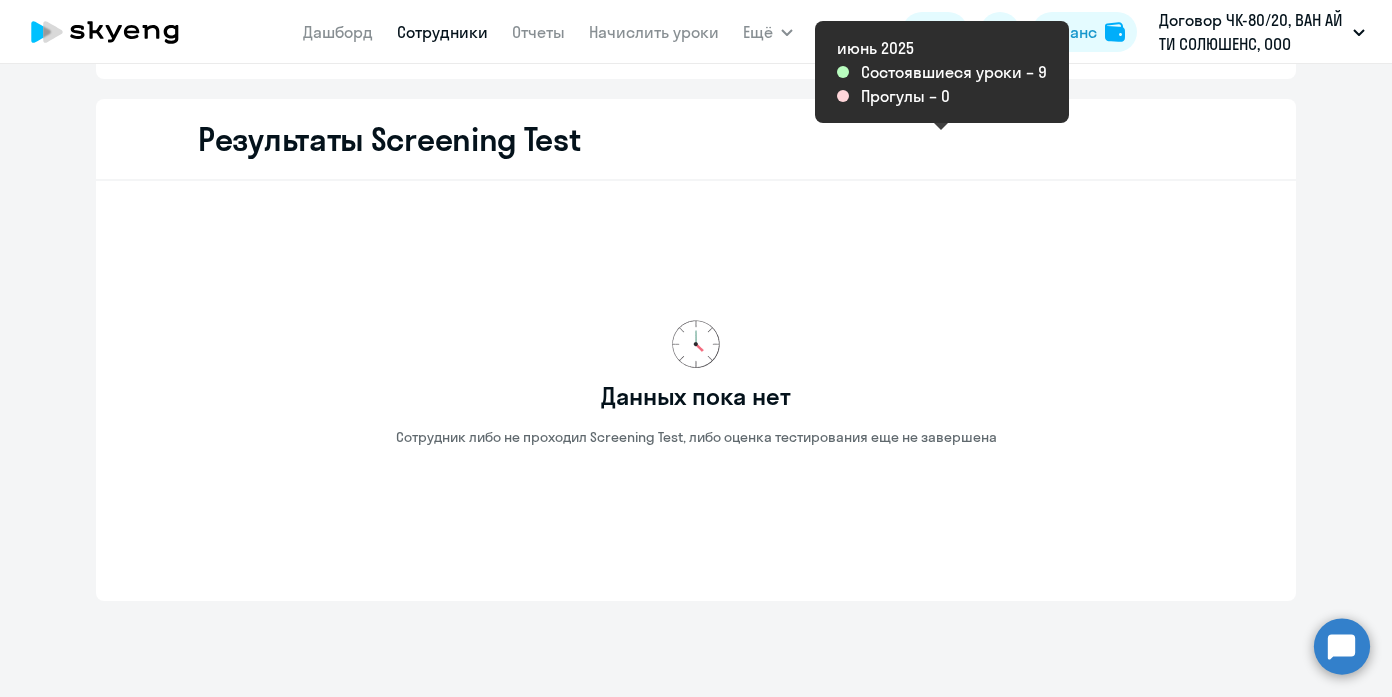 scroll, scrollTop: 3245, scrollLeft: 0, axis: vertical 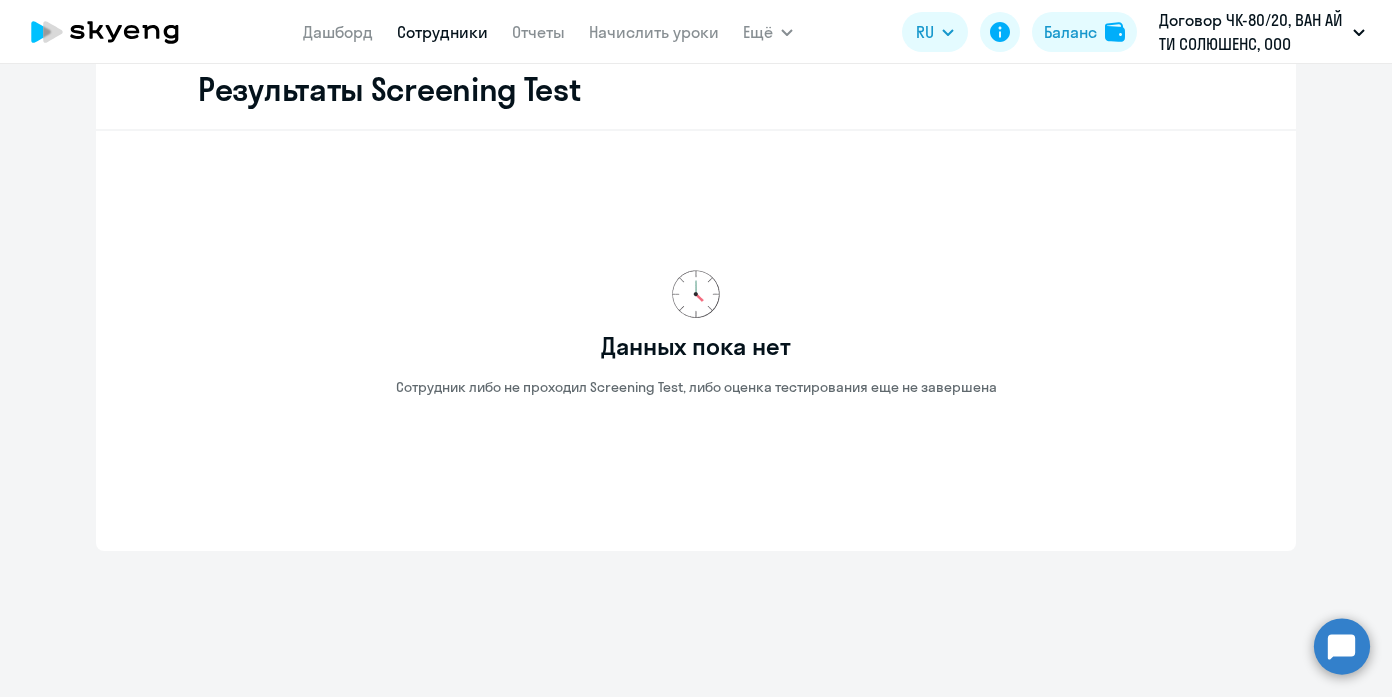 click on "Дашборд
Сотрудники
Отчеты
Начислить уроки
Ещё
Документооборот
Все продукты
Дашборд Сотрудники Отчеты Начислить уроки Документооборот Все продукты  RU
English Русский
Баланс   Договор ЧК-80/20, ВАН АЙ ТИ СОЛЮШЕНС, ООО
Договор ЧК-80/20, ВАН АЙ ТИ СОЛЮШЕНС, ООО   Договор, ВАН АЙ ТИ ТРЕЙД, ООО   ---, ВАН АЙ ТИ СОЛЮШЕНС, ООО   ---, ВАН АЙ ТИ СОЛЮШЕНС, ООО" at bounding box center (696, 32) 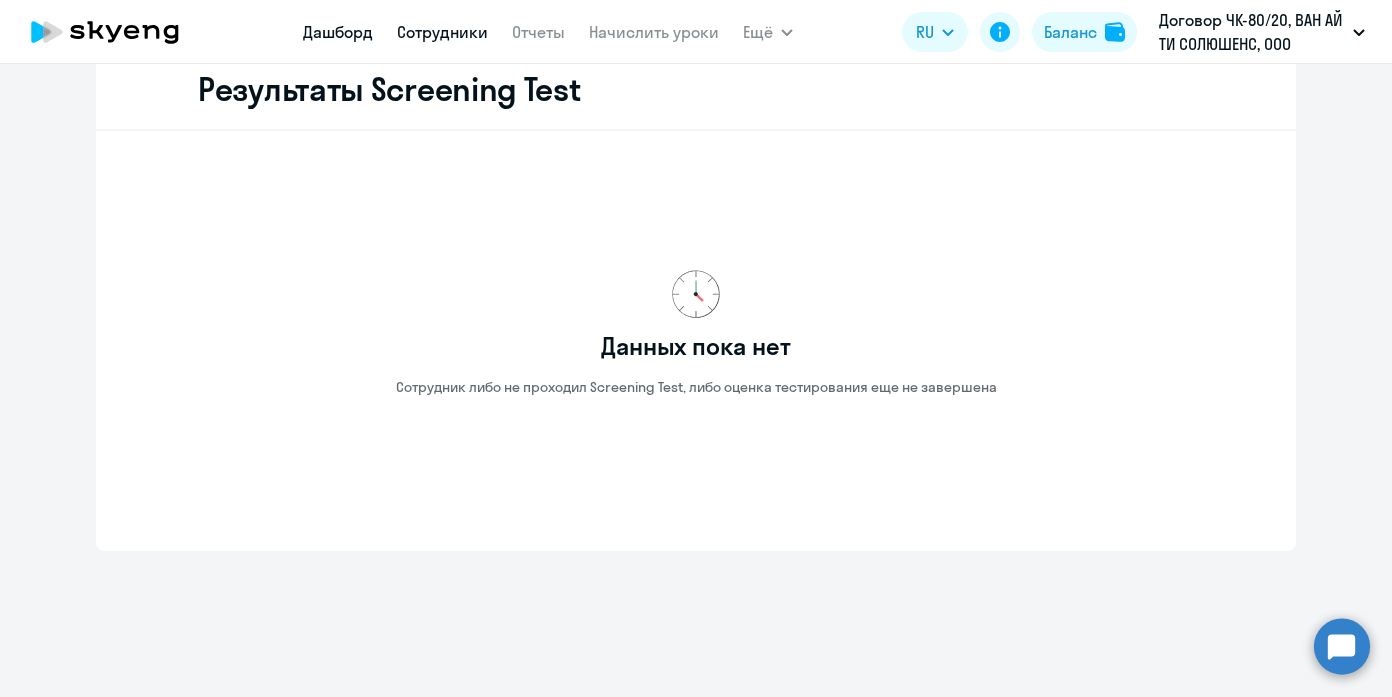 click on "Дашборд" at bounding box center (338, 32) 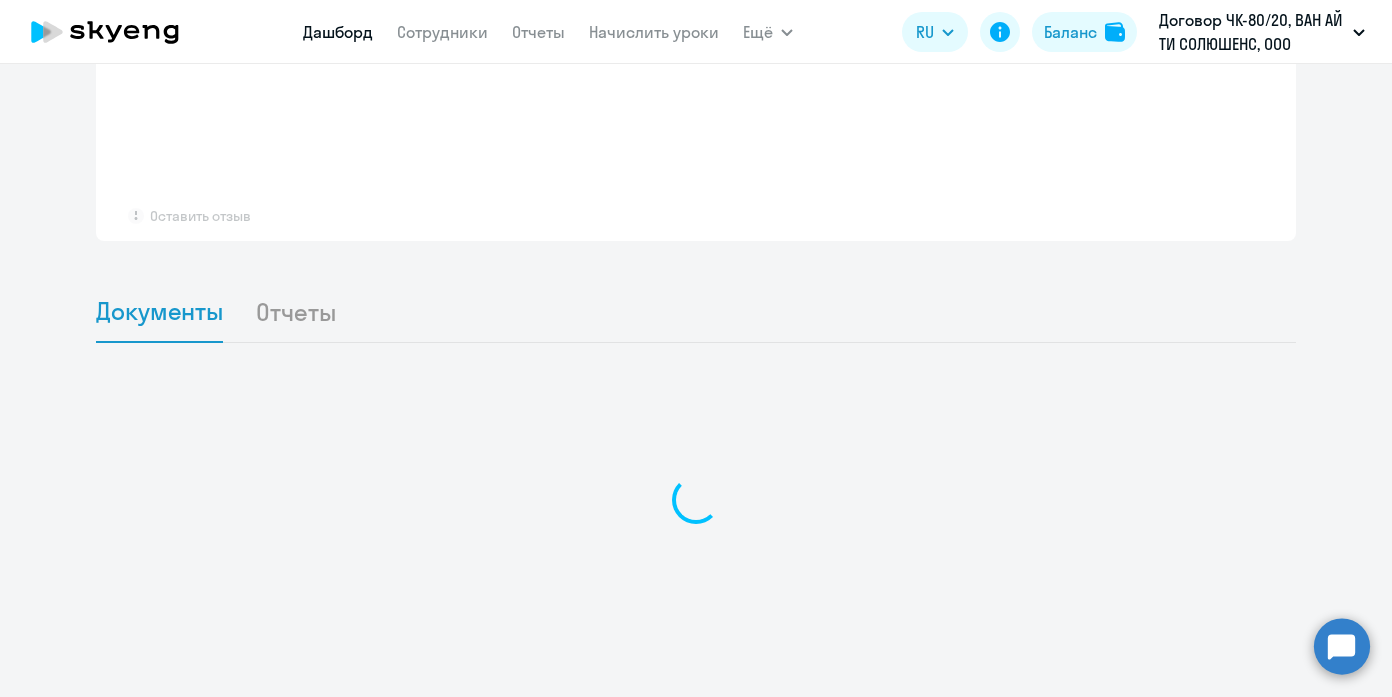 select on "30" 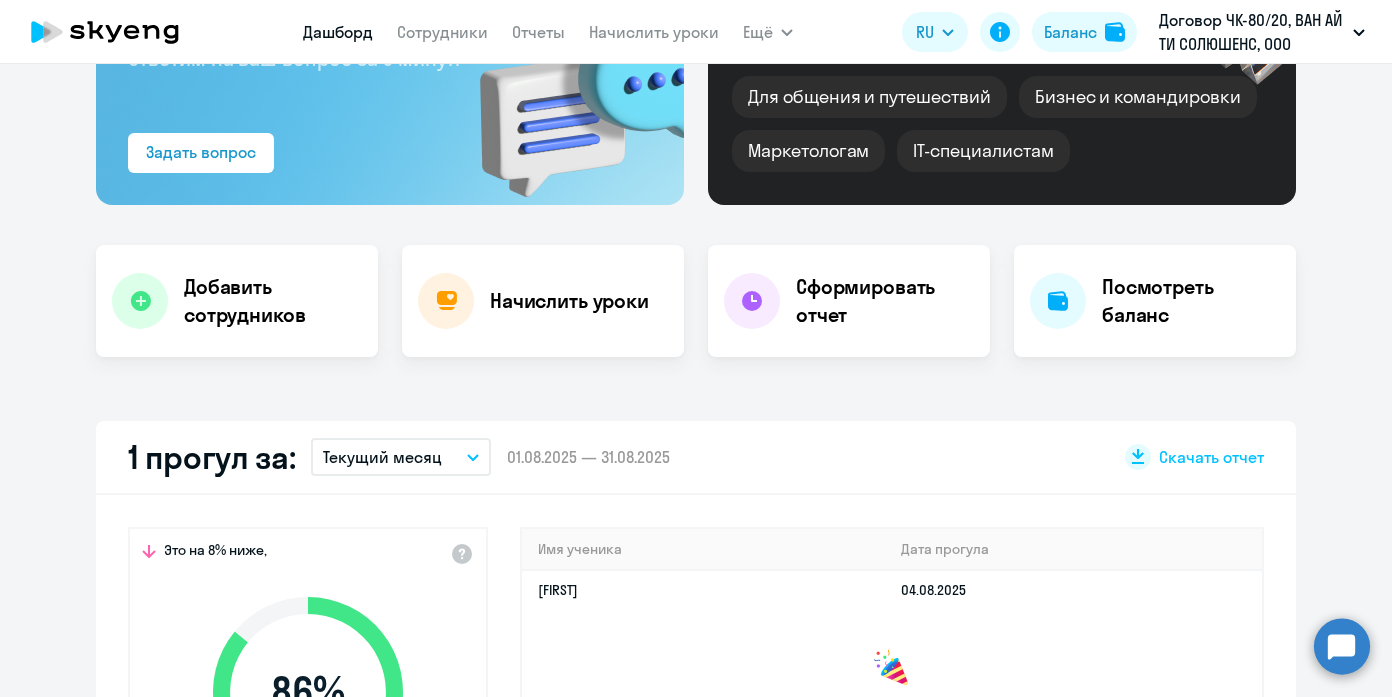 scroll, scrollTop: 285, scrollLeft: 0, axis: vertical 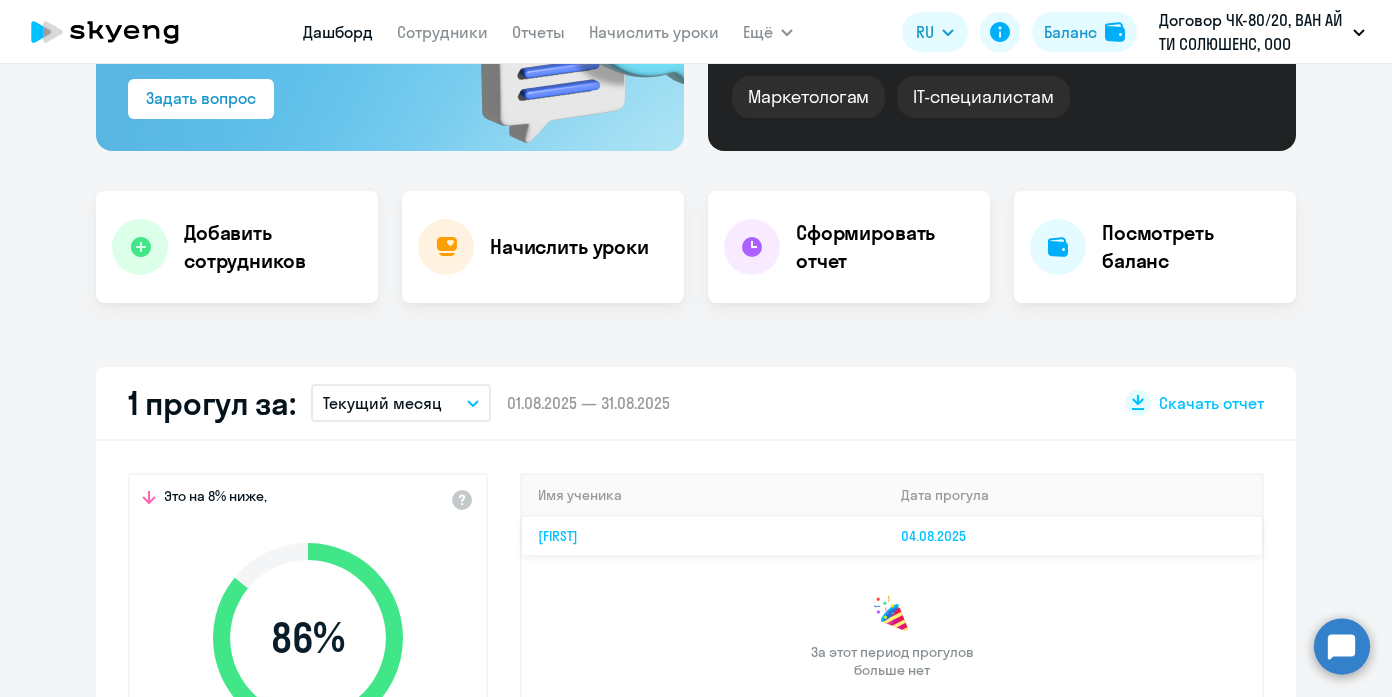 click on "04.08.2025" 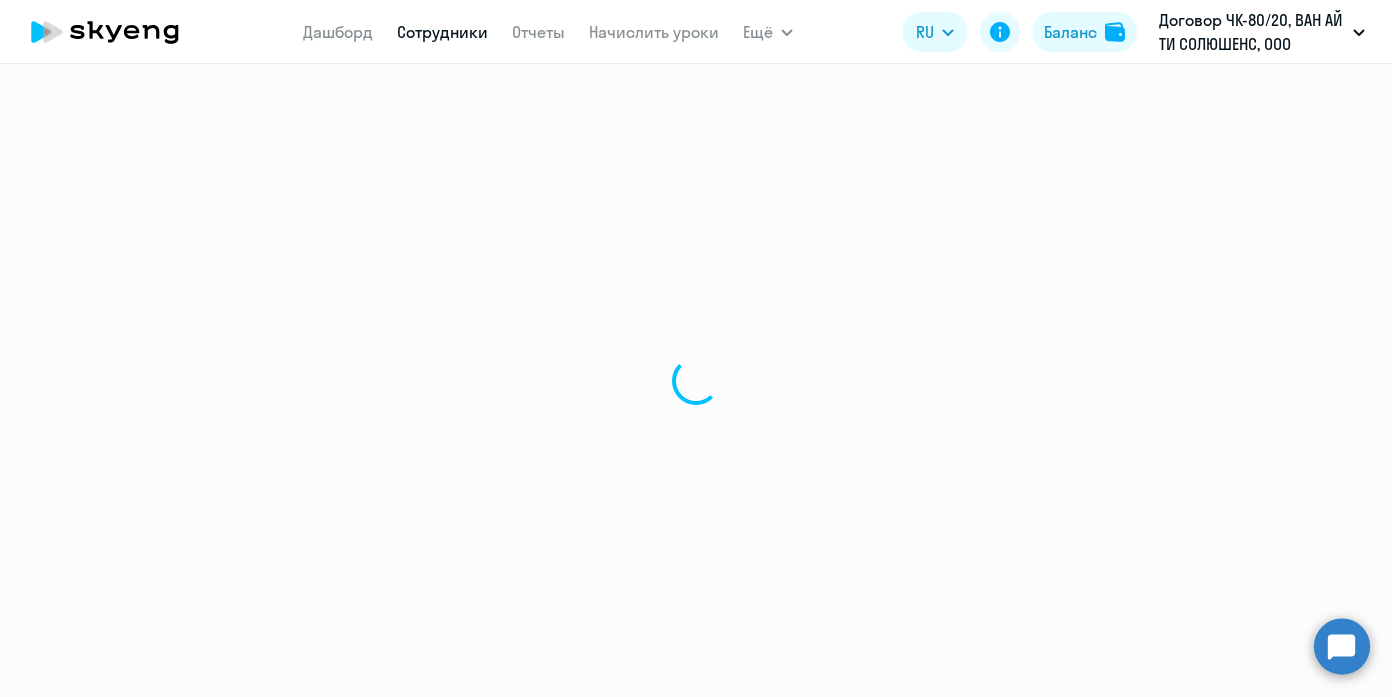 scroll, scrollTop: 0, scrollLeft: 0, axis: both 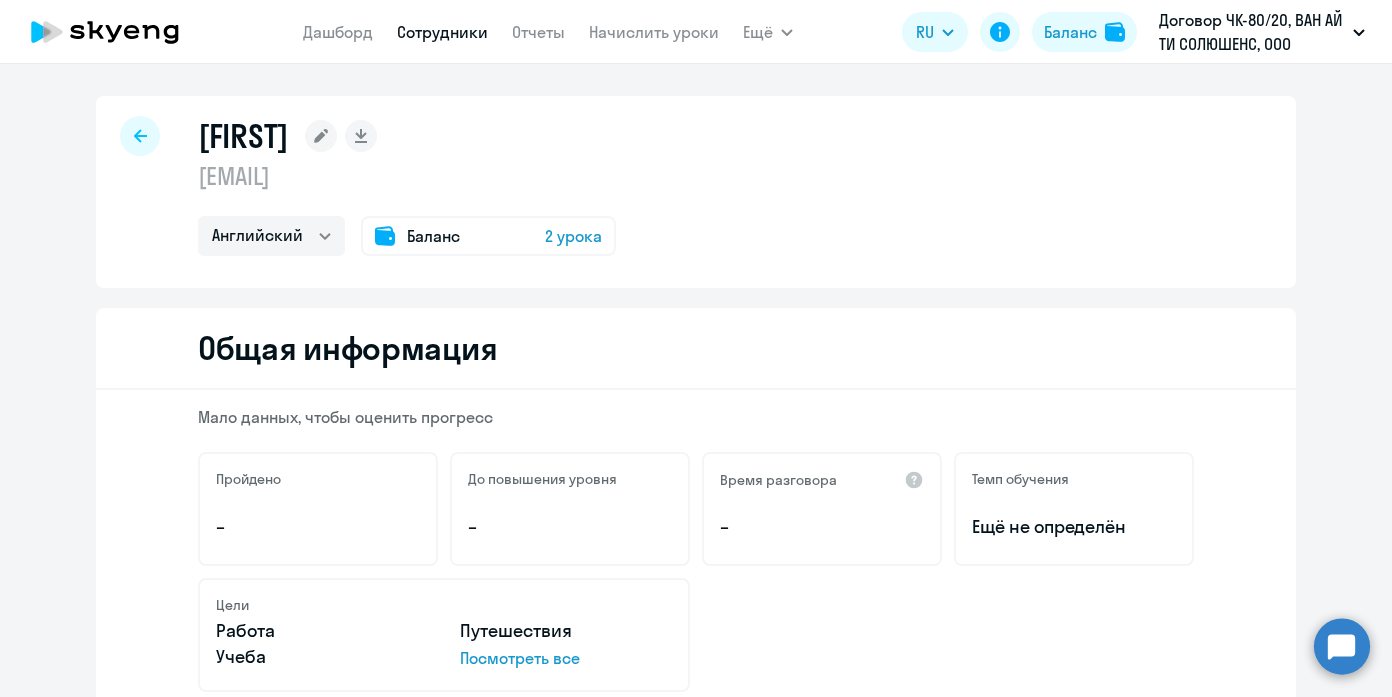 click on "Баланс 2 урока" 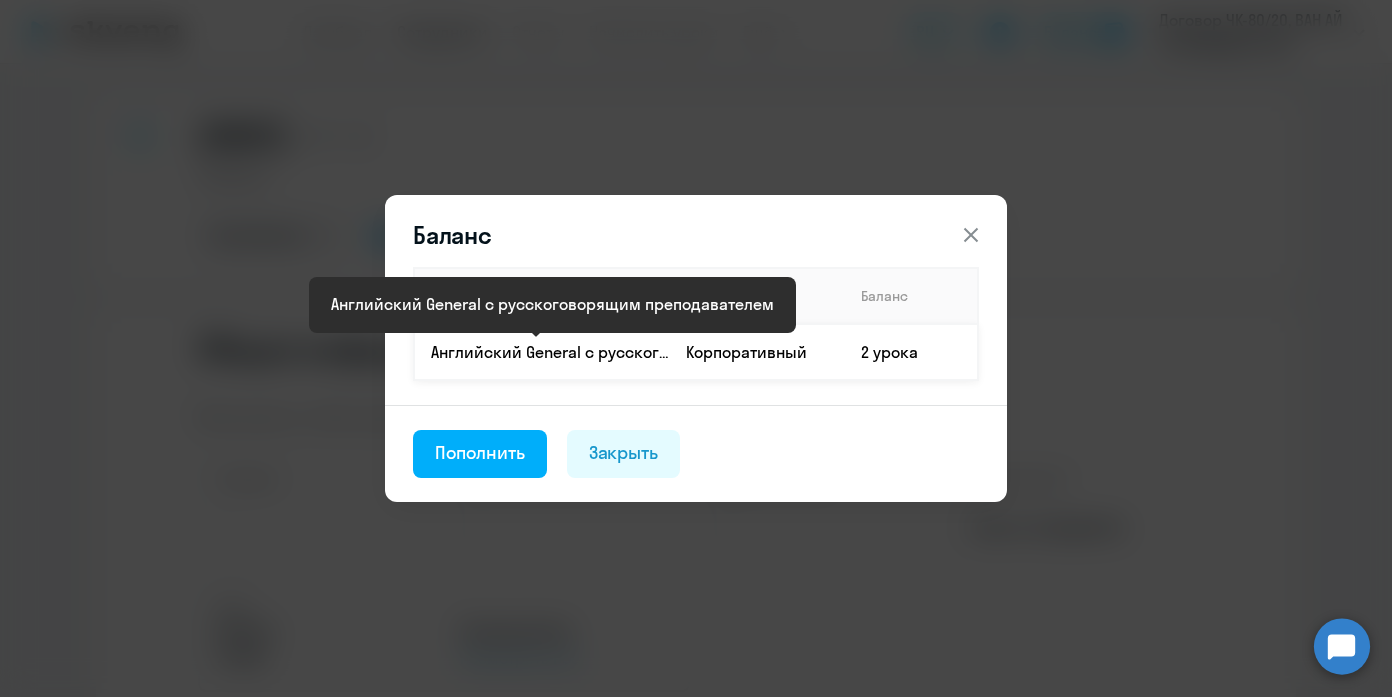 click on "Английский General с русскоговорящим преподавателем" at bounding box center [550, 352] 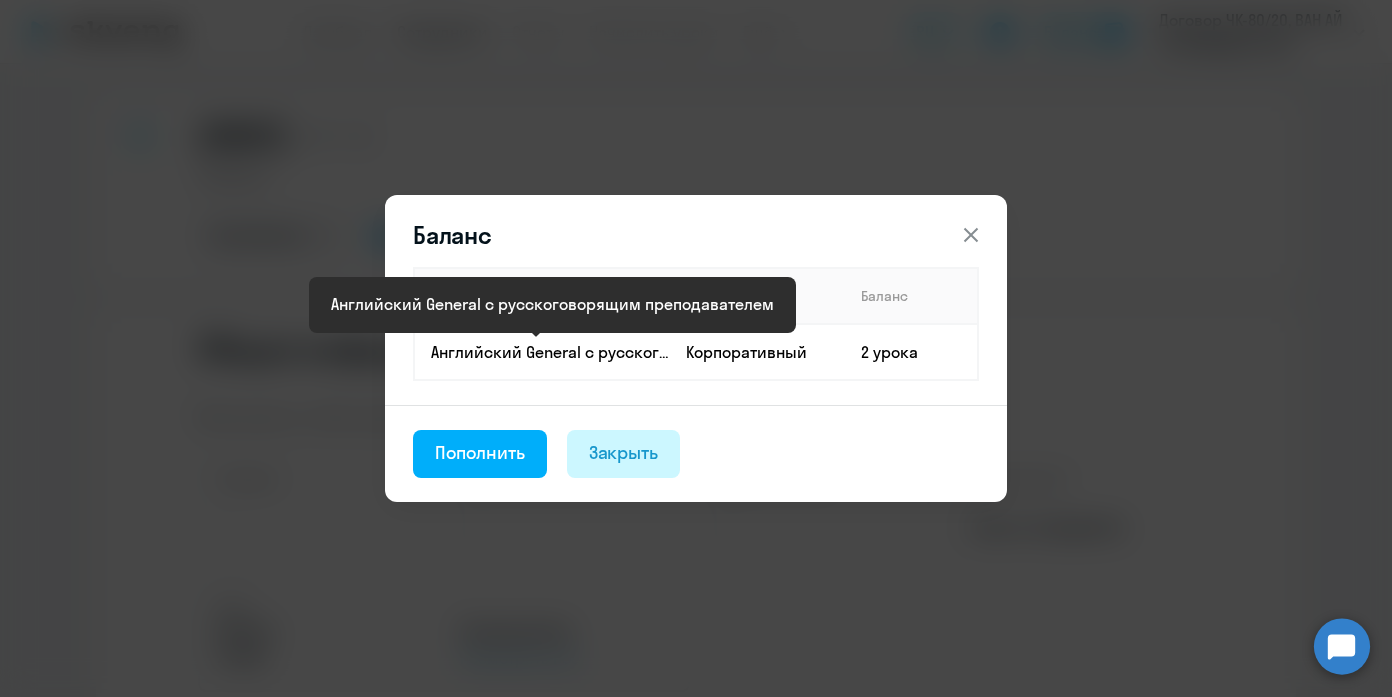 click on "Закрыть" at bounding box center [624, 454] 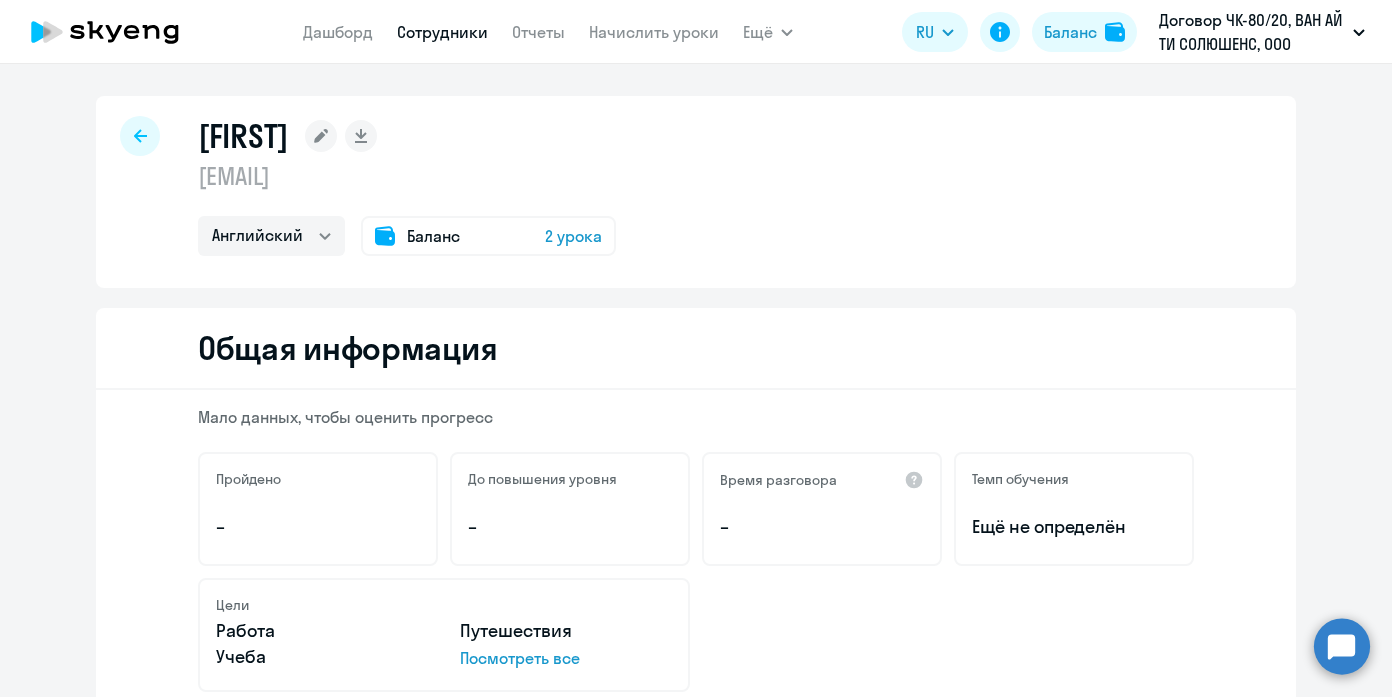 click on "Сотрудники" at bounding box center [442, 32] 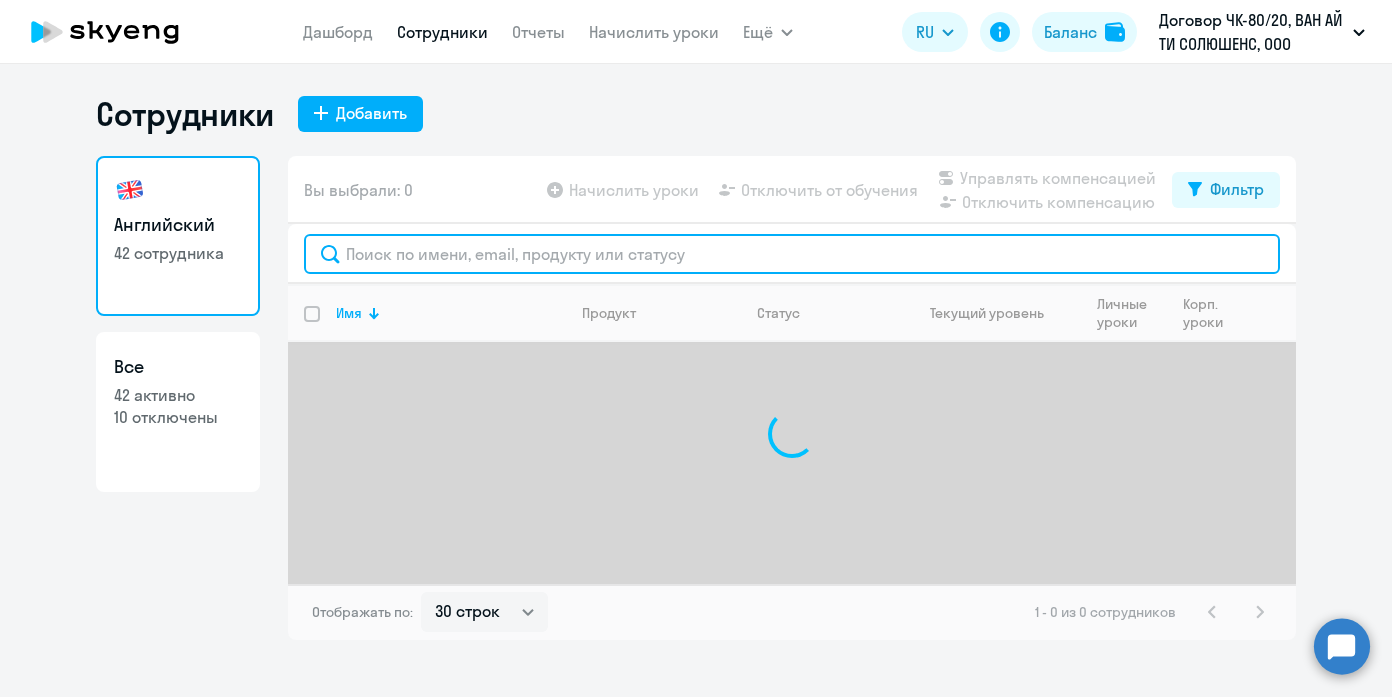 click 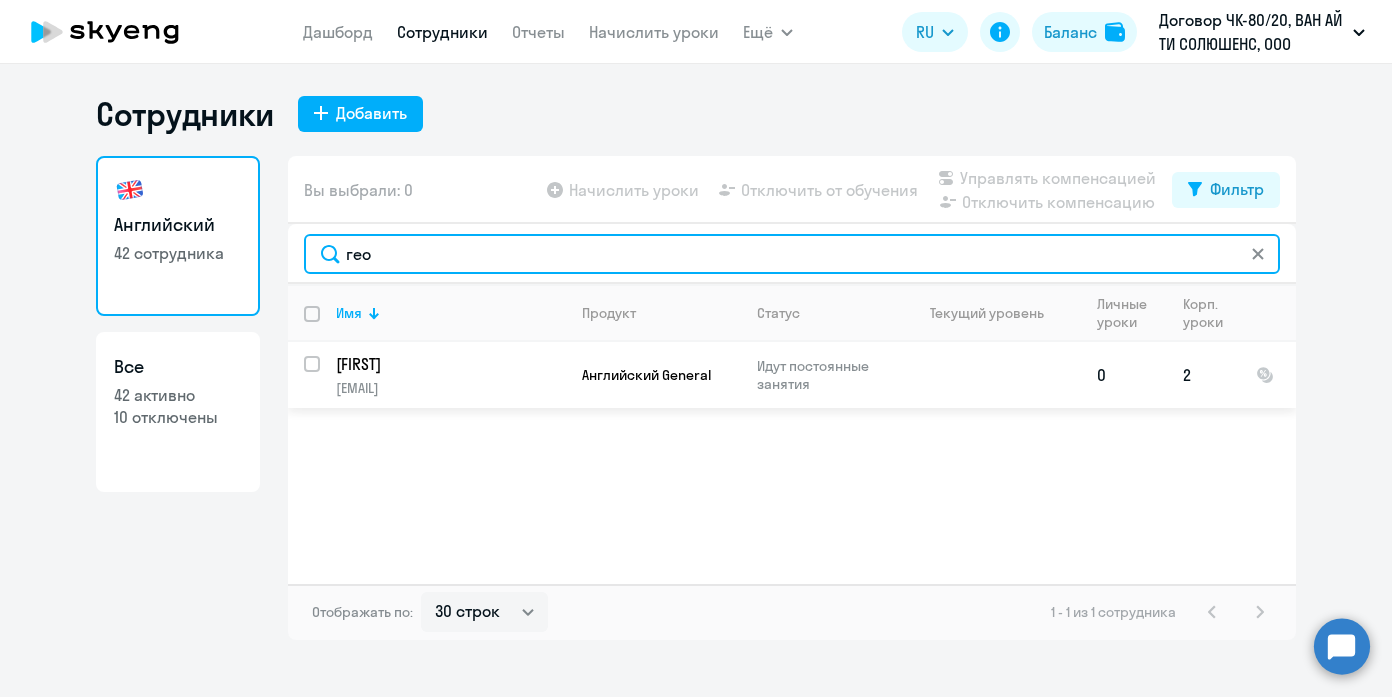type on "гео" 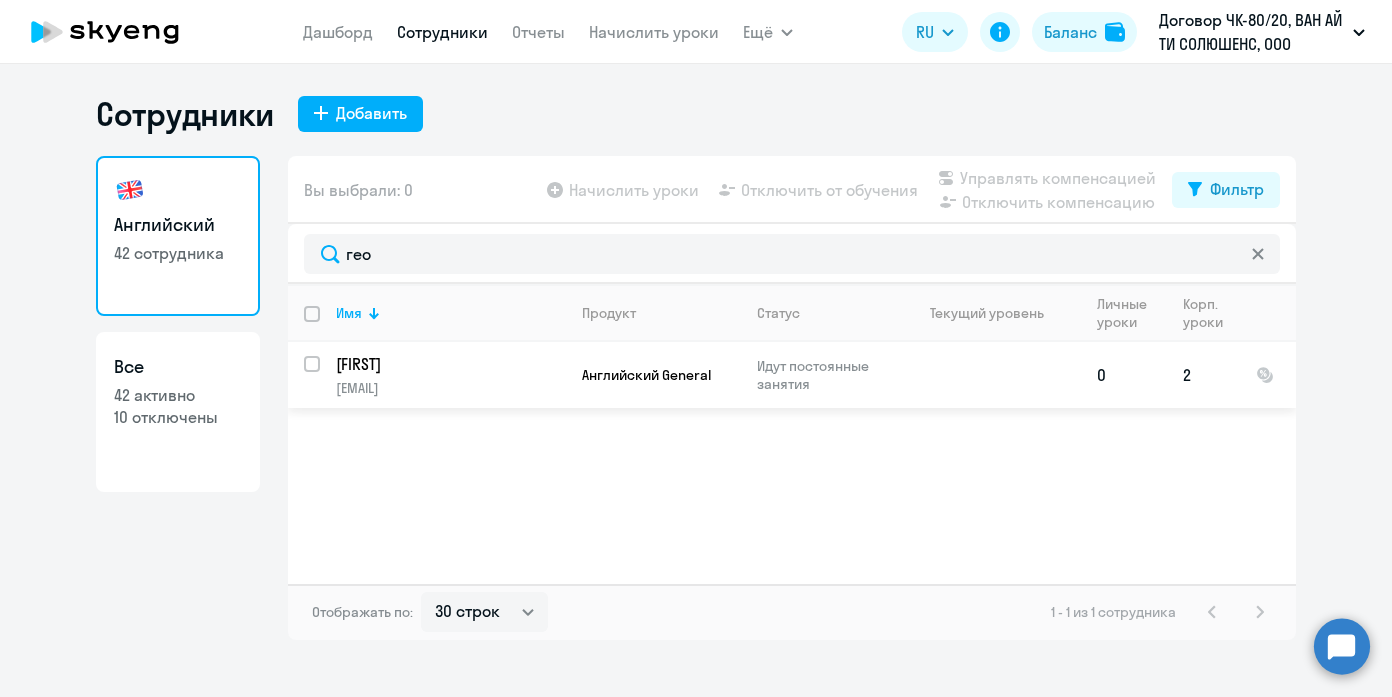 click at bounding box center [324, 376] 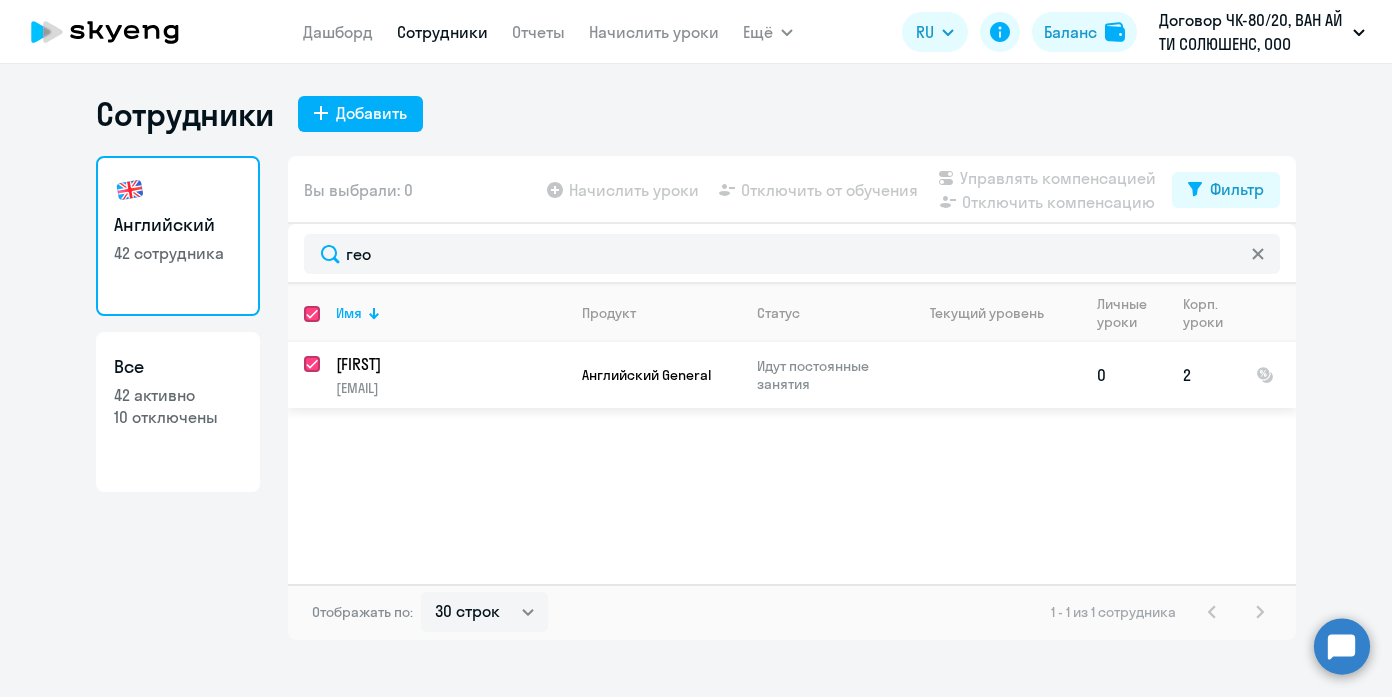 checkbox on "true" 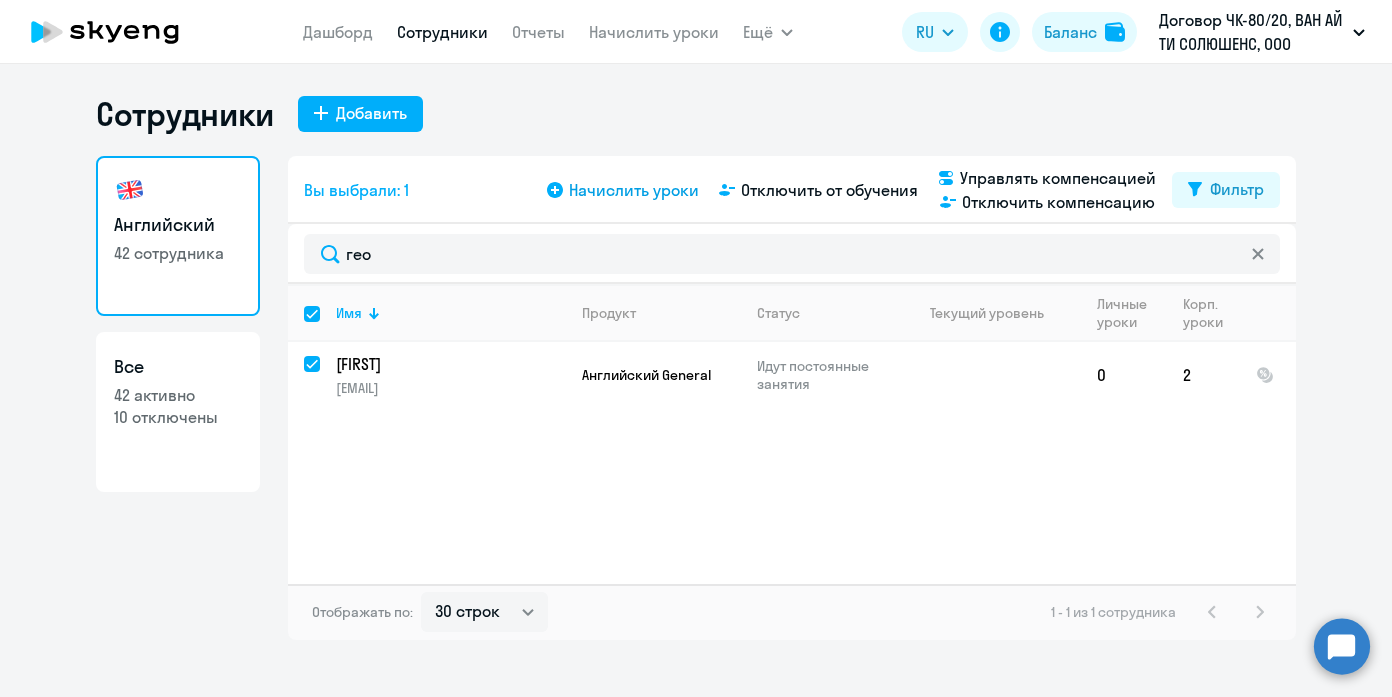click on "Начислить уроки" 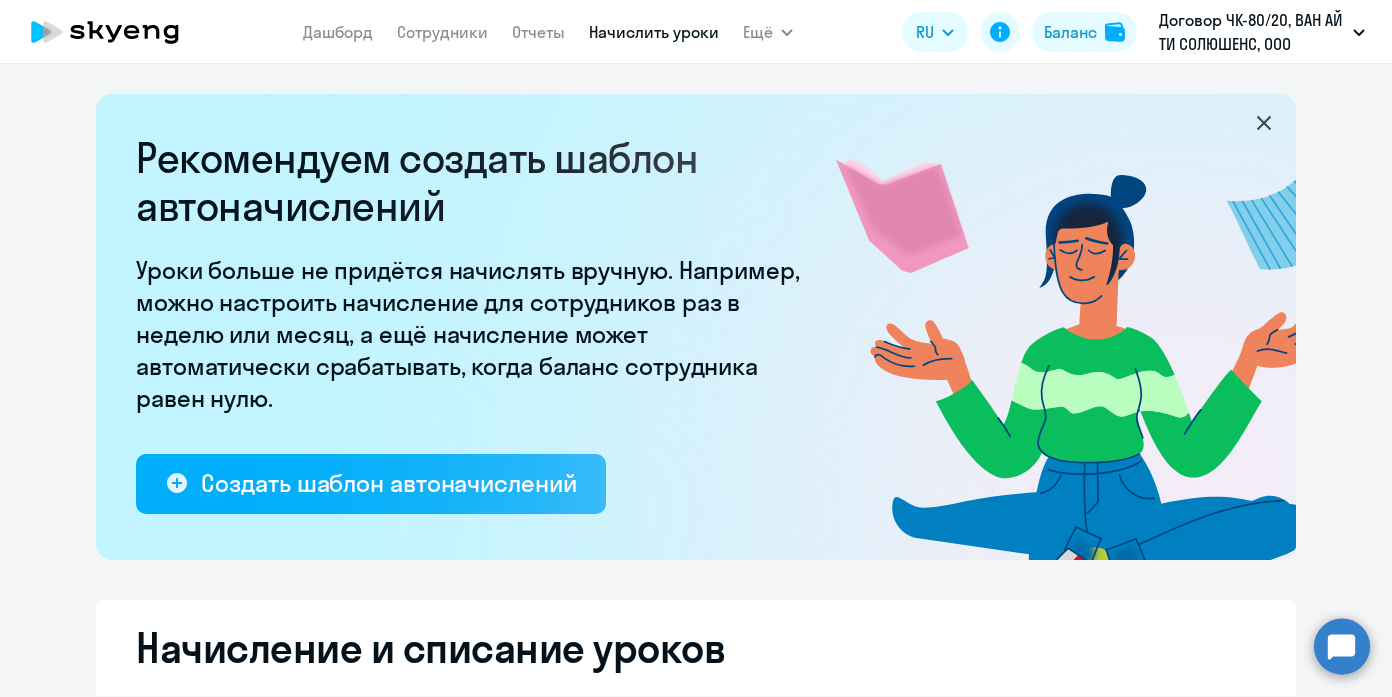 select on "10" 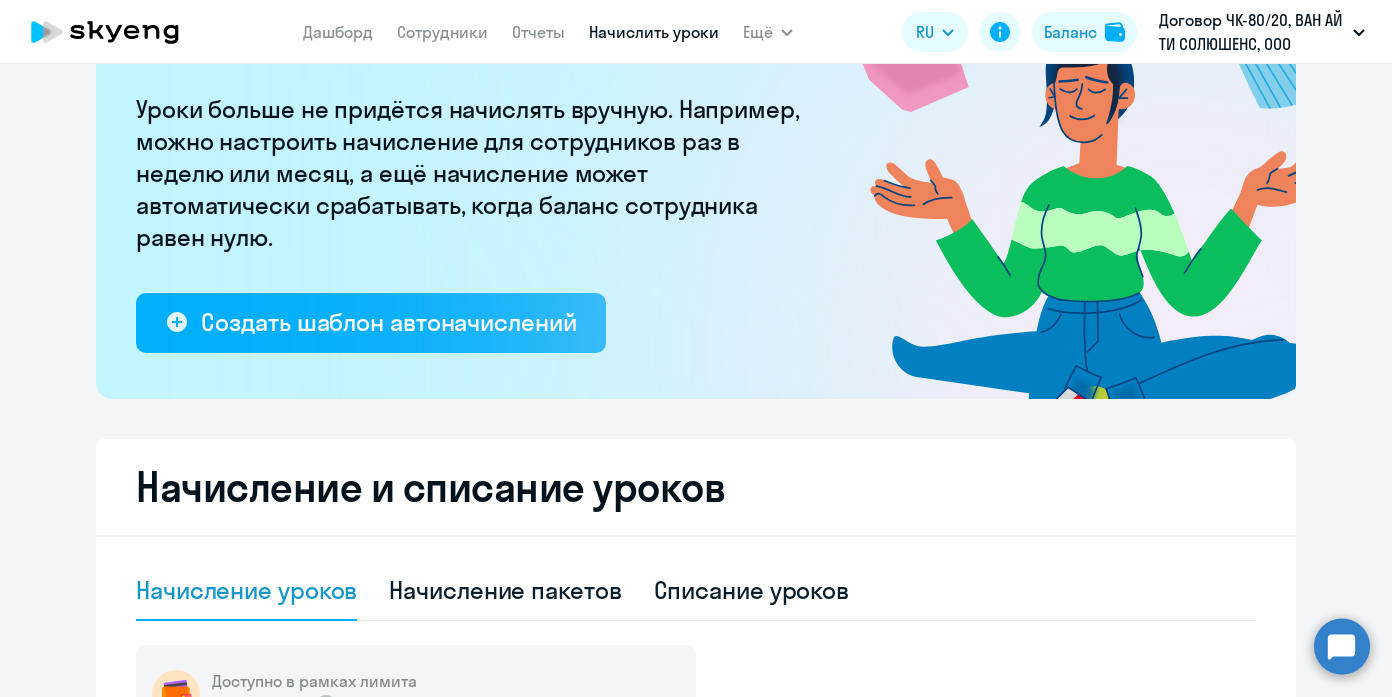 scroll, scrollTop: 282, scrollLeft: 0, axis: vertical 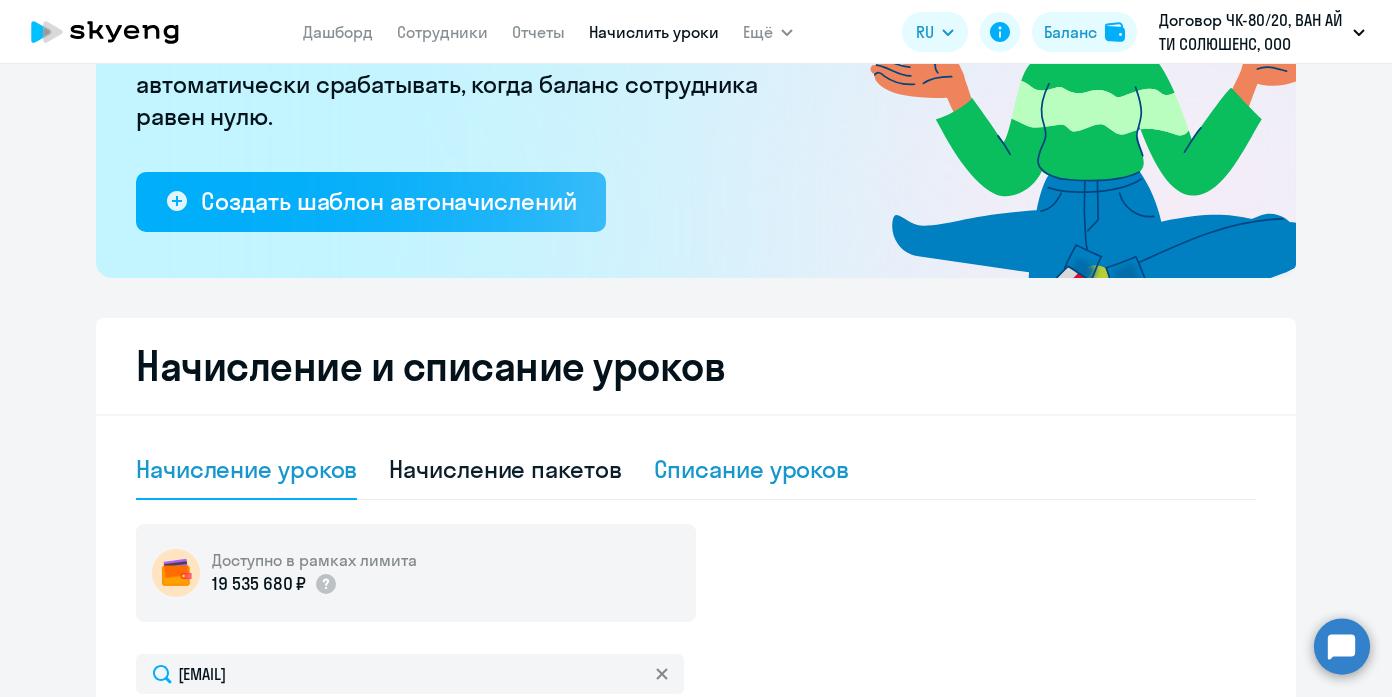 click on "Списание уроков" 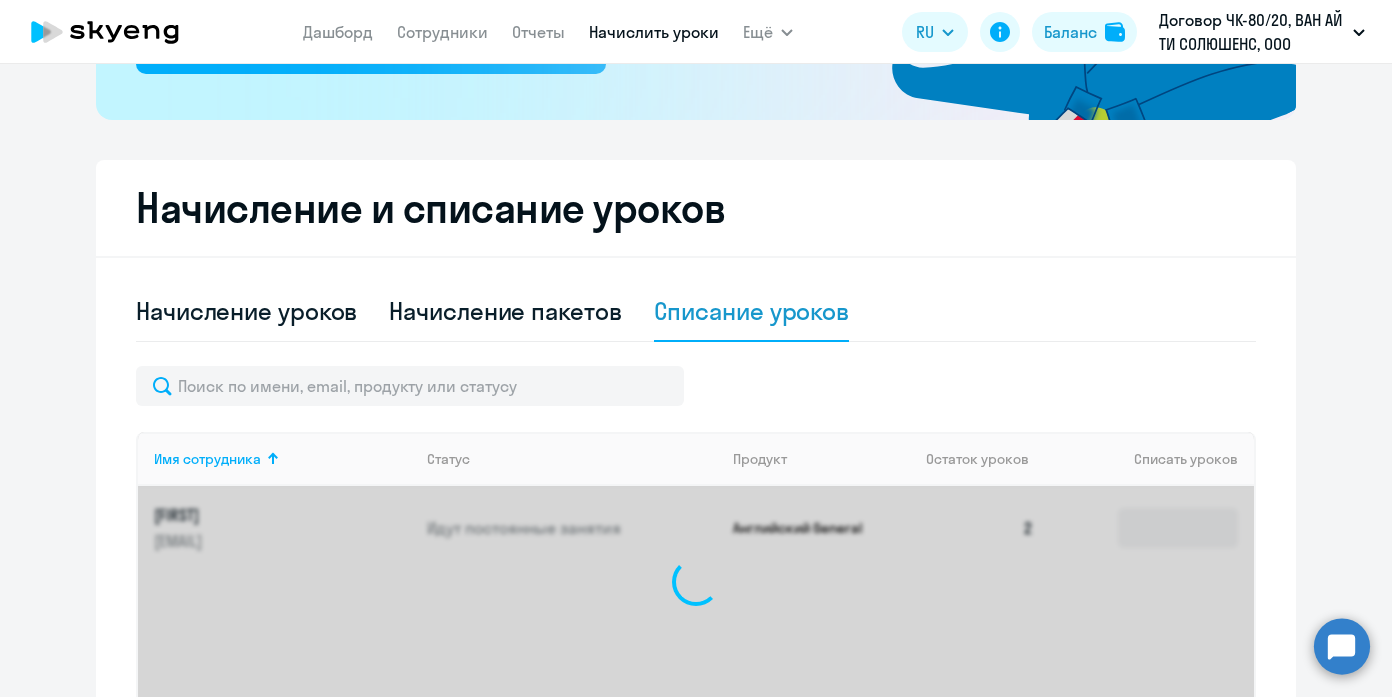 scroll, scrollTop: 524, scrollLeft: 0, axis: vertical 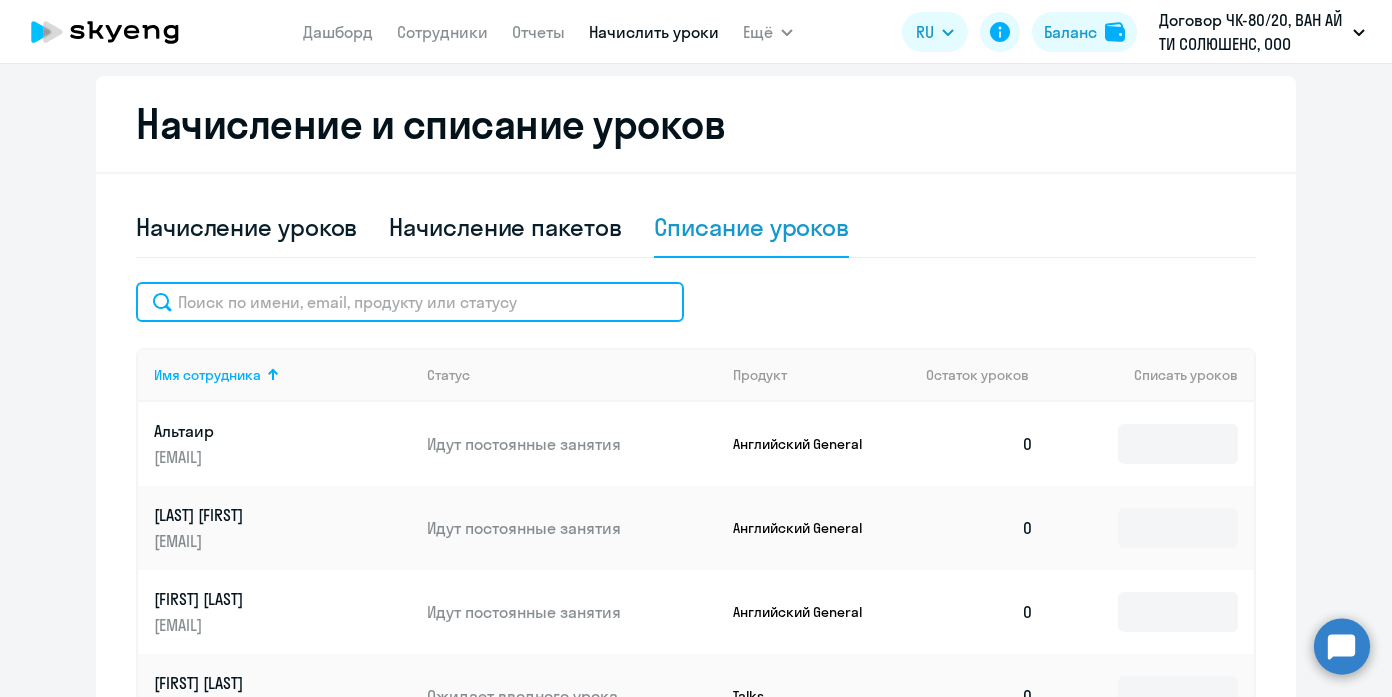 click 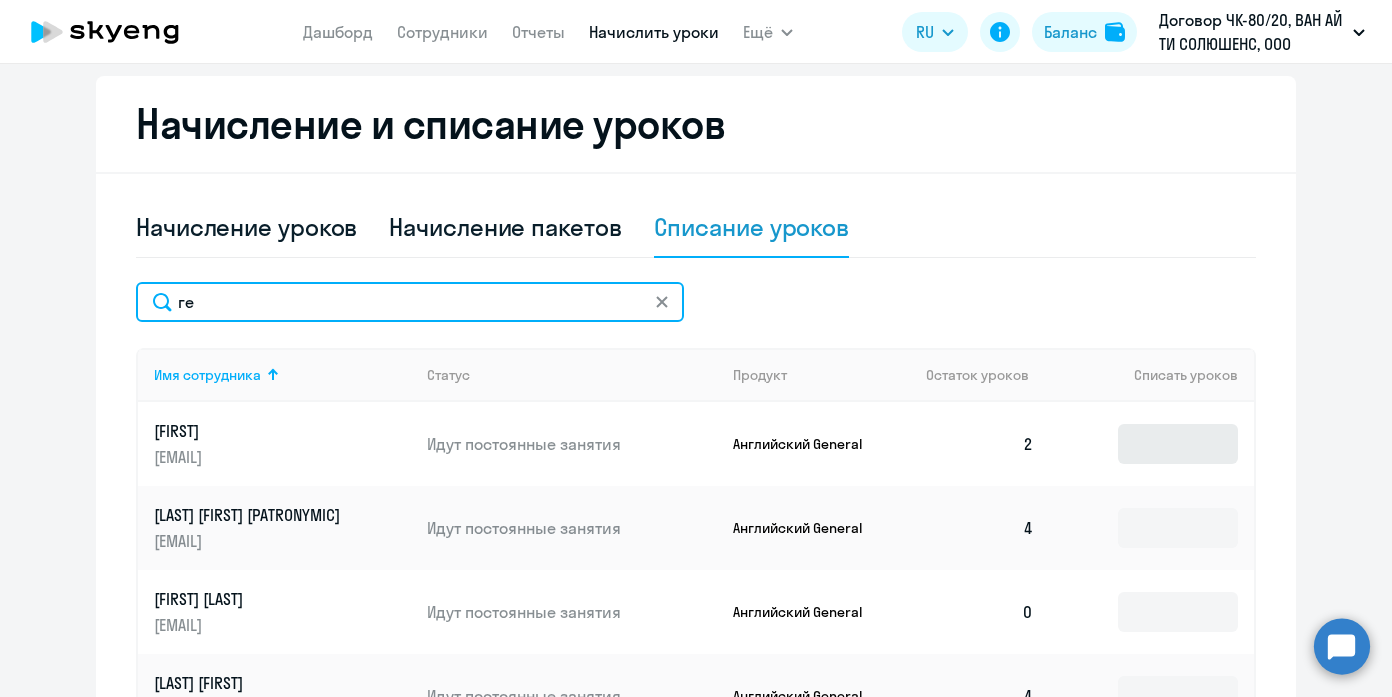 type on "ге" 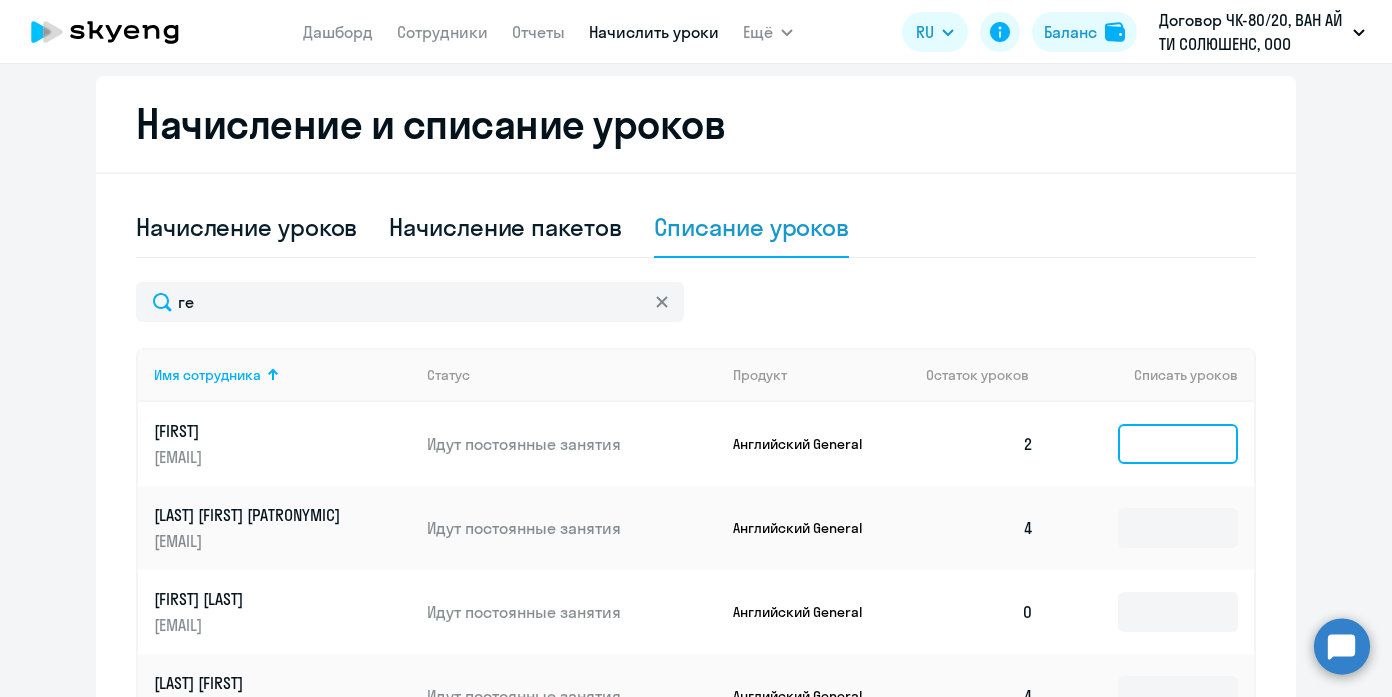 click 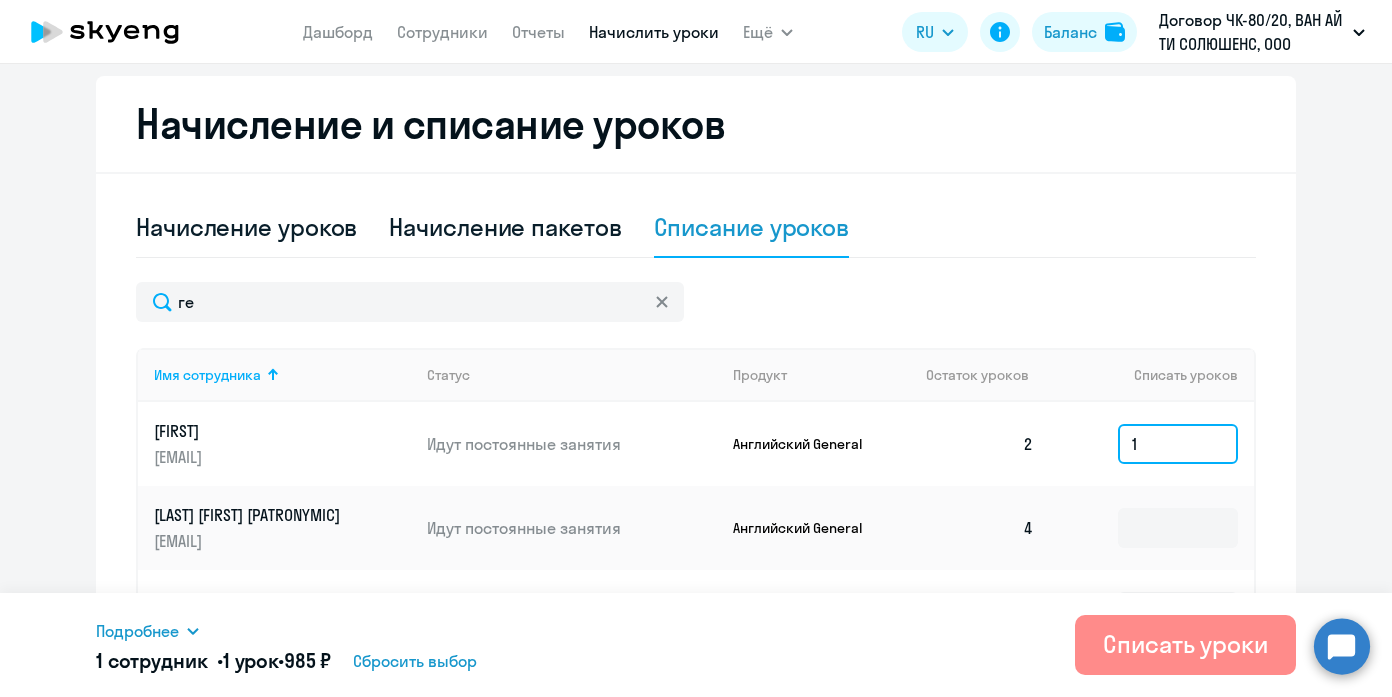 type on "1" 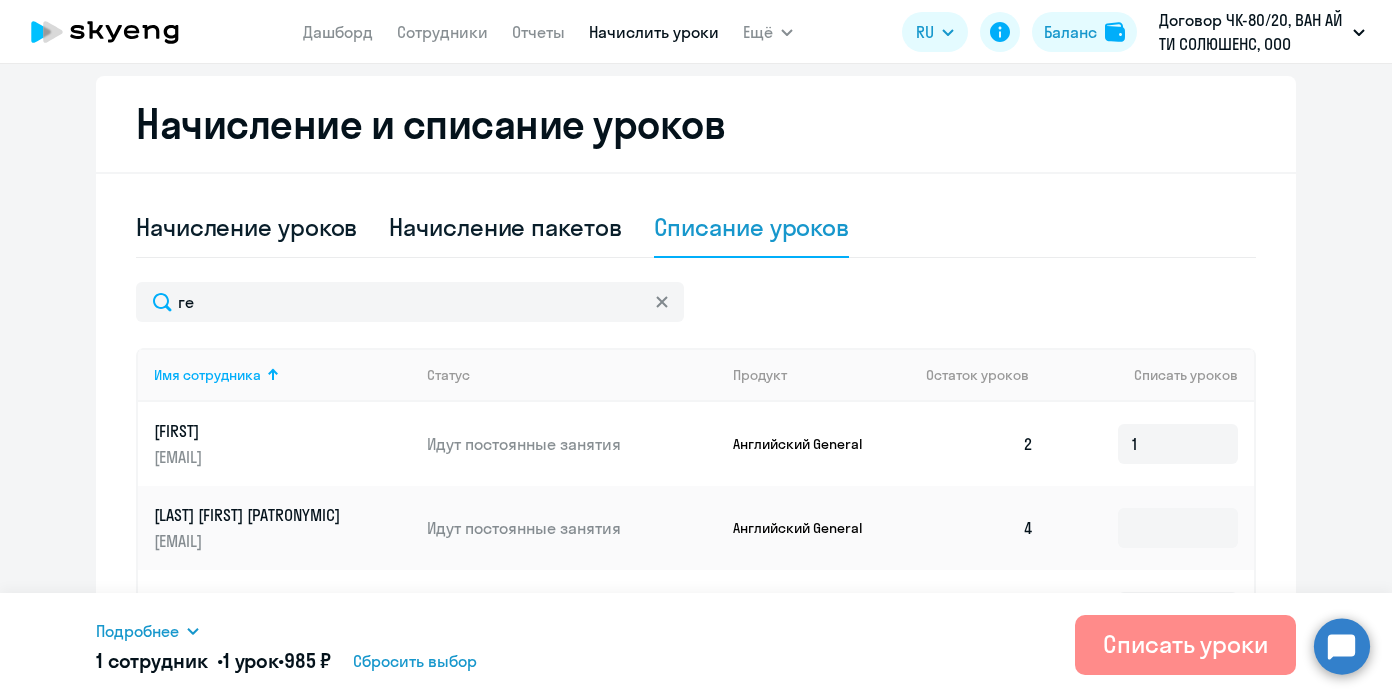 click on "Списать уроки" at bounding box center (1185, 644) 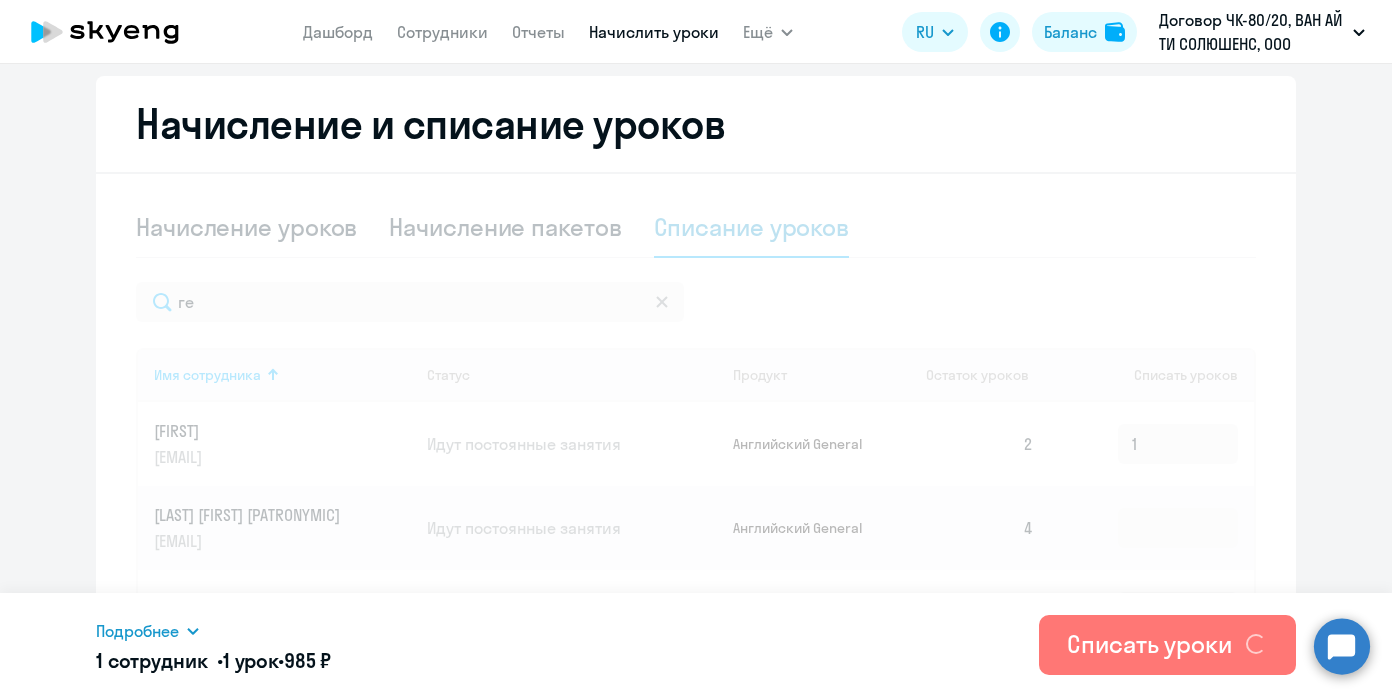 type 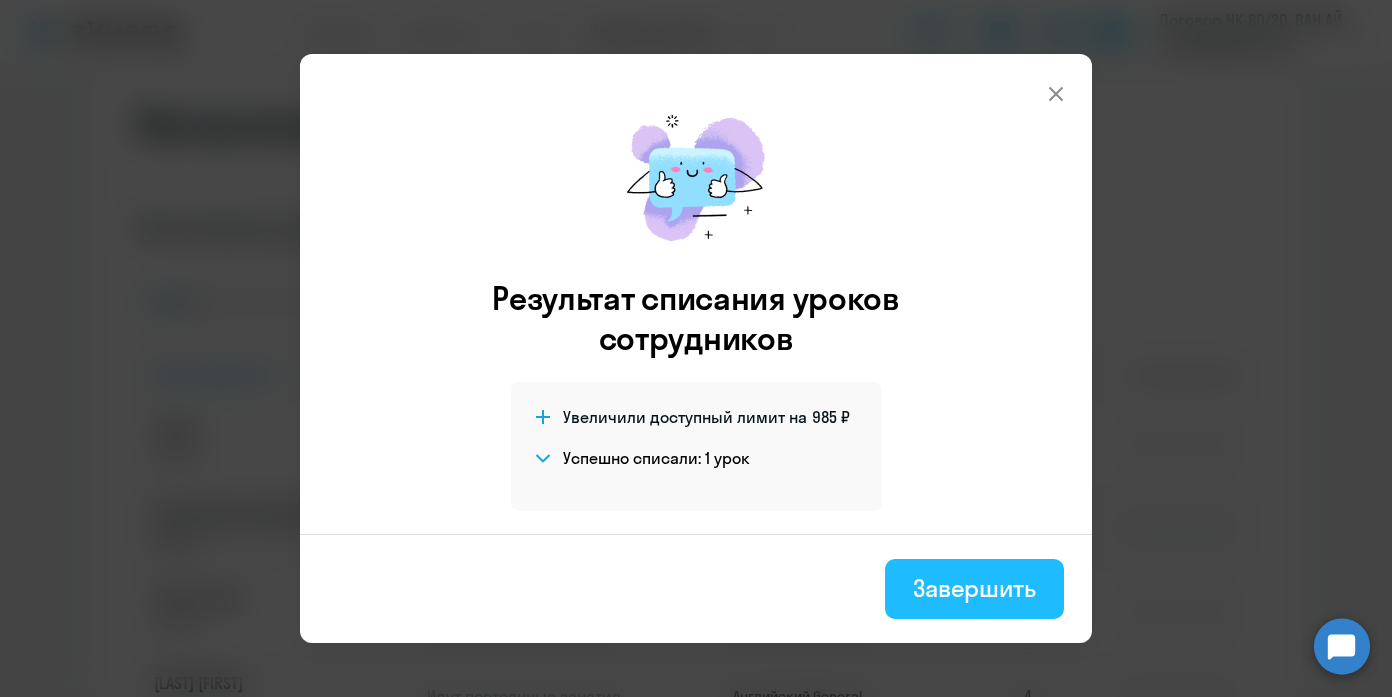 click on "Завершить" at bounding box center [974, 589] 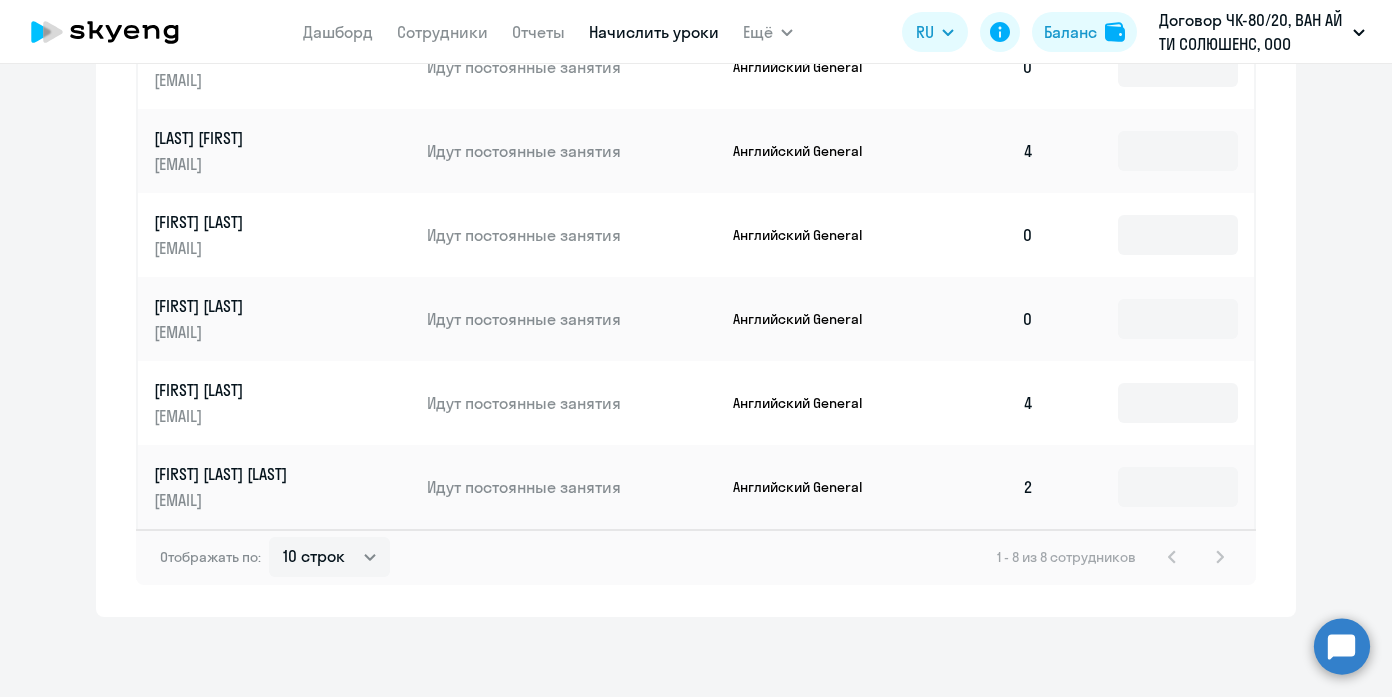 scroll, scrollTop: 1135, scrollLeft: 0, axis: vertical 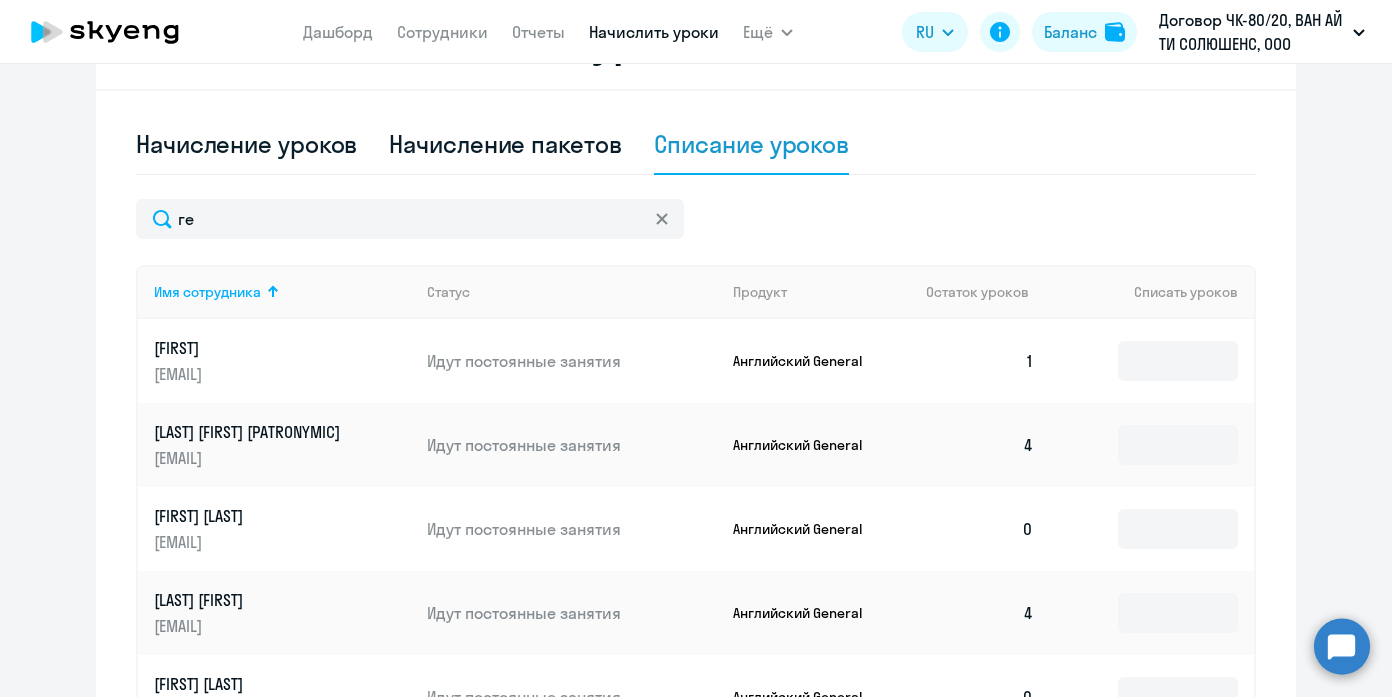 click 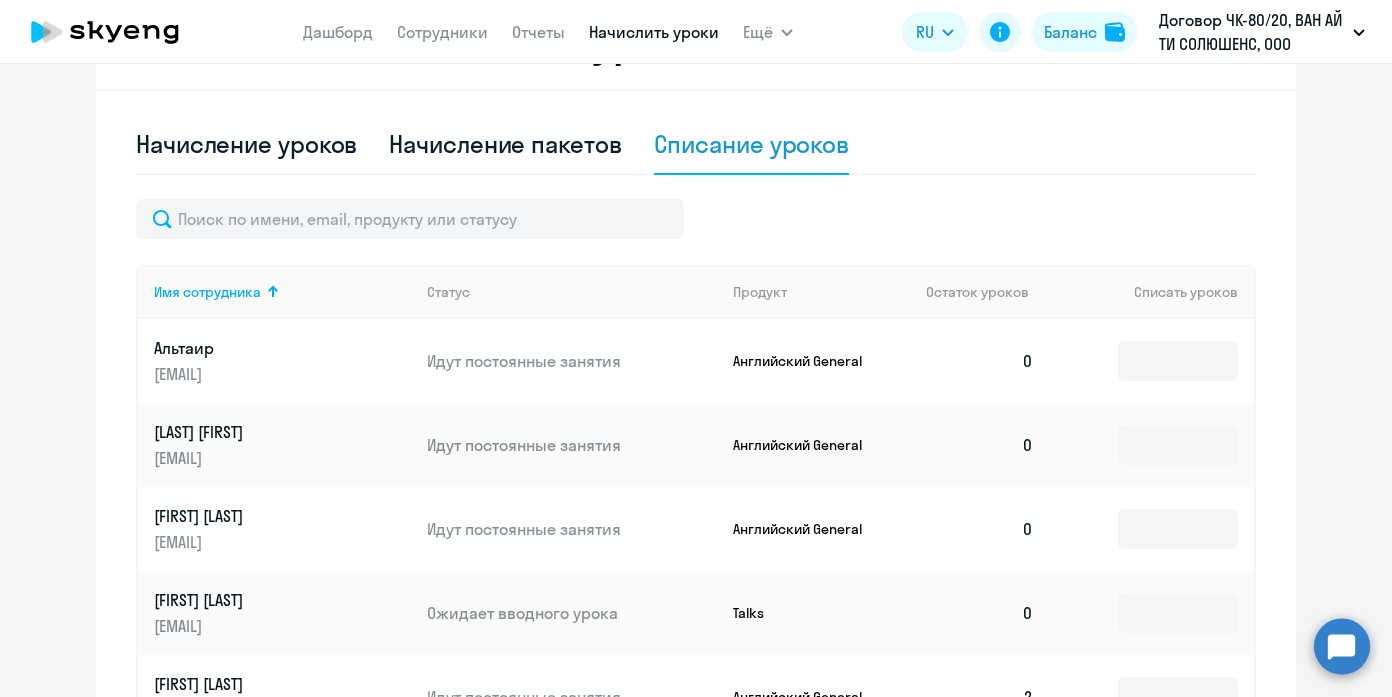 scroll, scrollTop: 0, scrollLeft: 0, axis: both 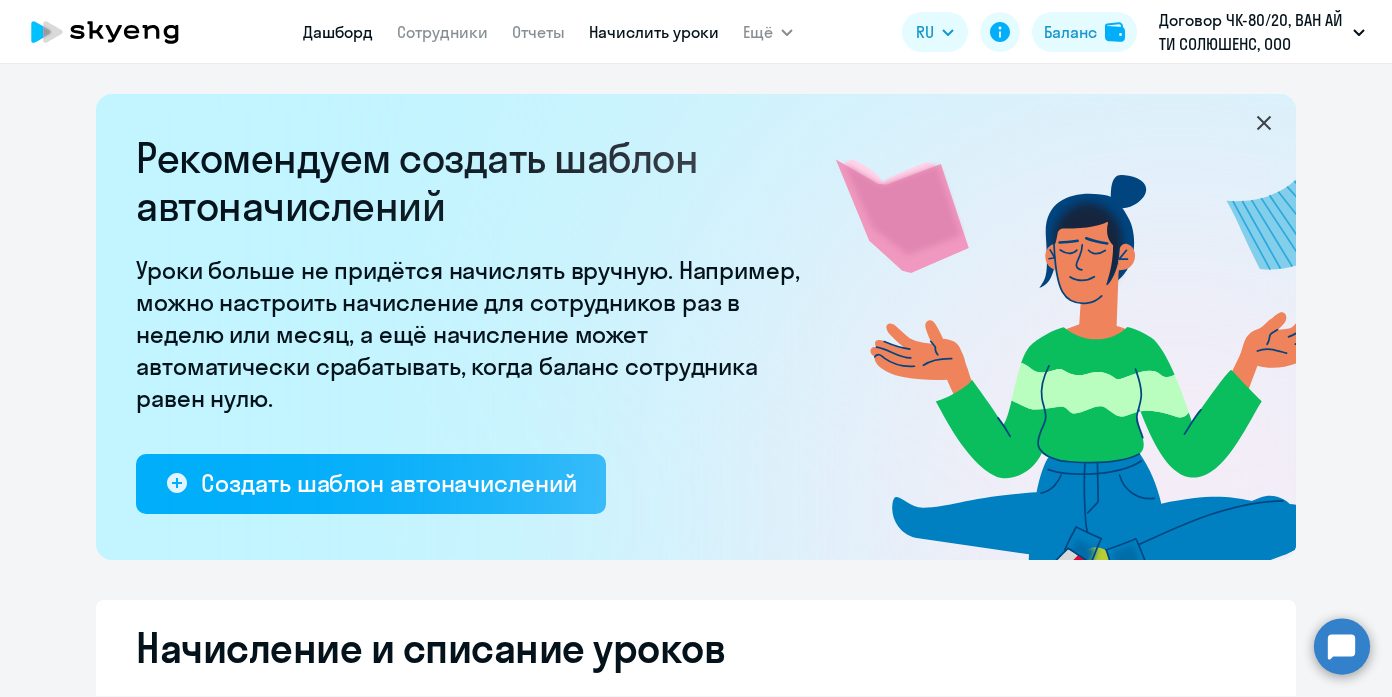click on "Дашборд" at bounding box center (338, 32) 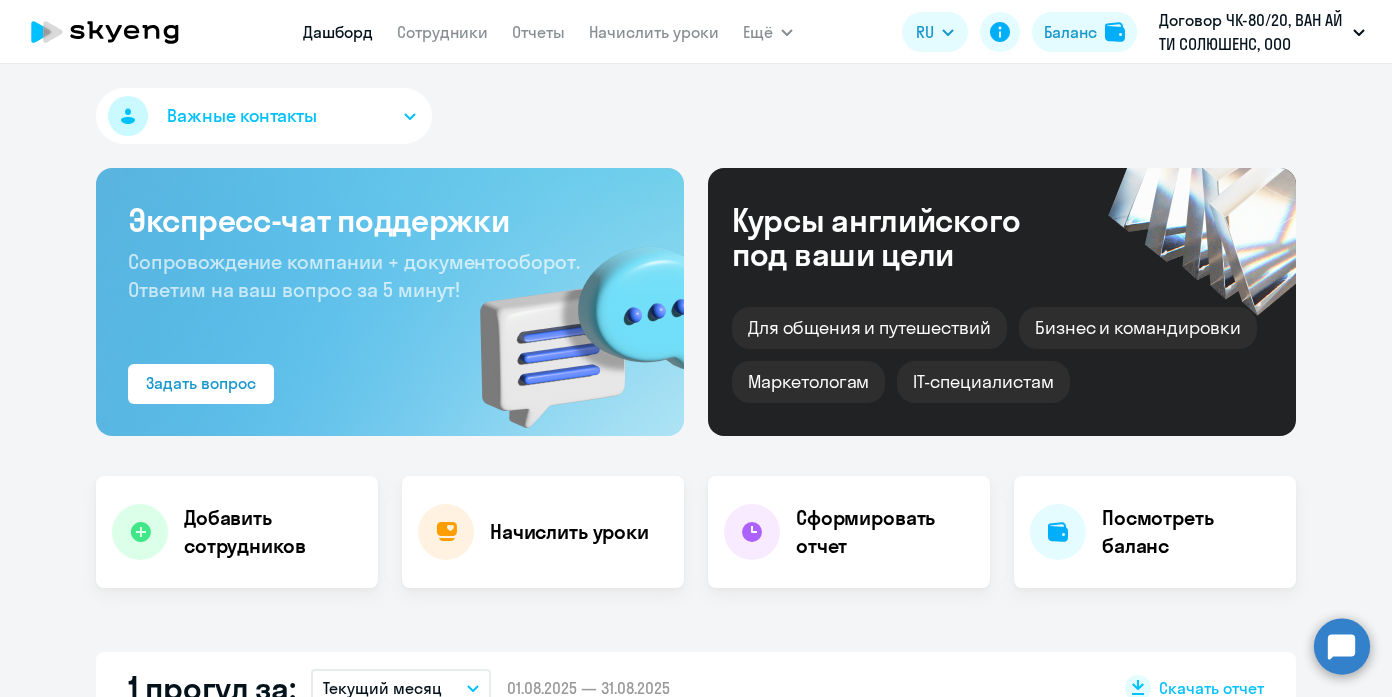select on "30" 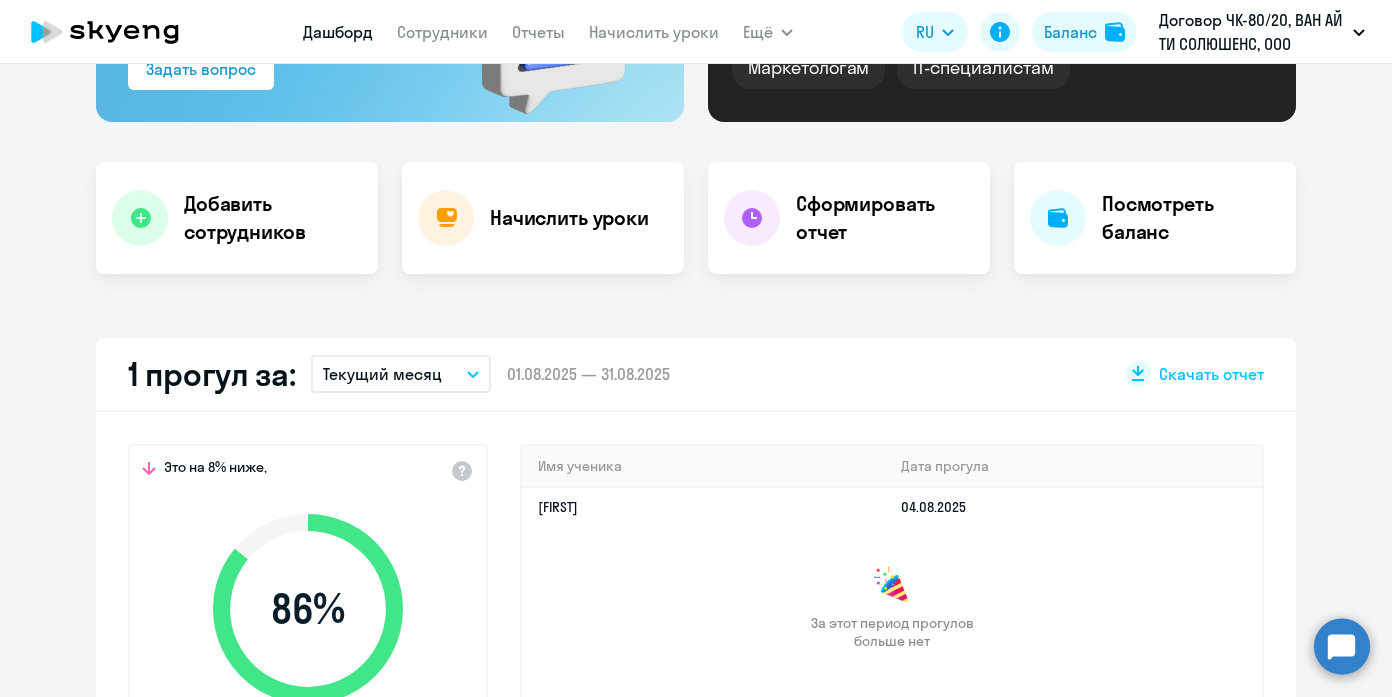 scroll, scrollTop: 446, scrollLeft: 0, axis: vertical 